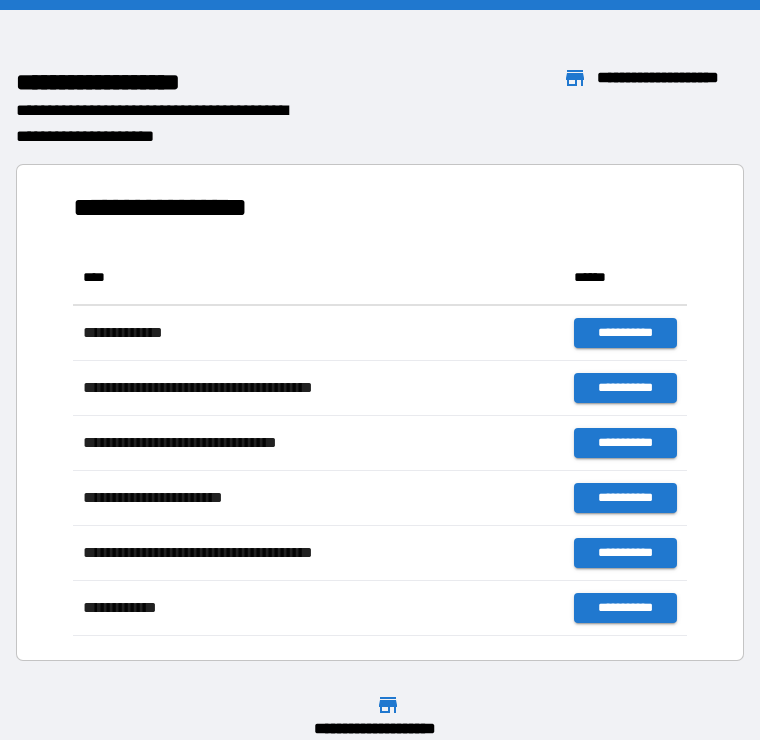 scroll, scrollTop: 0, scrollLeft: 0, axis: both 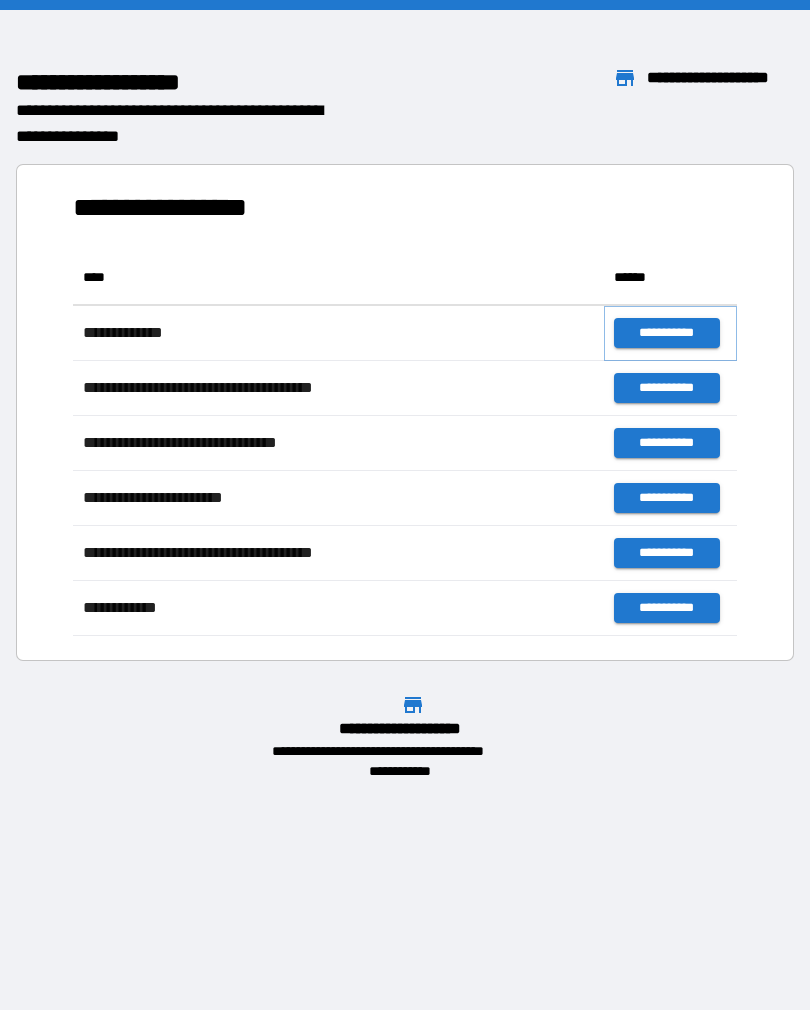 click on "**********" at bounding box center (666, 333) 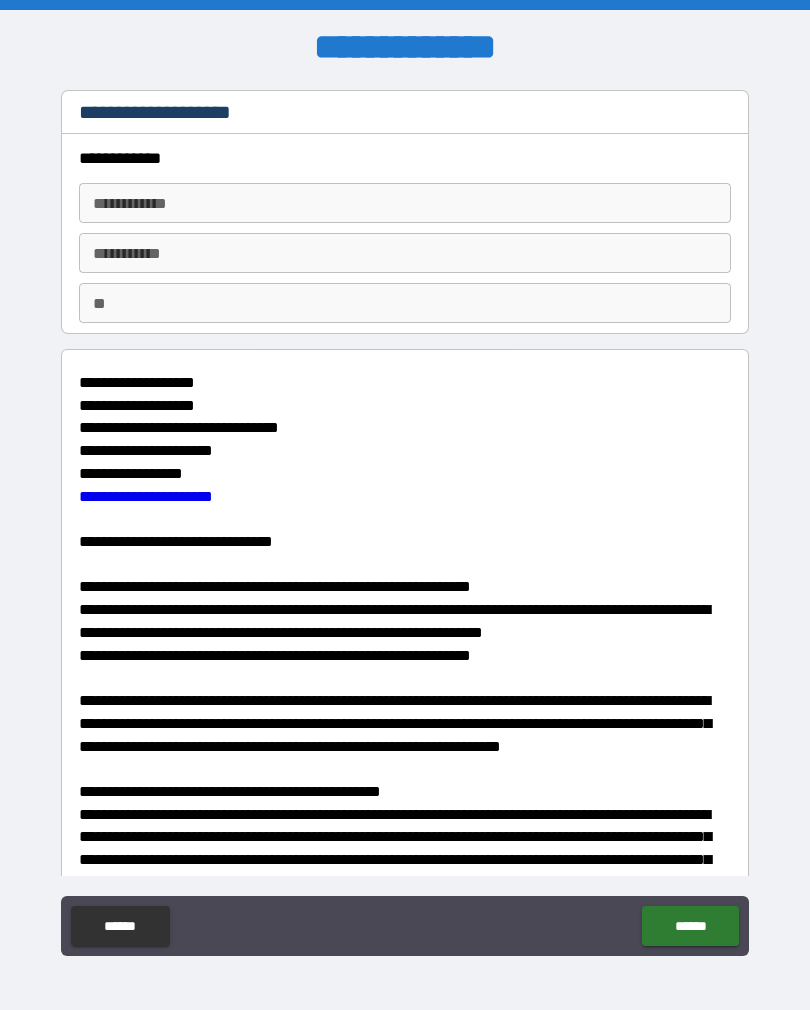 click on "**********" at bounding box center [405, 203] 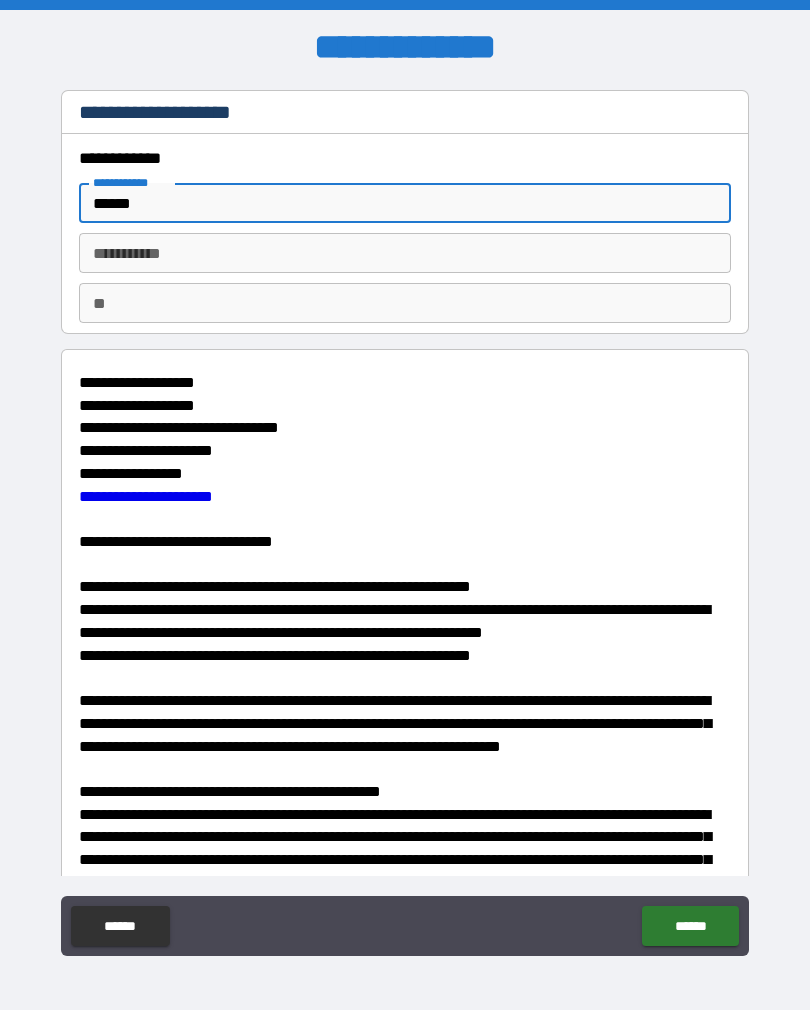 click on "******" at bounding box center [405, 203] 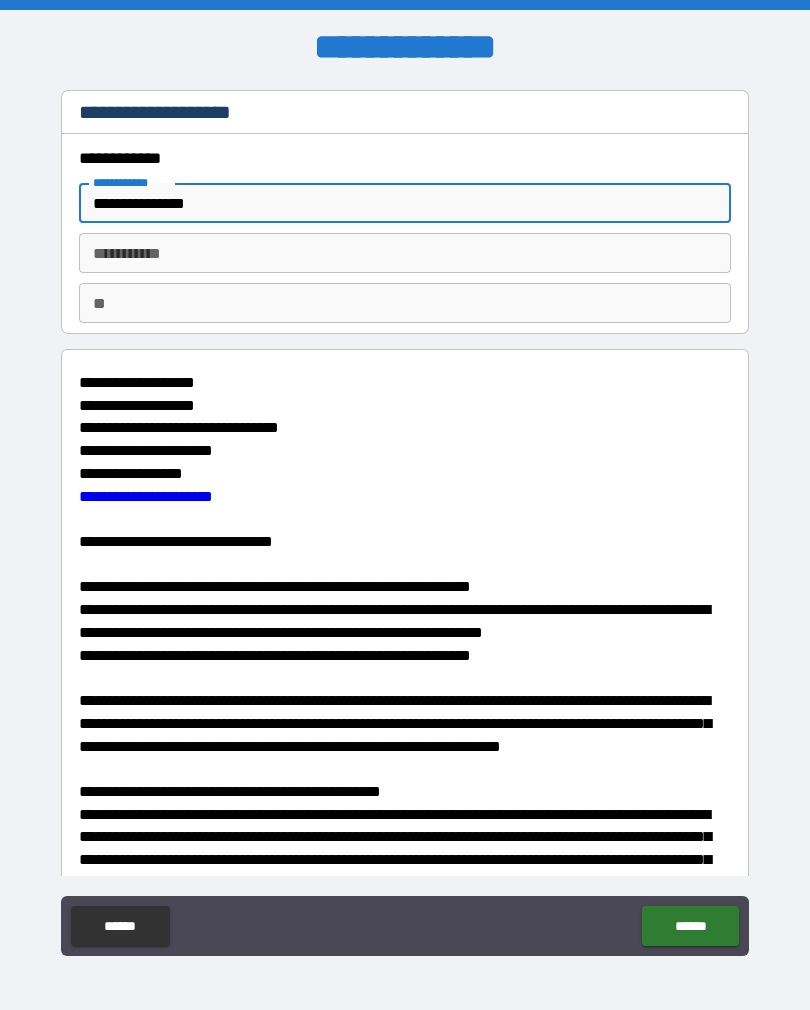type on "**********" 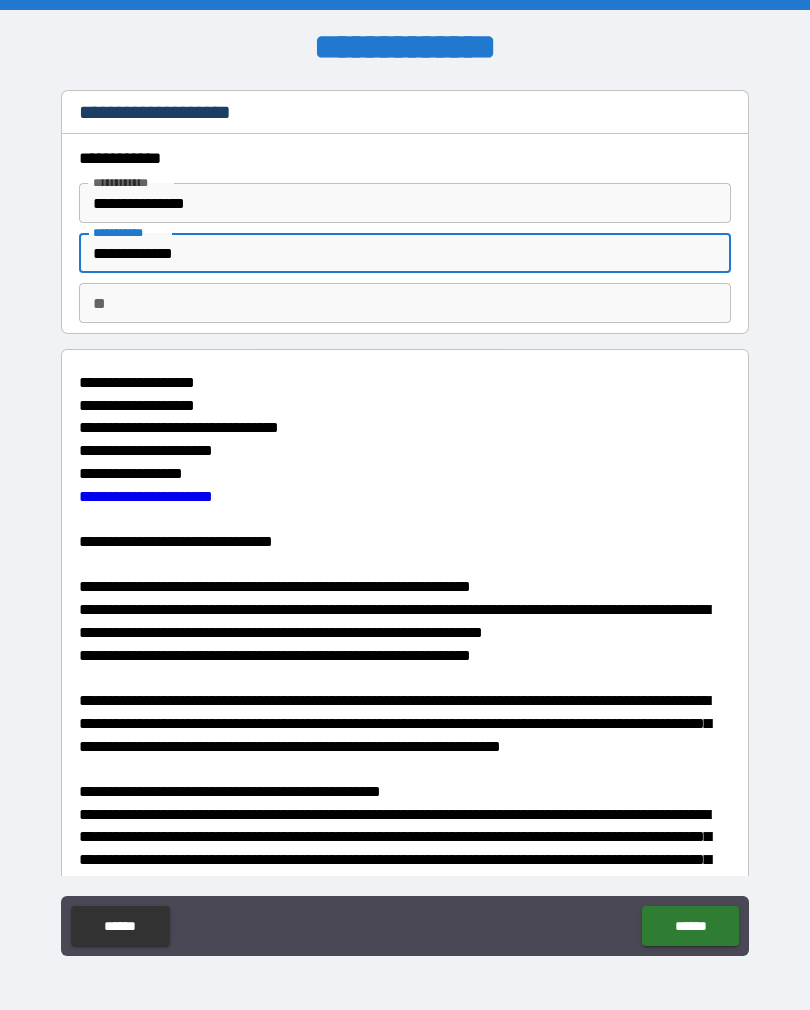 type on "**********" 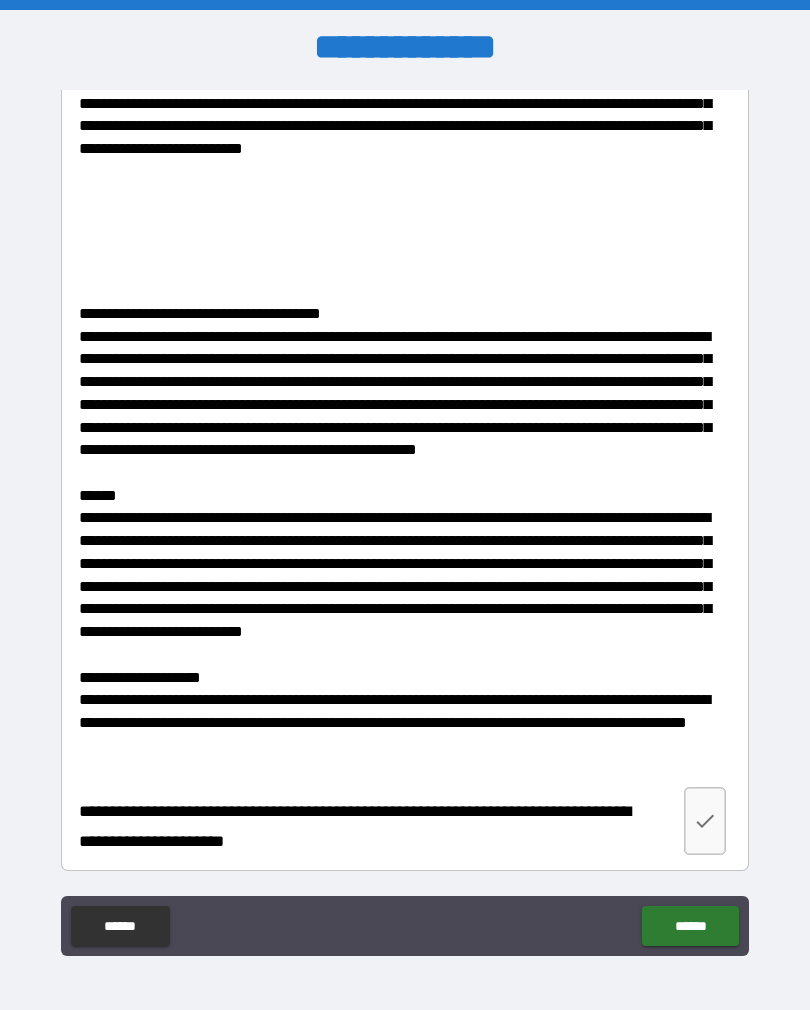 scroll, scrollTop: 4139, scrollLeft: 0, axis: vertical 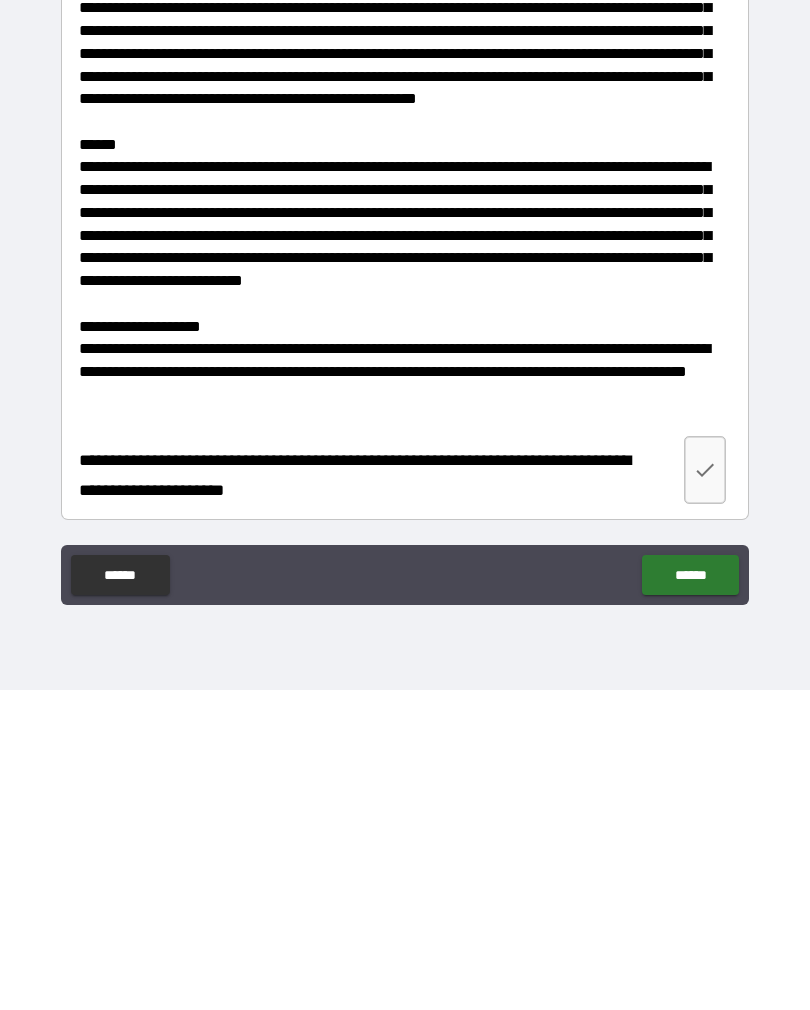 type 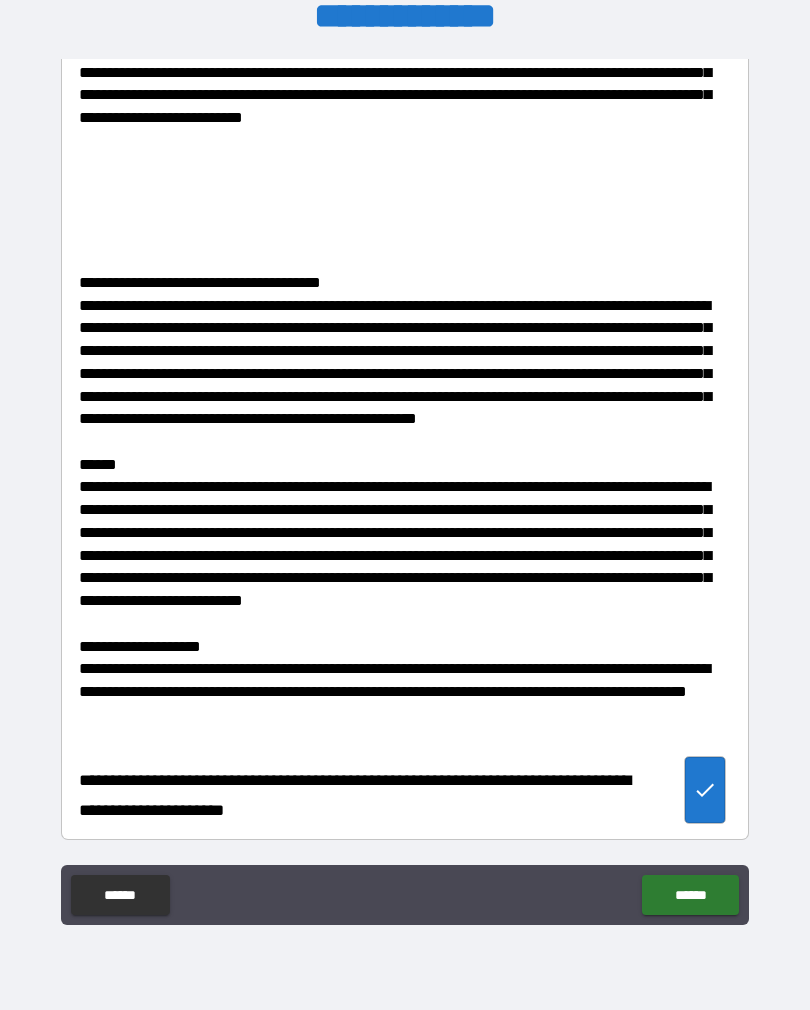 click on "******" at bounding box center [690, 895] 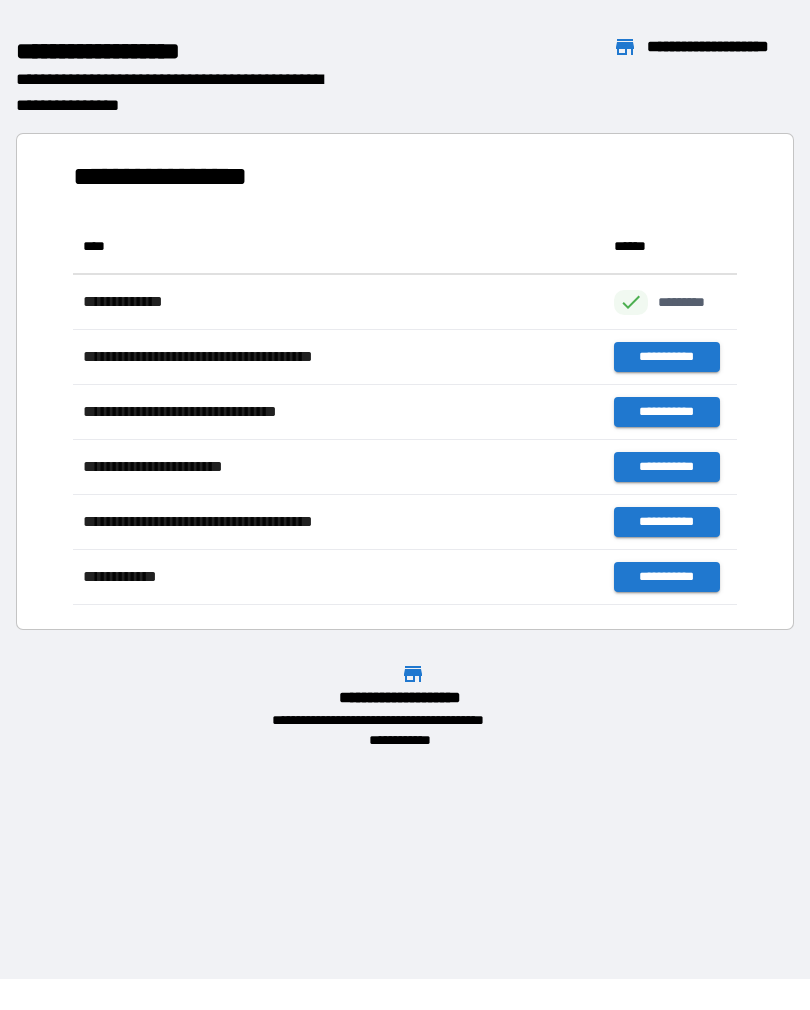 scroll, scrollTop: 386, scrollLeft: 664, axis: both 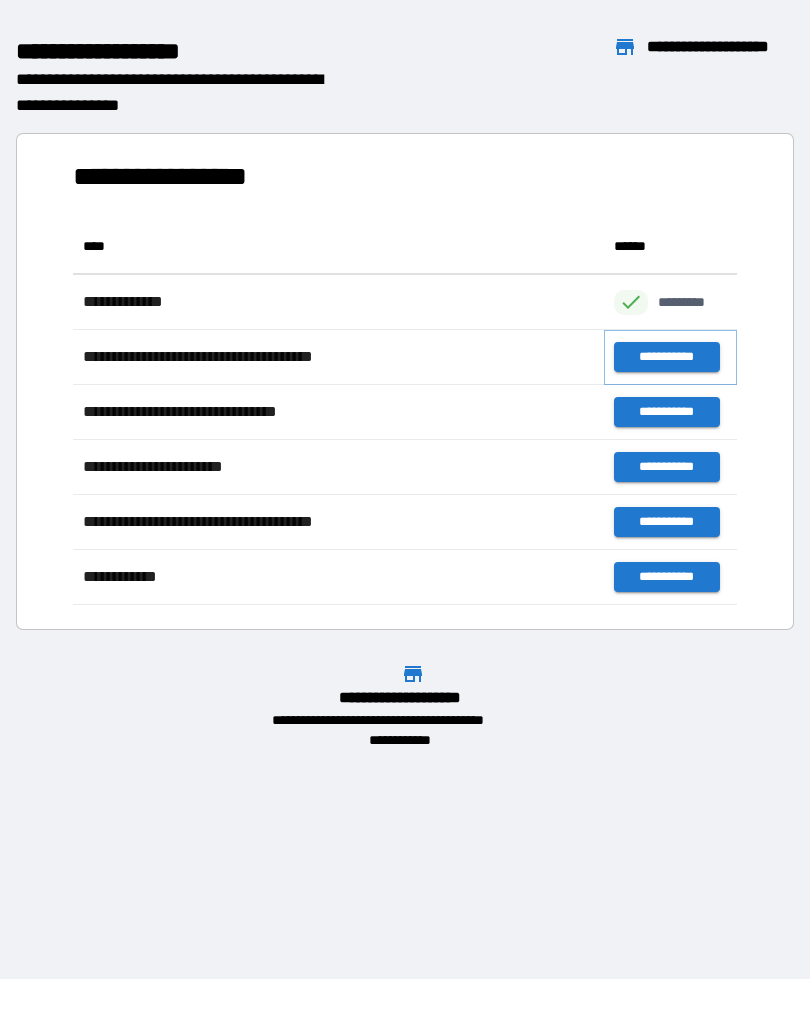 click on "**********" at bounding box center (666, 357) 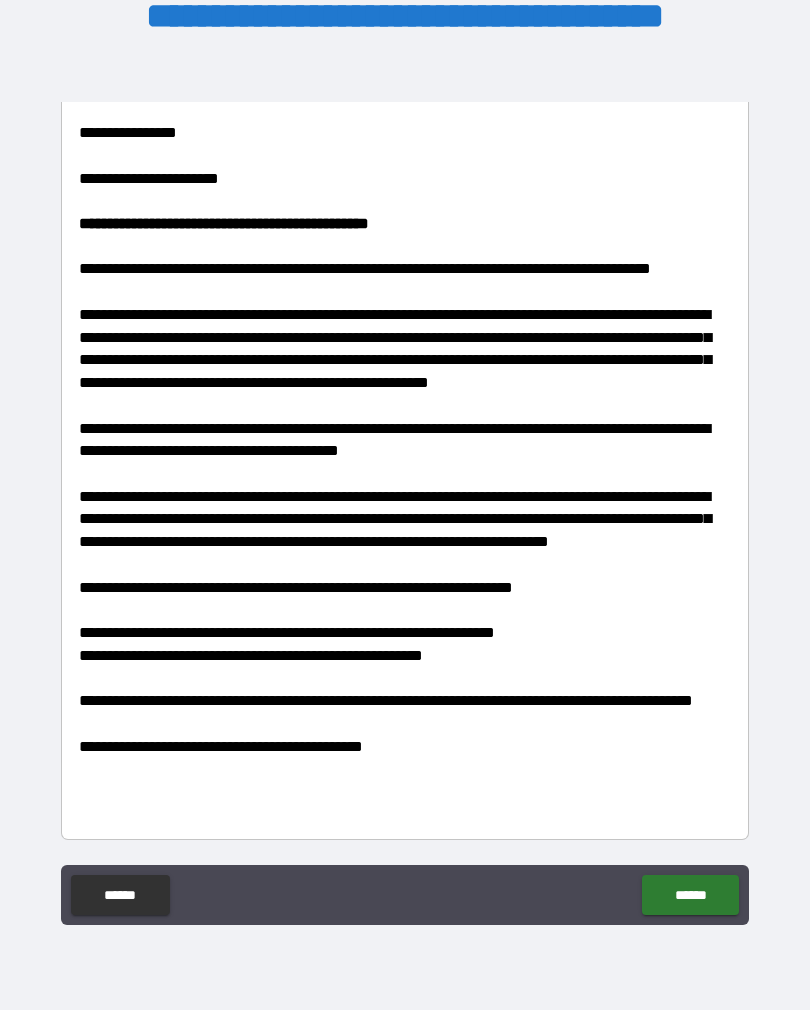scroll, scrollTop: 330, scrollLeft: 0, axis: vertical 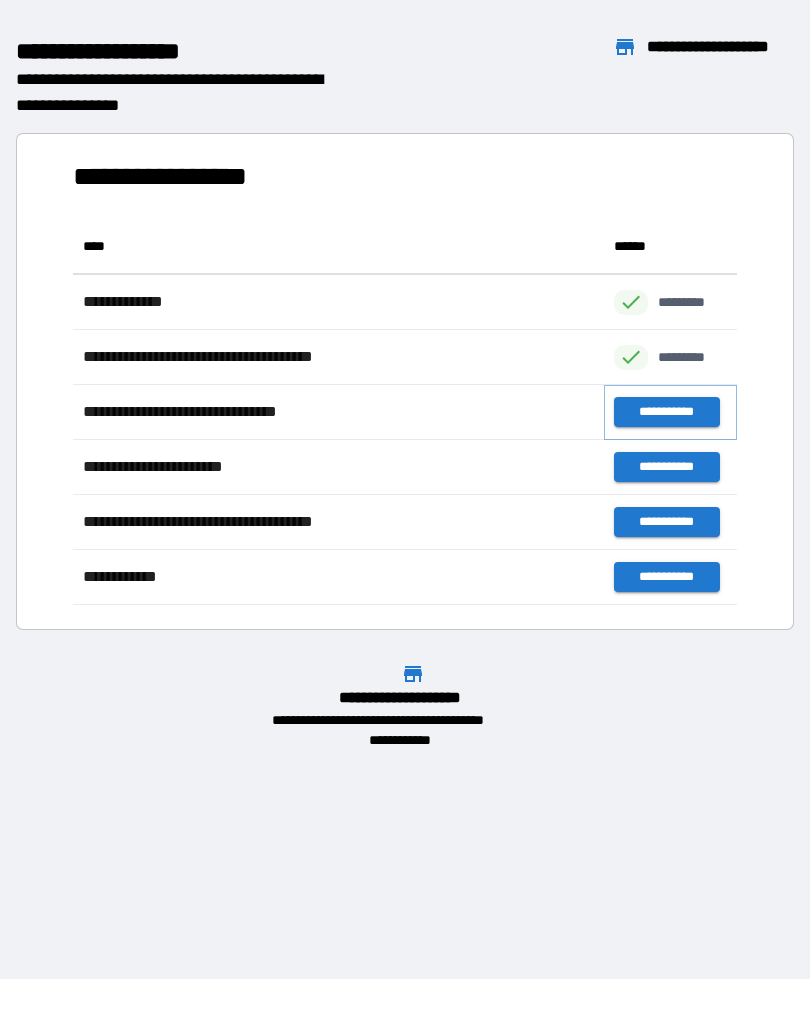 click on "**********" at bounding box center [666, 412] 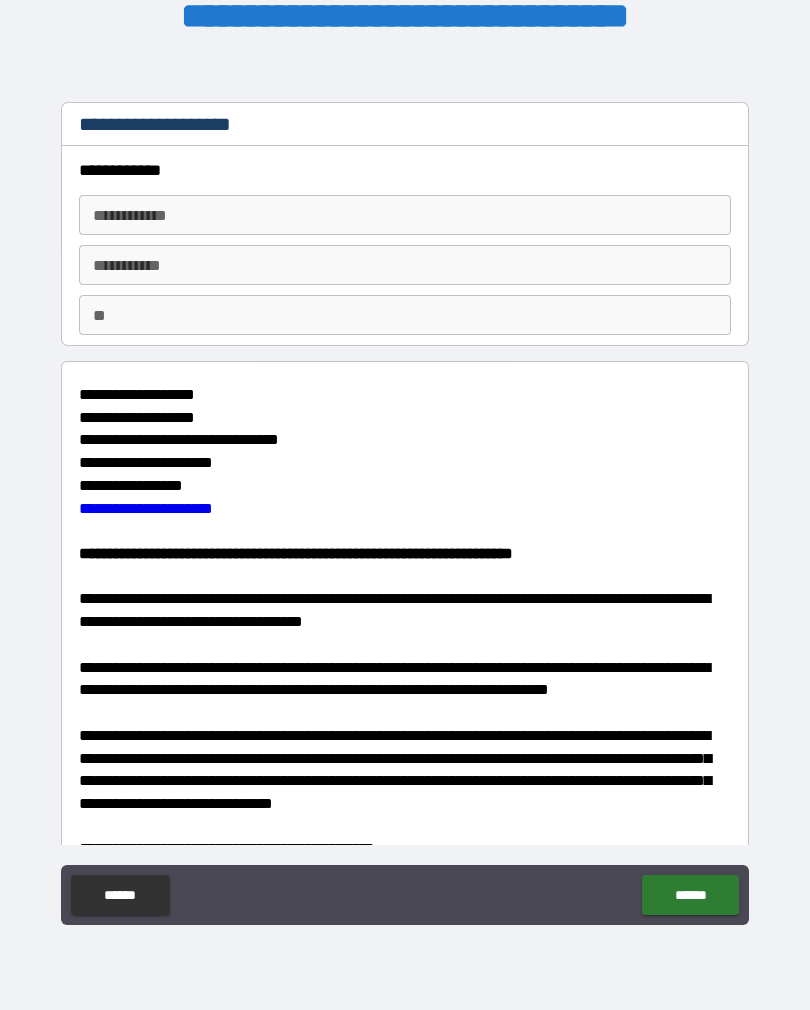 click on "**********" at bounding box center (405, 215) 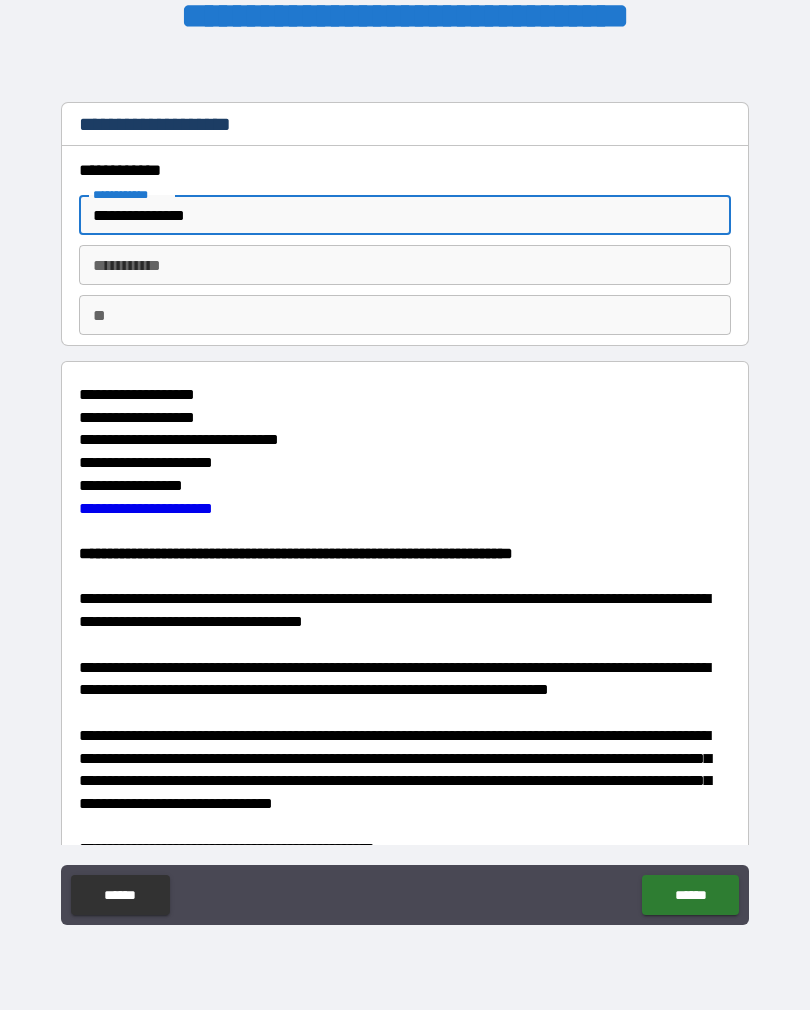 type on "**********" 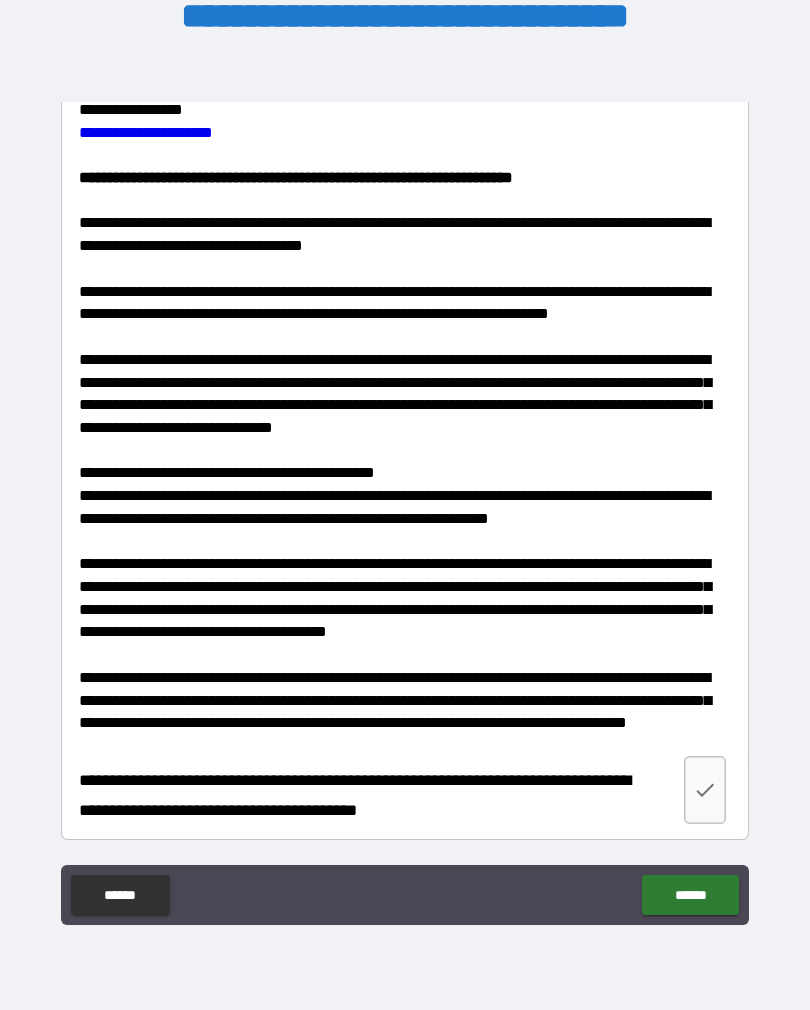 scroll, scrollTop: 376, scrollLeft: 0, axis: vertical 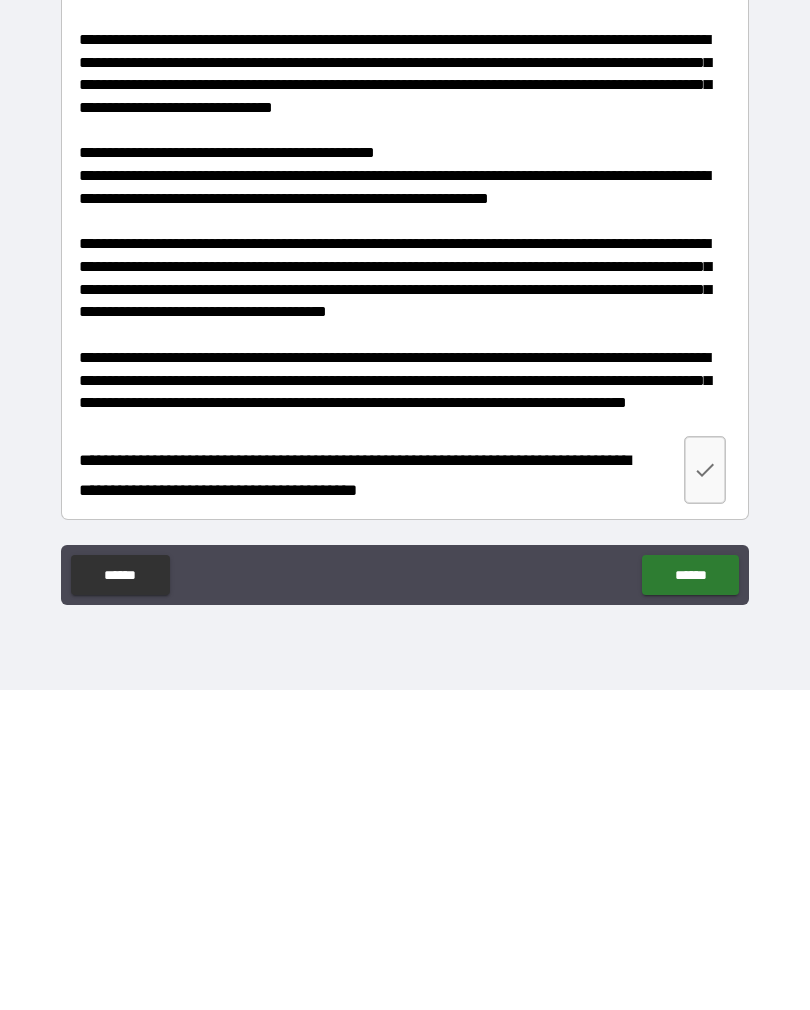 type on "**********" 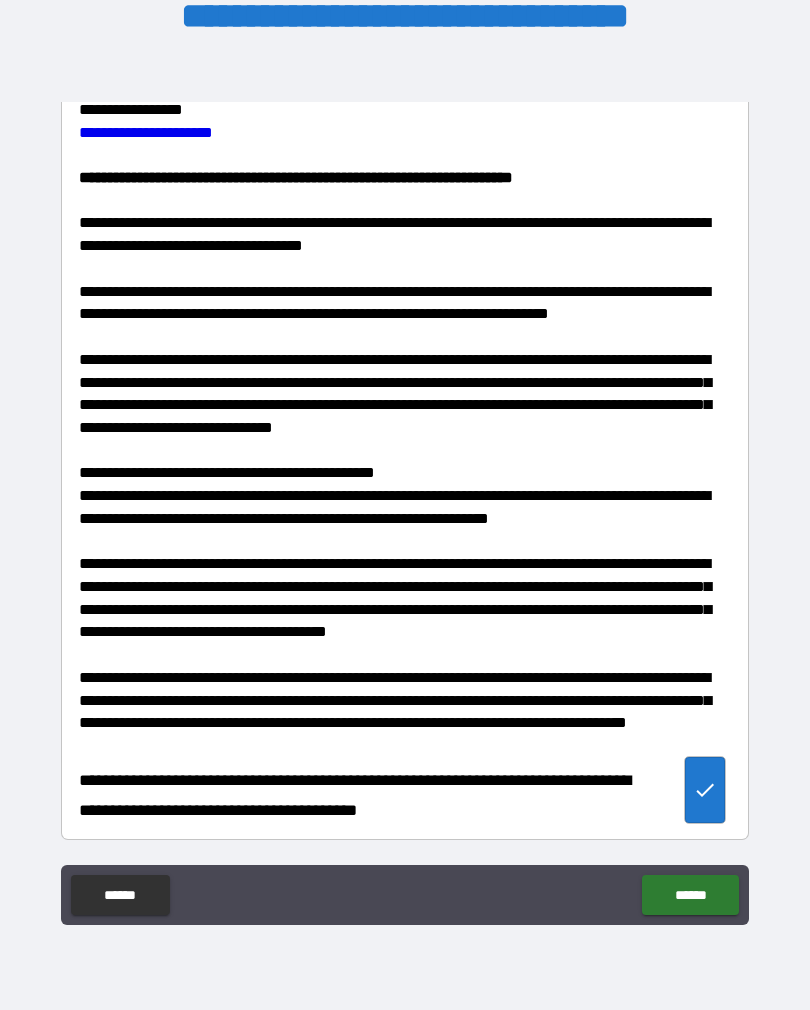 click on "******" at bounding box center [690, 895] 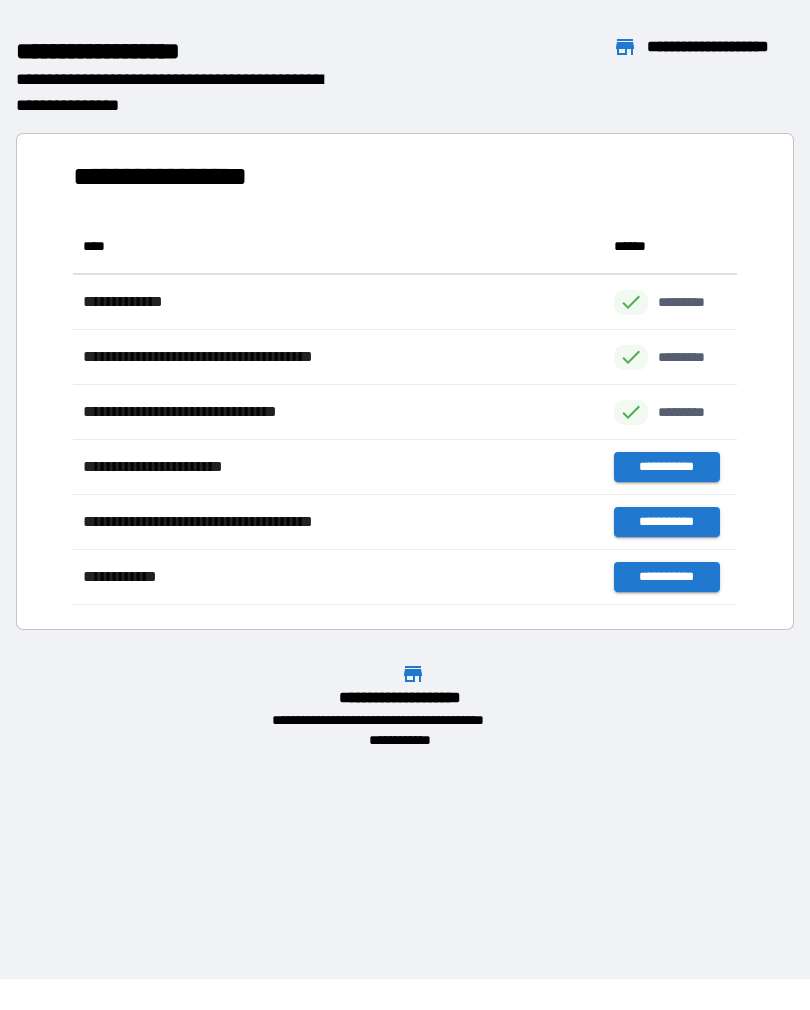 scroll, scrollTop: 1, scrollLeft: 1, axis: both 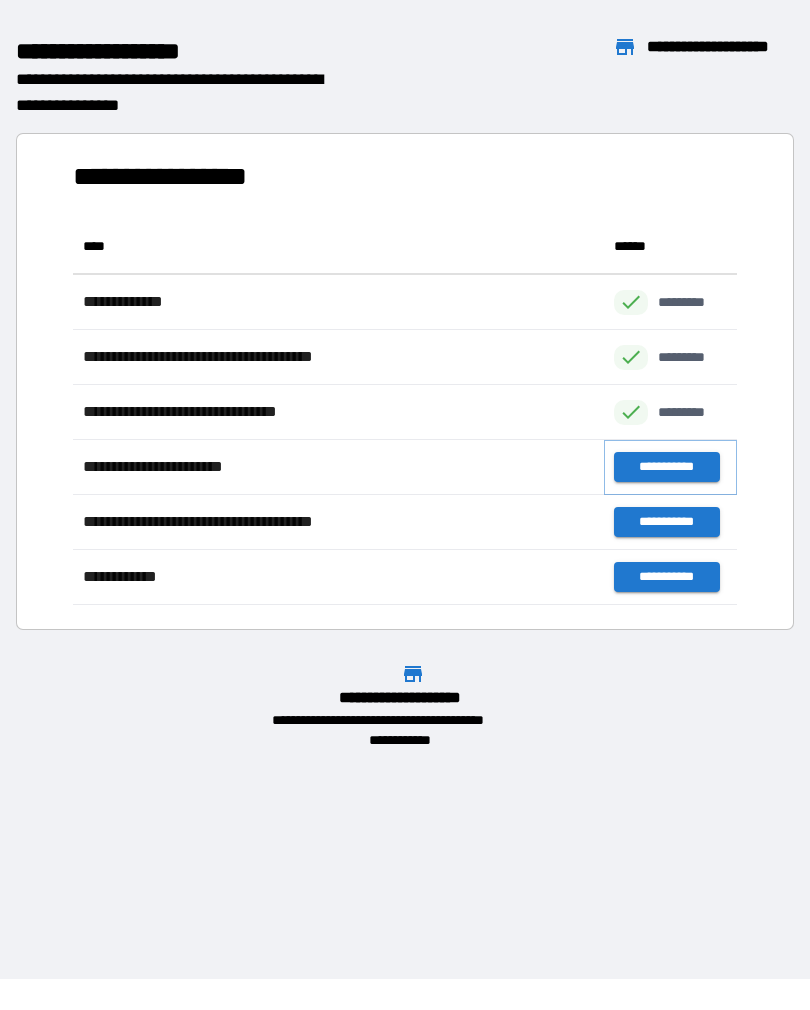click on "**********" at bounding box center [666, 467] 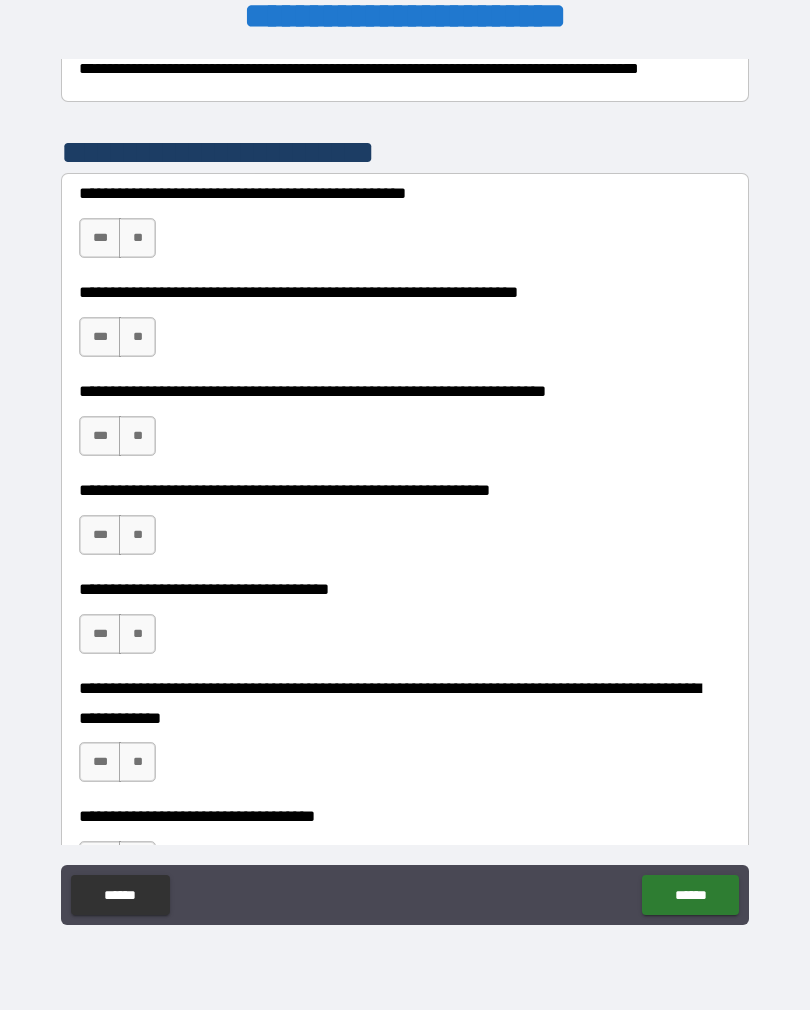 scroll, scrollTop: 375, scrollLeft: 0, axis: vertical 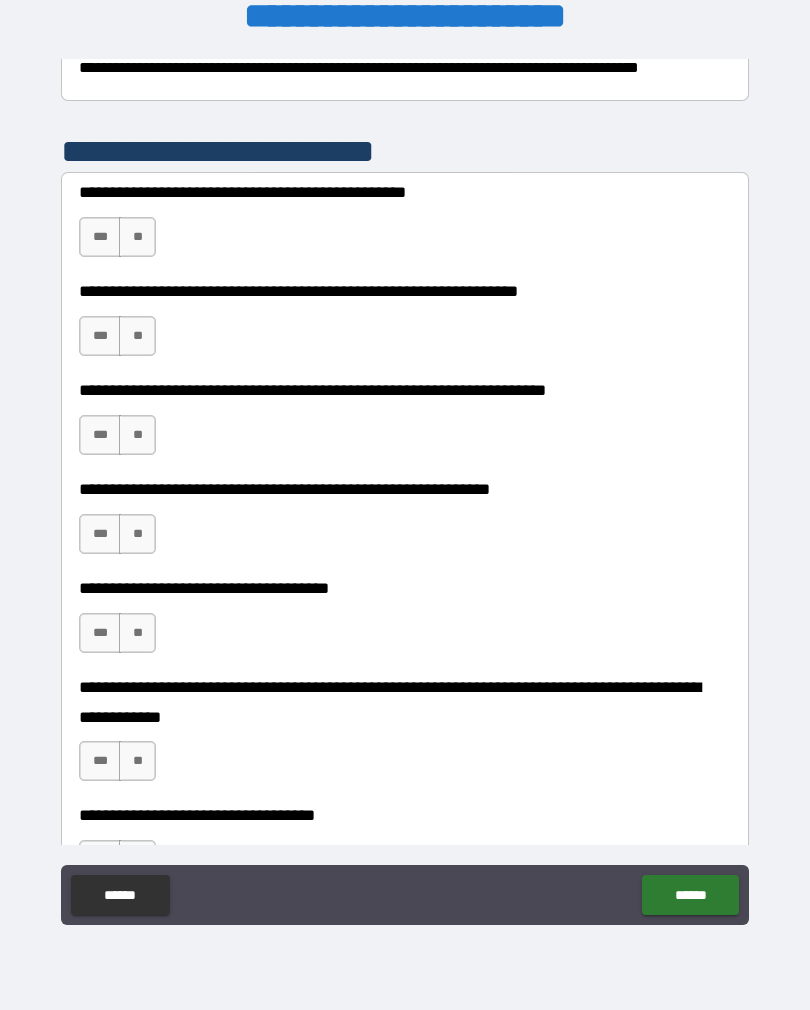 click on "**" at bounding box center (137, 237) 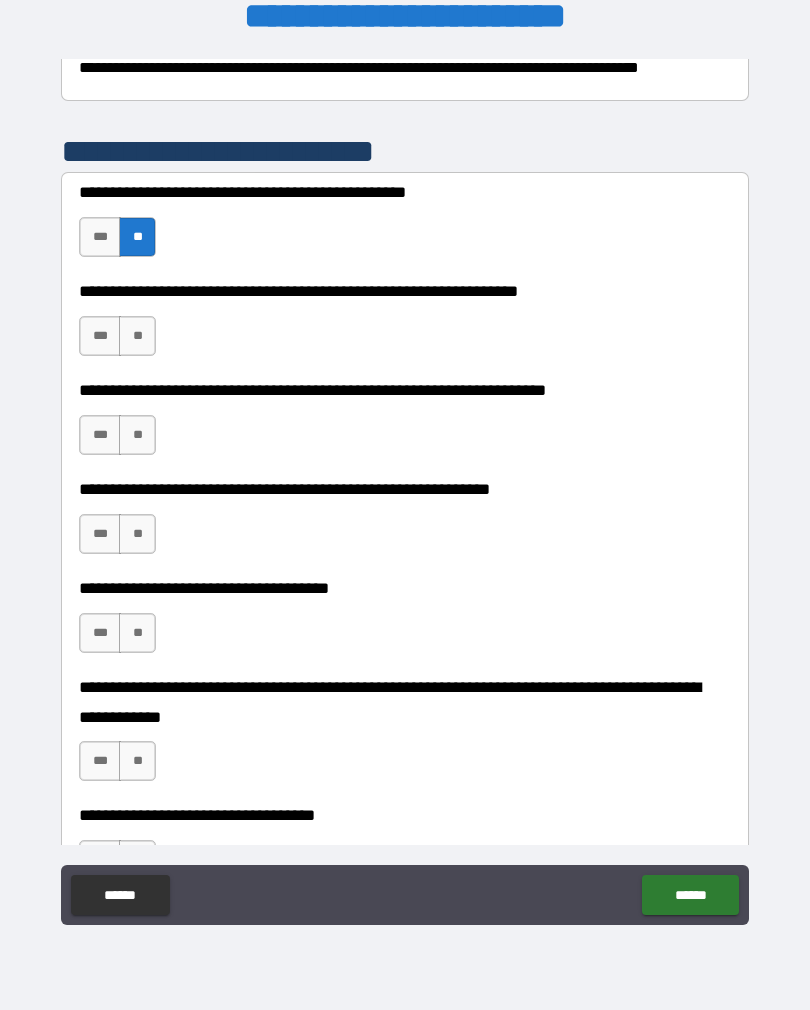 click on "***" at bounding box center [100, 336] 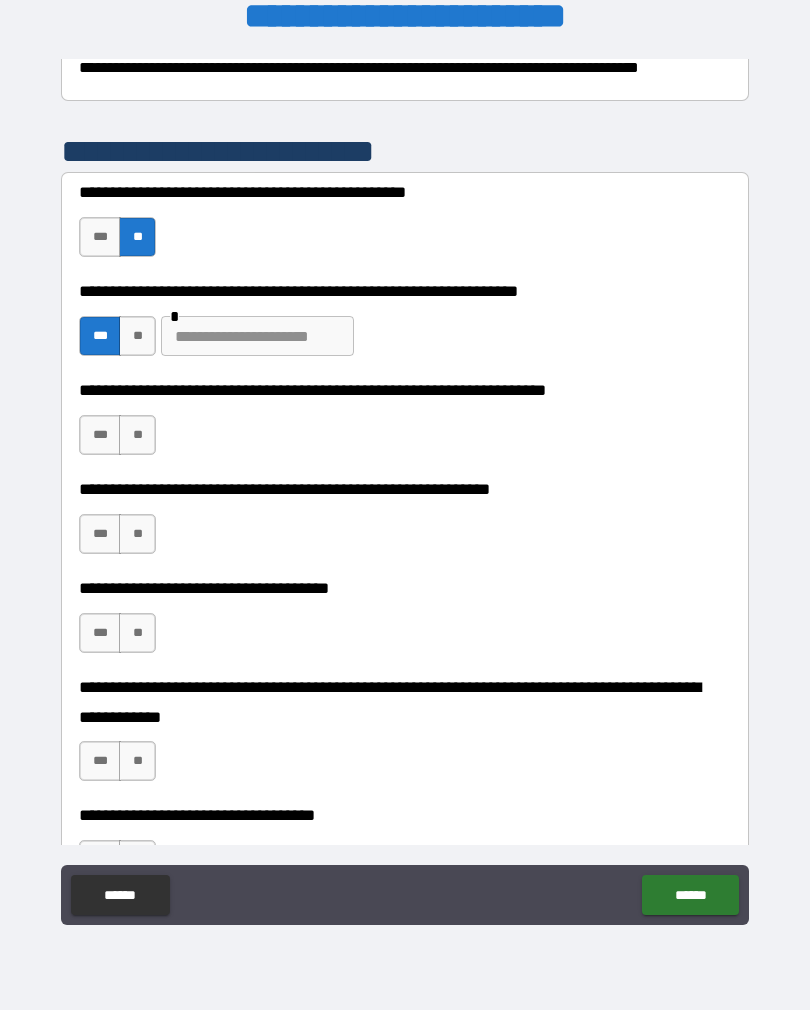 click at bounding box center [257, 336] 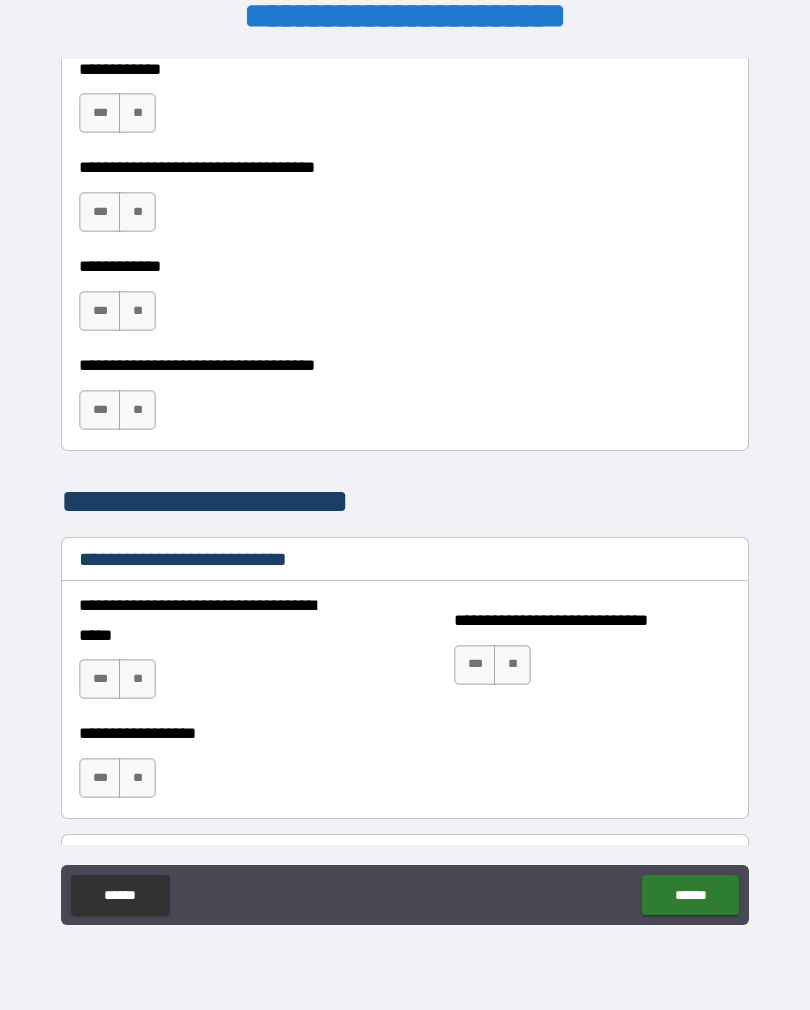 scroll, scrollTop: 1026, scrollLeft: 0, axis: vertical 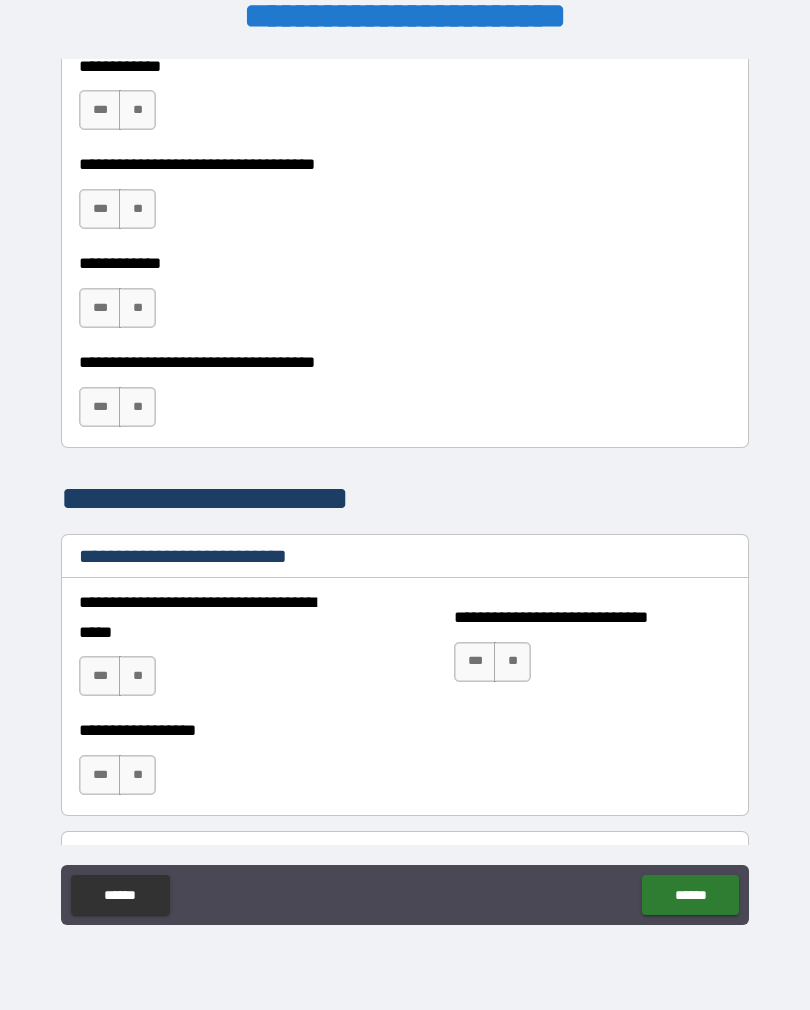 type on "**********" 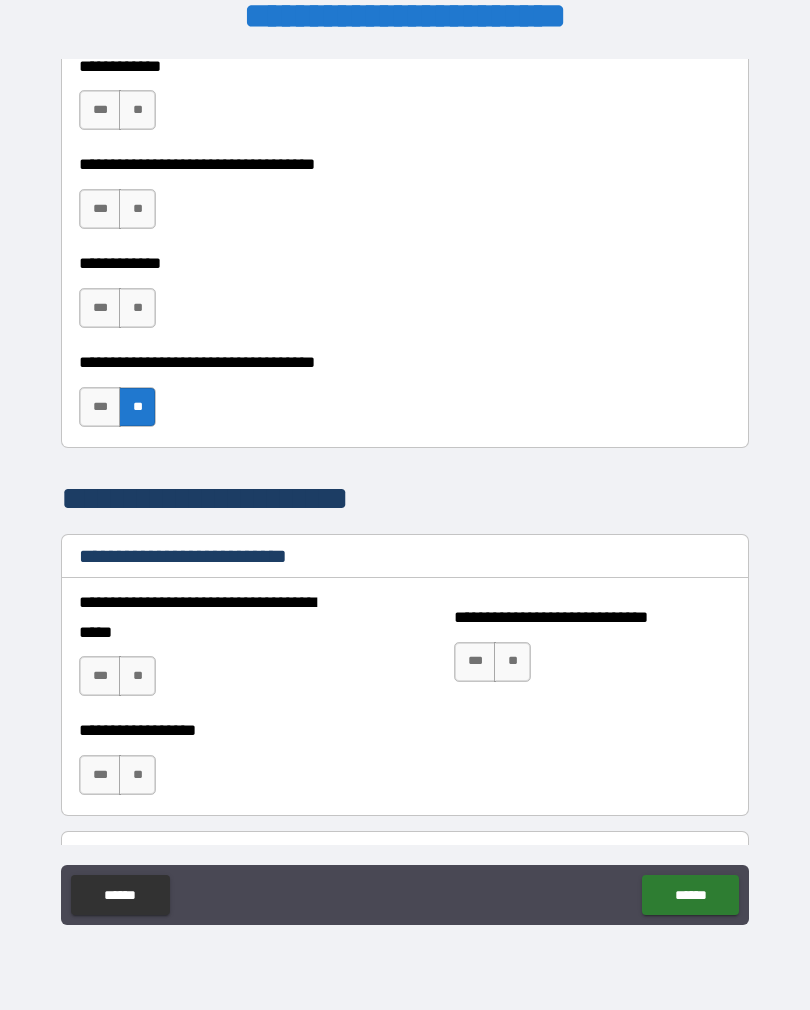 click on "**" at bounding box center (137, 308) 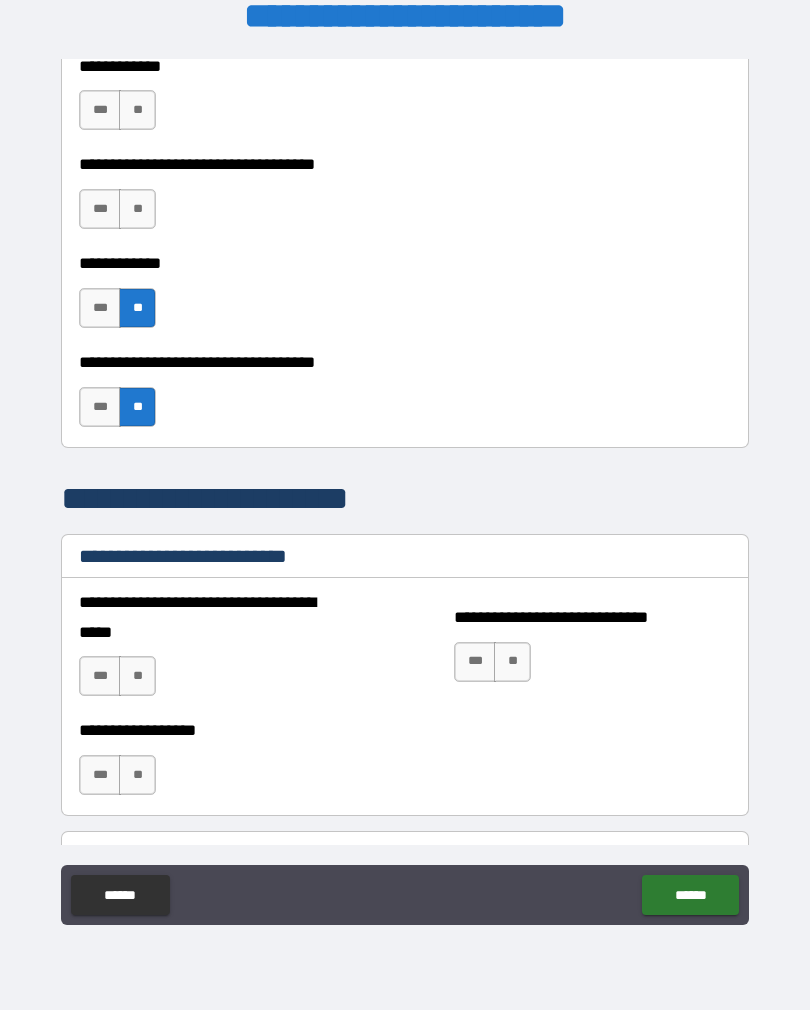 click on "**" at bounding box center [137, 209] 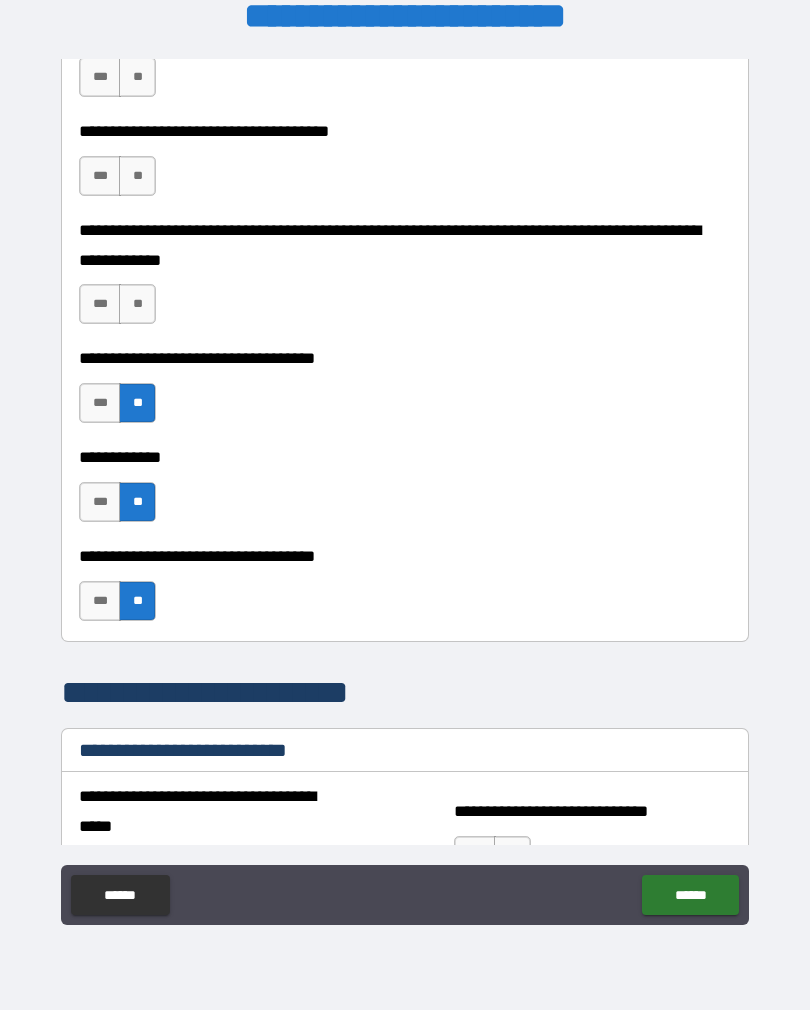 scroll, scrollTop: 832, scrollLeft: 0, axis: vertical 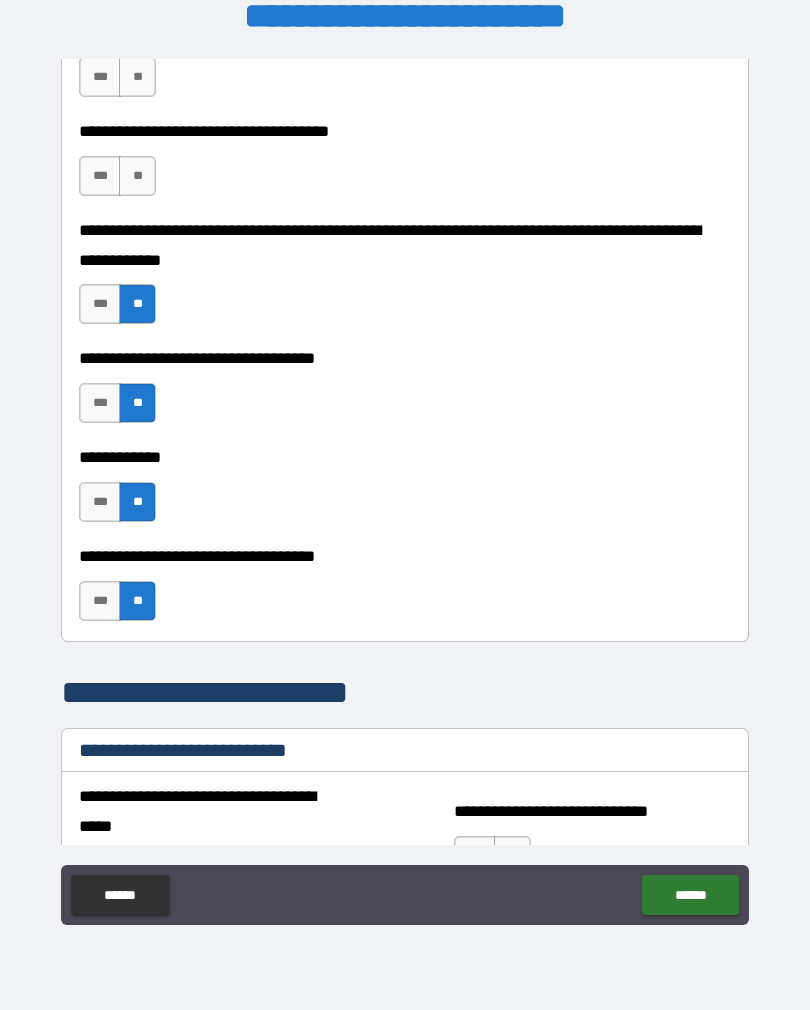 click on "**" at bounding box center [137, 176] 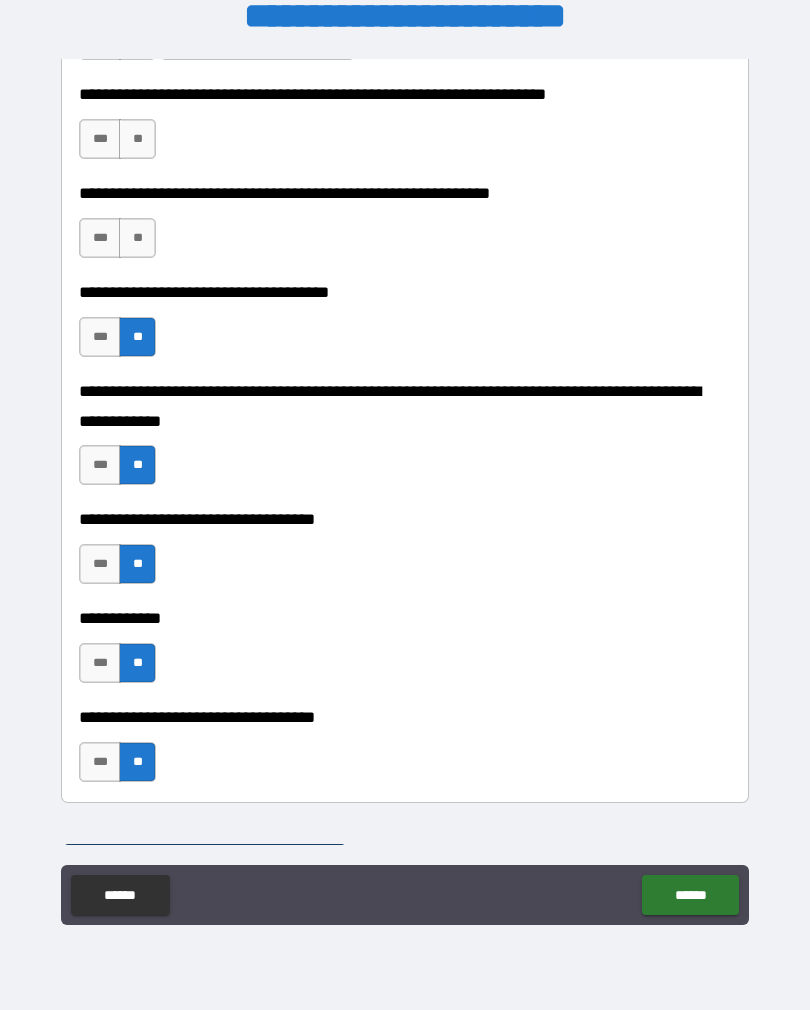 scroll, scrollTop: 670, scrollLeft: 0, axis: vertical 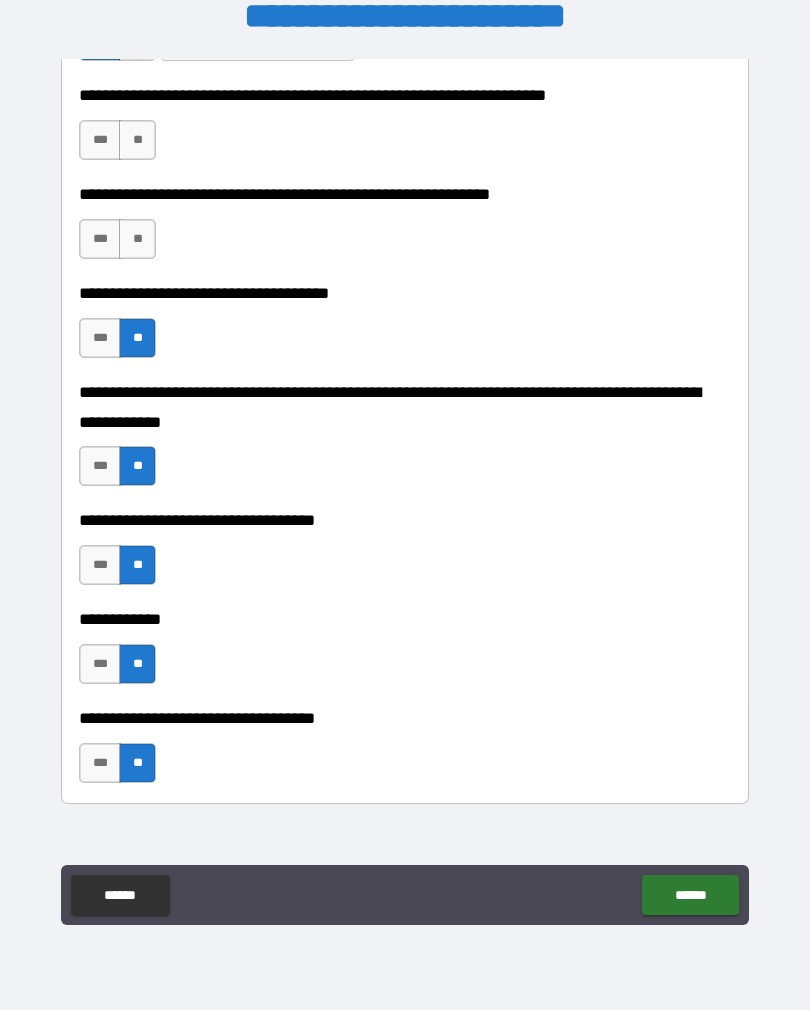 click on "**" at bounding box center [137, 239] 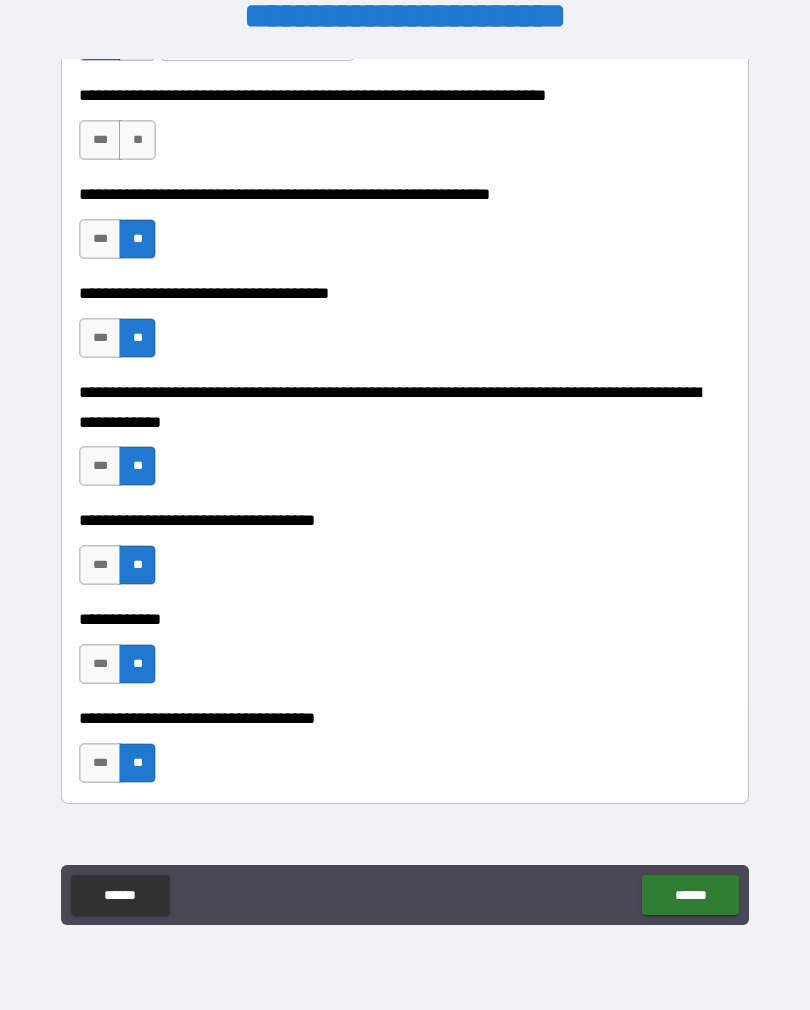 click on "**" at bounding box center [137, 140] 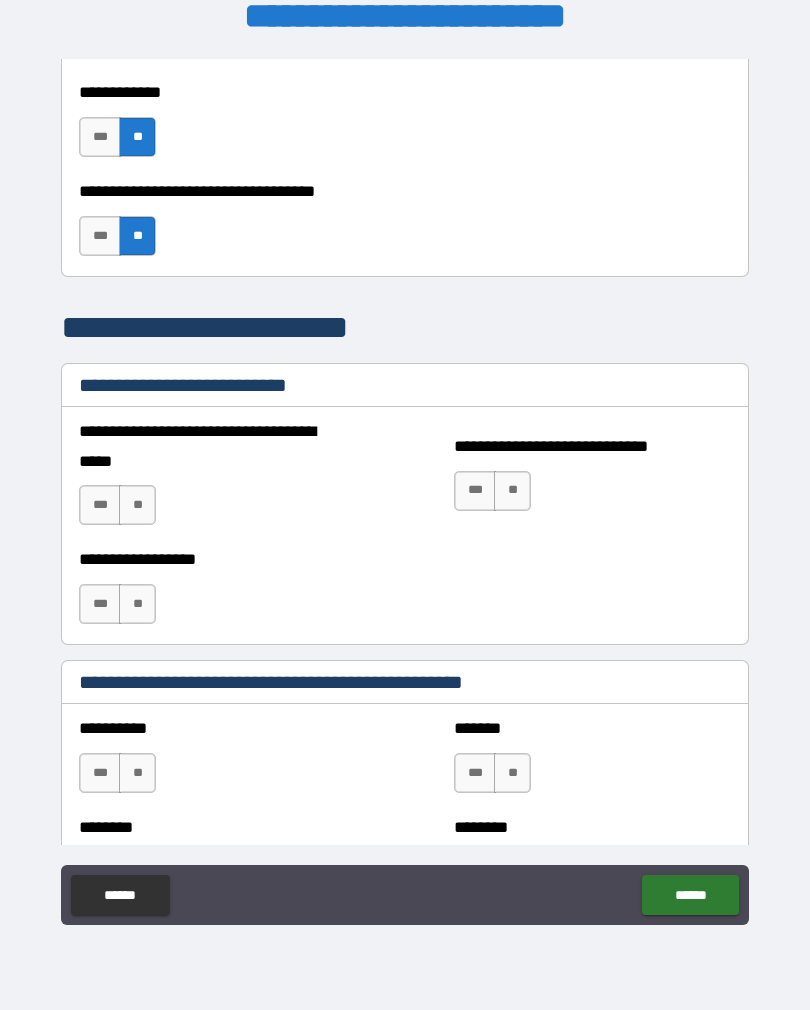 scroll, scrollTop: 1238, scrollLeft: 0, axis: vertical 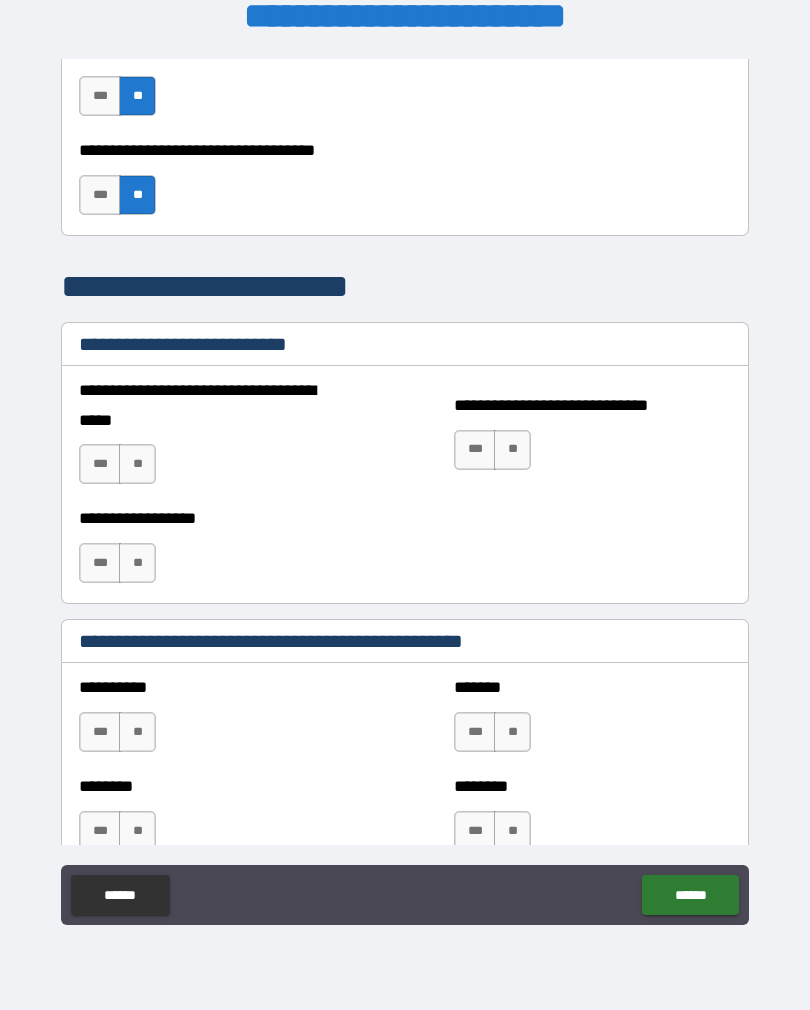 click on "**" at bounding box center (512, 450) 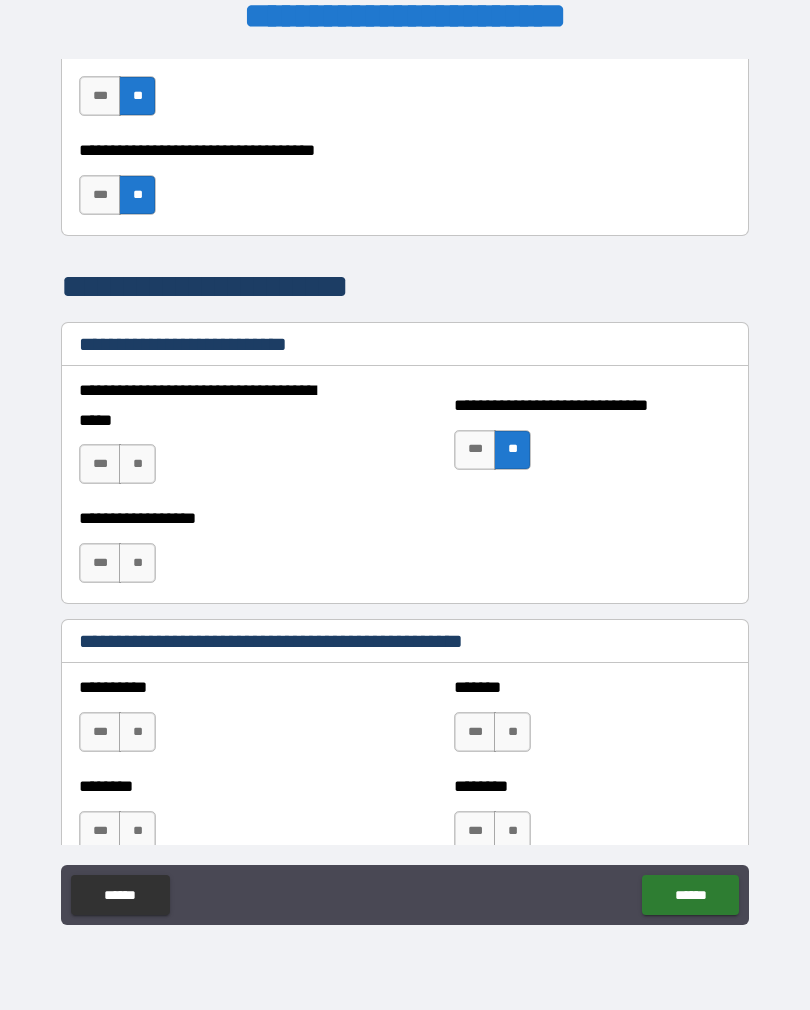 click on "**" at bounding box center [137, 464] 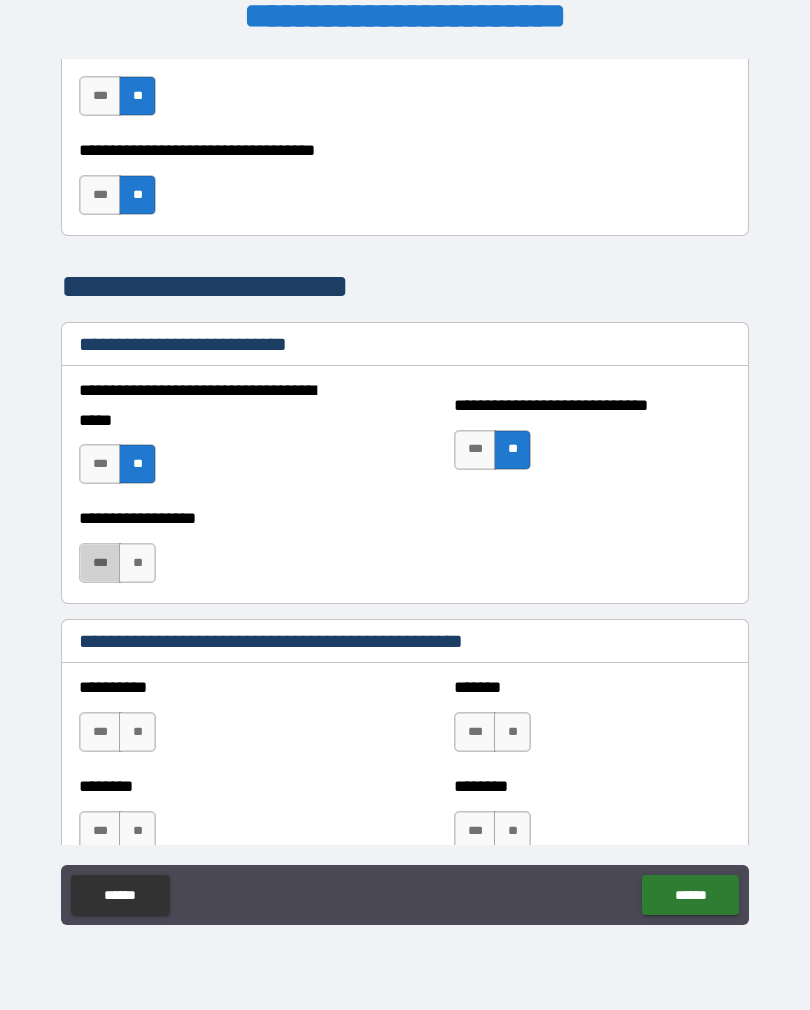 click on "***" at bounding box center [100, 563] 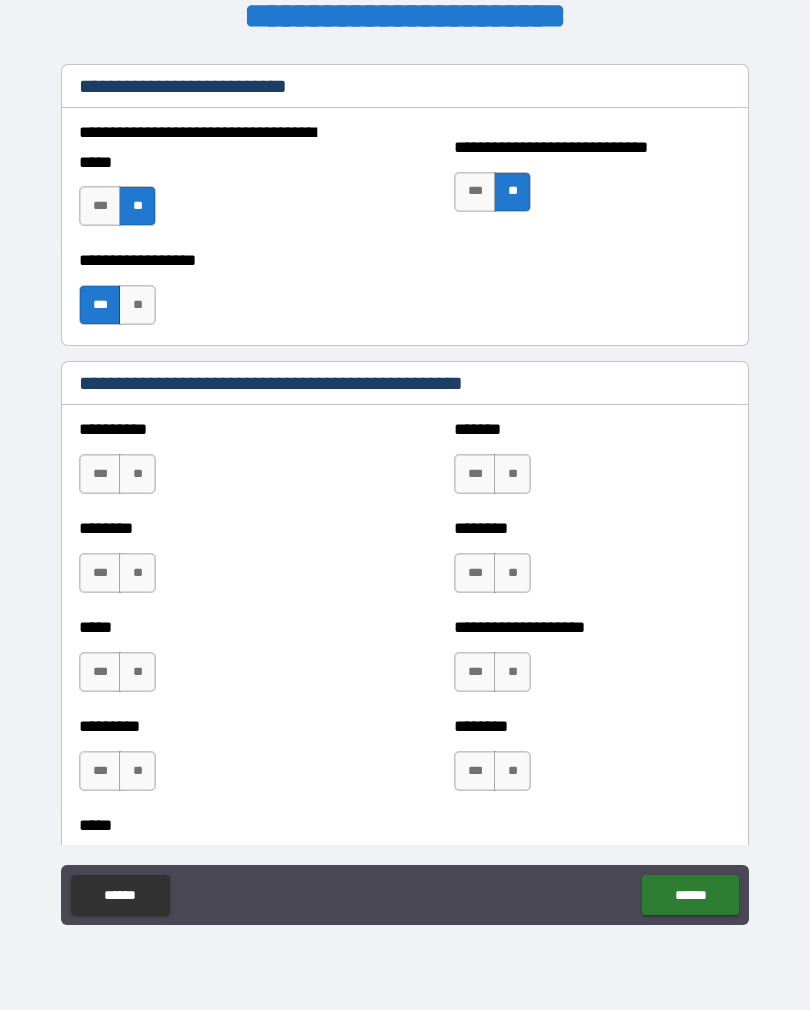 scroll, scrollTop: 1497, scrollLeft: 0, axis: vertical 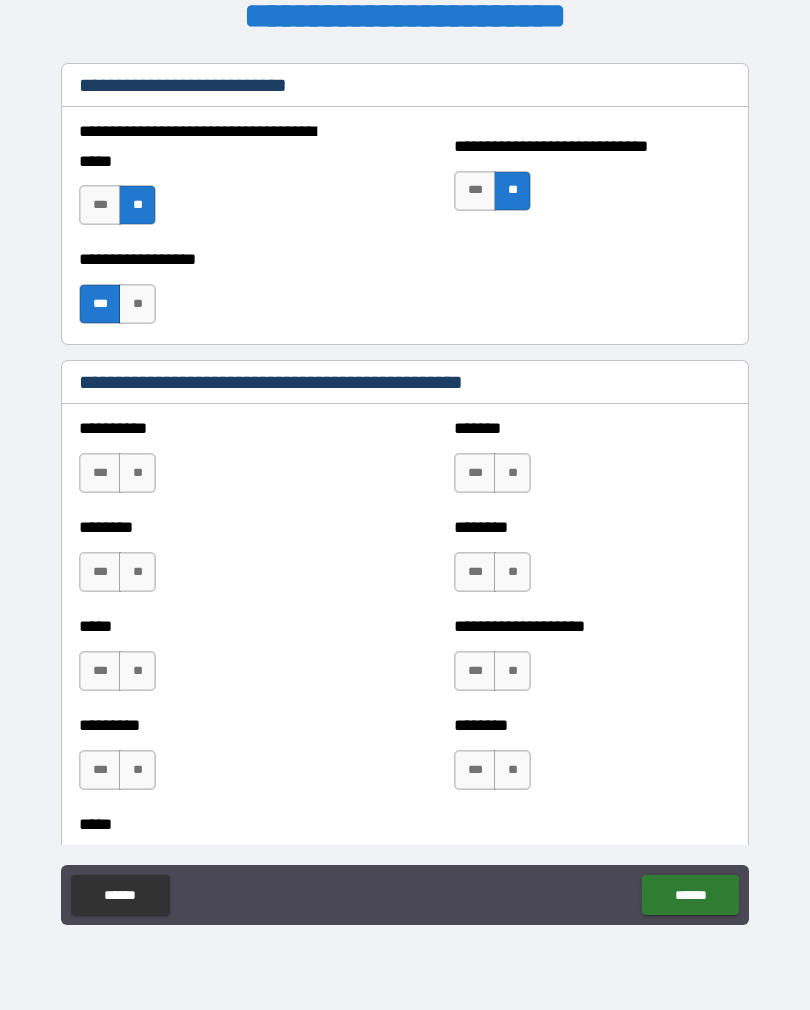click on "**" at bounding box center [512, 473] 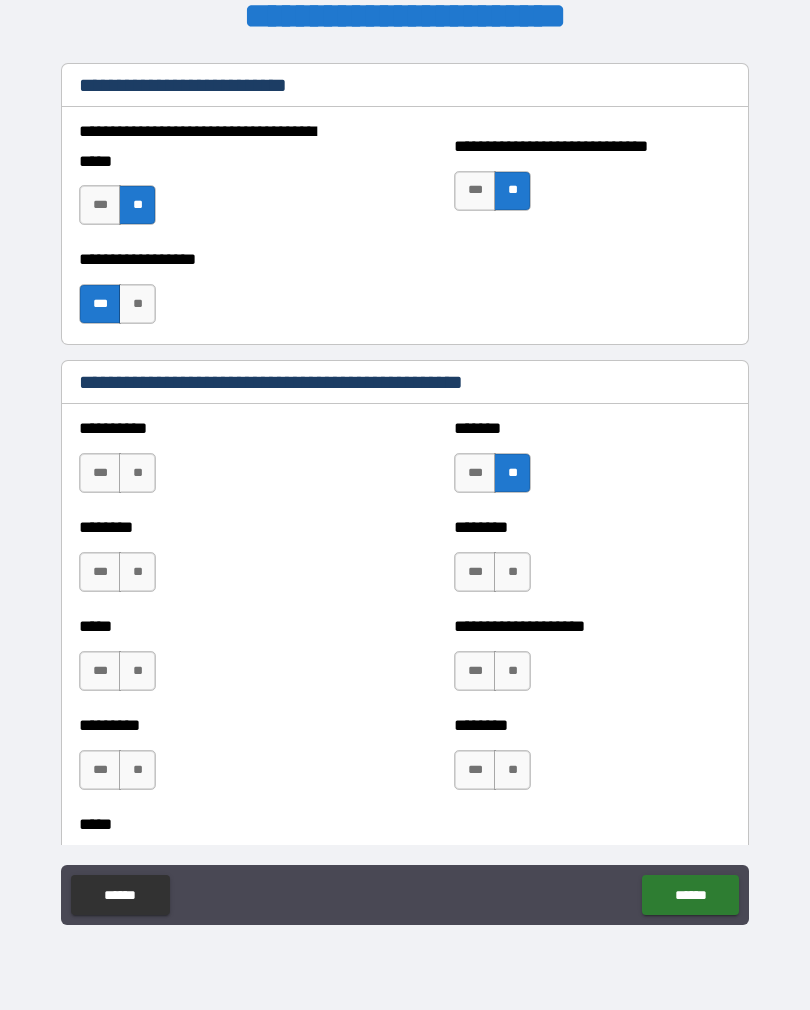 click on "**" at bounding box center (512, 572) 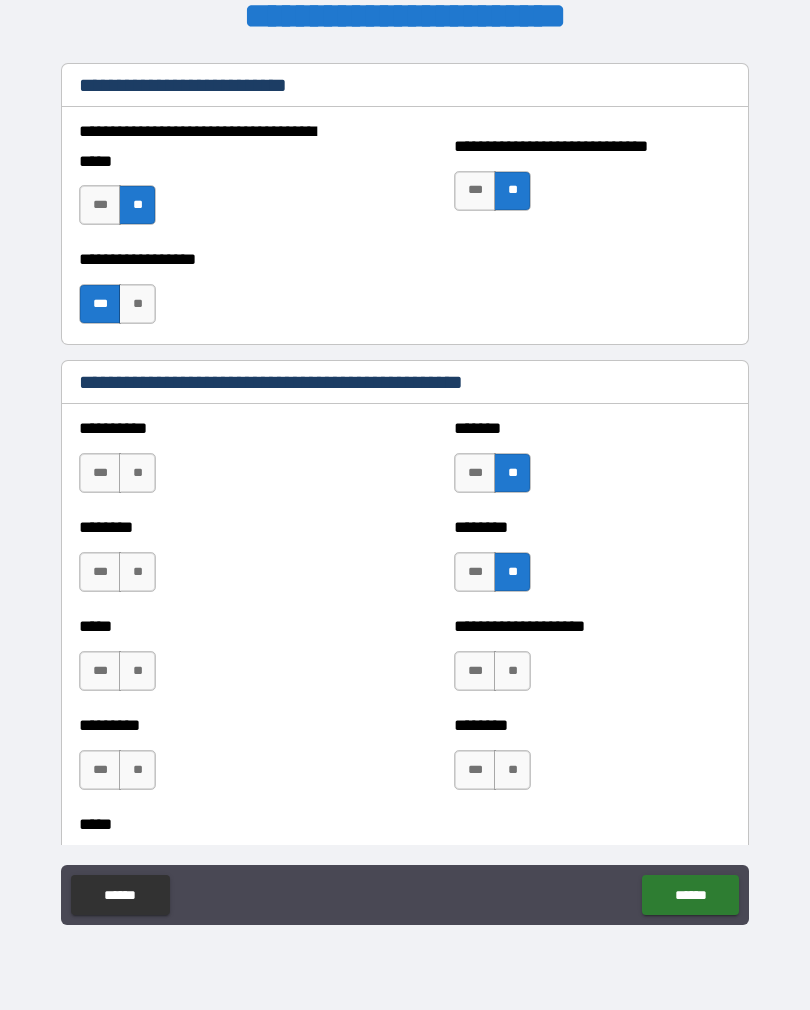 click on "**" at bounding box center (512, 671) 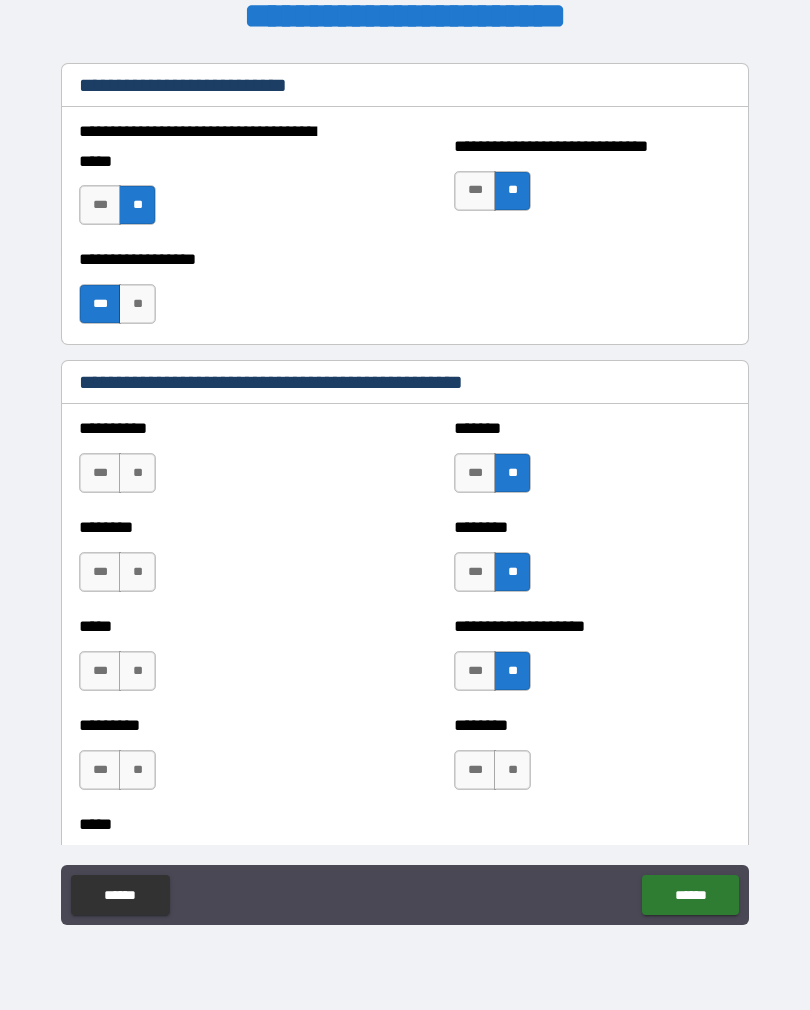 click on "**" at bounding box center [512, 770] 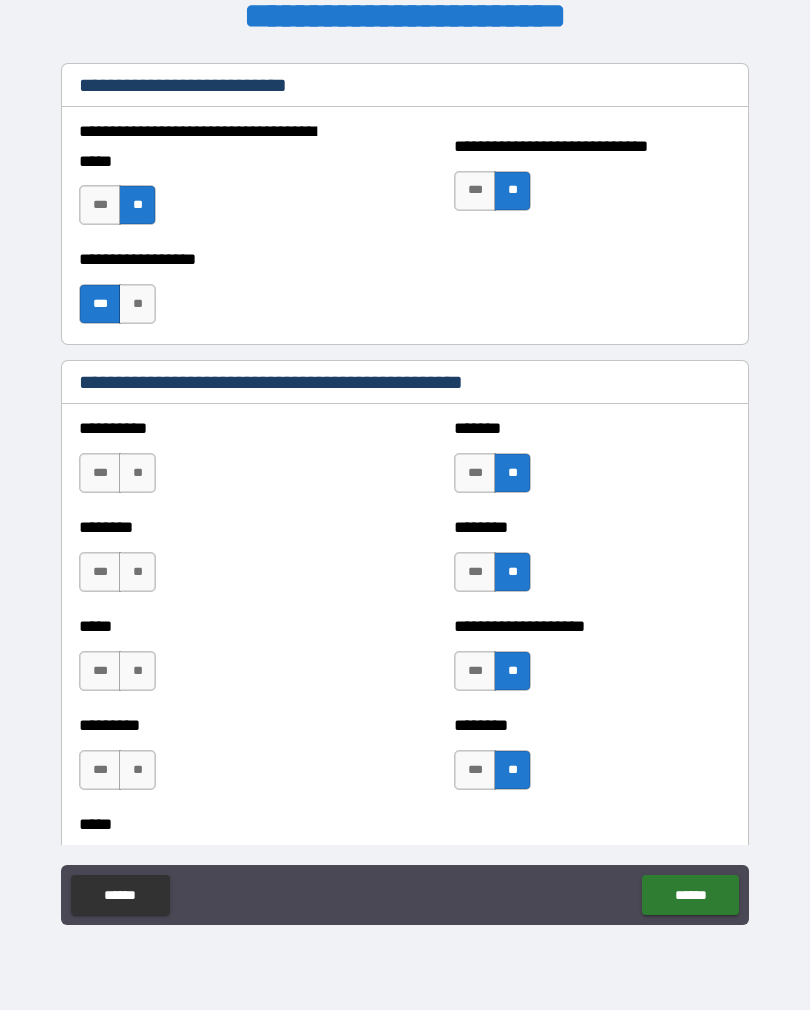 click on "**" at bounding box center [137, 770] 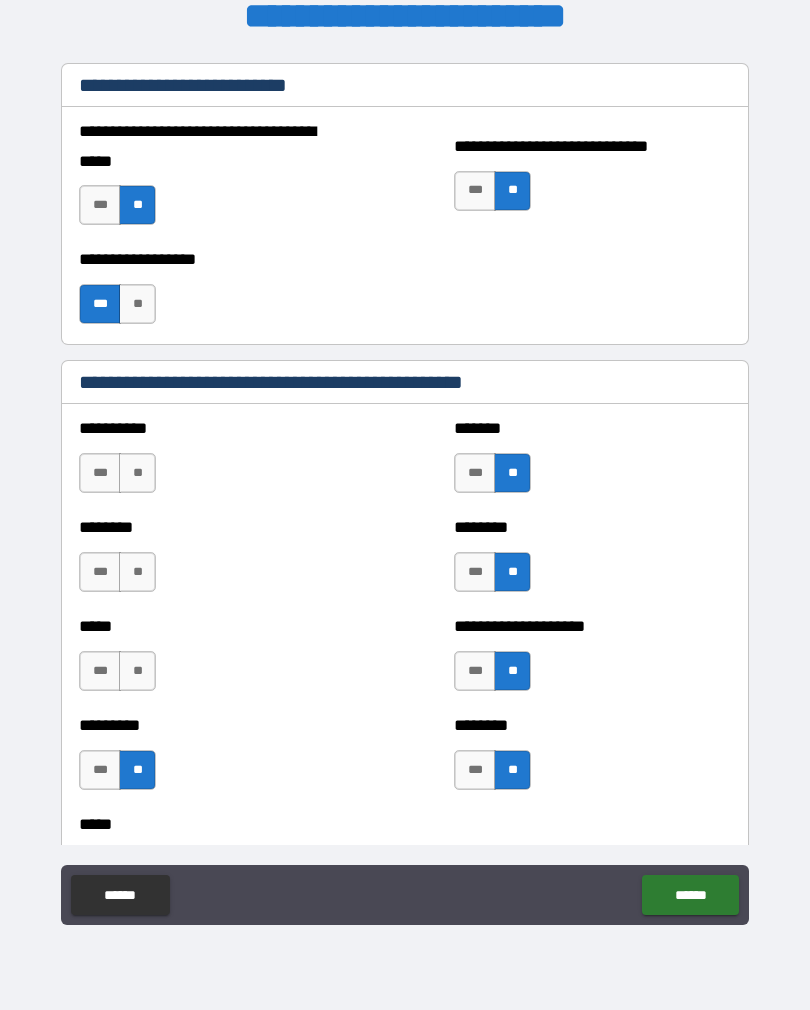 click on "**" at bounding box center [137, 671] 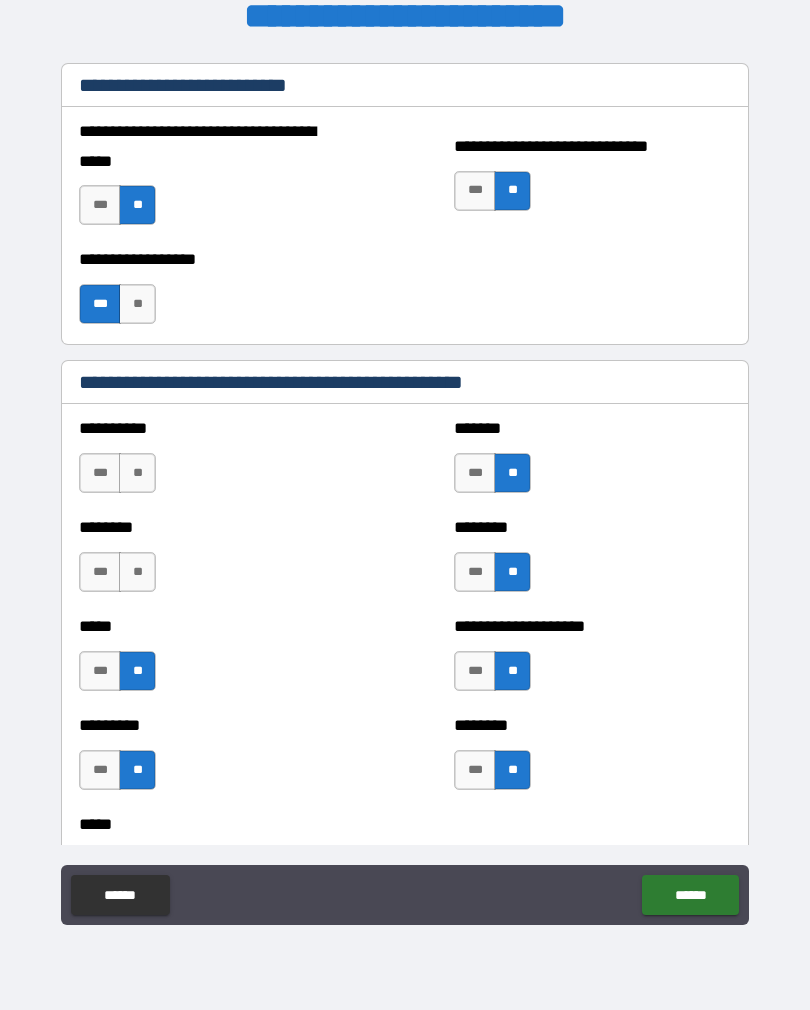click on "**" at bounding box center [137, 572] 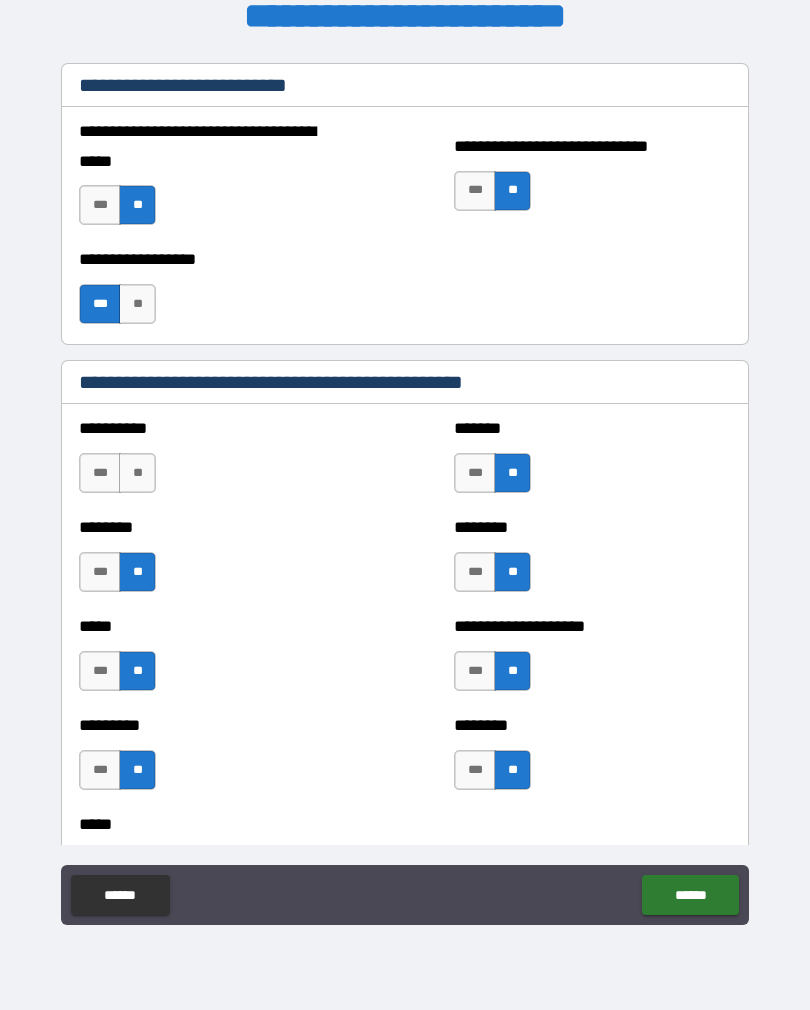 click on "**" at bounding box center (137, 473) 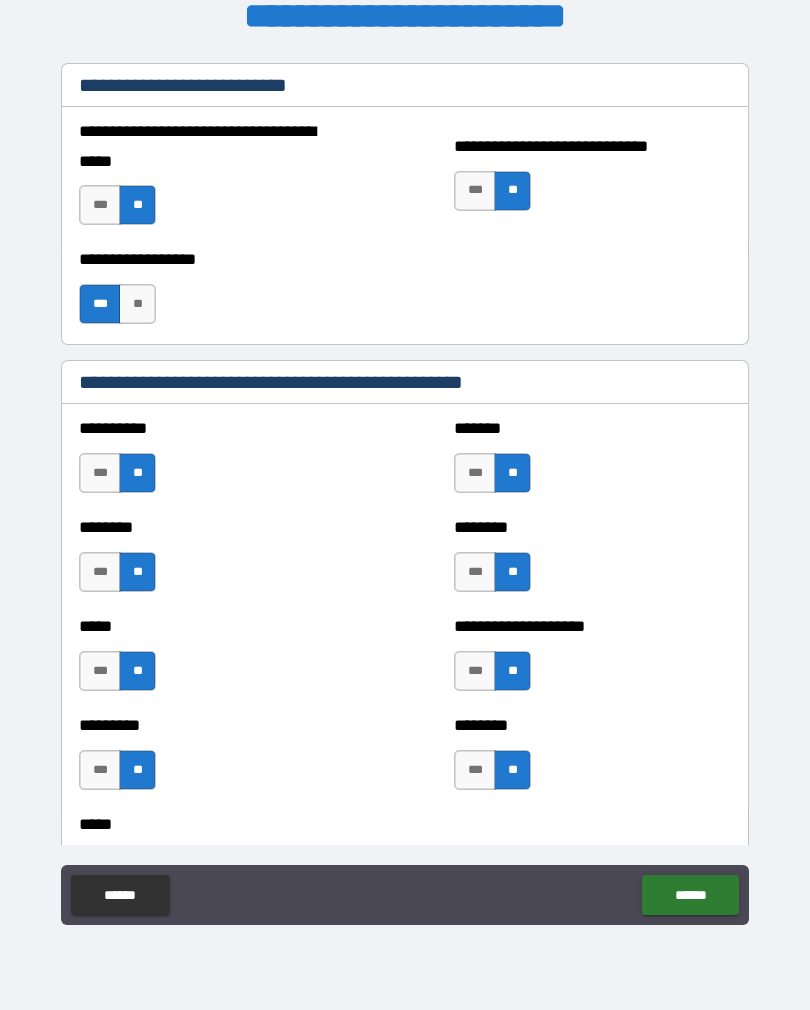 click on "******" at bounding box center [690, 895] 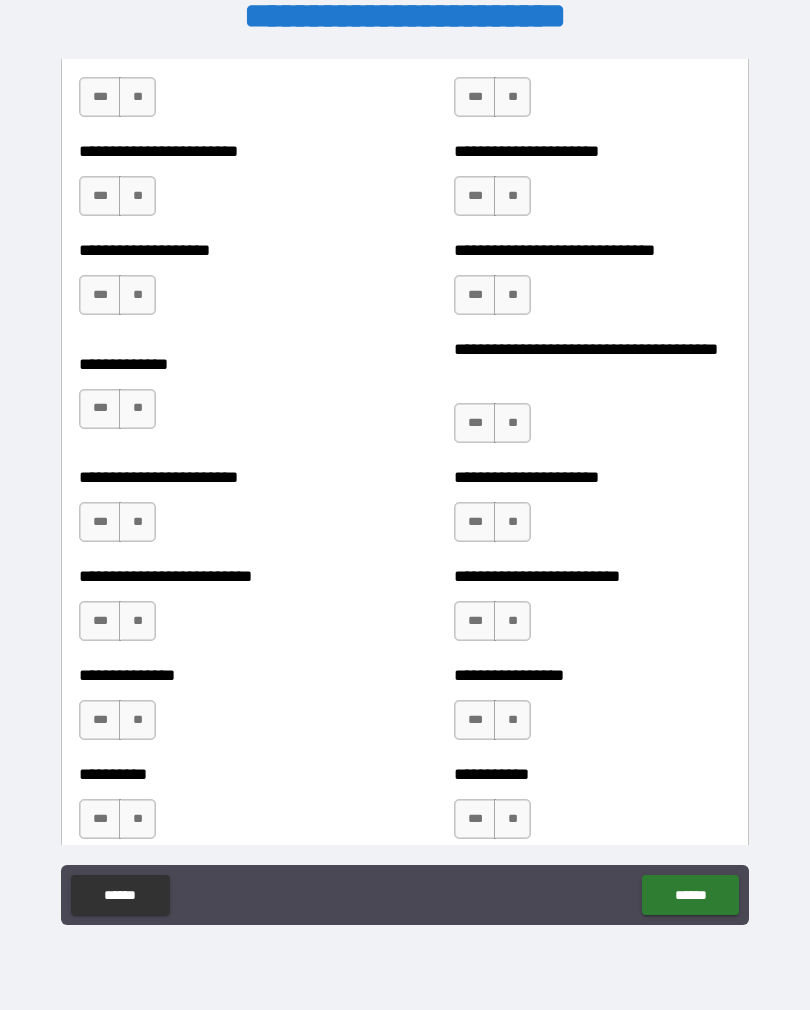 scroll, scrollTop: 4819, scrollLeft: 0, axis: vertical 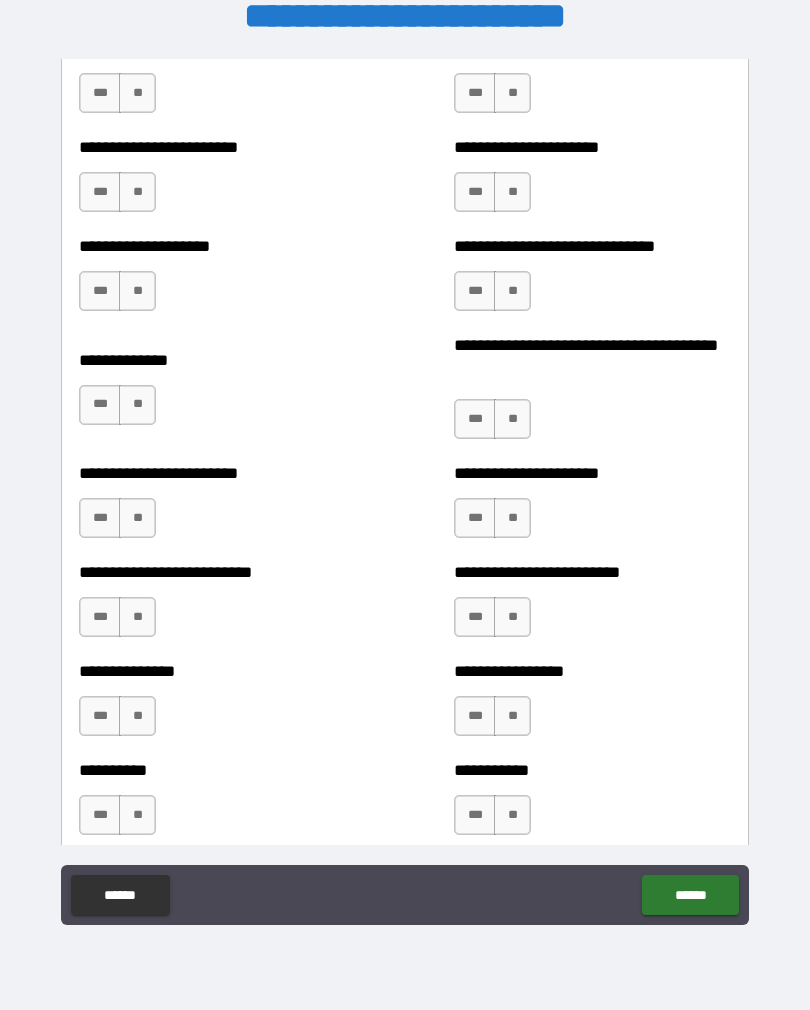 click on "**" at bounding box center [512, 716] 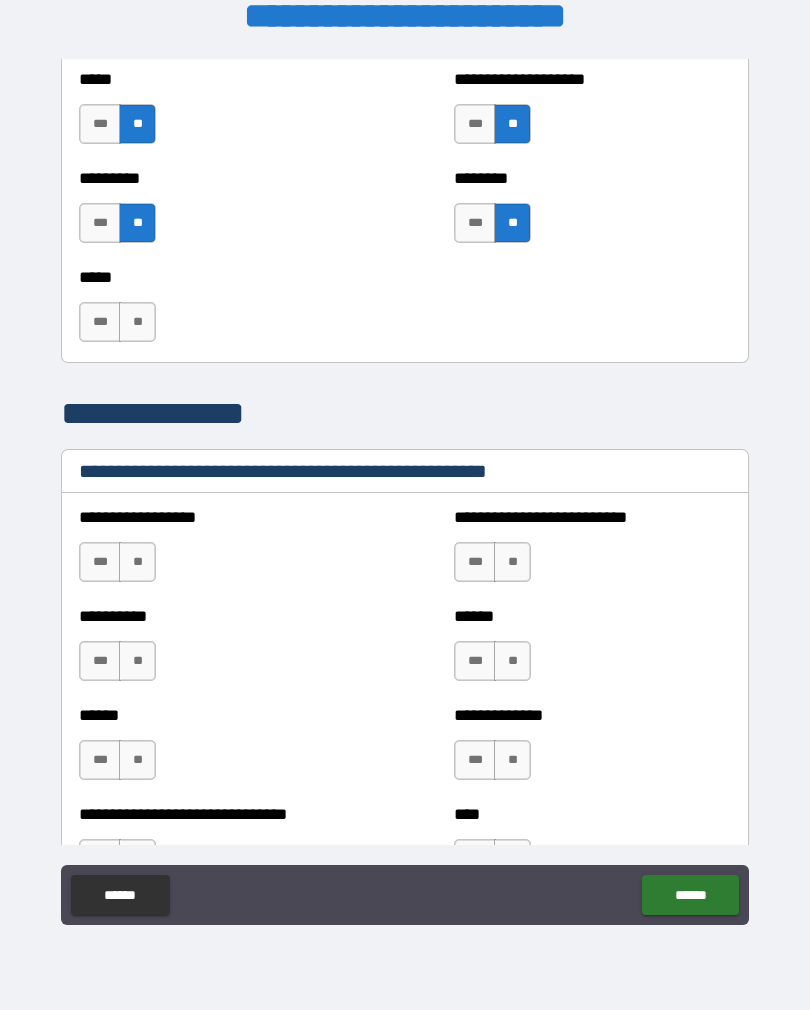 scroll, scrollTop: 2051, scrollLeft: 0, axis: vertical 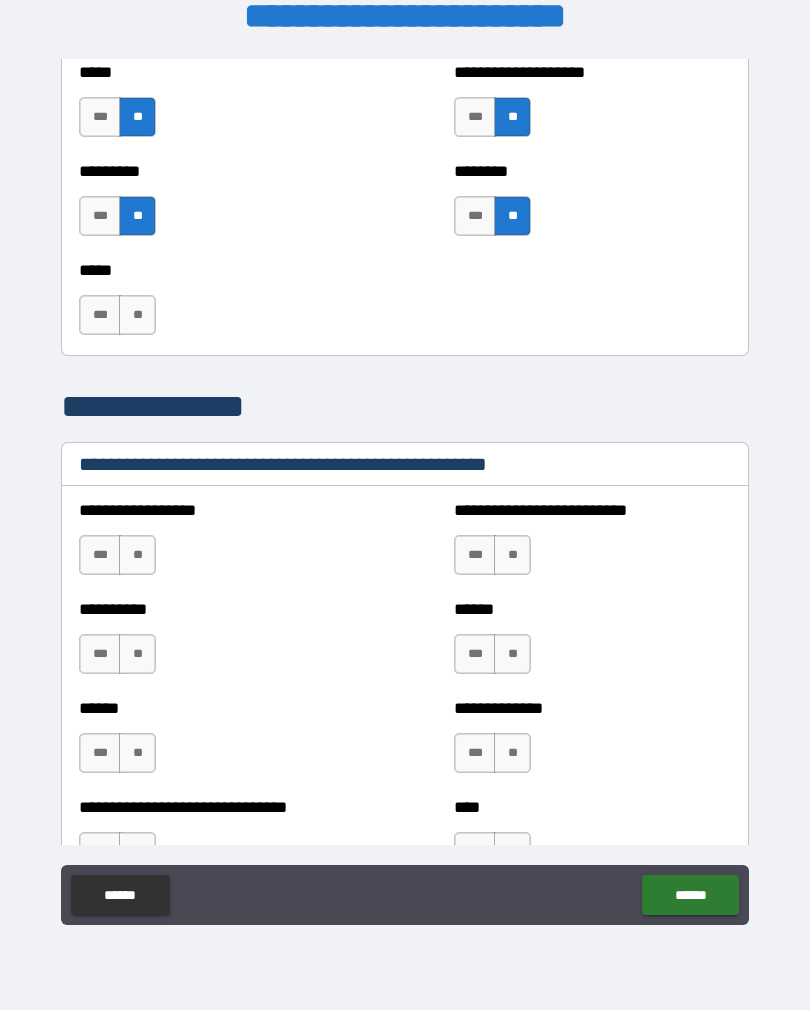 click on "**" at bounding box center [137, 315] 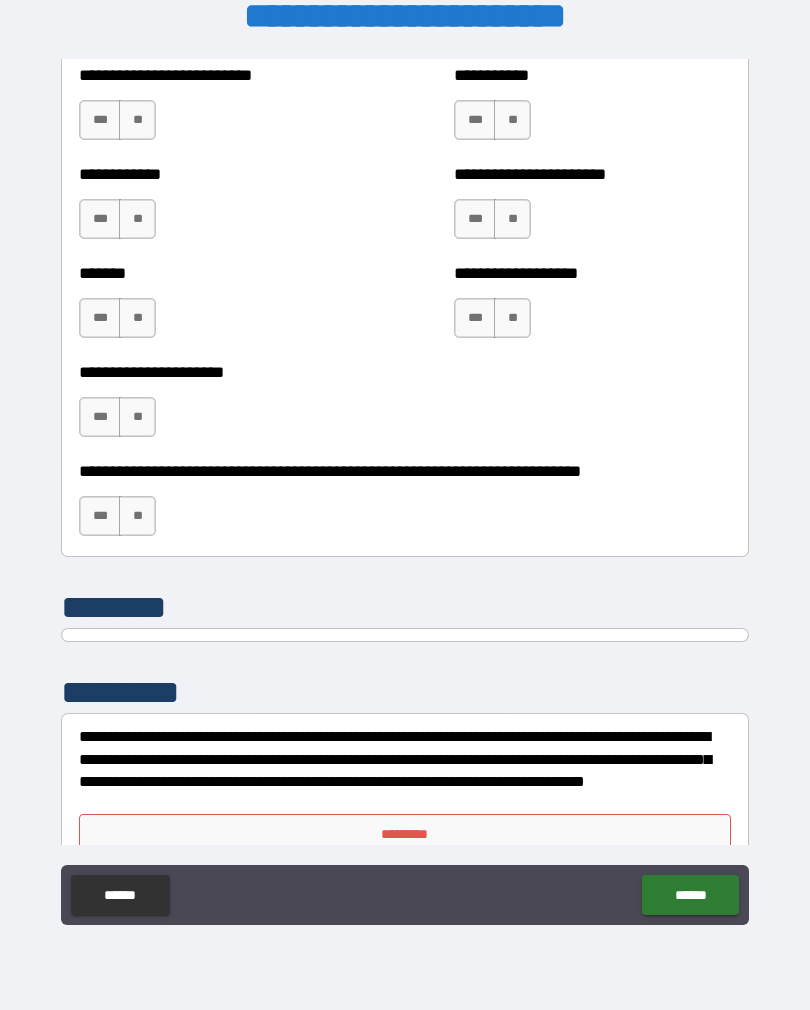scroll, scrollTop: 5905, scrollLeft: 0, axis: vertical 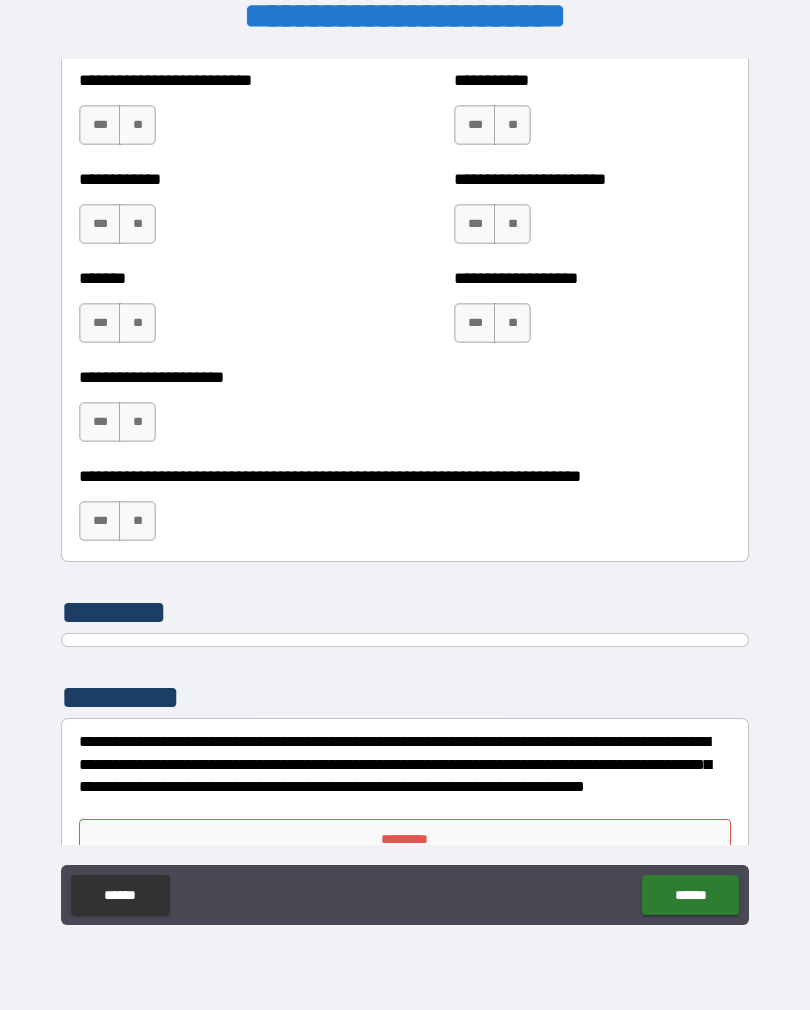 click on "**" at bounding box center [137, 521] 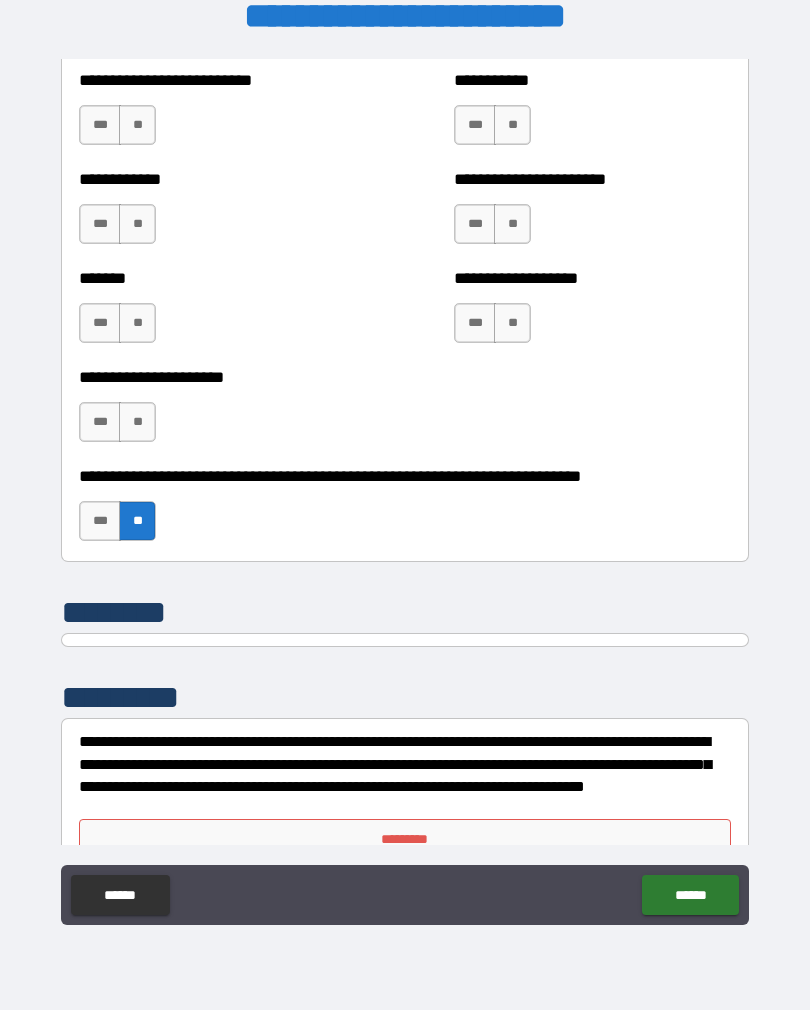 click on "**" at bounding box center [512, 323] 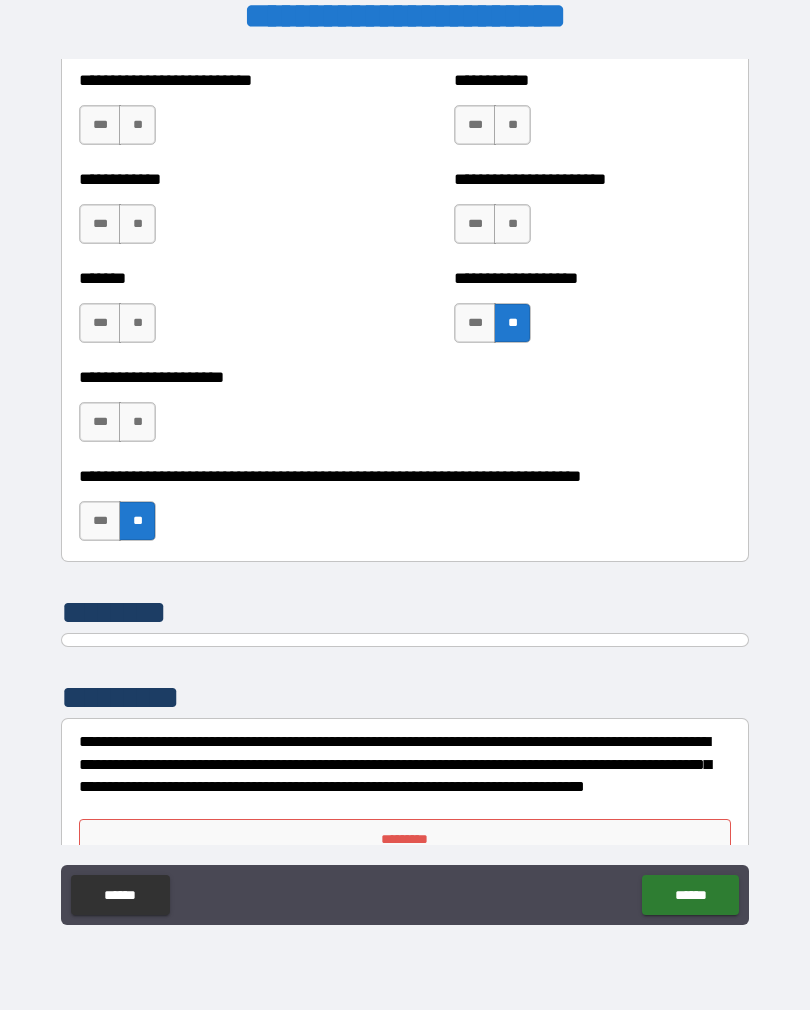 click on "**" at bounding box center [512, 224] 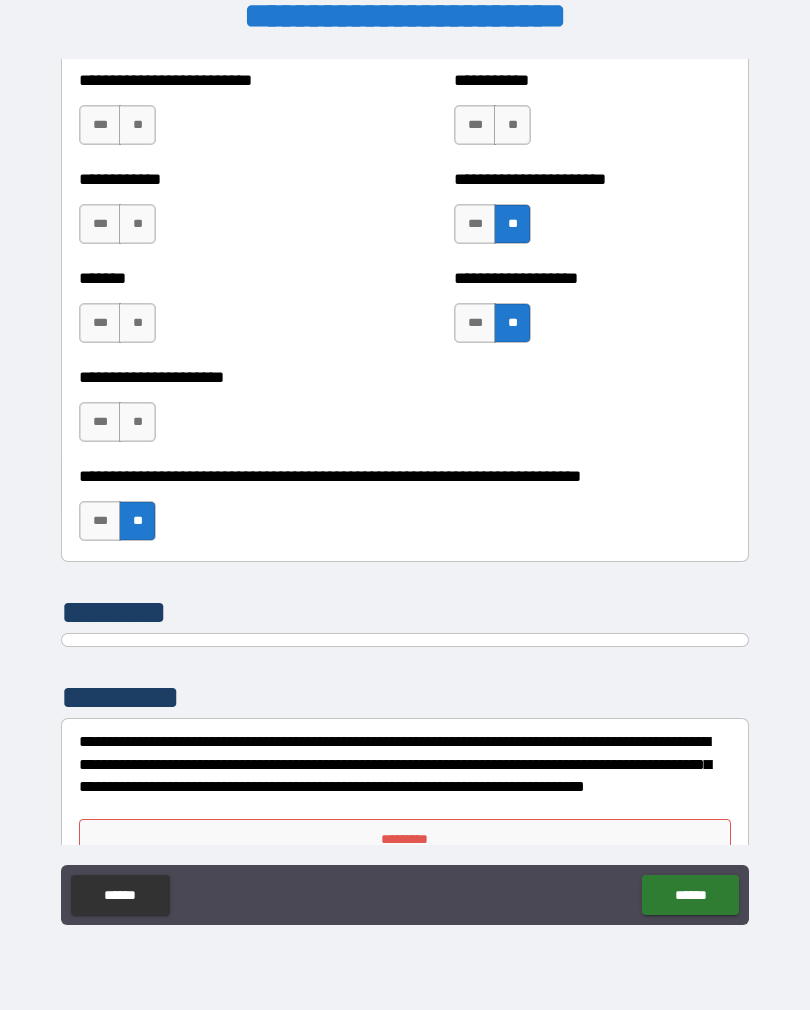click on "**" at bounding box center (512, 125) 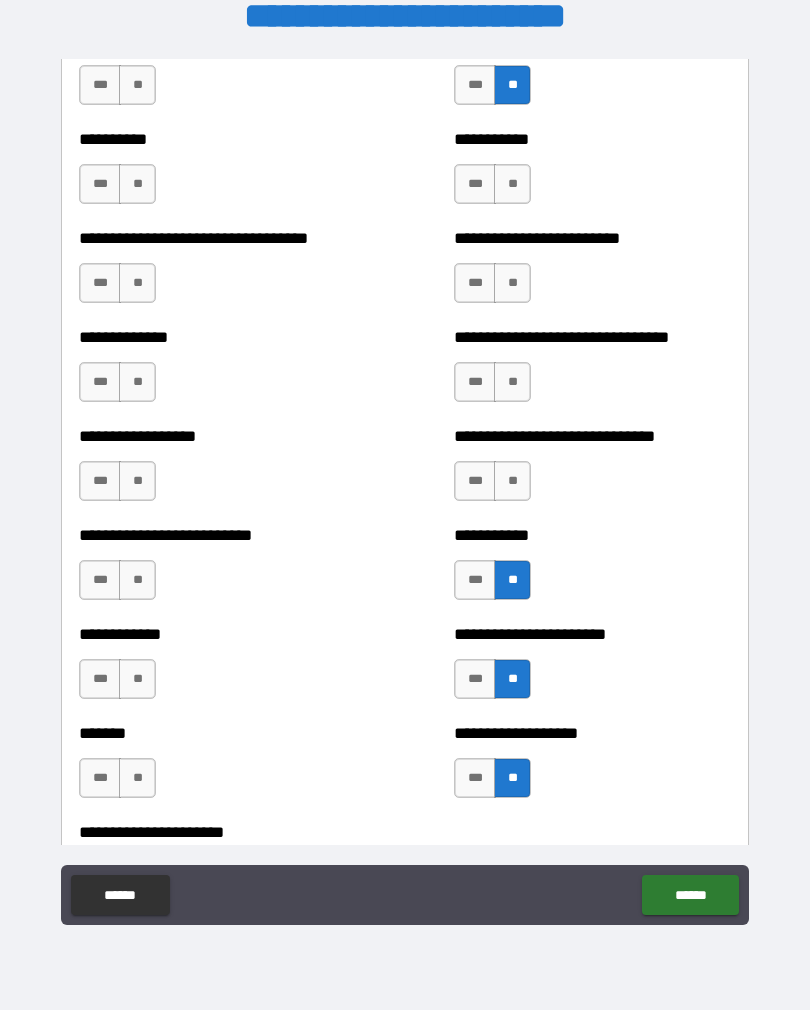 scroll, scrollTop: 5451, scrollLeft: 0, axis: vertical 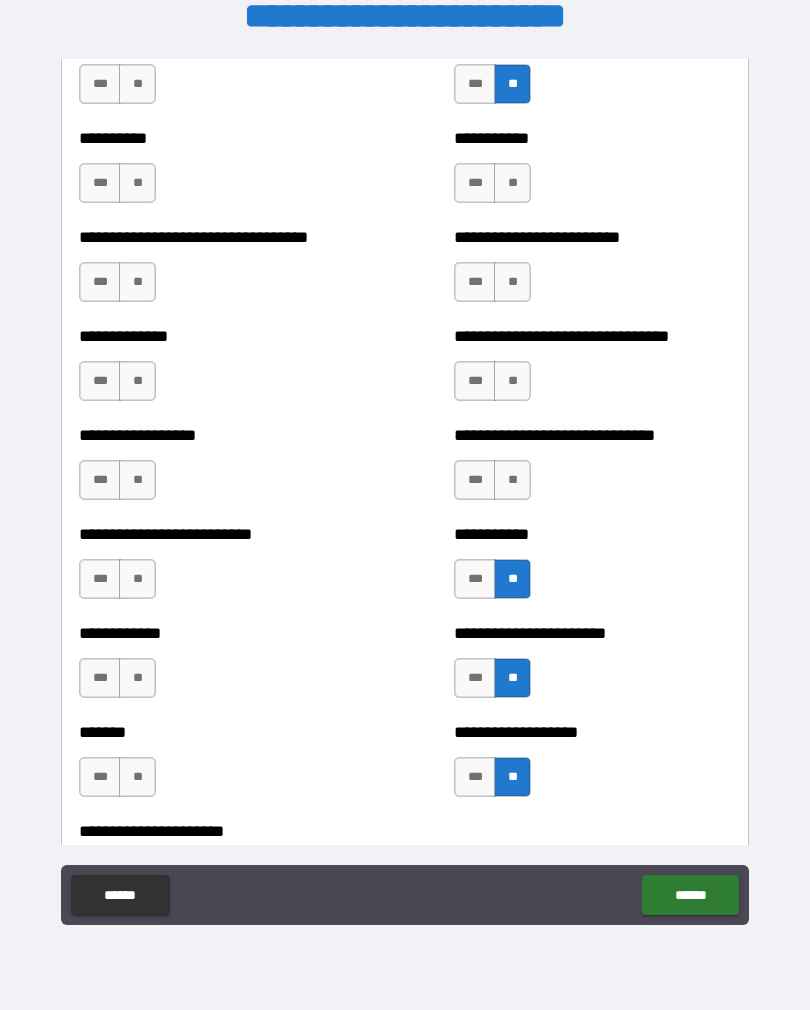 click on "**" at bounding box center [512, 480] 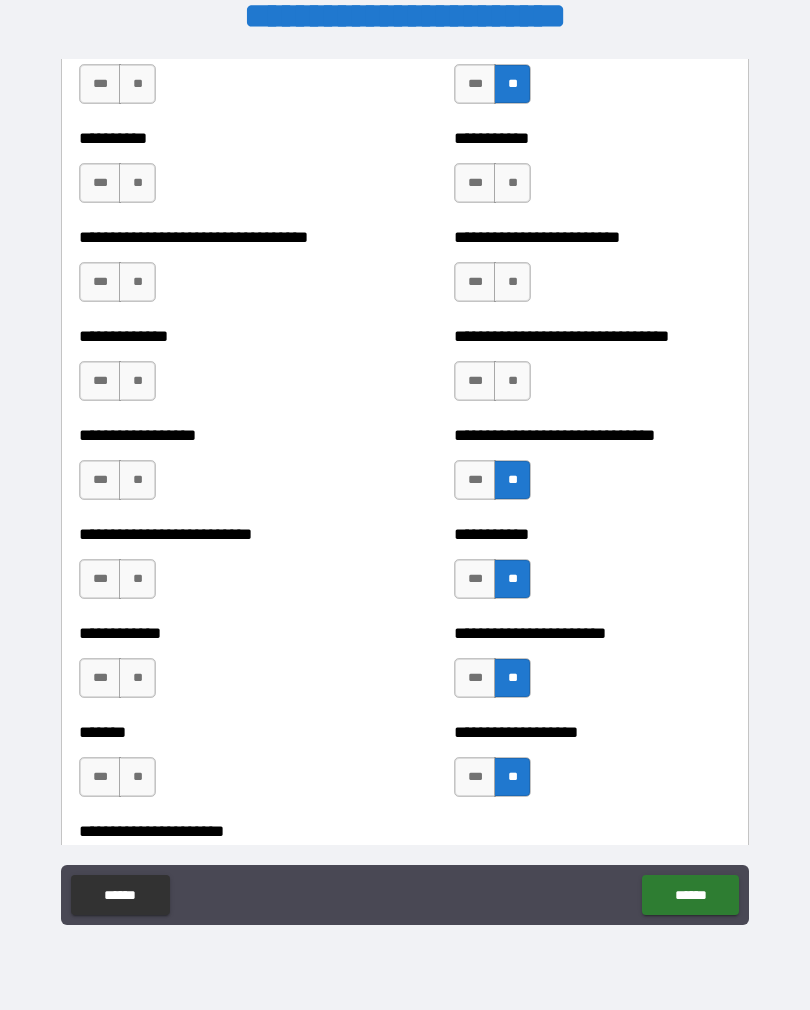 click on "**" at bounding box center [512, 381] 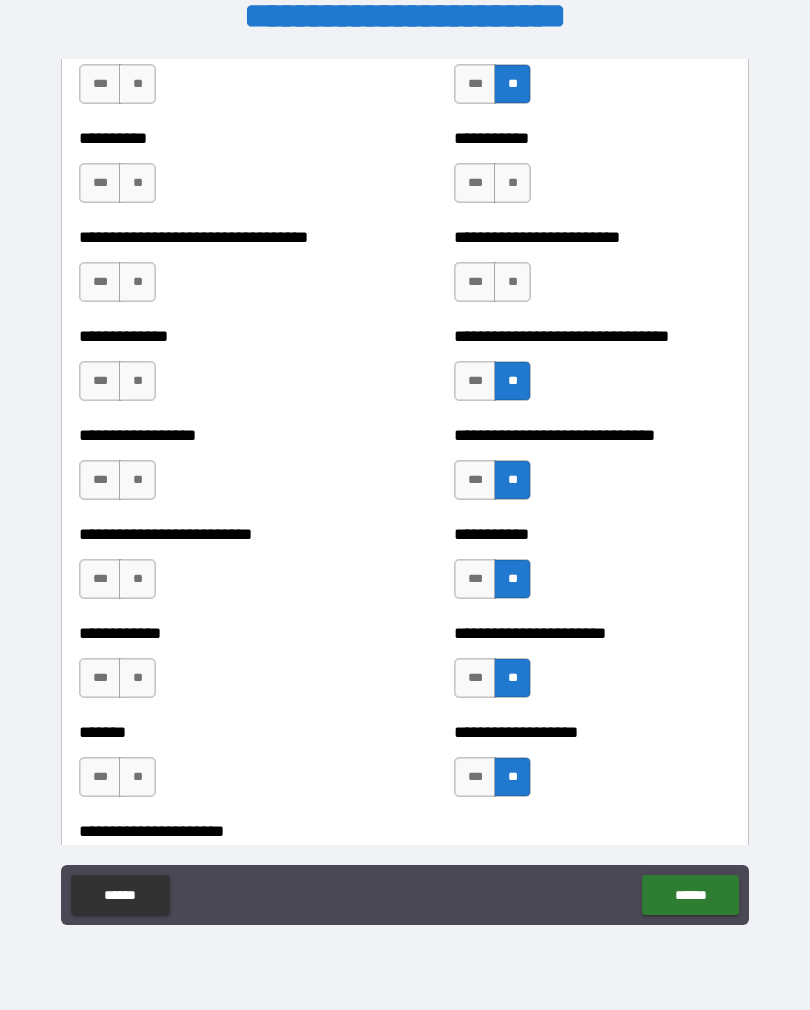 click on "**" at bounding box center [512, 282] 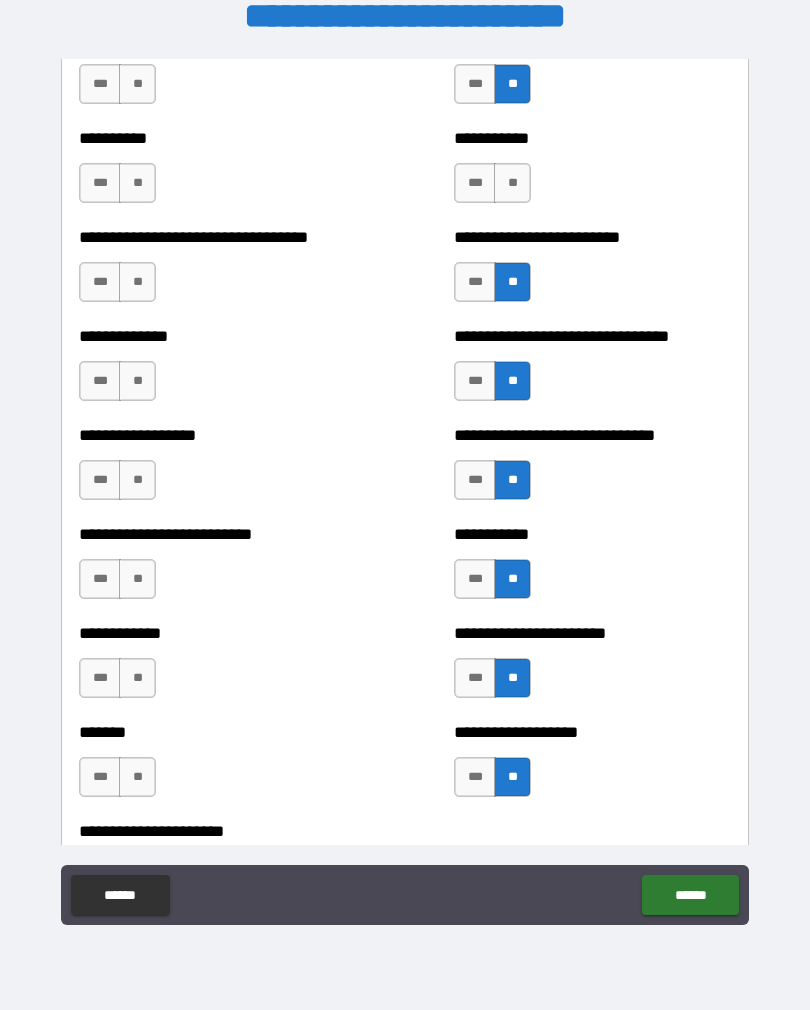 click on "**" at bounding box center (512, 183) 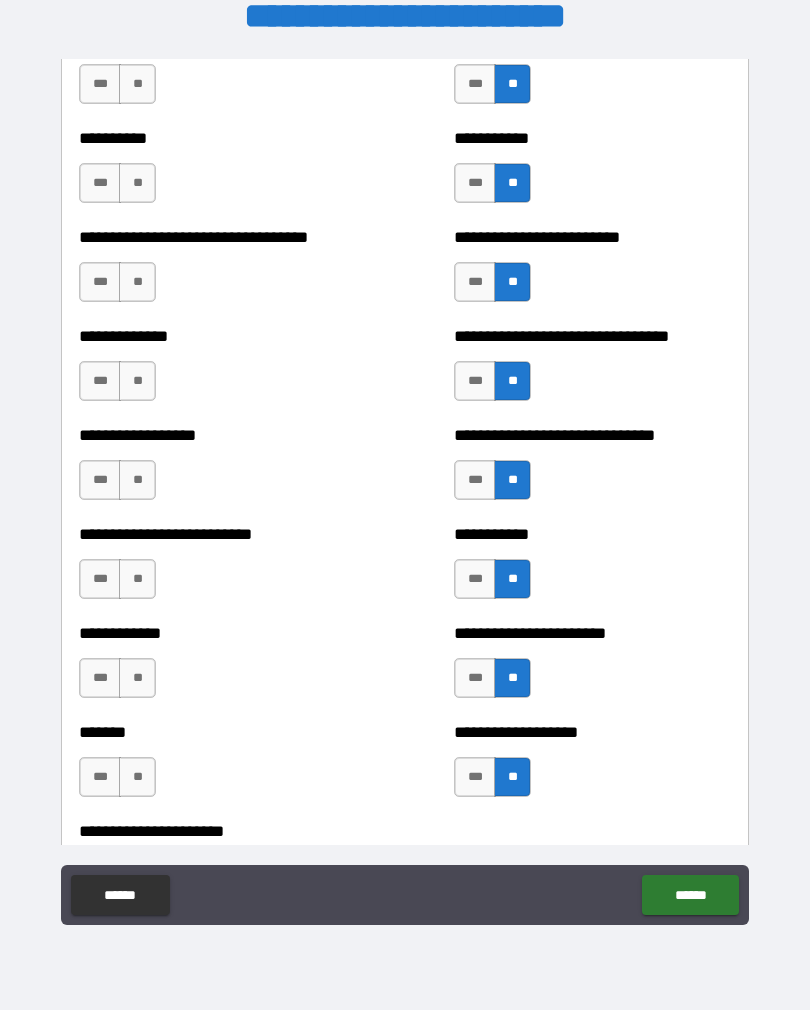 click on "**" at bounding box center [137, 183] 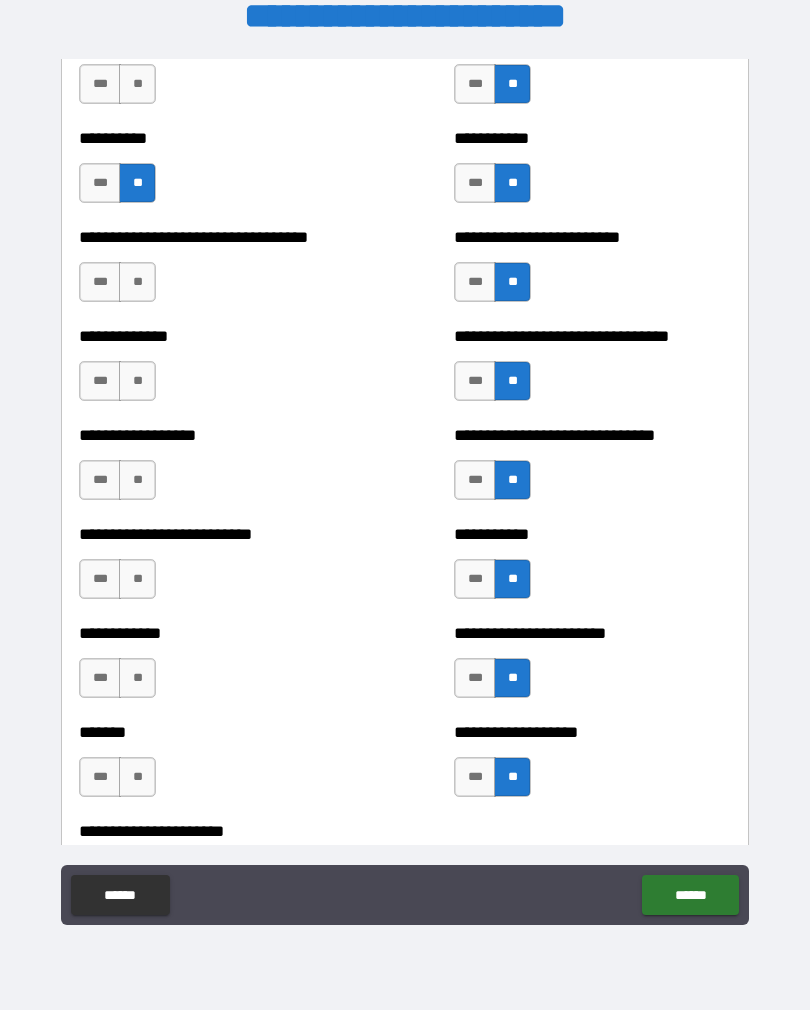 click on "**" at bounding box center [137, 84] 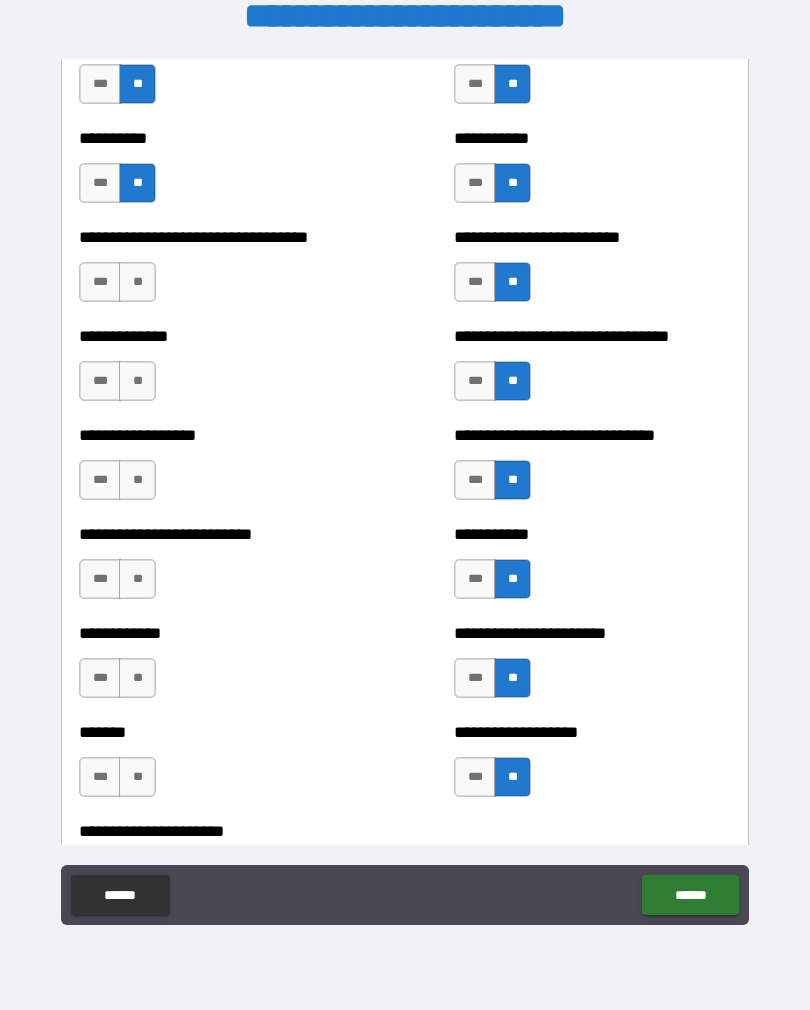 click on "**" at bounding box center [137, 282] 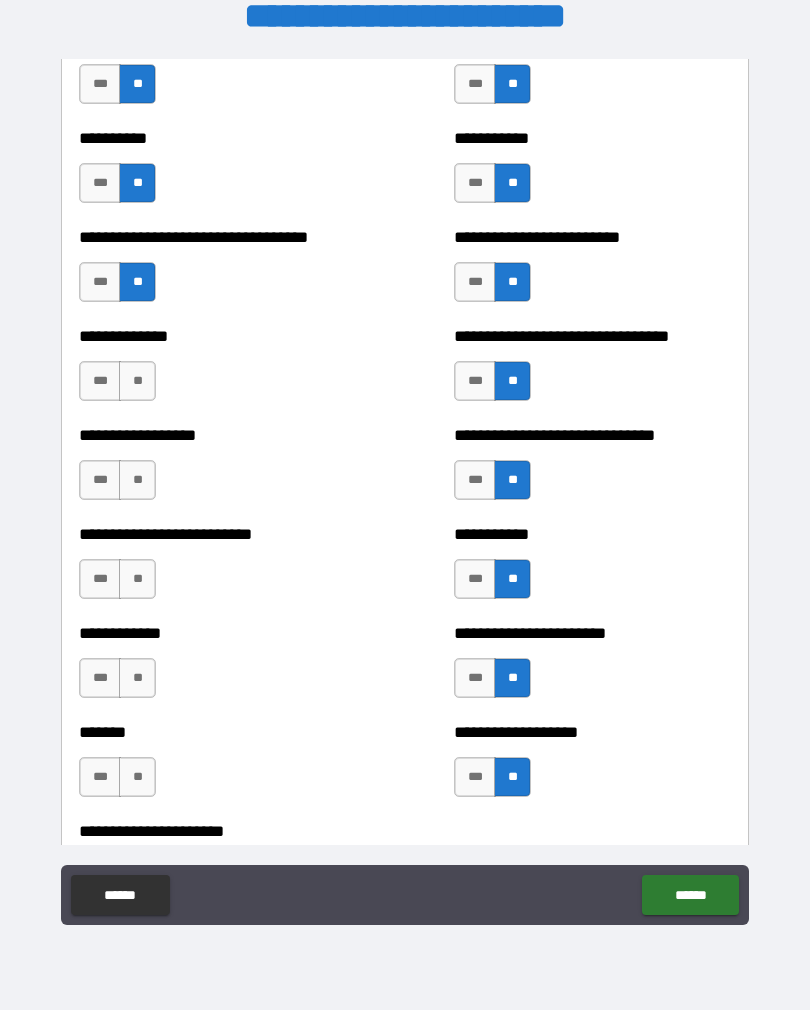 click on "**" at bounding box center [137, 381] 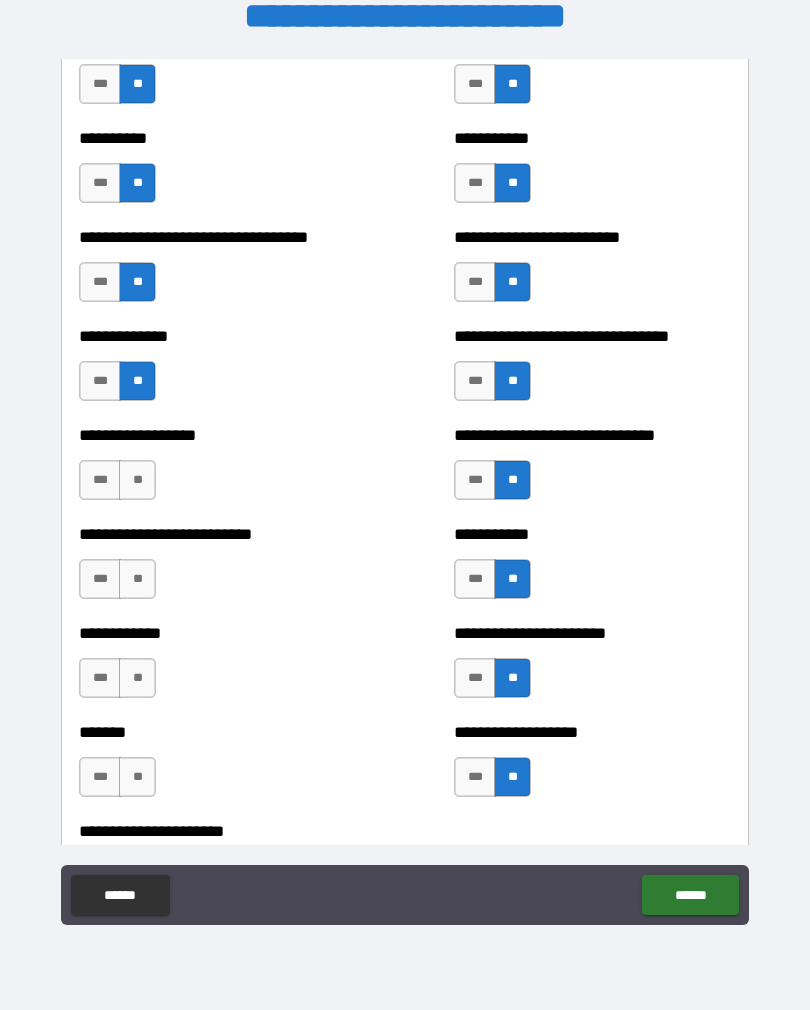 click on "**" at bounding box center [137, 480] 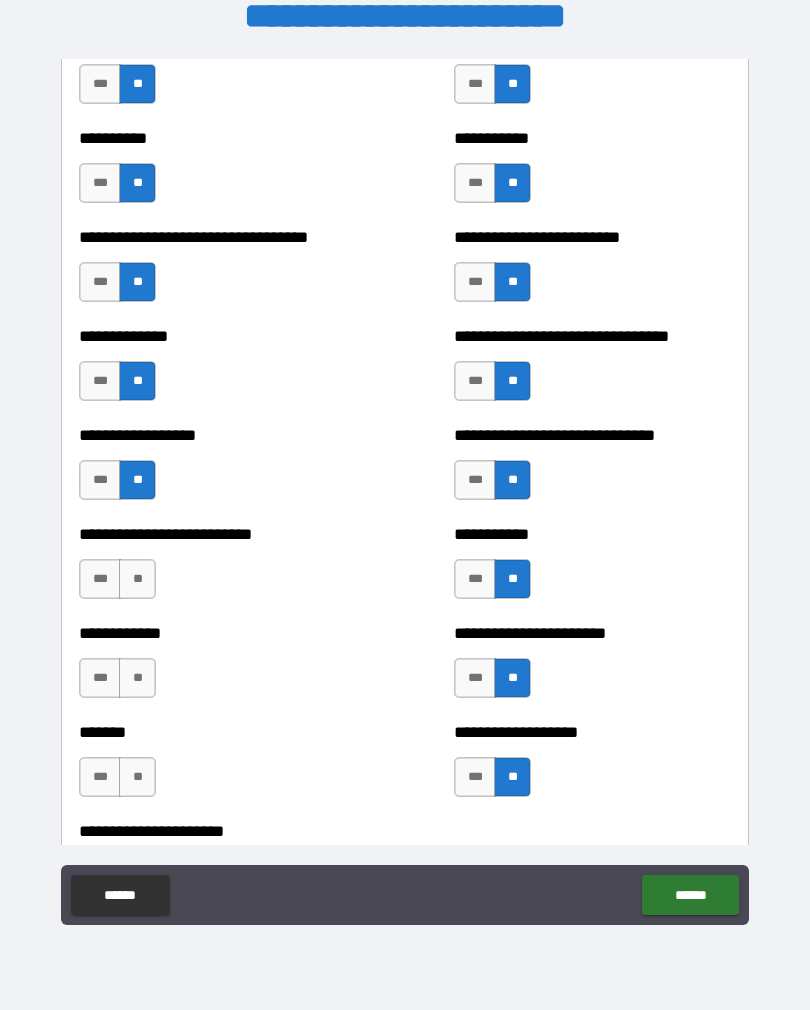 click on "**" at bounding box center [137, 579] 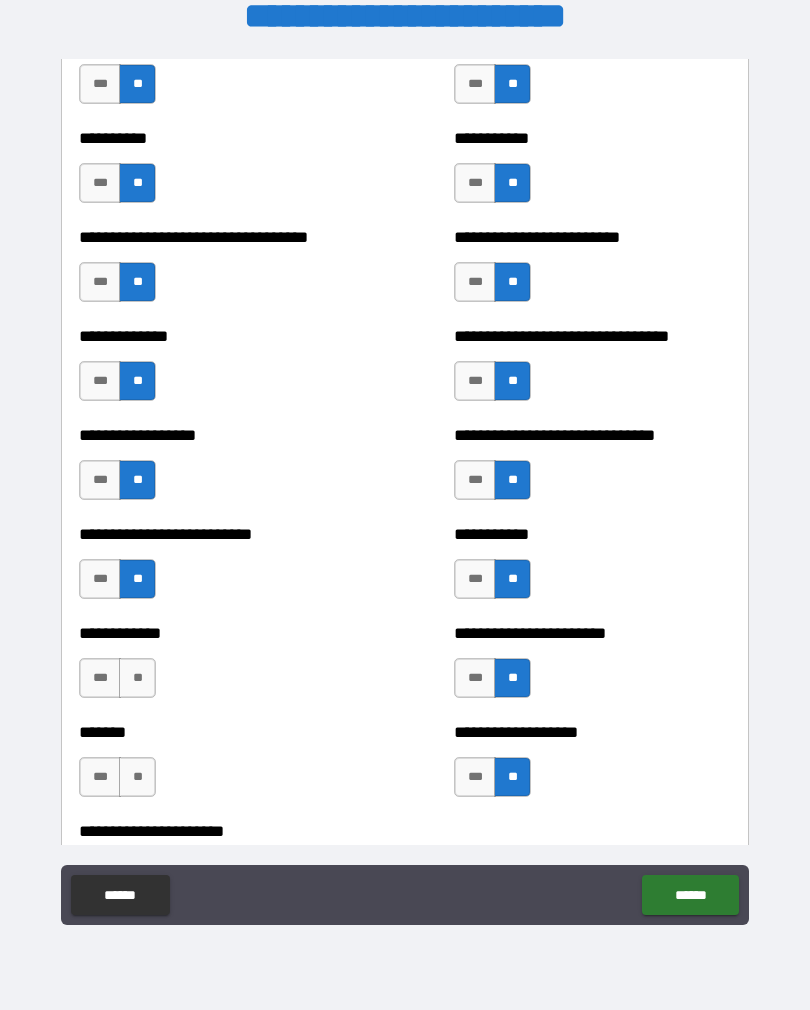 click on "**" at bounding box center (137, 678) 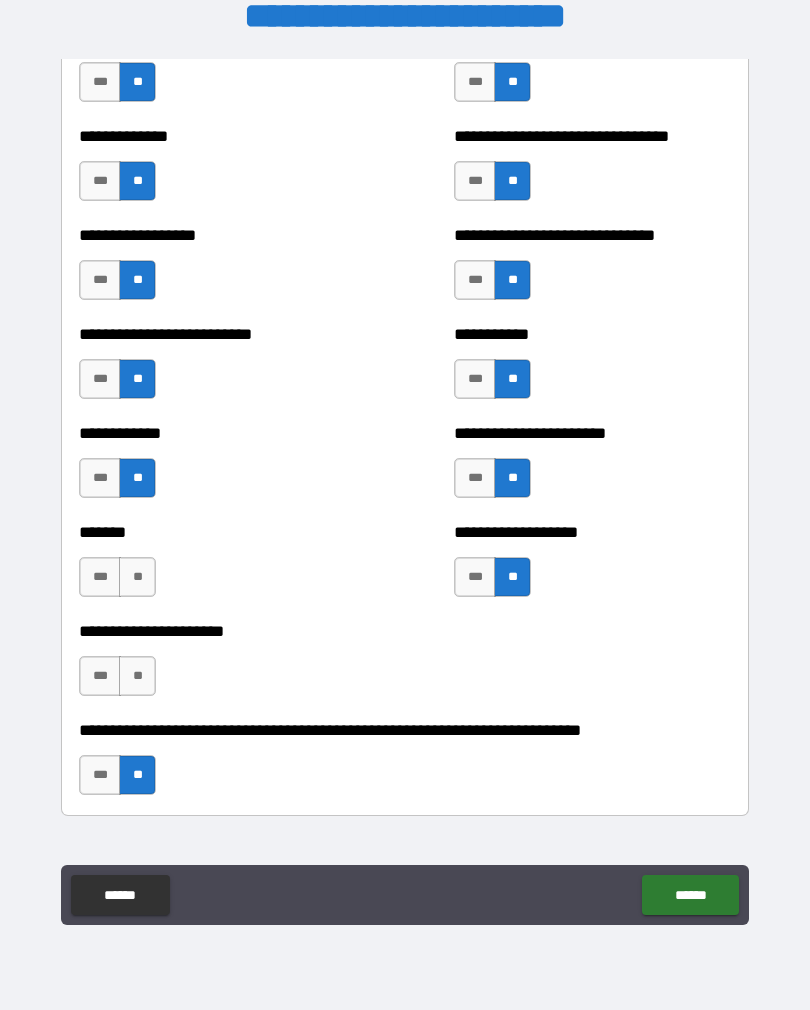 scroll, scrollTop: 5658, scrollLeft: 0, axis: vertical 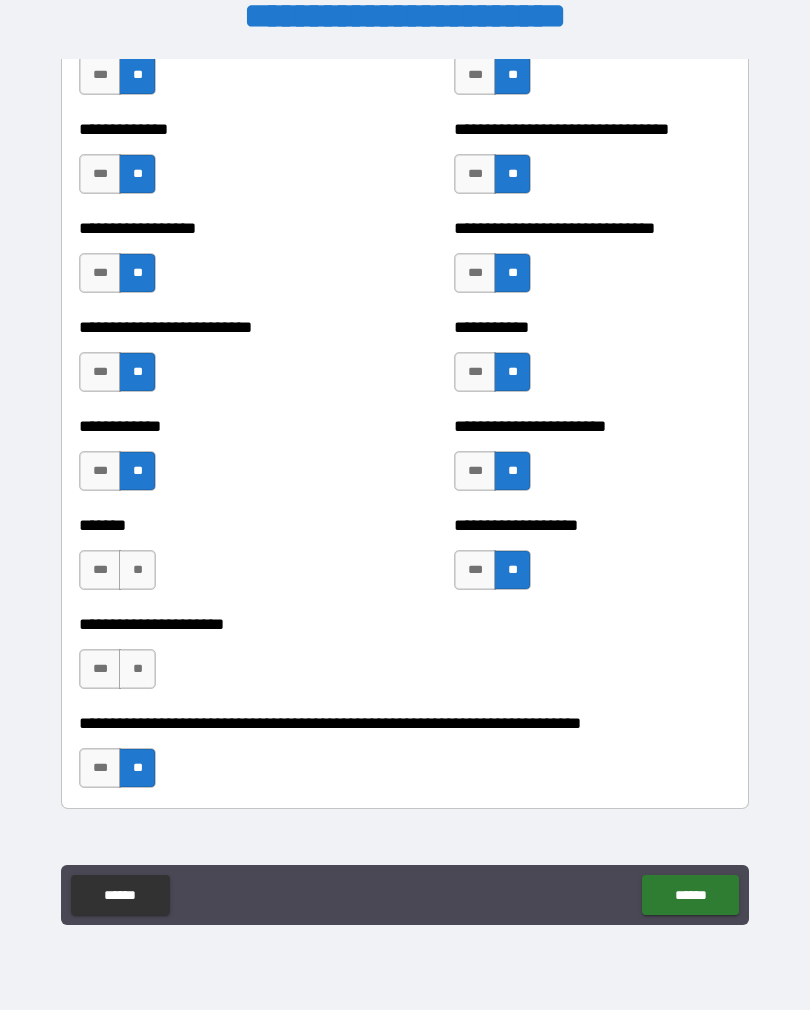 click on "**" at bounding box center (137, 570) 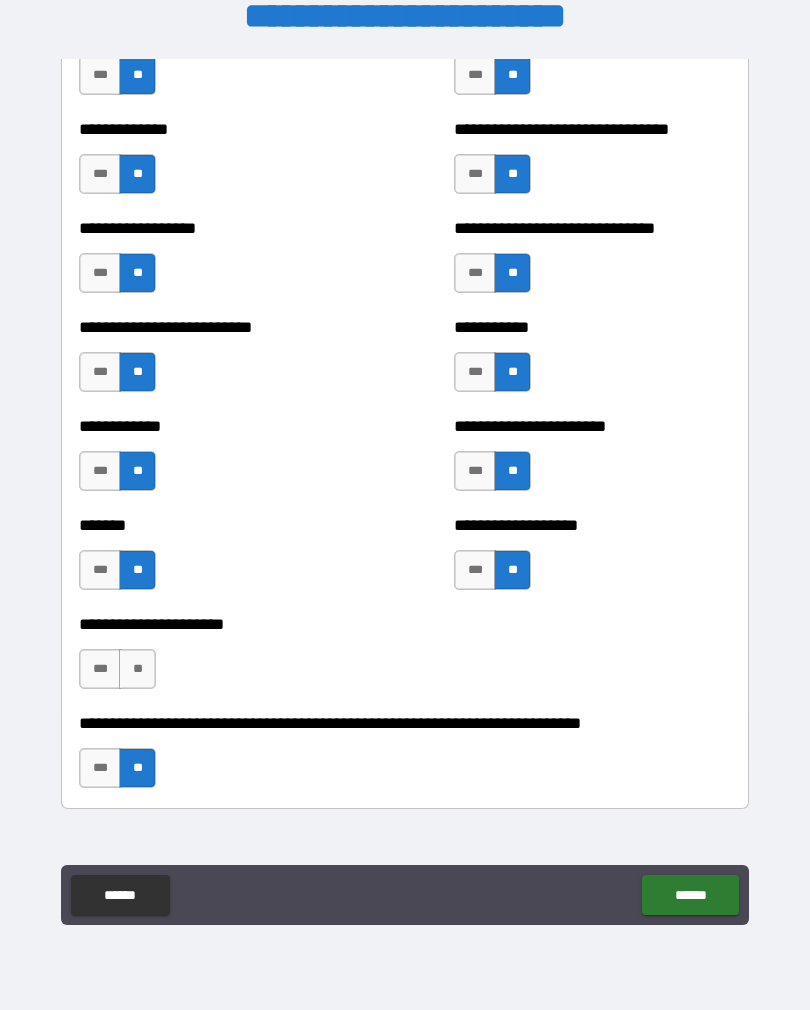 click on "**" at bounding box center [137, 669] 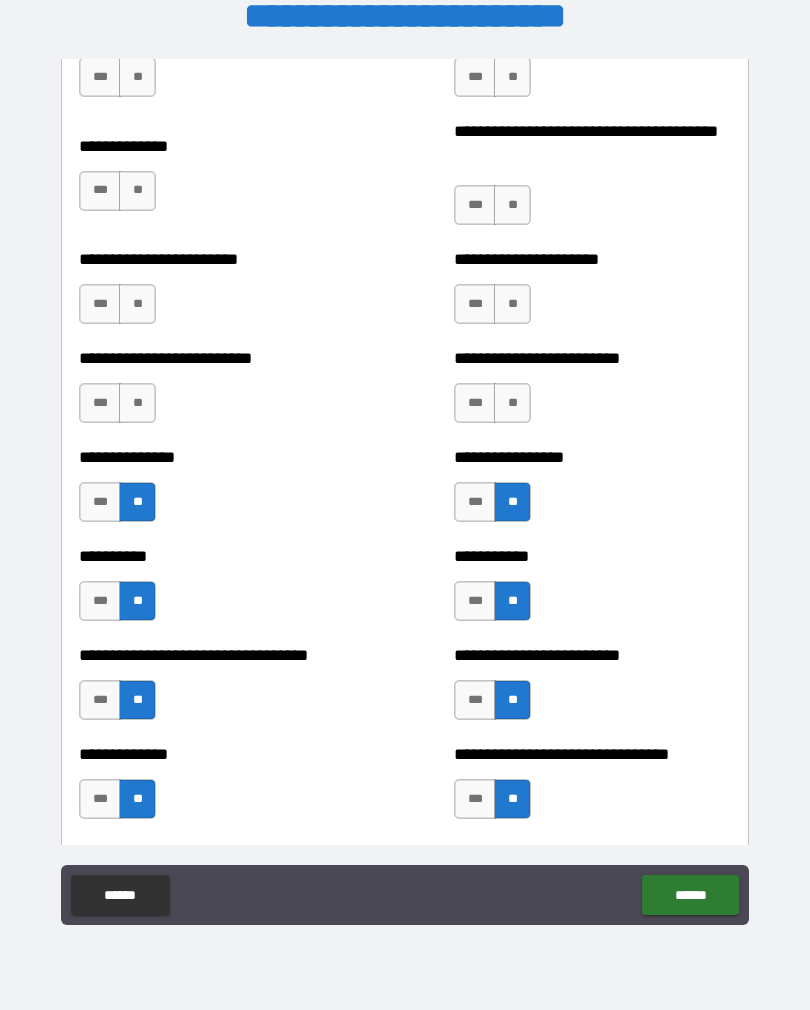 scroll, scrollTop: 5027, scrollLeft: 0, axis: vertical 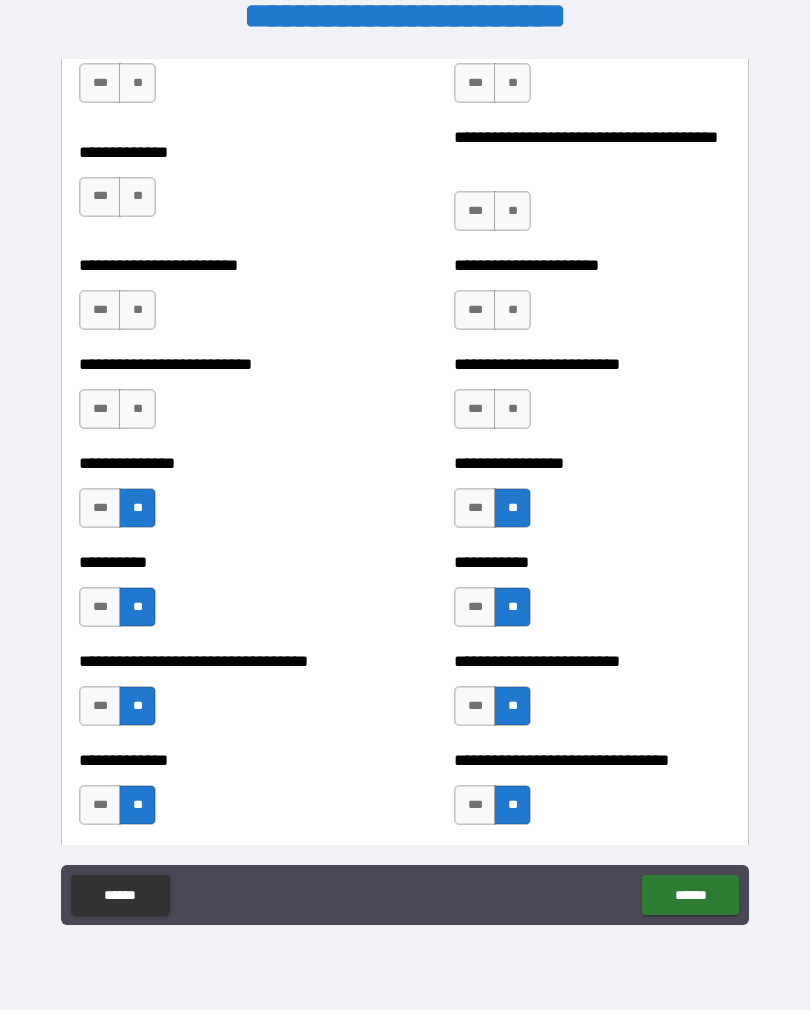 click on "**" at bounding box center [512, 409] 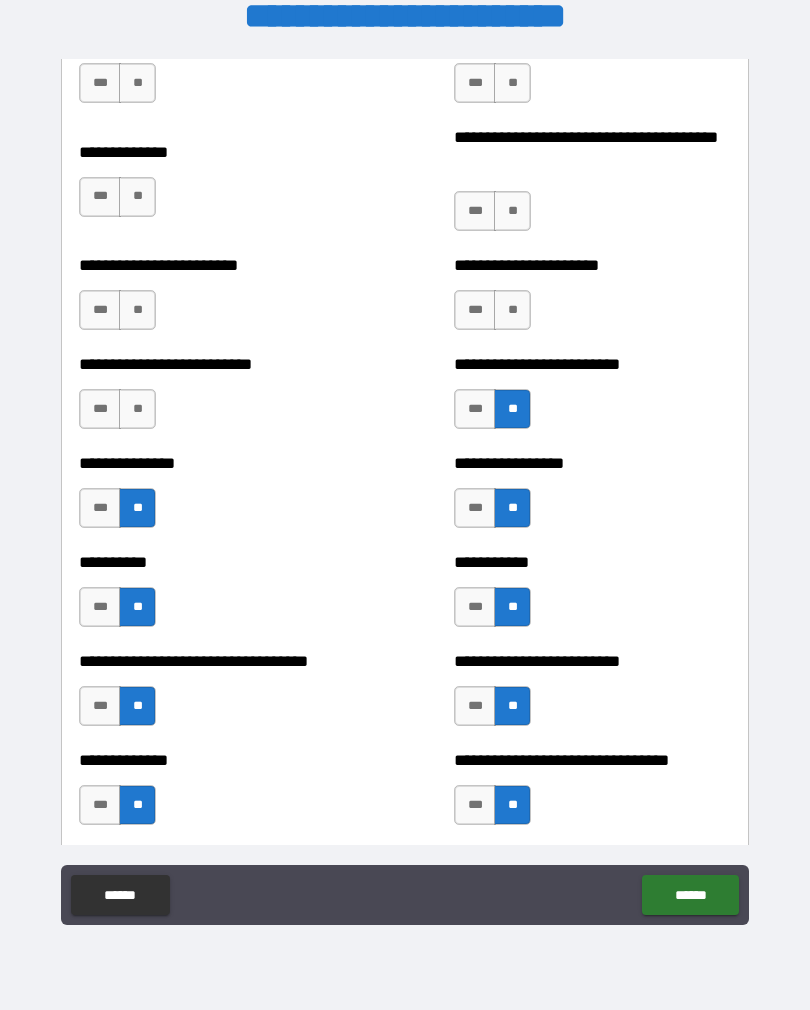 click on "**********" at bounding box center [592, 300] 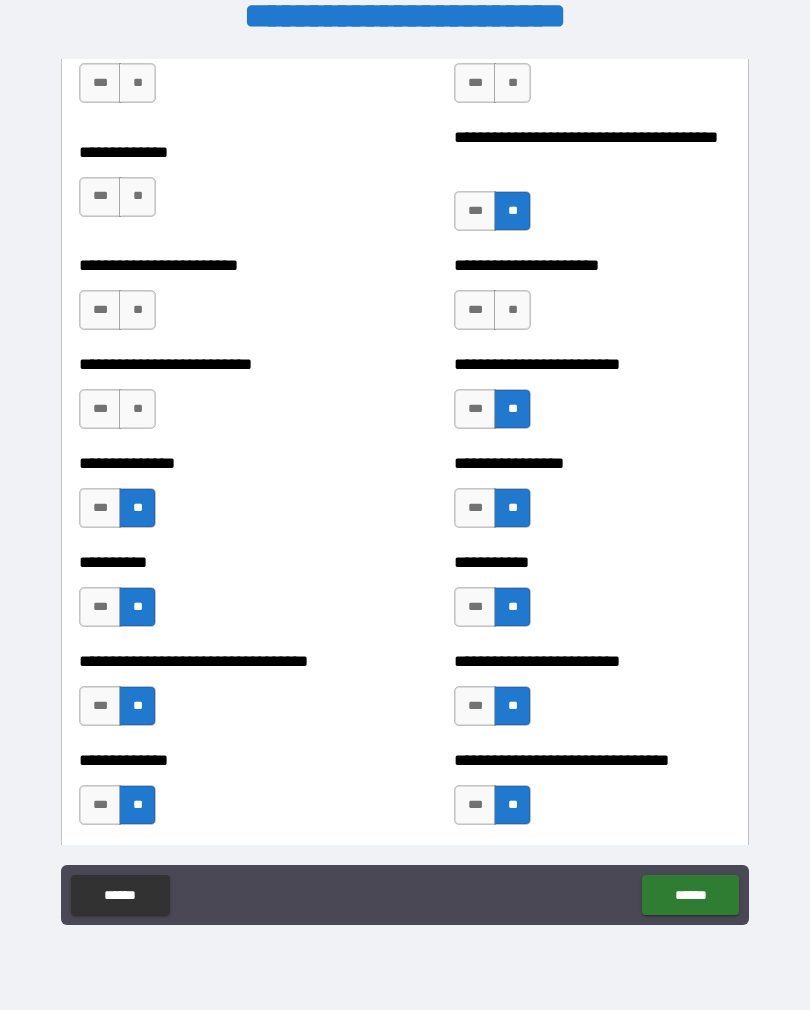 click on "**" at bounding box center [512, 83] 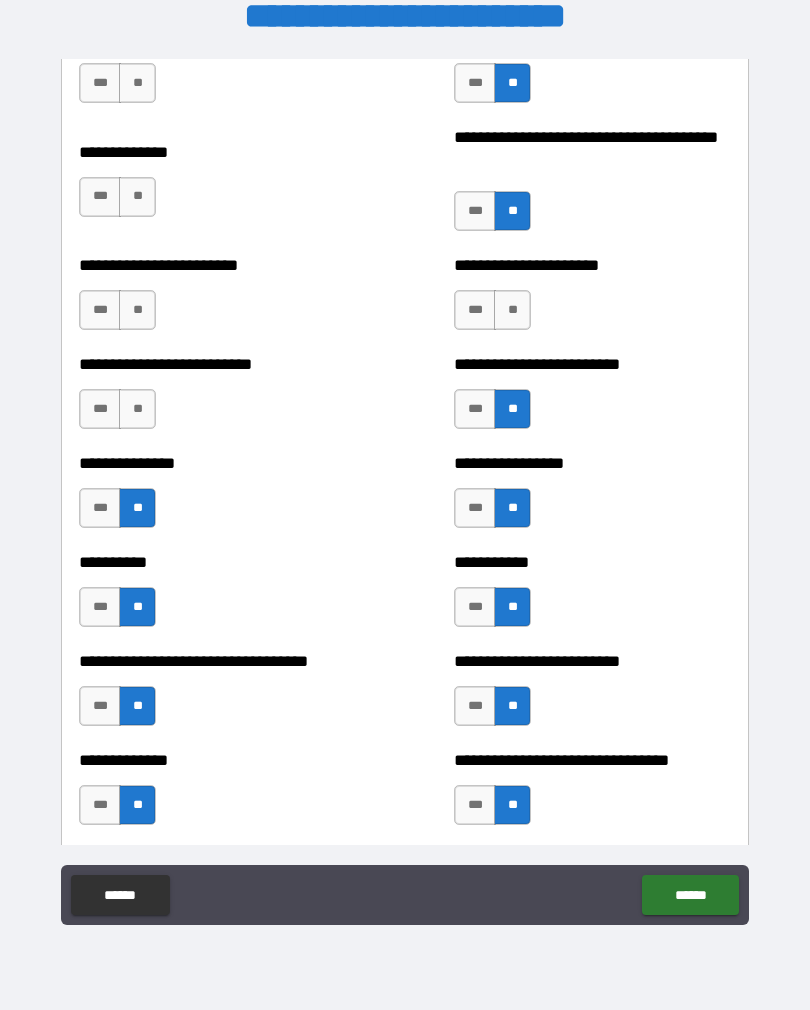 click on "**" at bounding box center (137, 197) 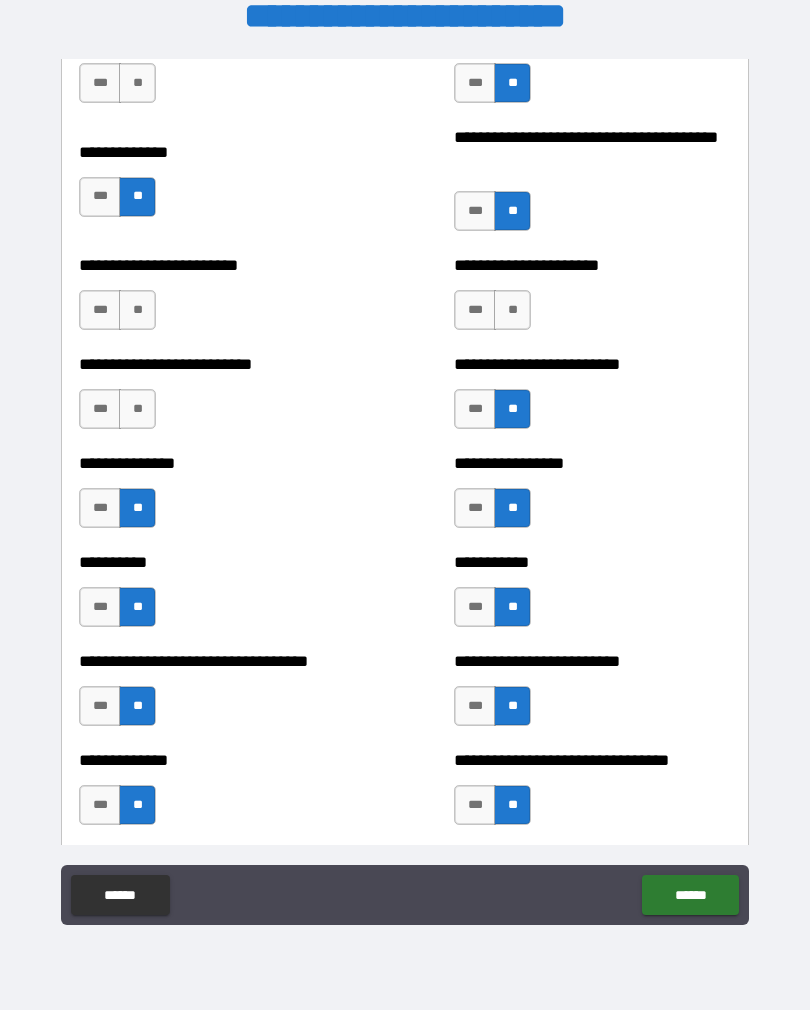 click on "**" at bounding box center (137, 83) 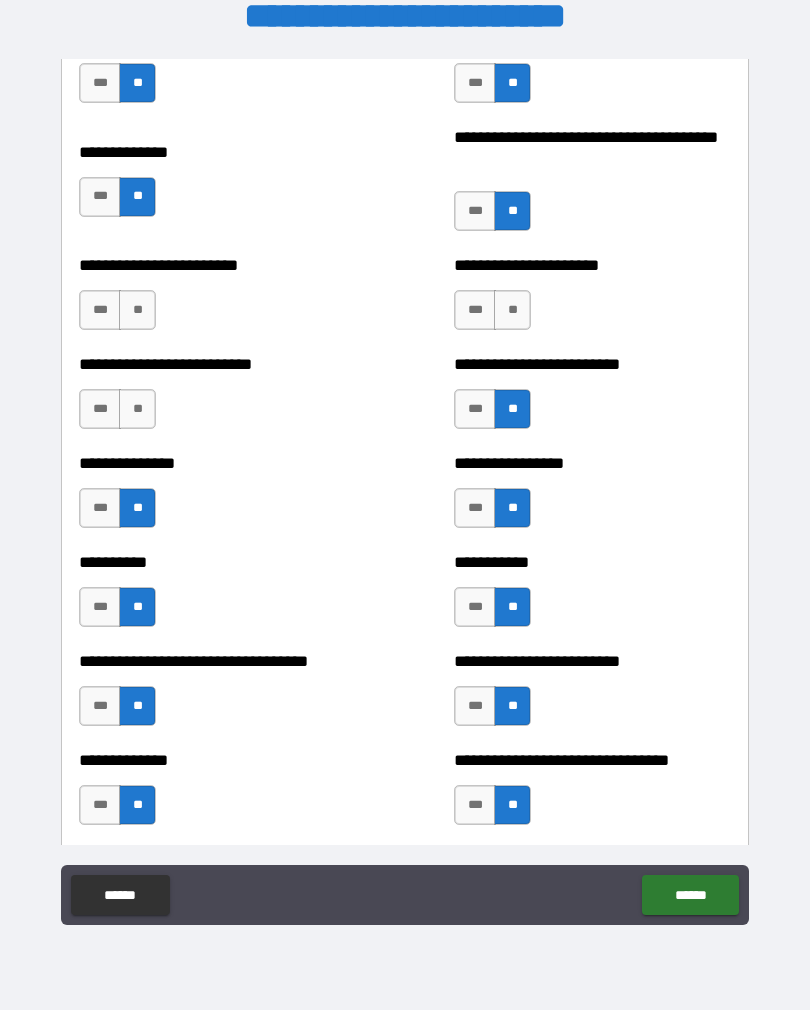 click on "**" at bounding box center (137, 310) 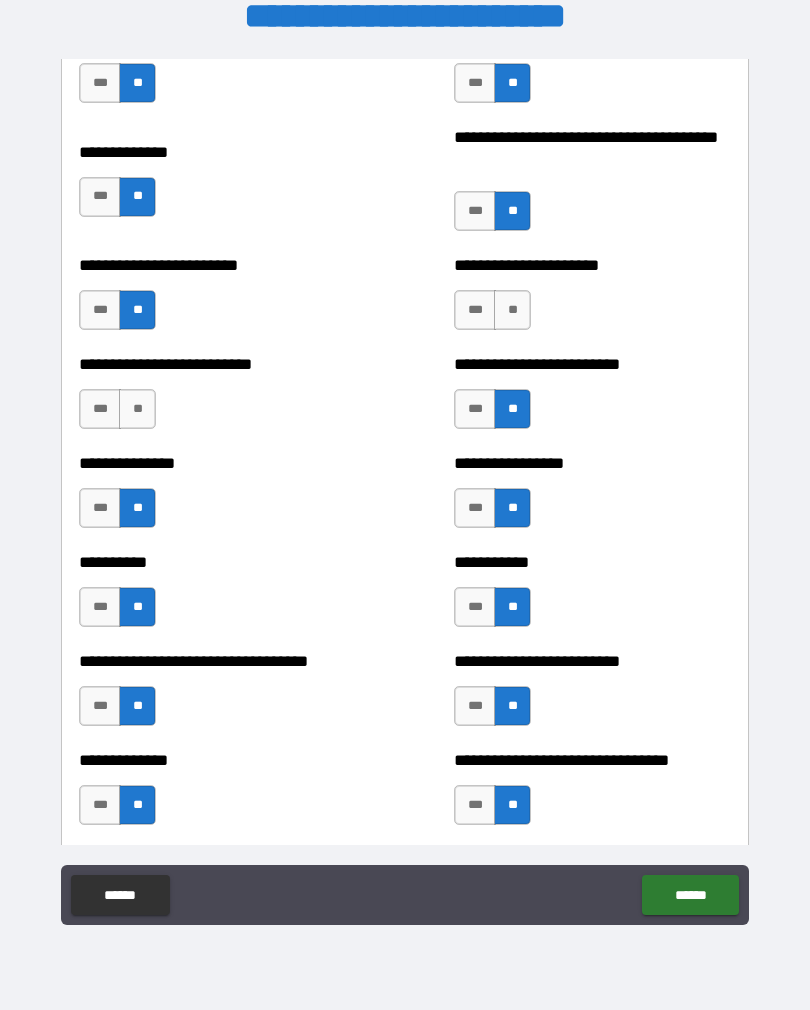 click on "**" at bounding box center [137, 409] 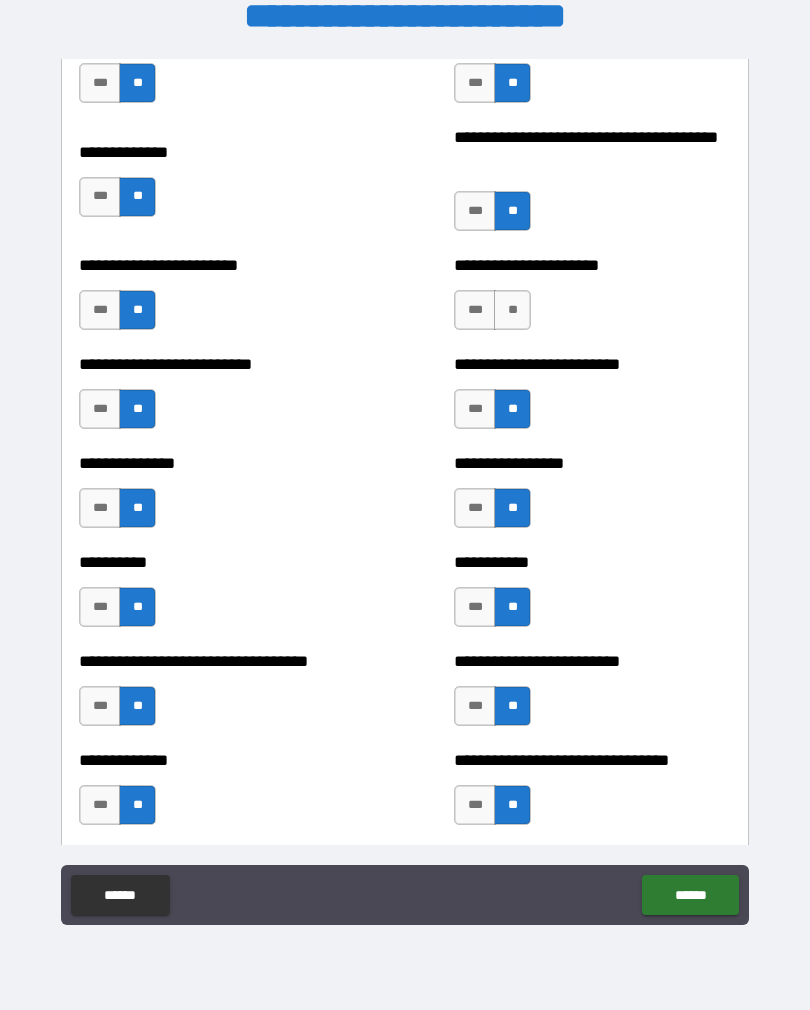 click on "**" at bounding box center (512, 310) 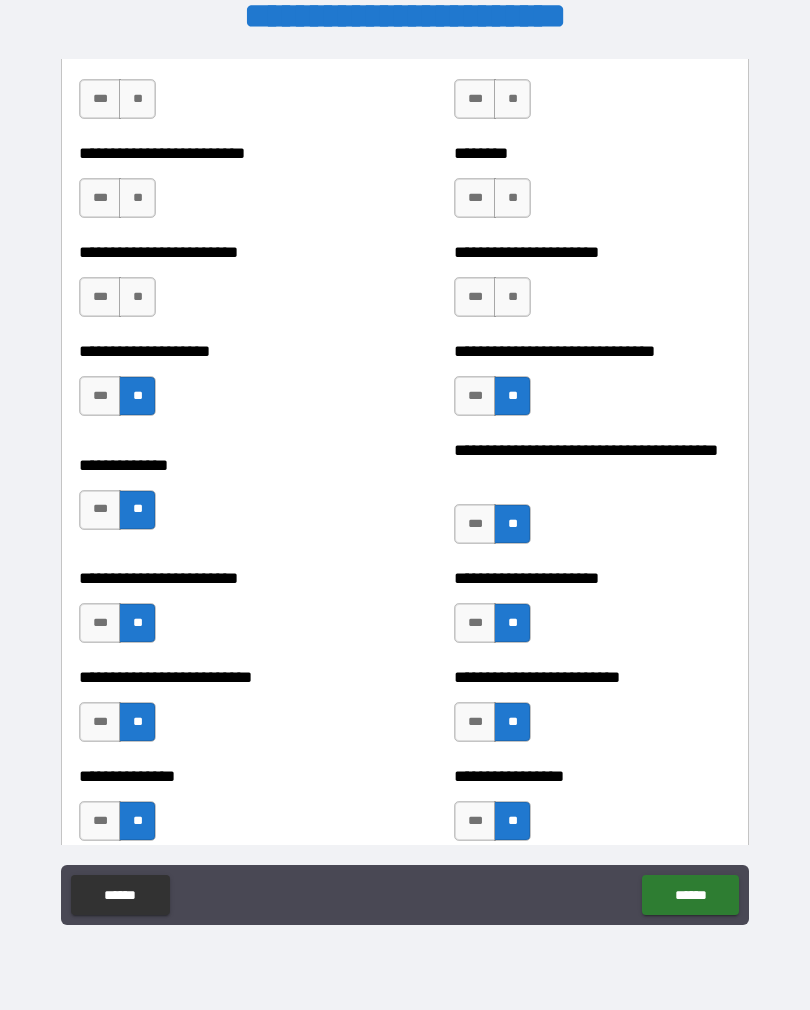 scroll, scrollTop: 4696, scrollLeft: 0, axis: vertical 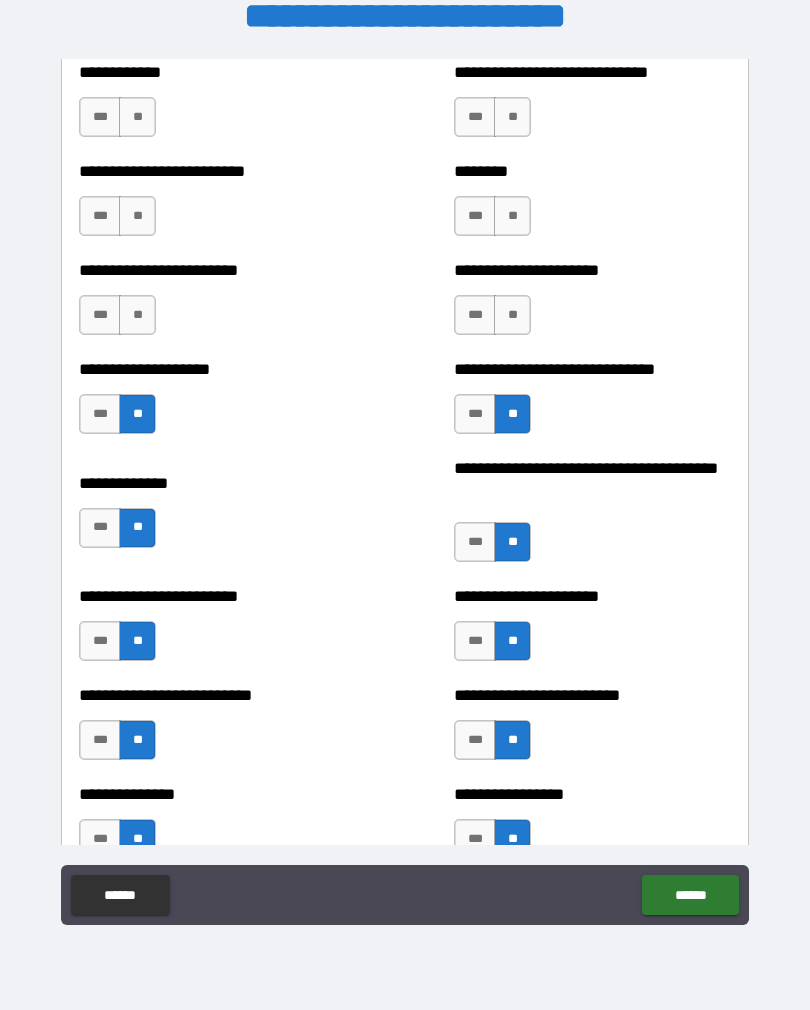click on "**" at bounding box center (512, 315) 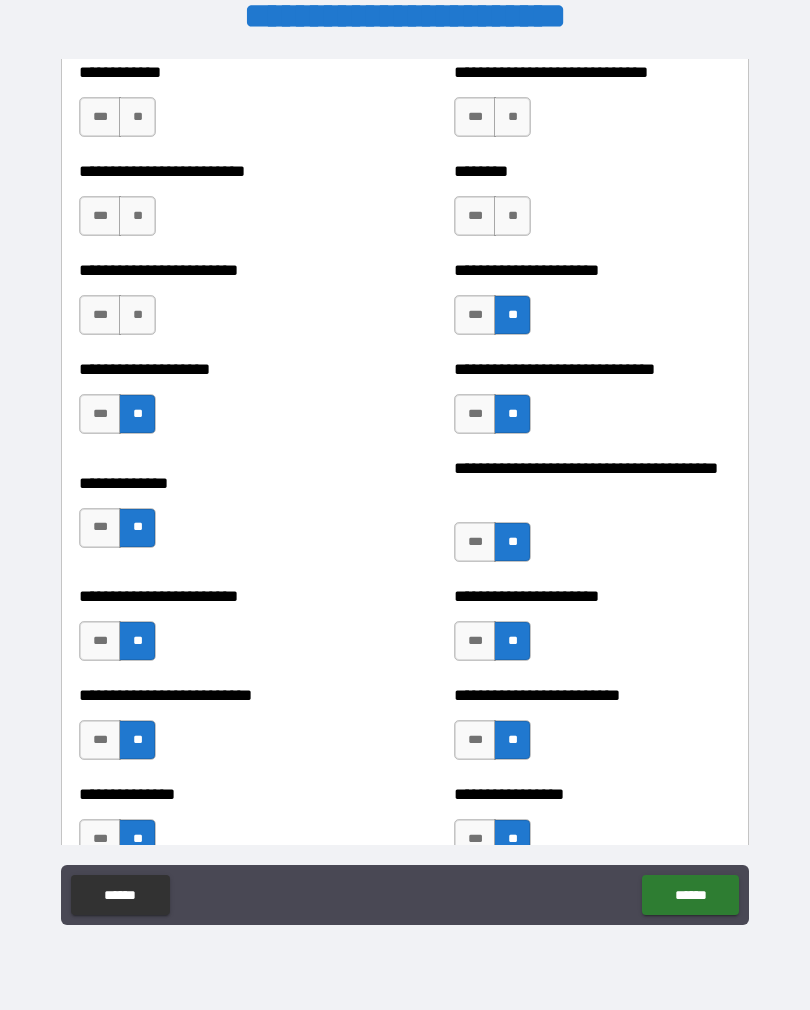 click on "**" at bounding box center (512, 216) 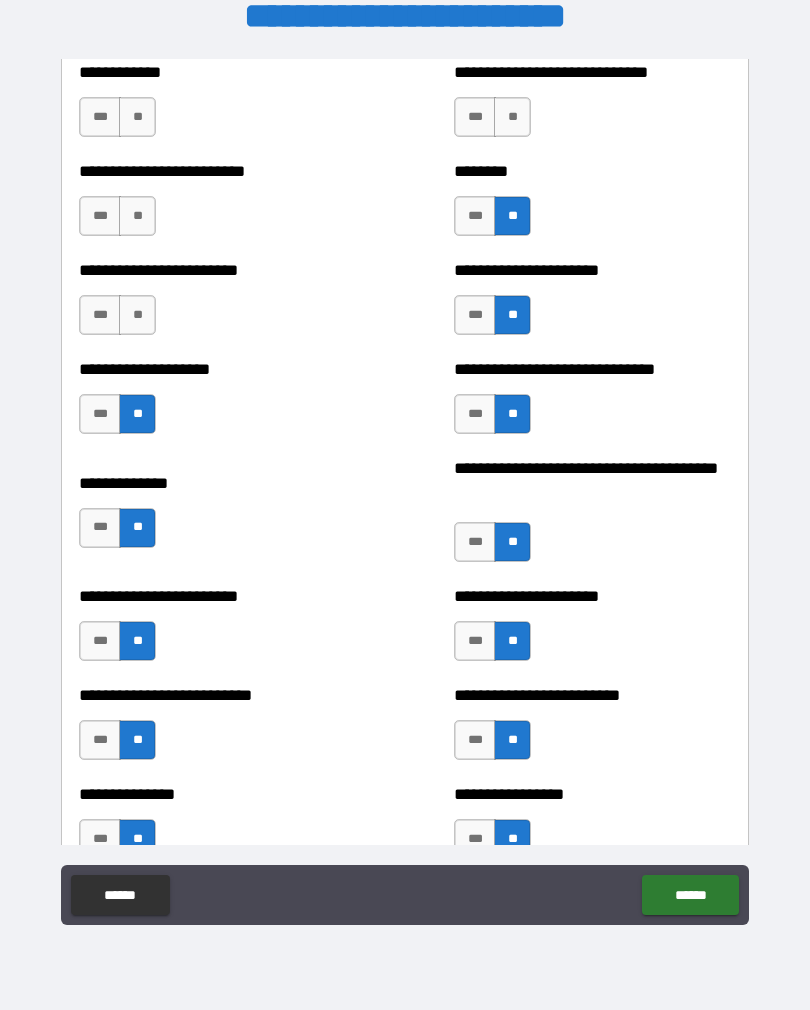 click on "**" at bounding box center (137, 315) 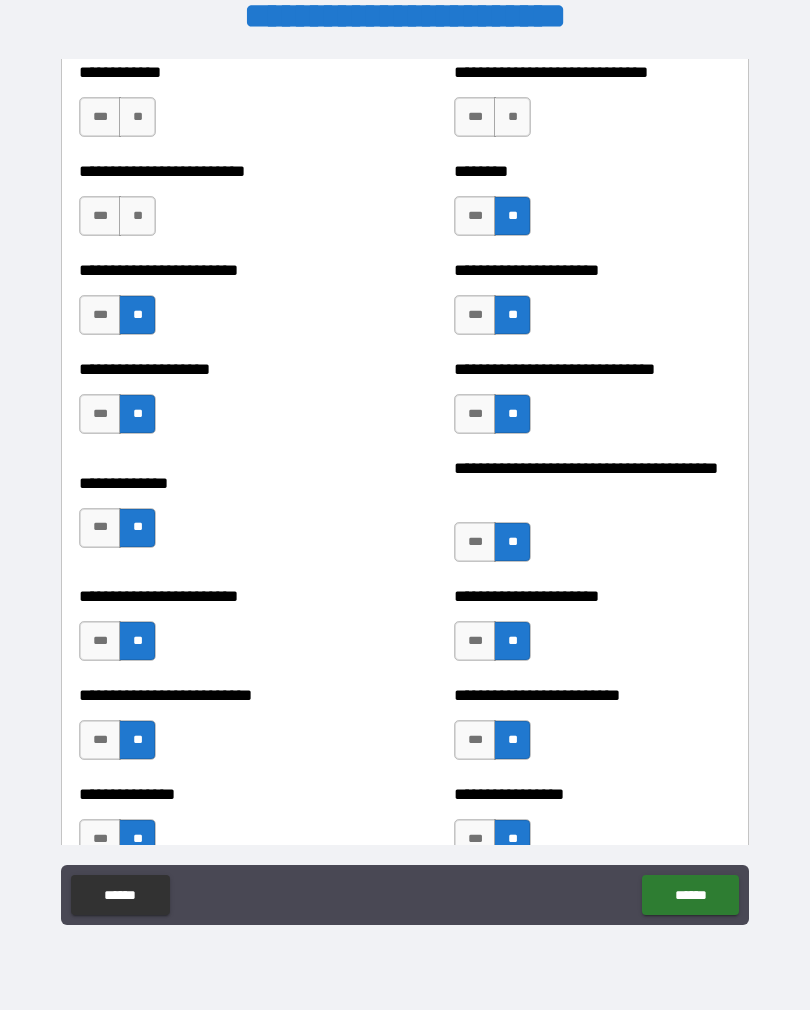 click on "**" at bounding box center (137, 216) 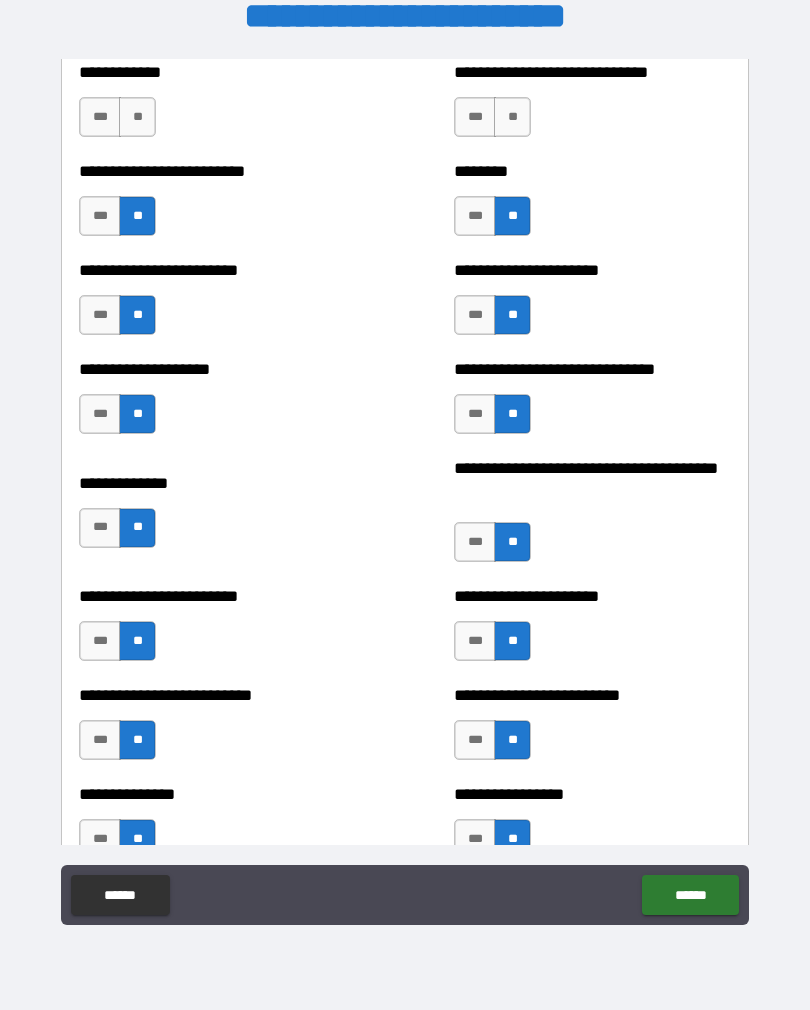 click on "**" at bounding box center (137, 117) 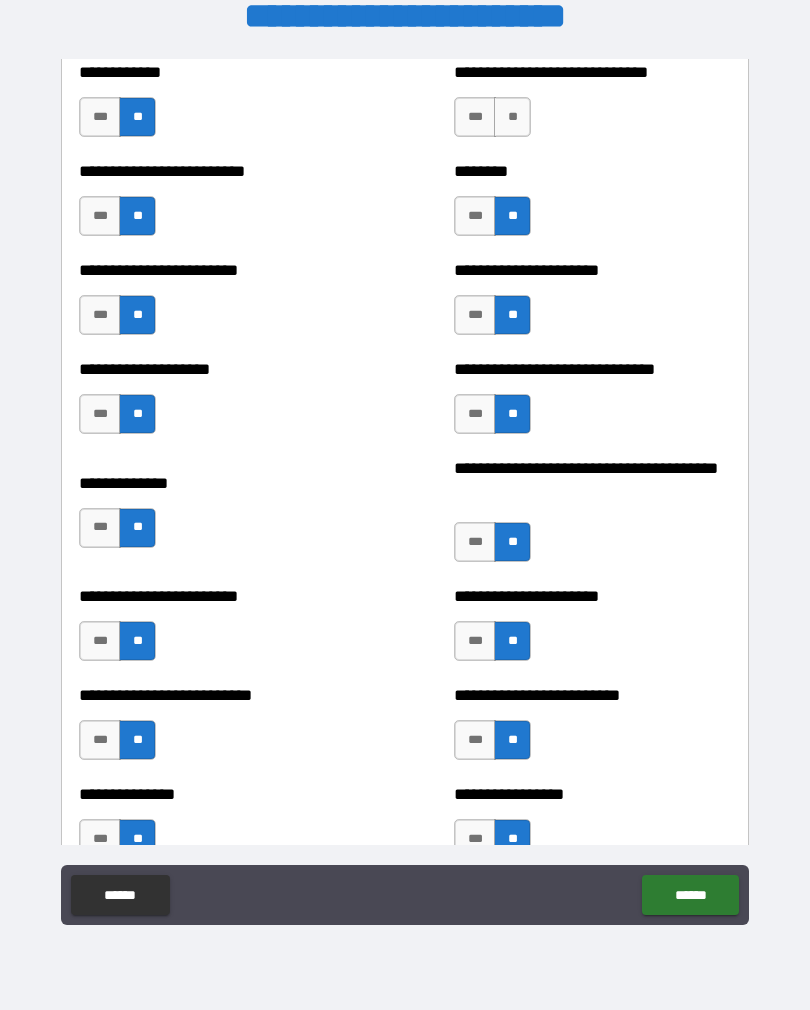 click on "**" at bounding box center (512, 117) 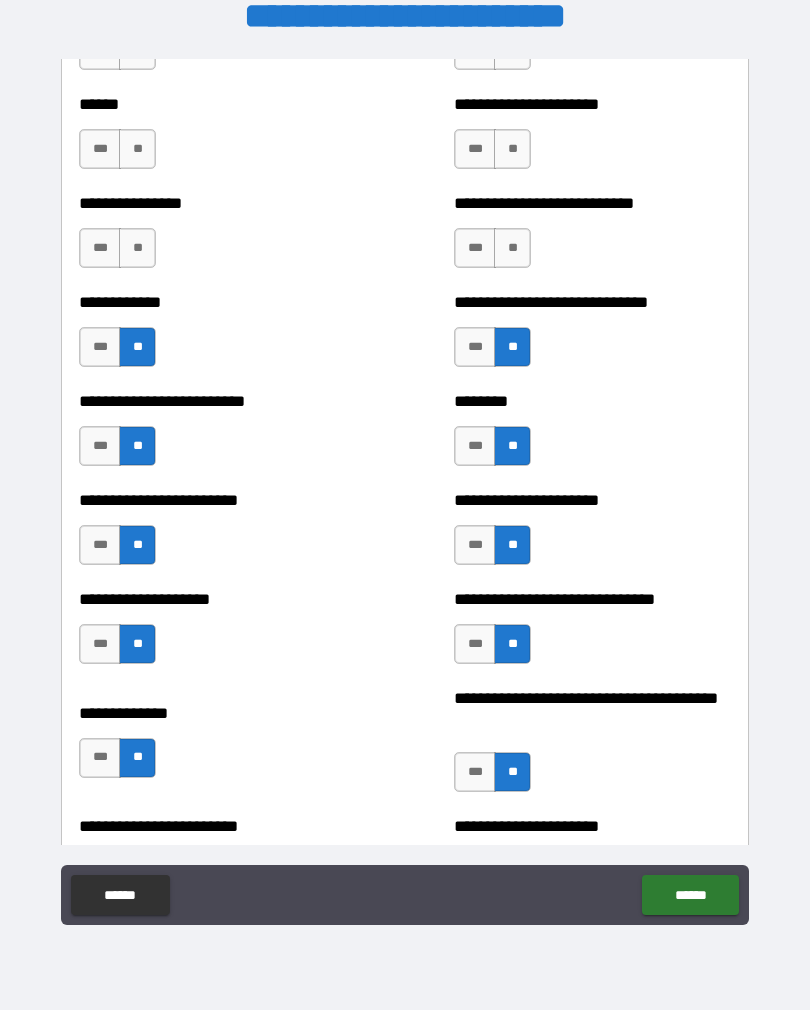 scroll, scrollTop: 4401, scrollLeft: 0, axis: vertical 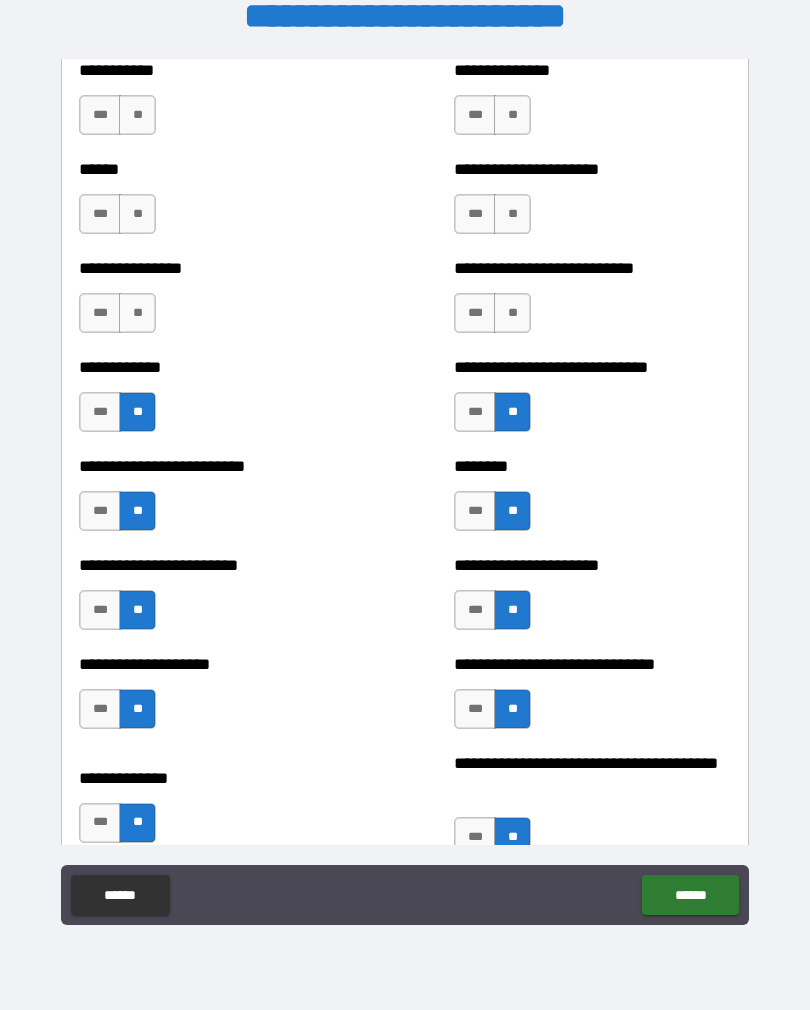 click on "**" at bounding box center [512, 313] 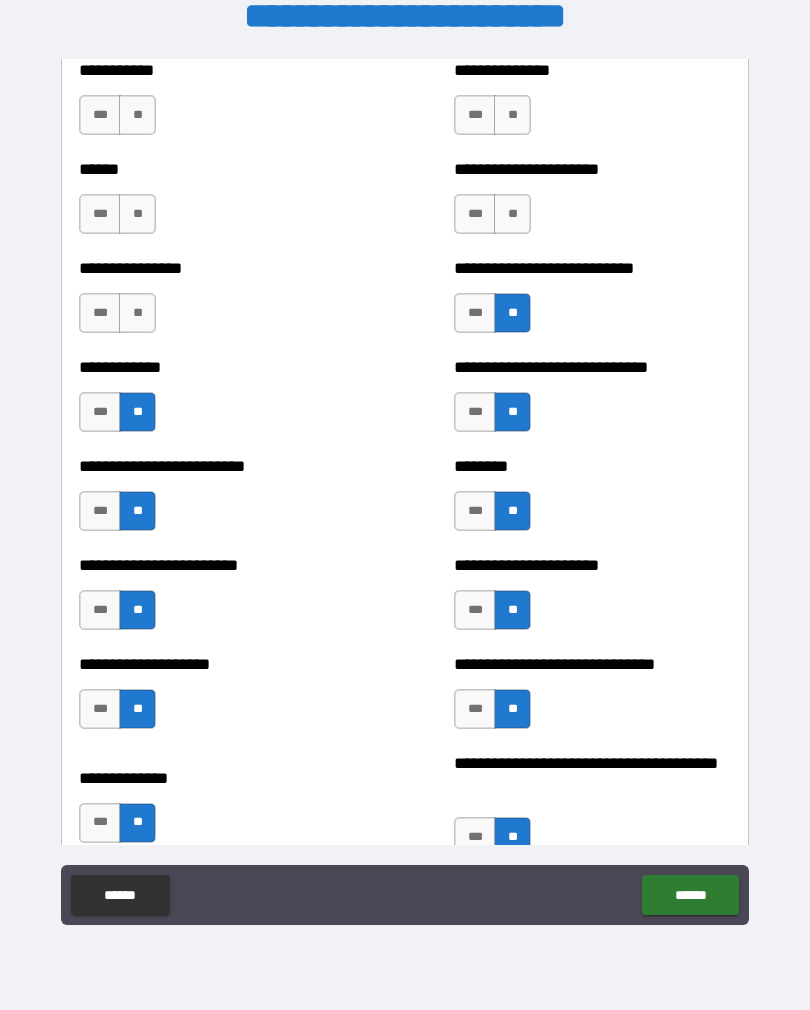 click on "**" at bounding box center (512, 214) 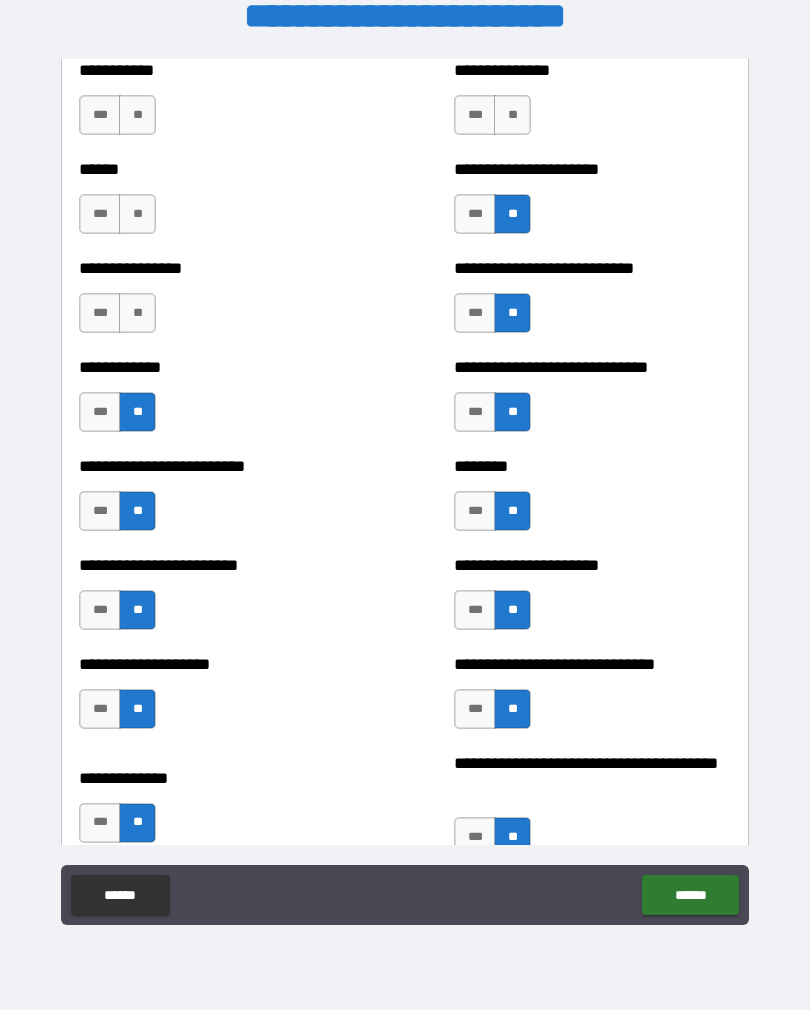 click on "**" at bounding box center (512, 115) 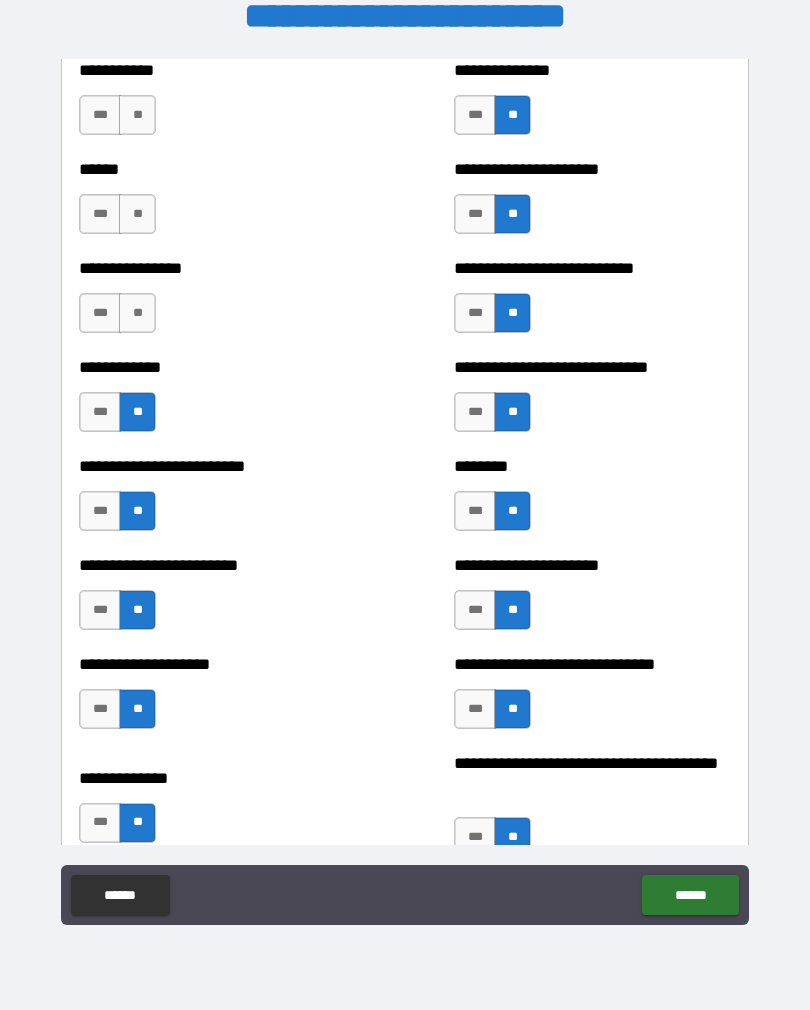 click on "**" at bounding box center (137, 115) 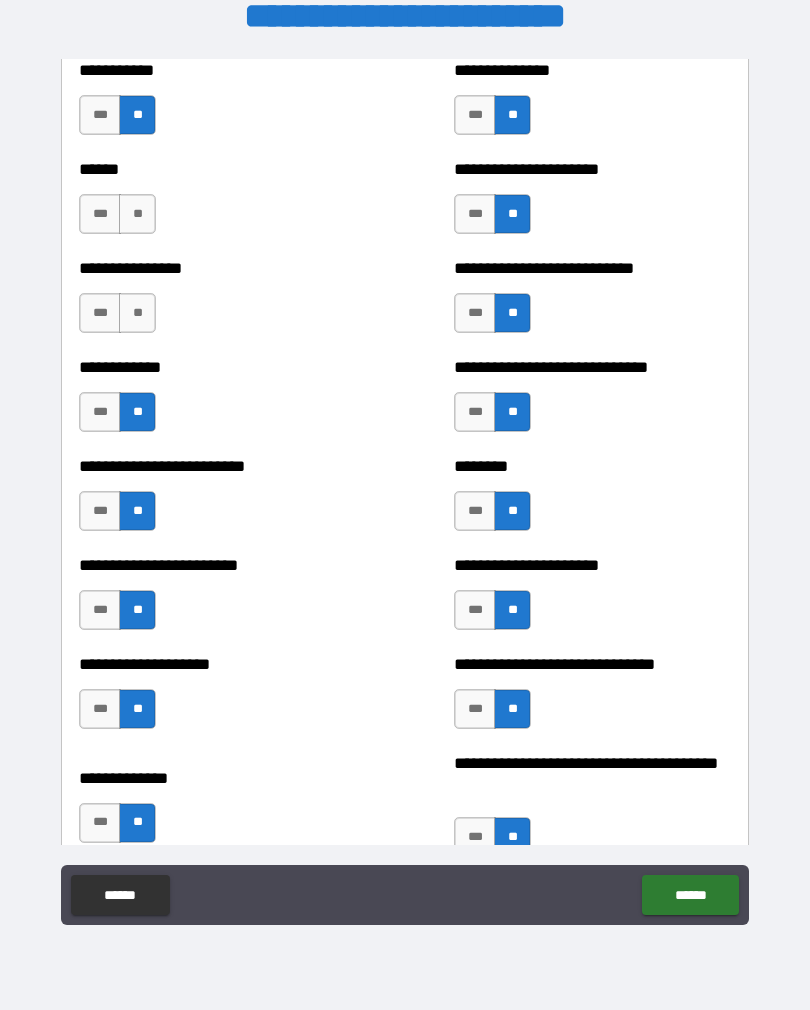 click on "**" at bounding box center (137, 214) 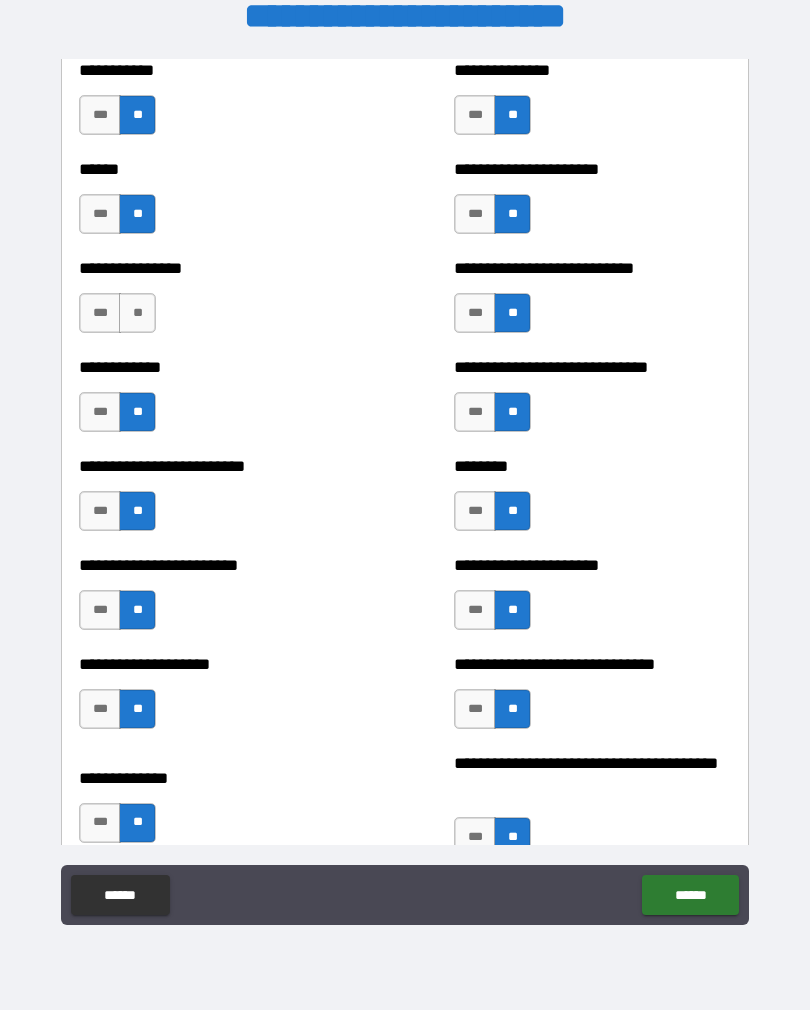 click on "**" at bounding box center [137, 313] 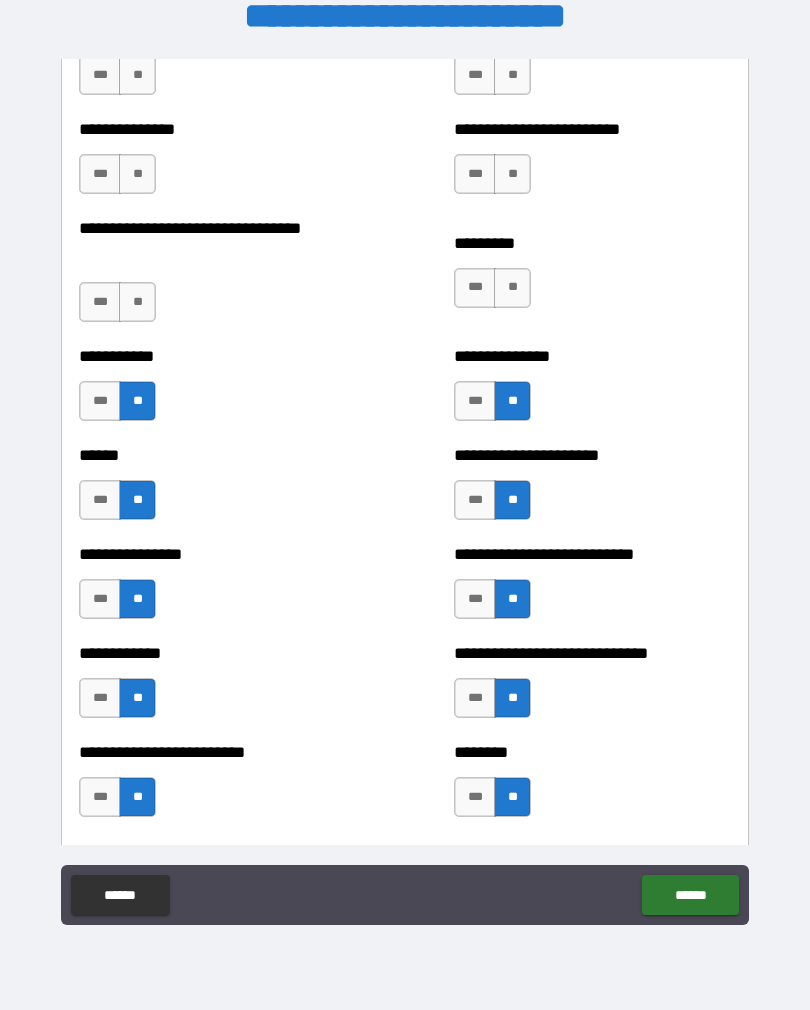scroll, scrollTop: 4119, scrollLeft: 0, axis: vertical 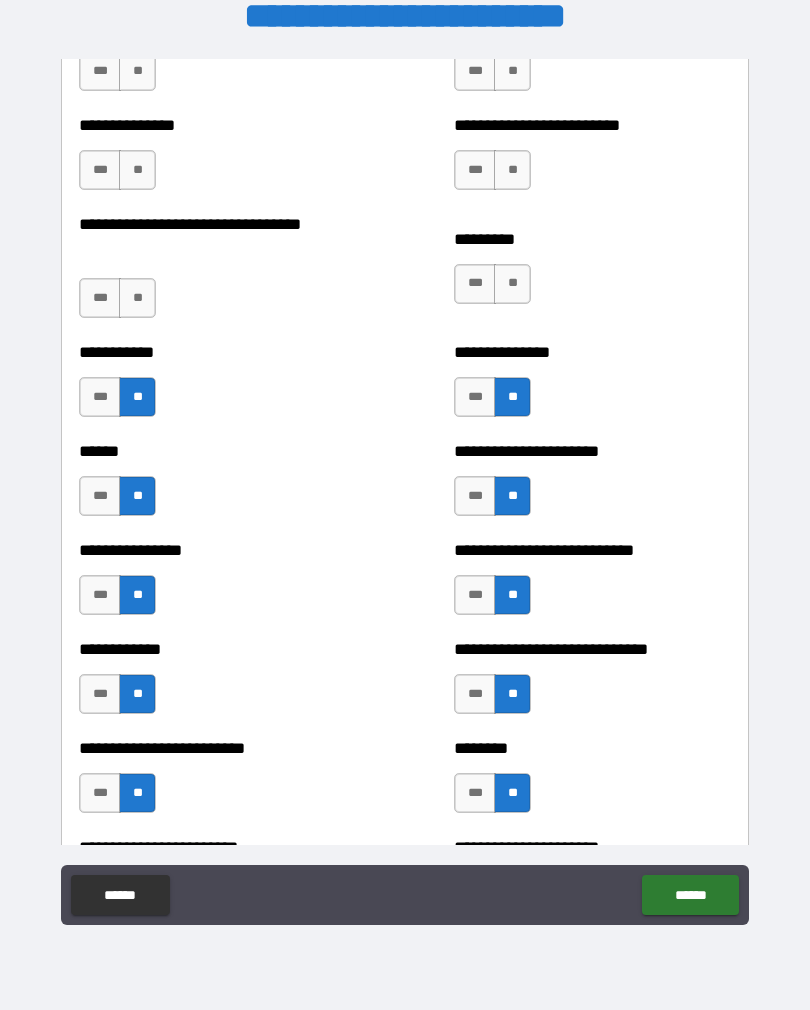 click on "**" at bounding box center (512, 284) 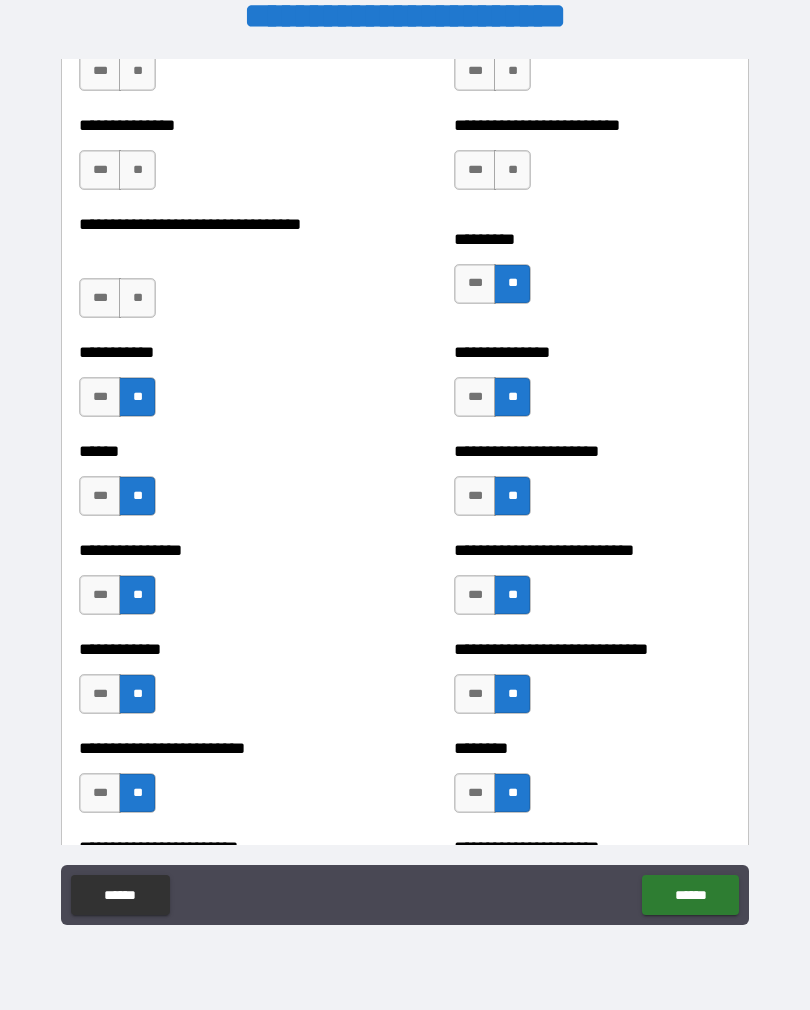 click on "**" at bounding box center [512, 170] 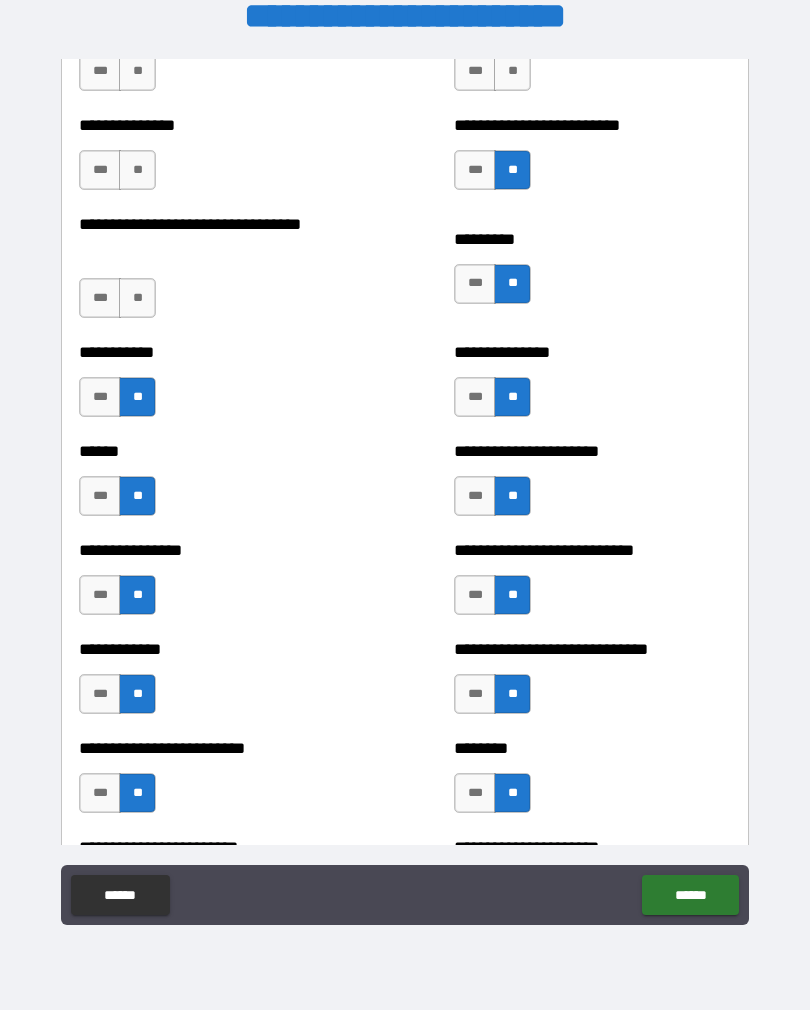 click on "**" at bounding box center [512, 71] 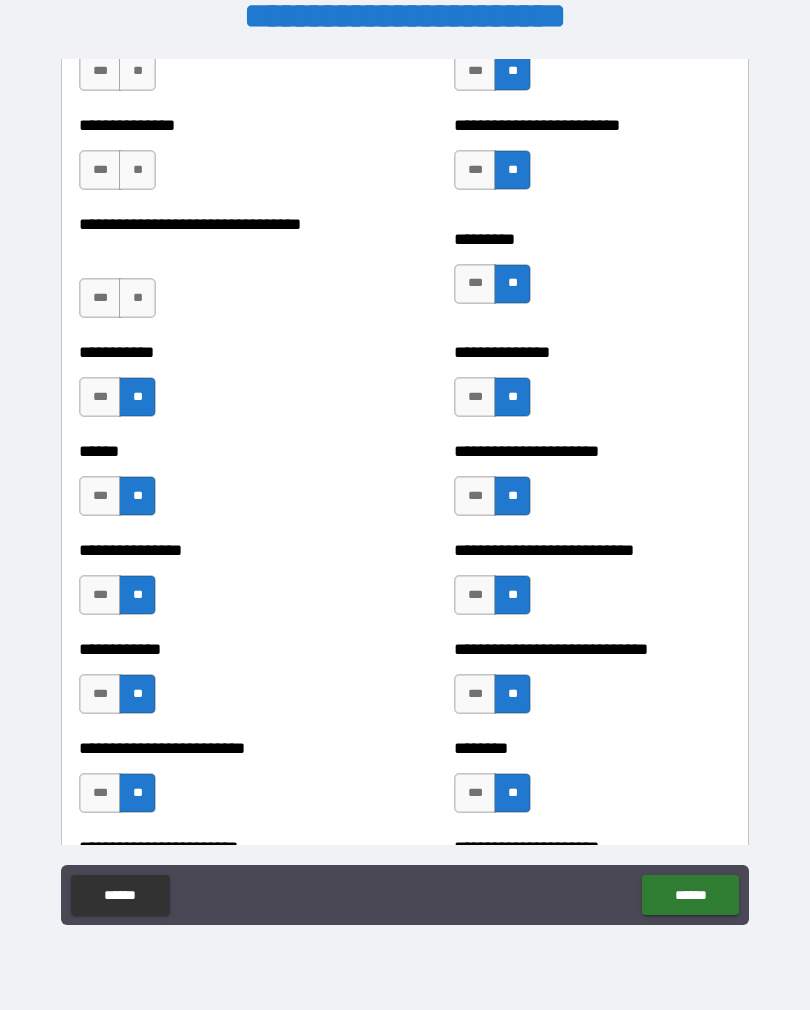 click on "**" at bounding box center (137, 170) 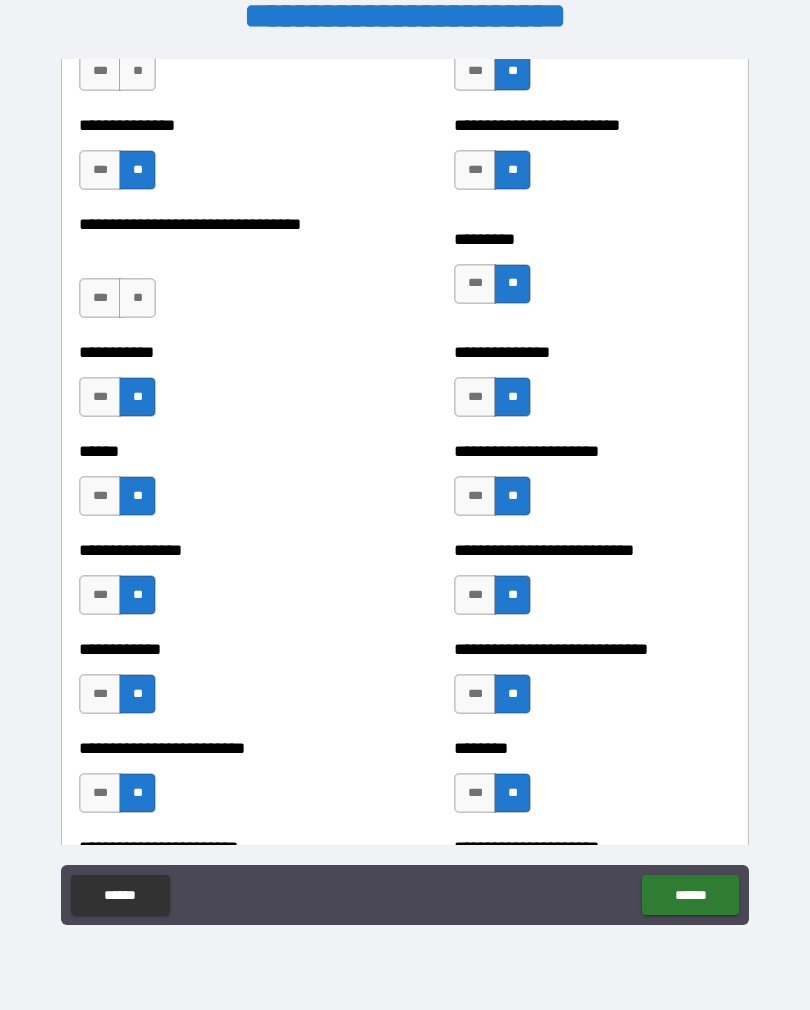 click on "**" at bounding box center (137, 71) 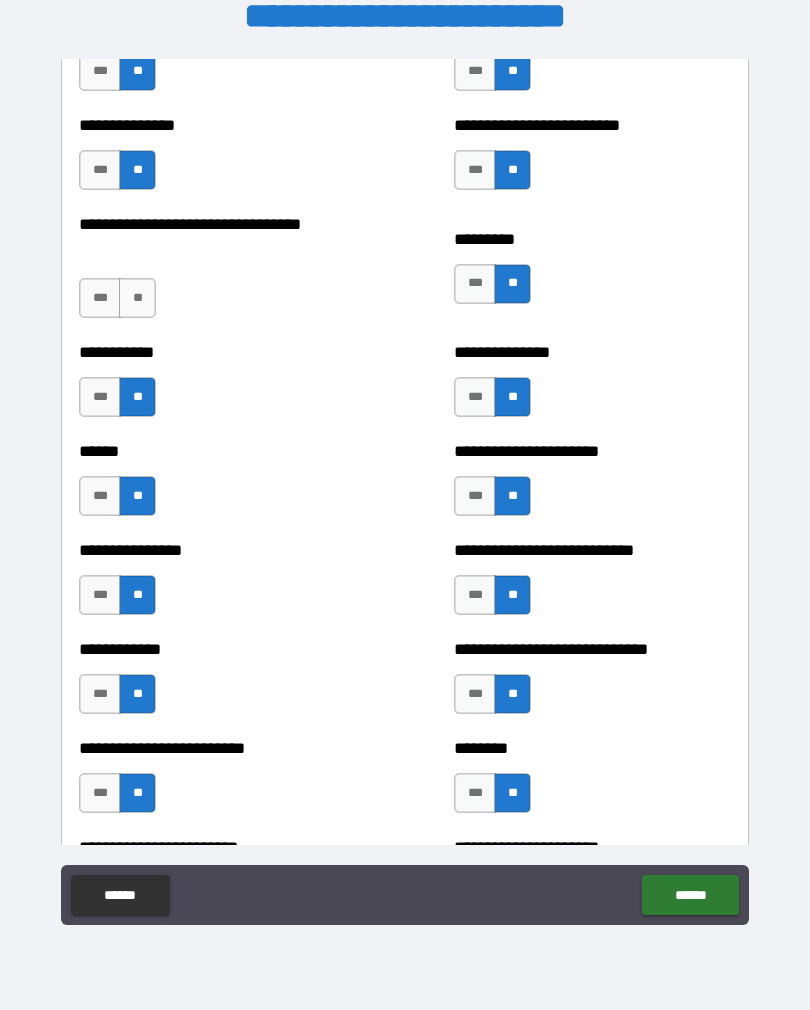 click on "**" at bounding box center (137, 298) 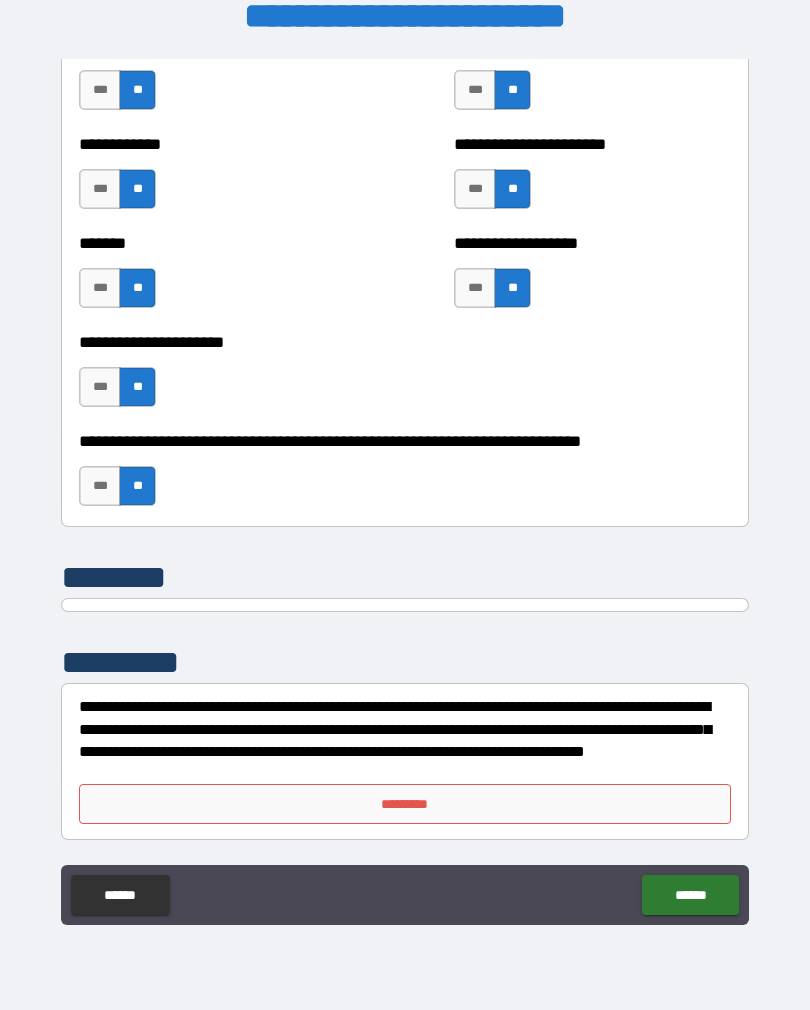 scroll, scrollTop: 5940, scrollLeft: 0, axis: vertical 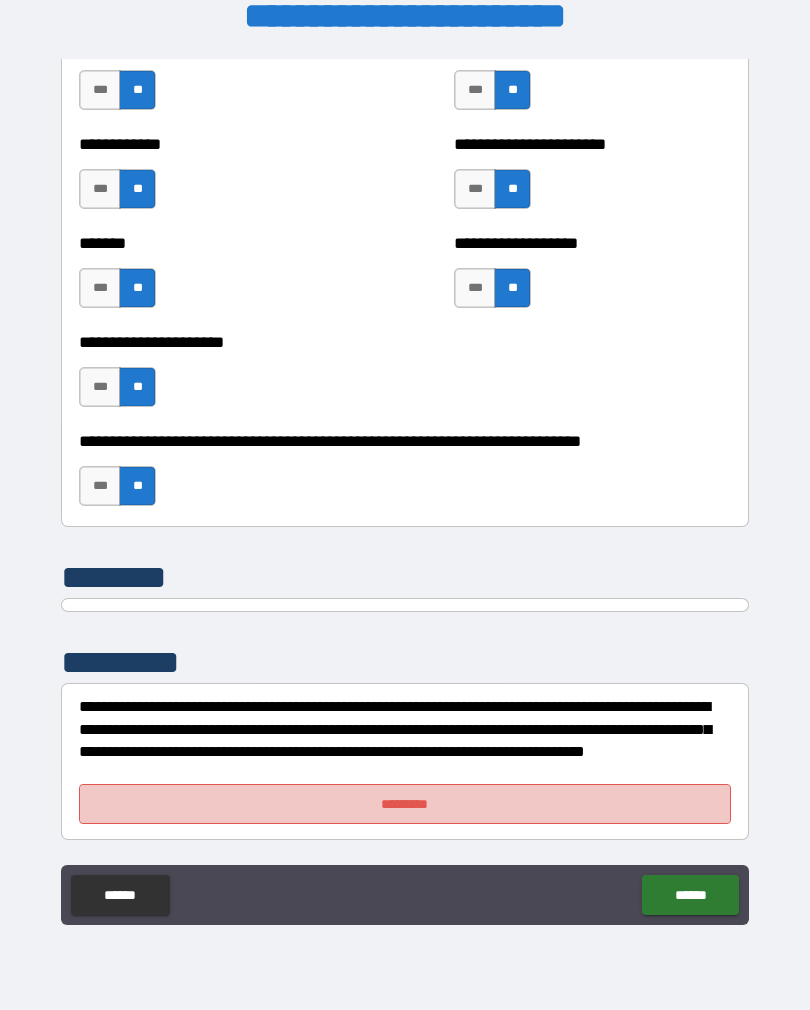 click on "*********" at bounding box center [405, 804] 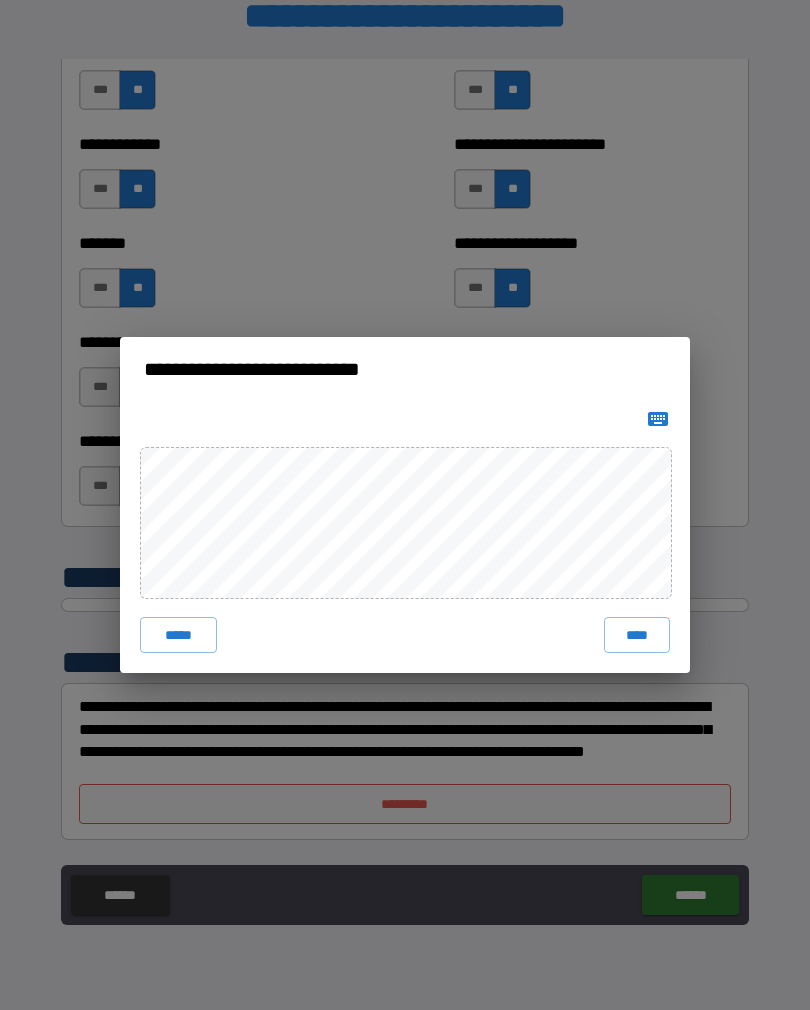 click on "****" at bounding box center [637, 635] 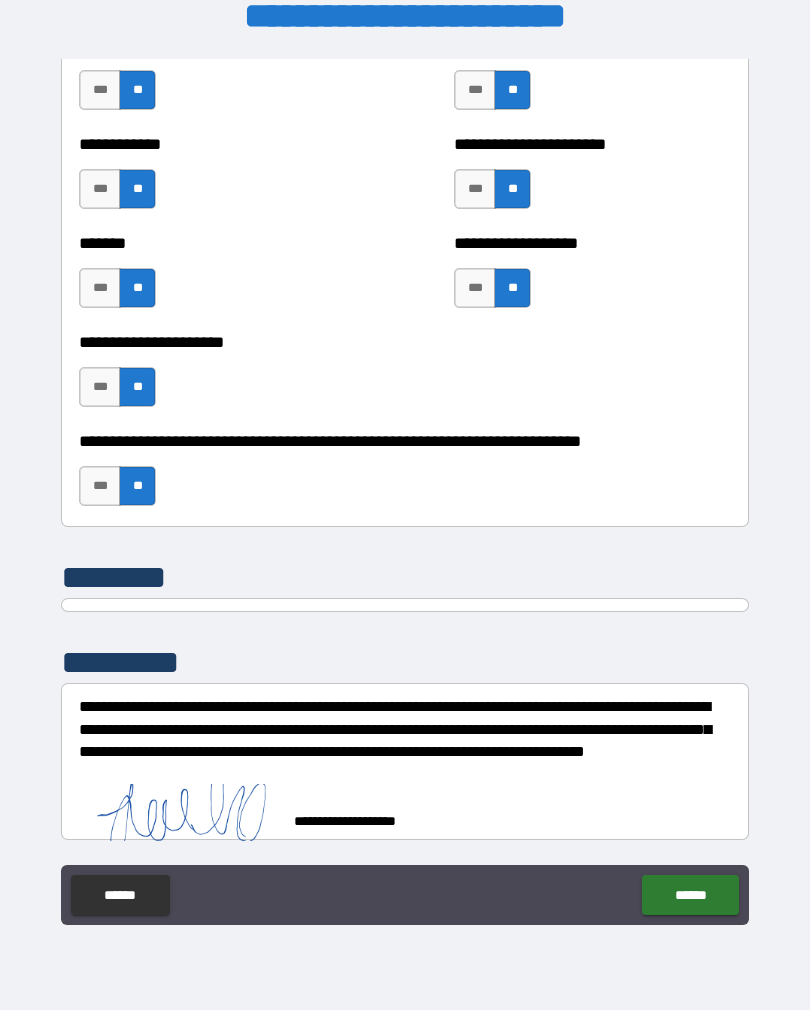 scroll, scrollTop: 5930, scrollLeft: 0, axis: vertical 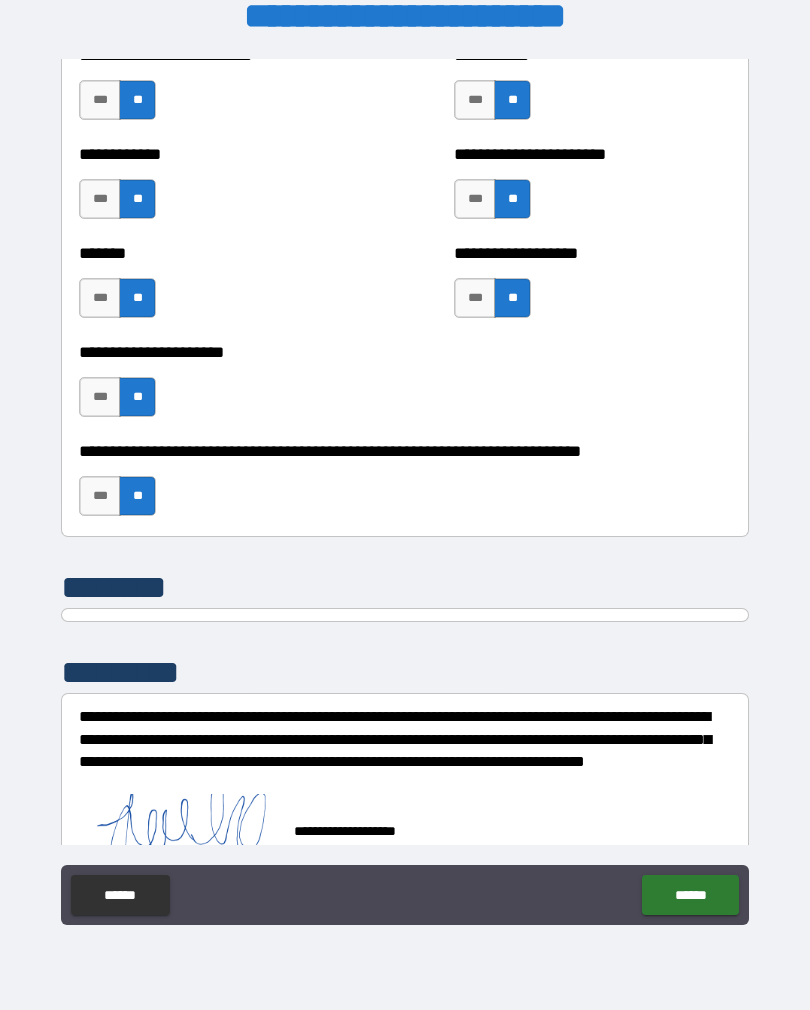 click on "******" at bounding box center (690, 895) 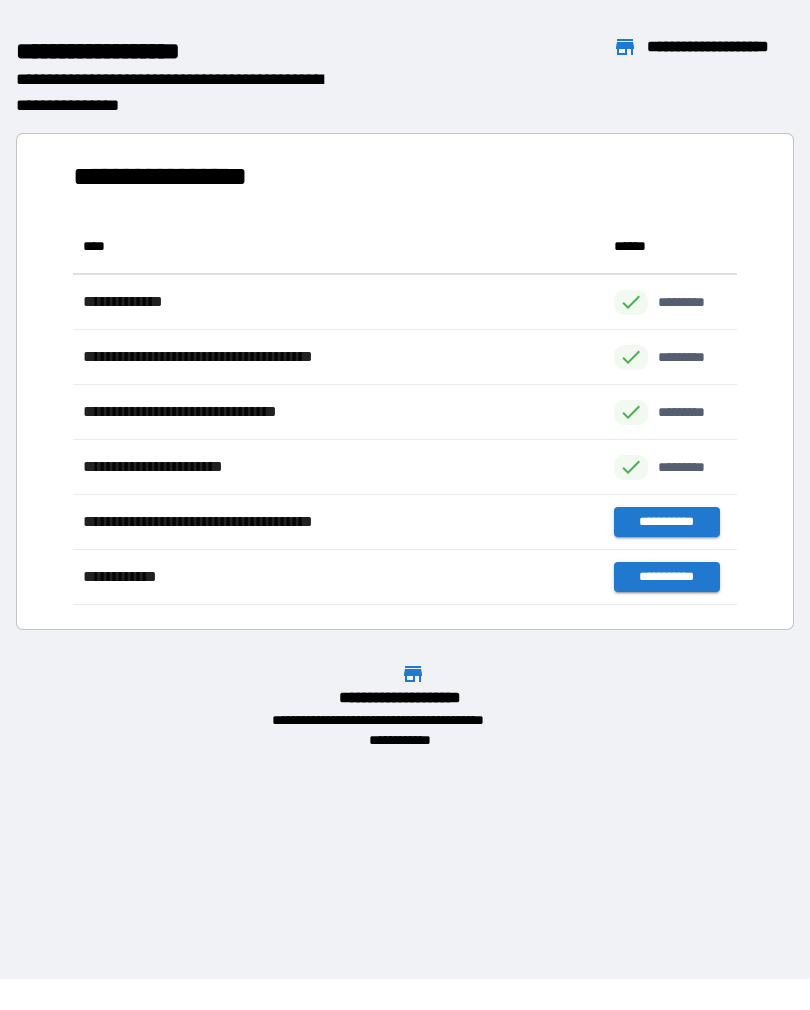 scroll, scrollTop: 386, scrollLeft: 664, axis: both 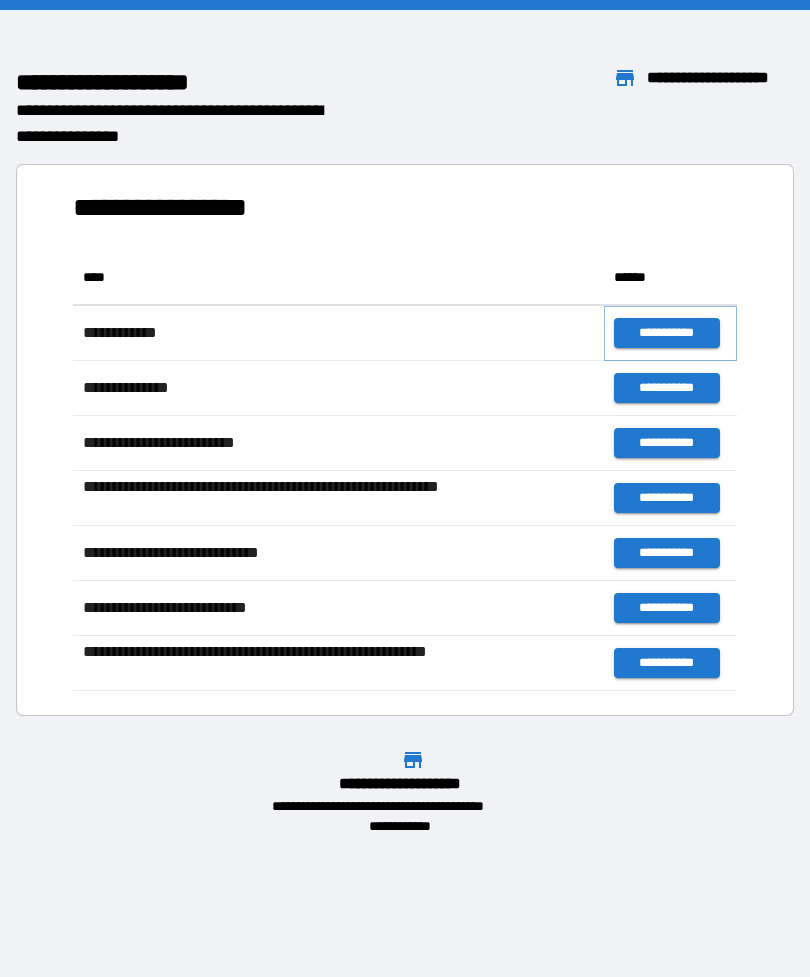 click on "**********" at bounding box center [666, 333] 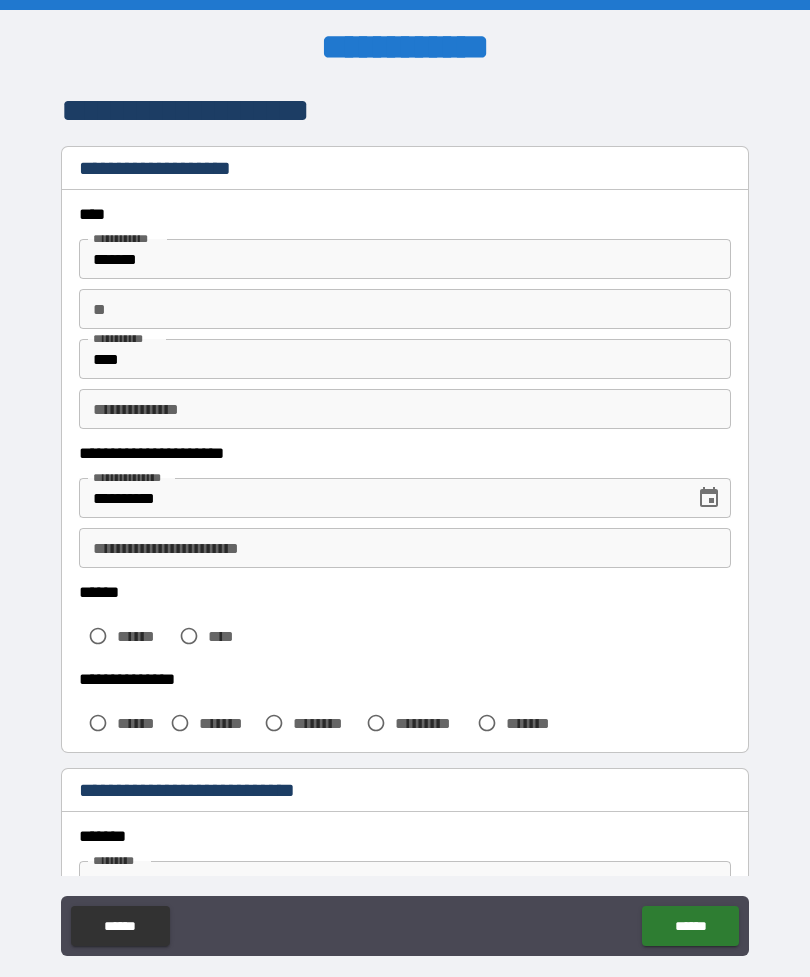 click on "**********" at bounding box center [405, 548] 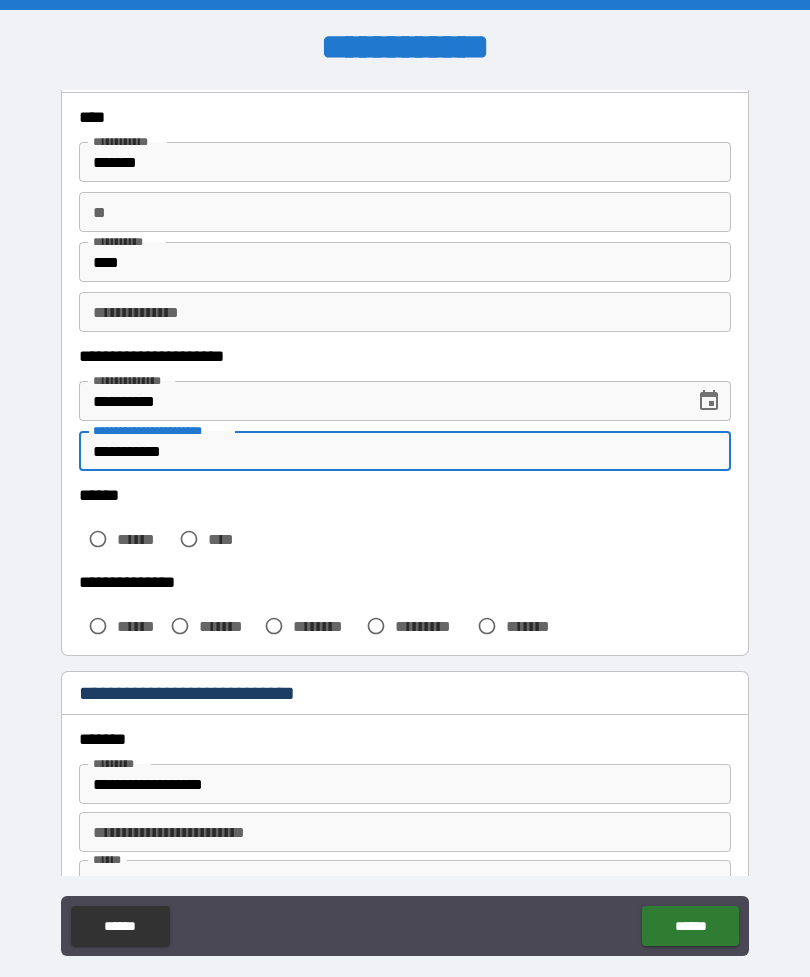 scroll, scrollTop: 134, scrollLeft: 0, axis: vertical 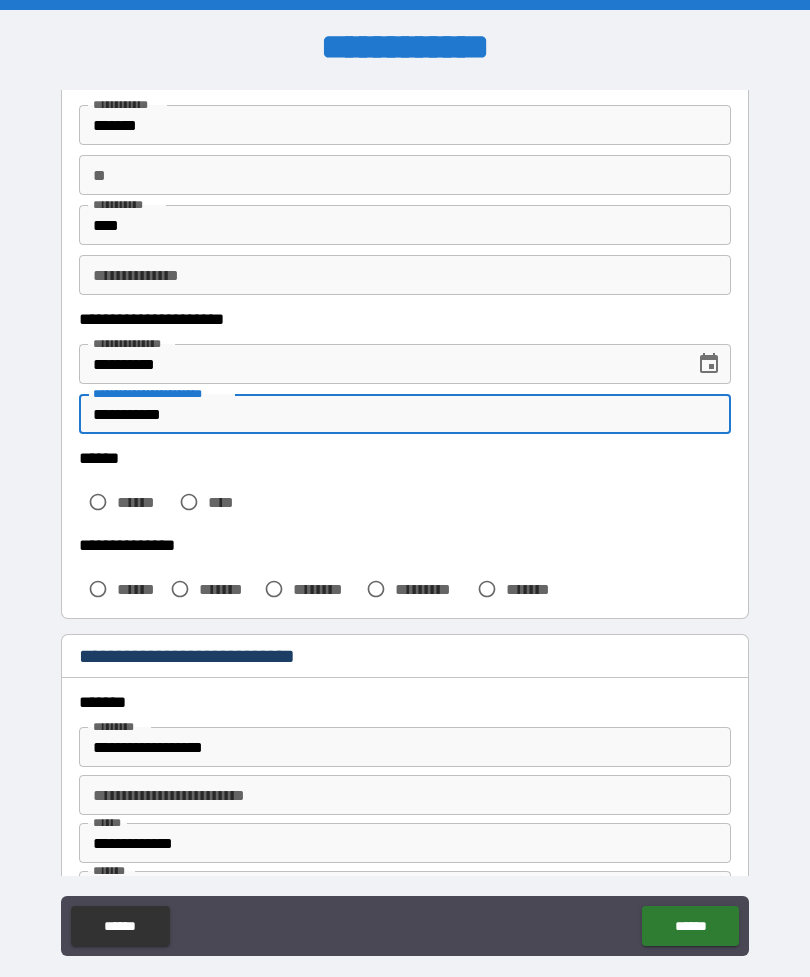 type on "**********" 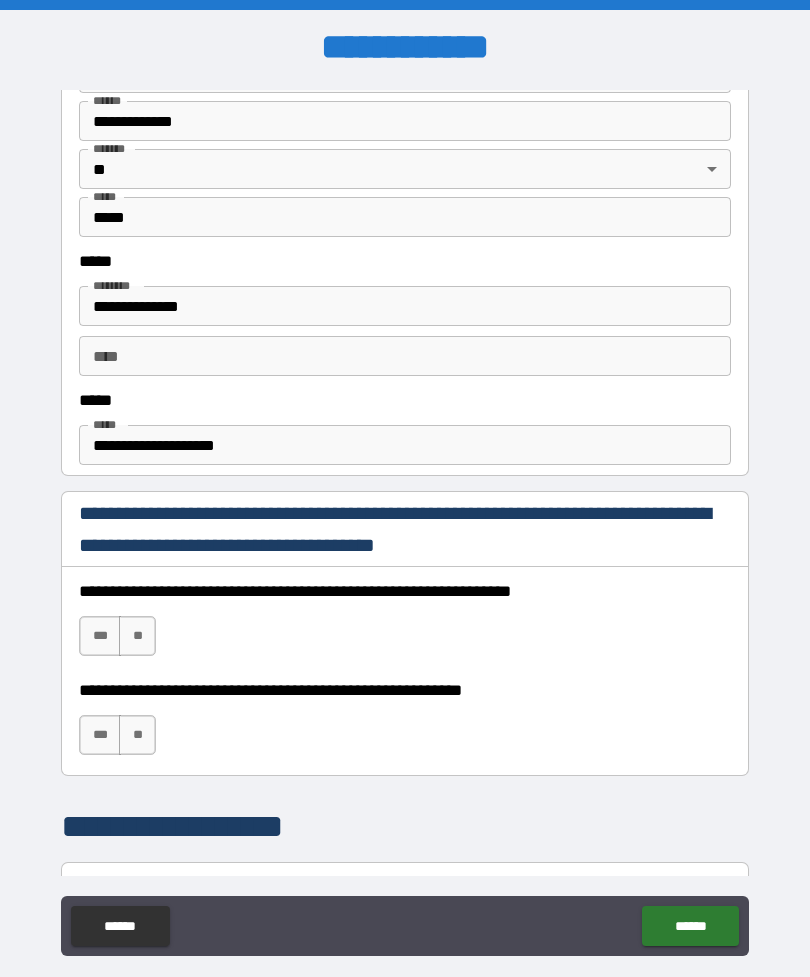 scroll, scrollTop: 858, scrollLeft: 0, axis: vertical 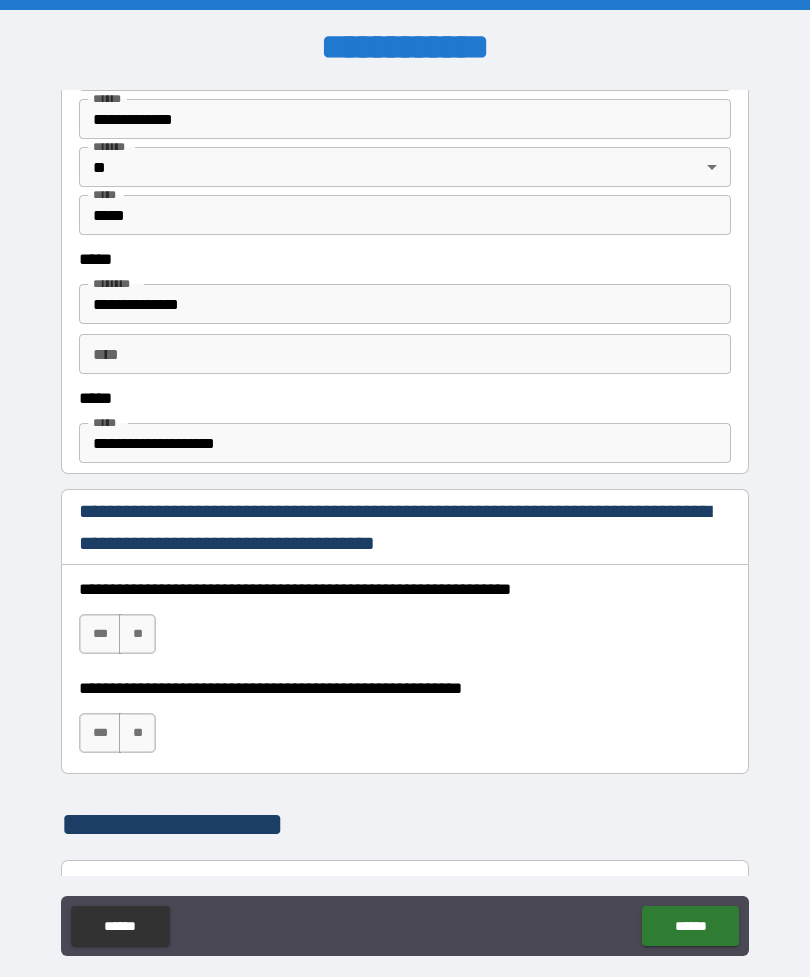 click on "***" at bounding box center (100, 634) 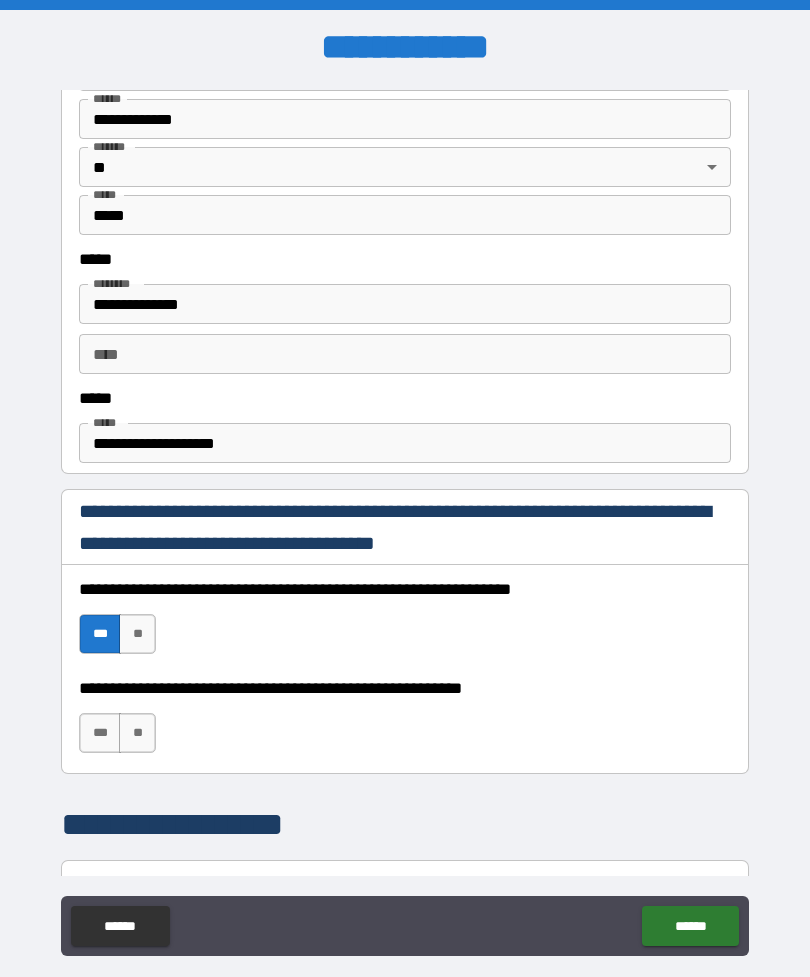 click on "***" at bounding box center (100, 733) 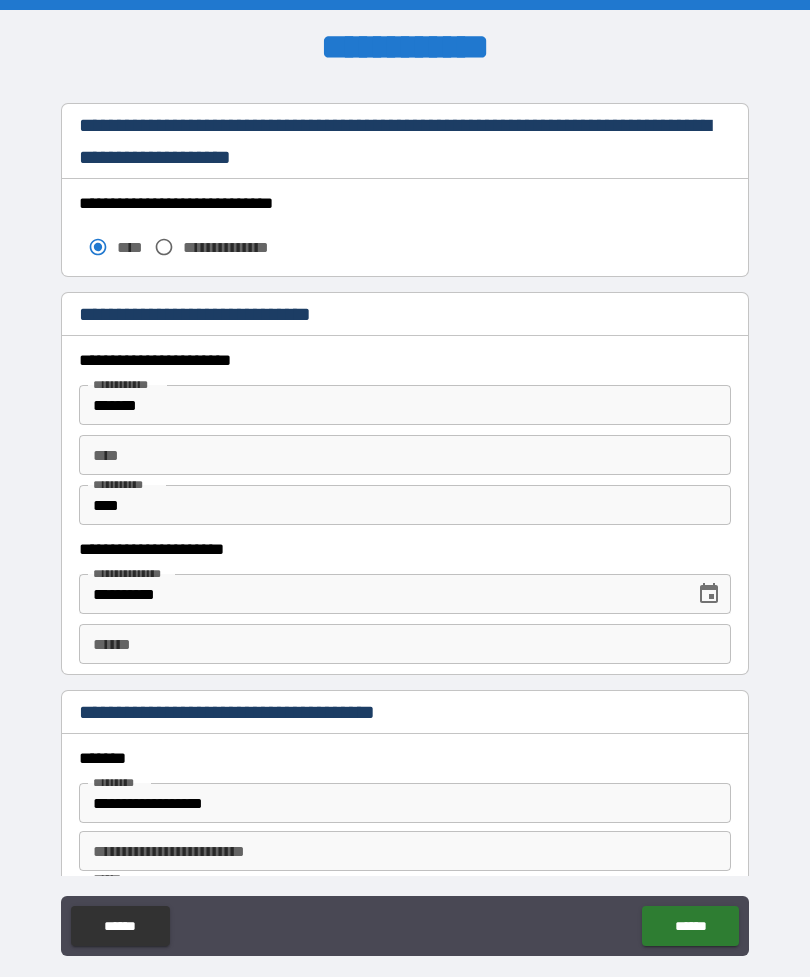 scroll, scrollTop: 1617, scrollLeft: 0, axis: vertical 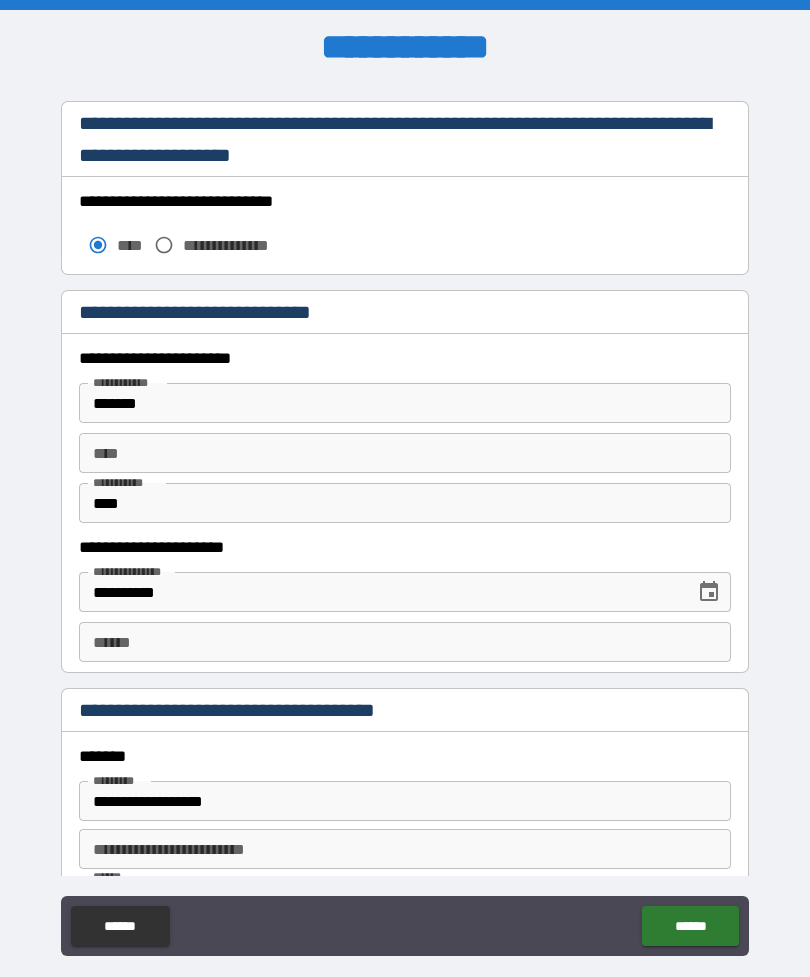 click on "****   * ****   *" at bounding box center (405, 642) 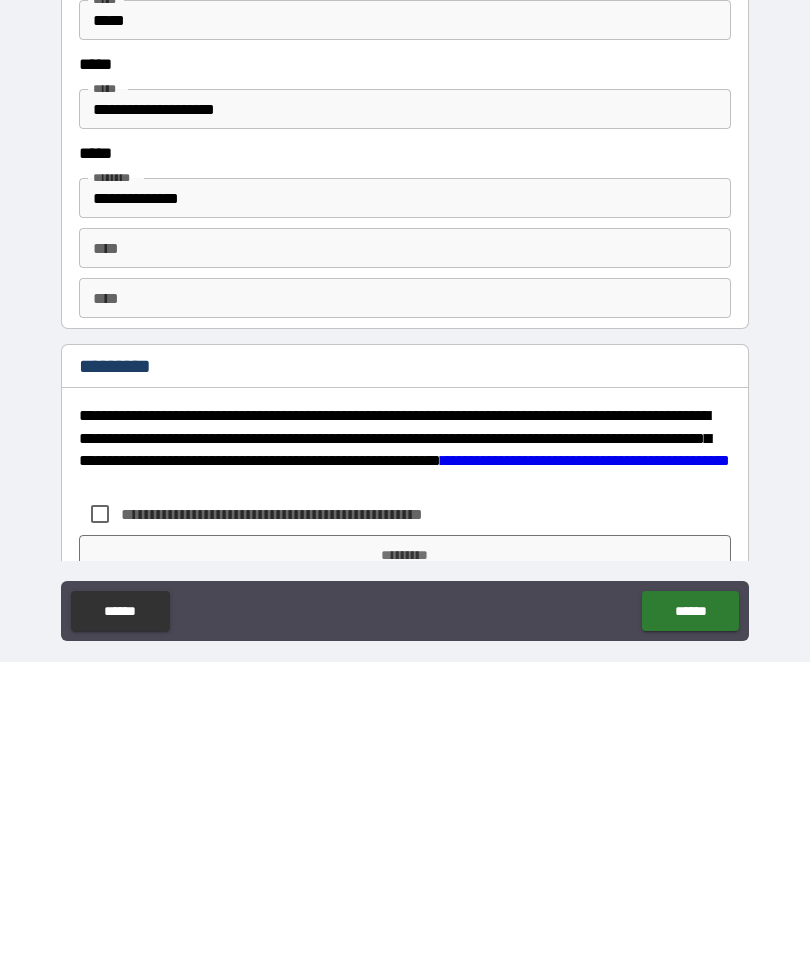 scroll, scrollTop: 2279, scrollLeft: 0, axis: vertical 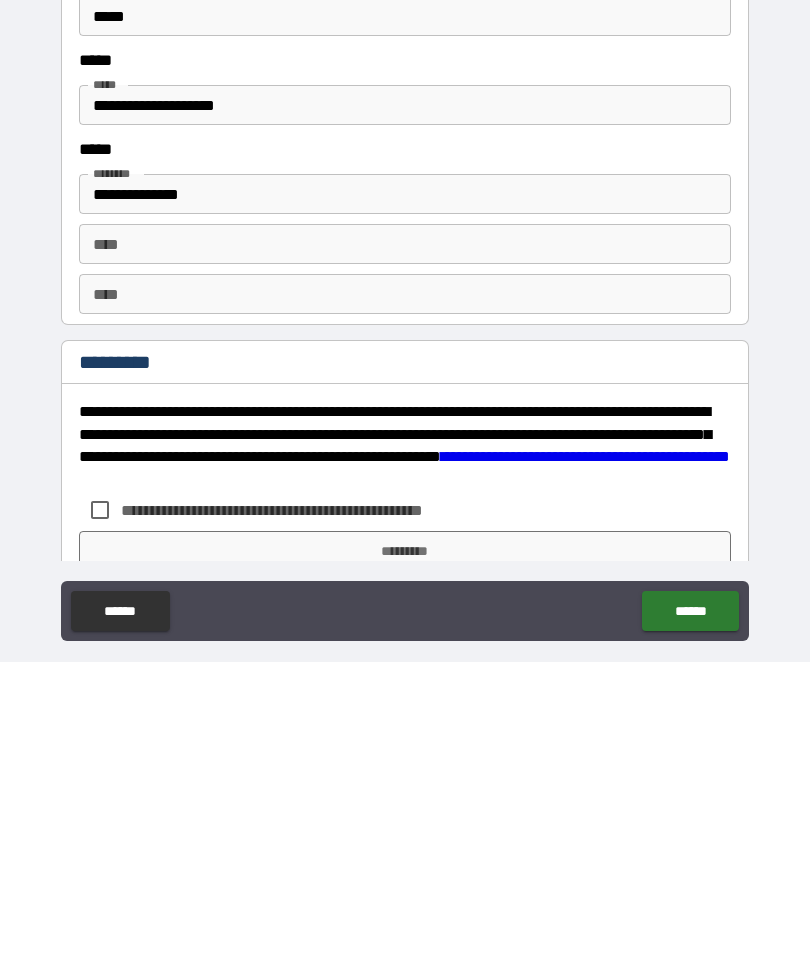 type on "**********" 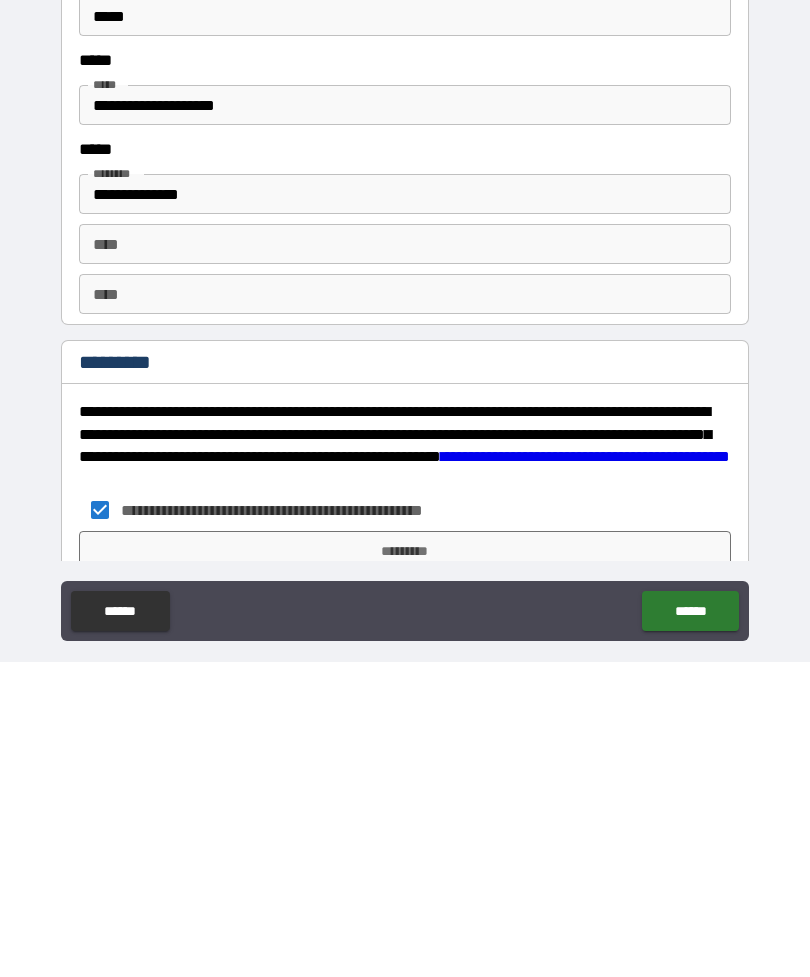 scroll, scrollTop: 64, scrollLeft: 0, axis: vertical 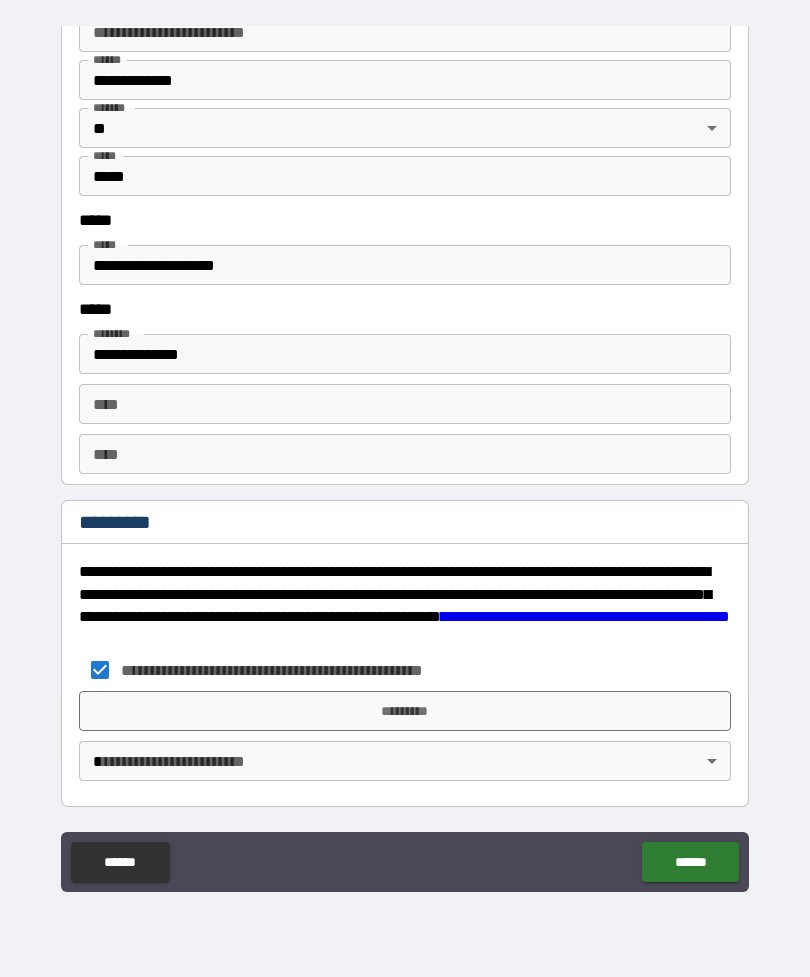 click on "*********" at bounding box center [405, 711] 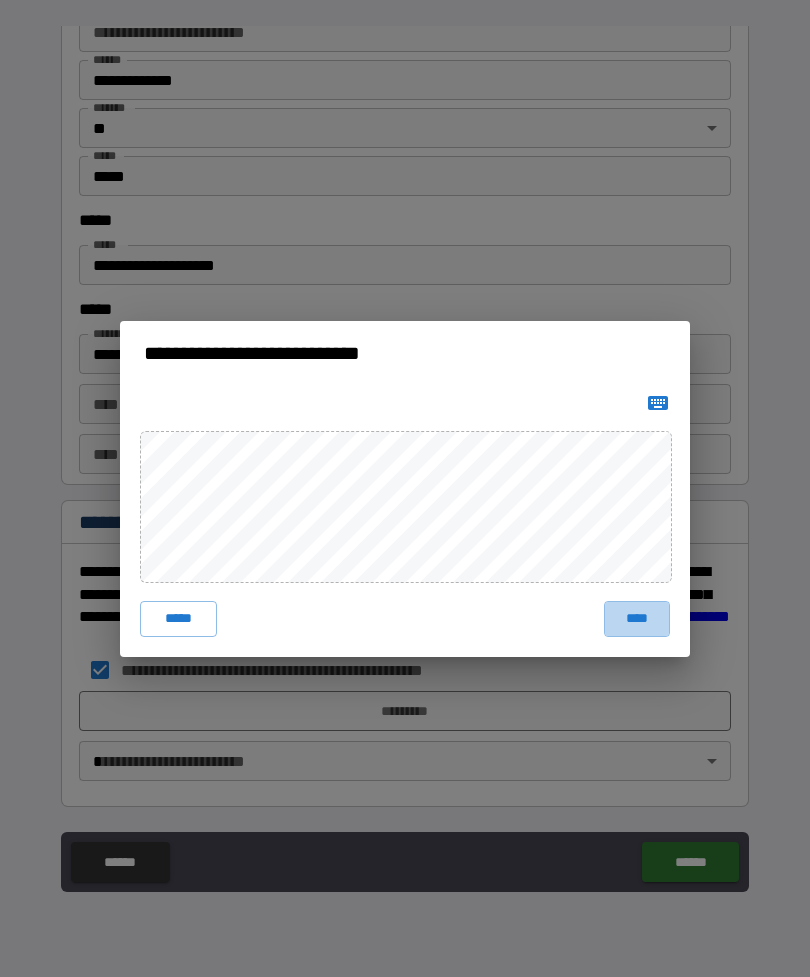 click on "****" at bounding box center [637, 619] 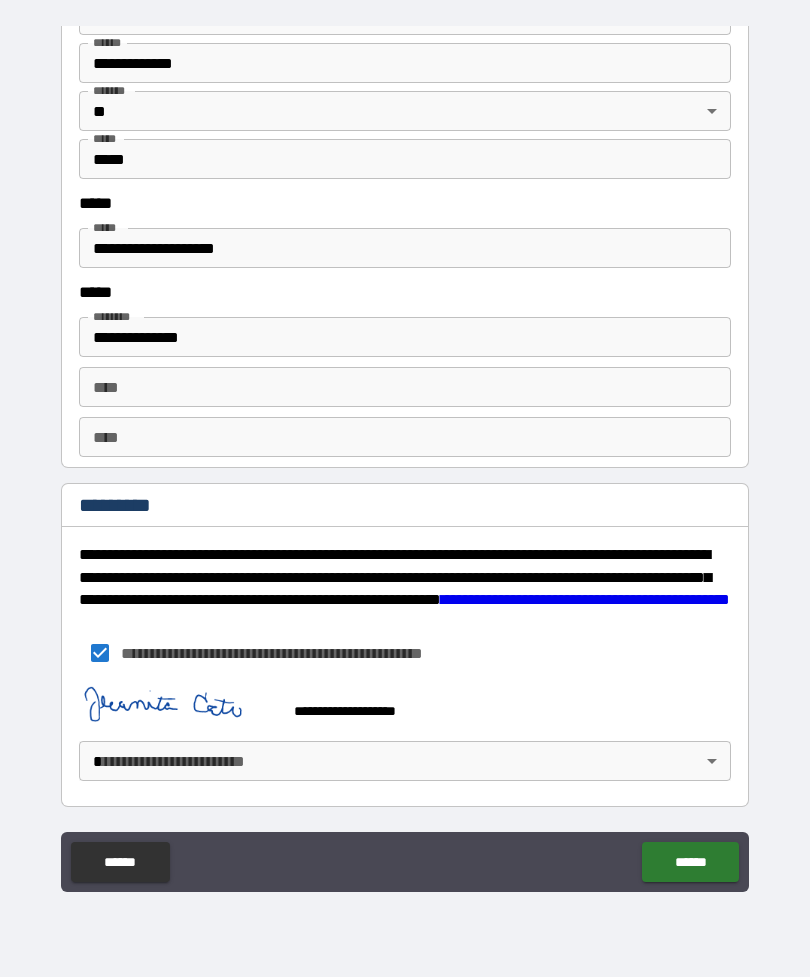 scroll, scrollTop: 2387, scrollLeft: 0, axis: vertical 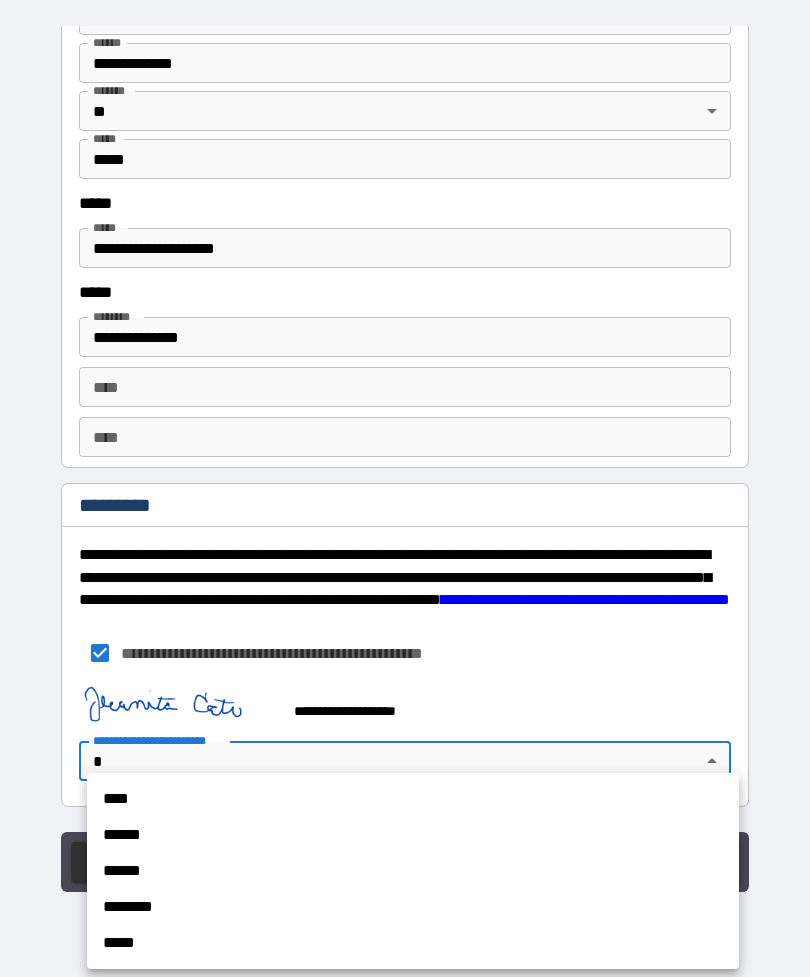 click on "****" at bounding box center (413, 799) 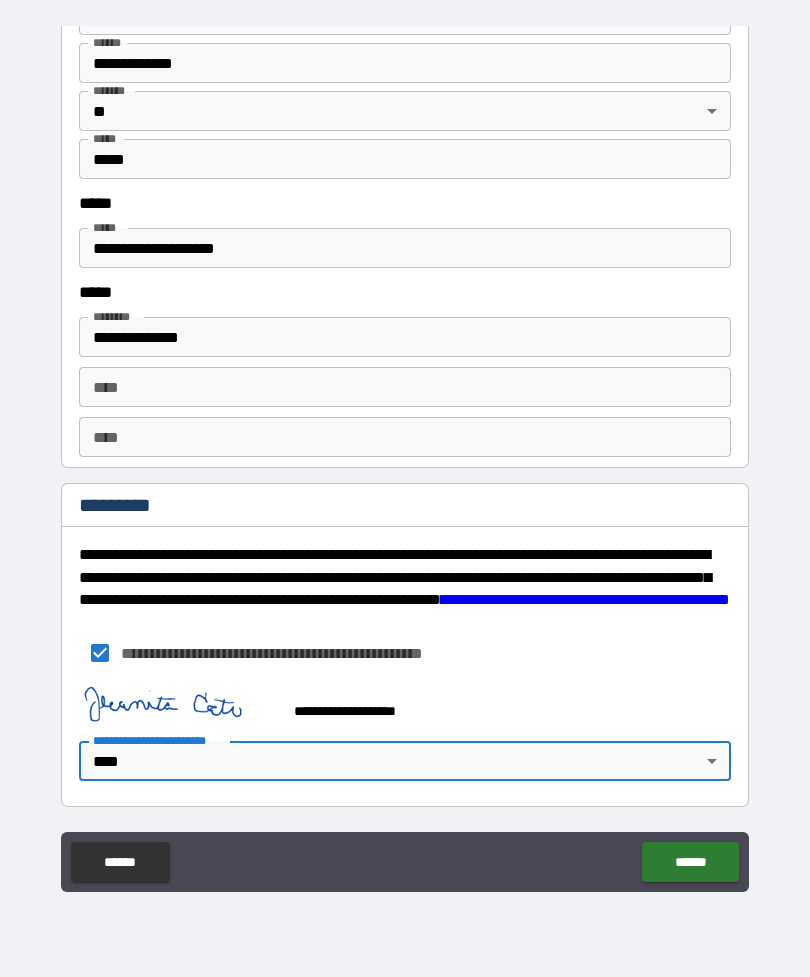 type on "*" 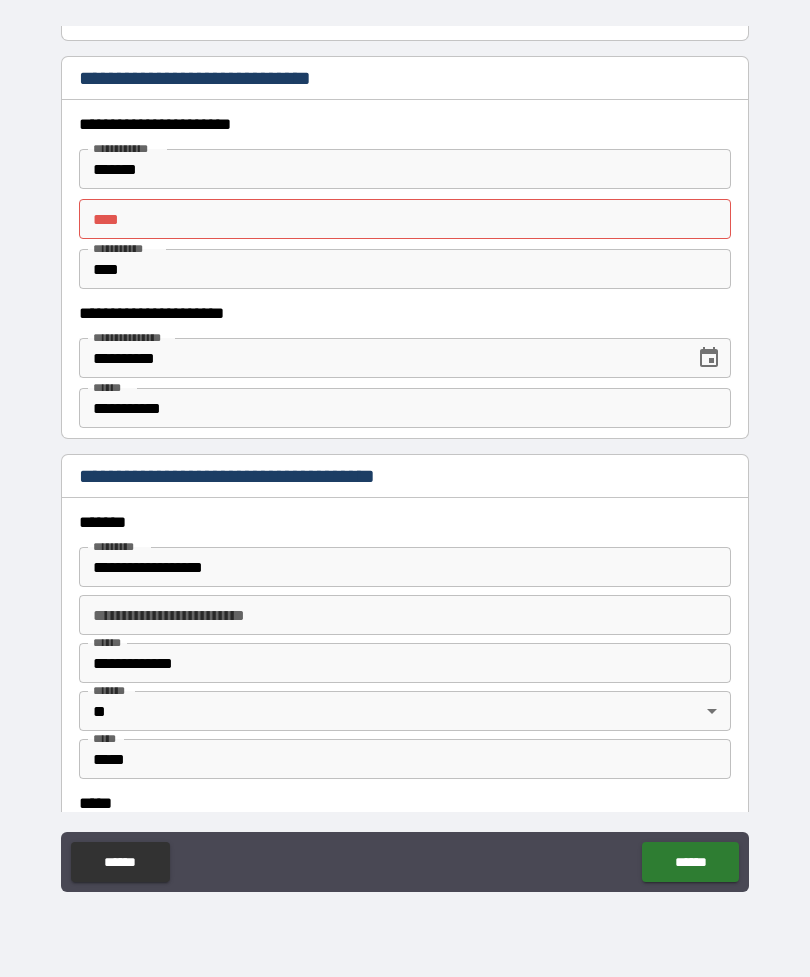 scroll, scrollTop: 1781, scrollLeft: 0, axis: vertical 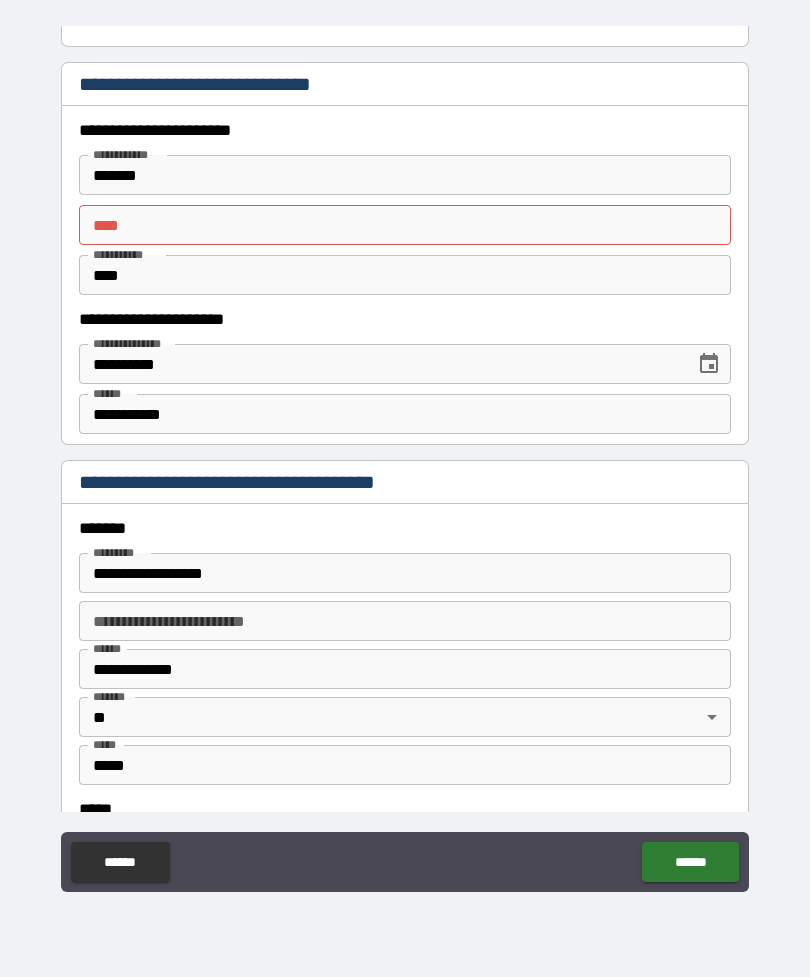 click on "**   *" at bounding box center (405, 225) 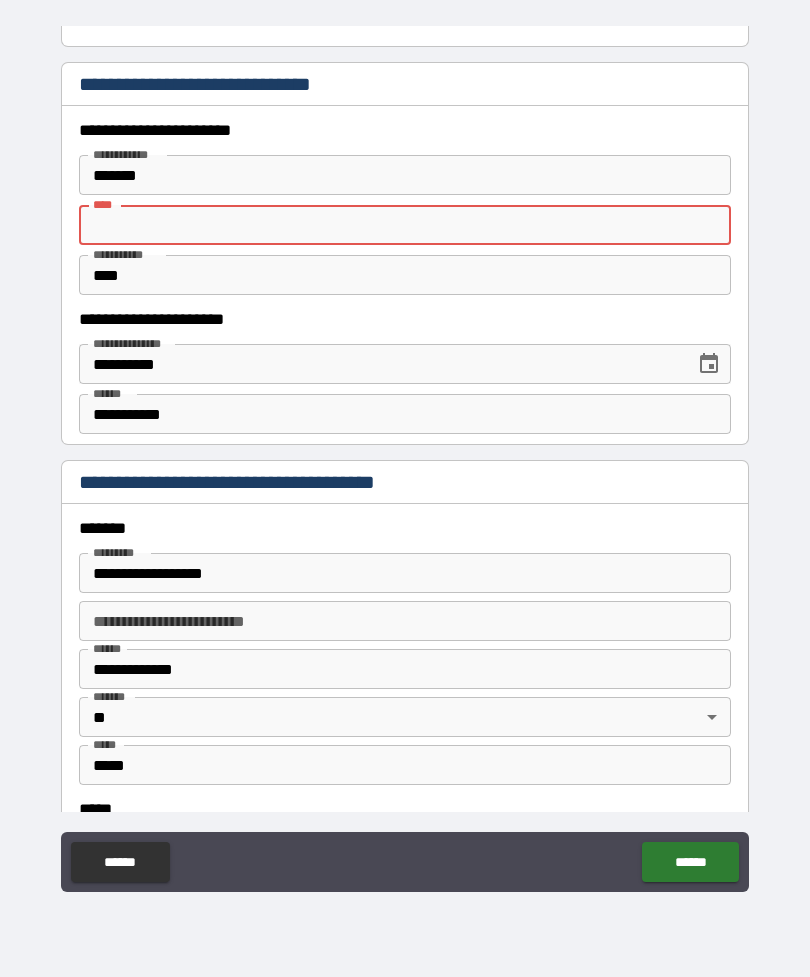 type on "*" 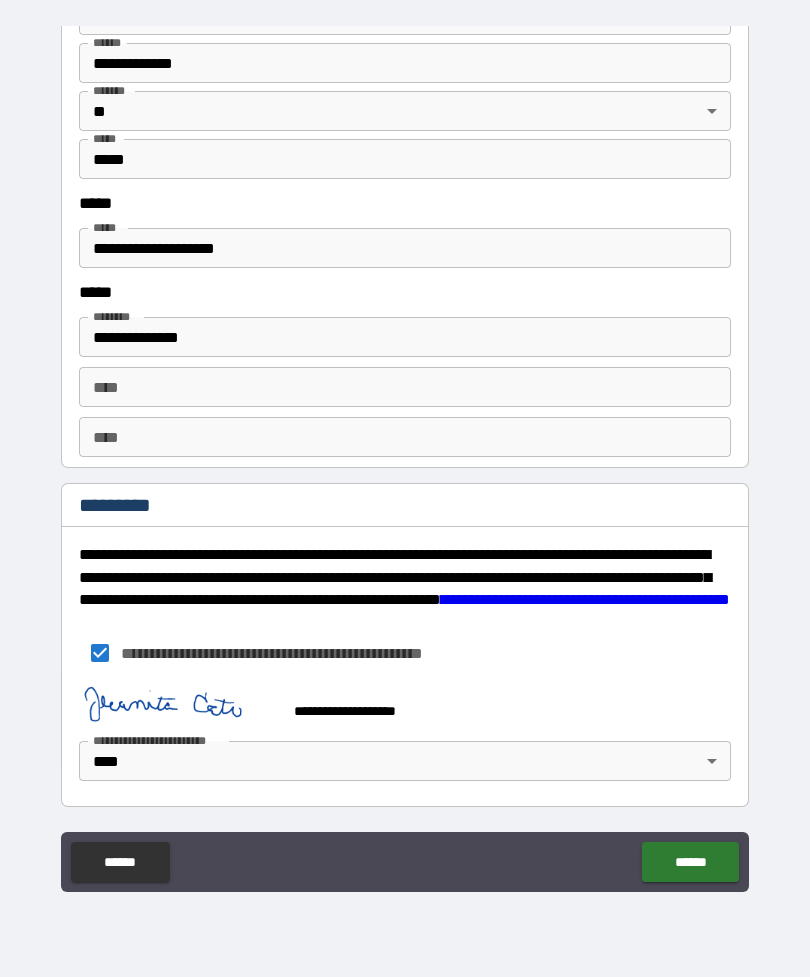 scroll, scrollTop: 2387, scrollLeft: 0, axis: vertical 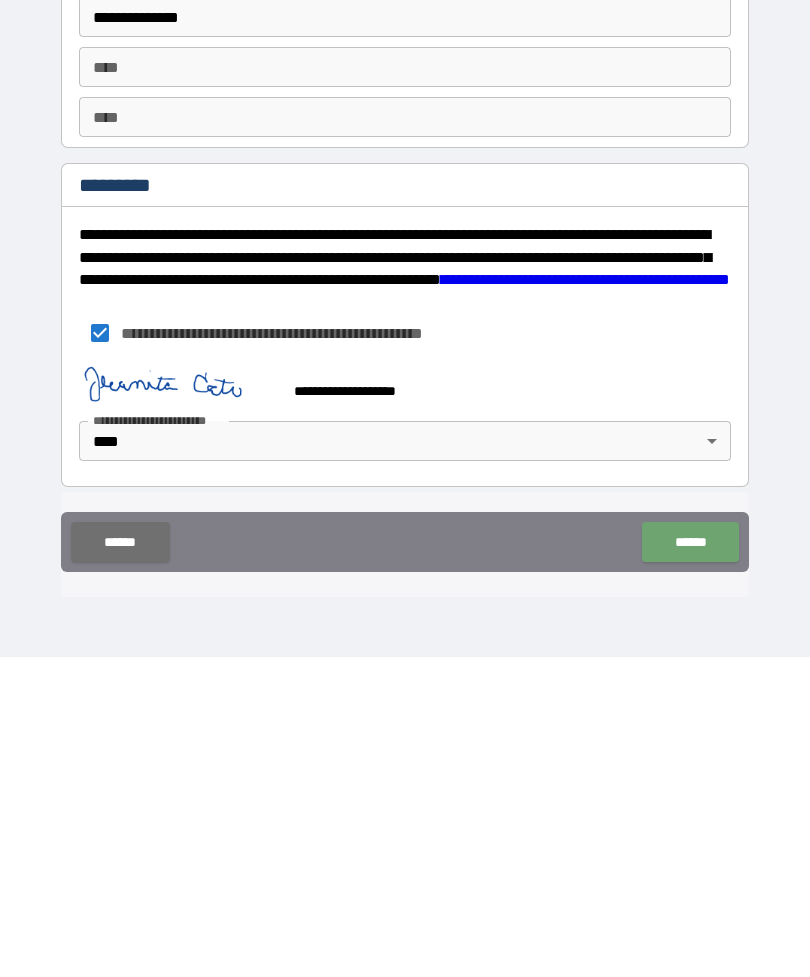 click on "******" at bounding box center [690, 862] 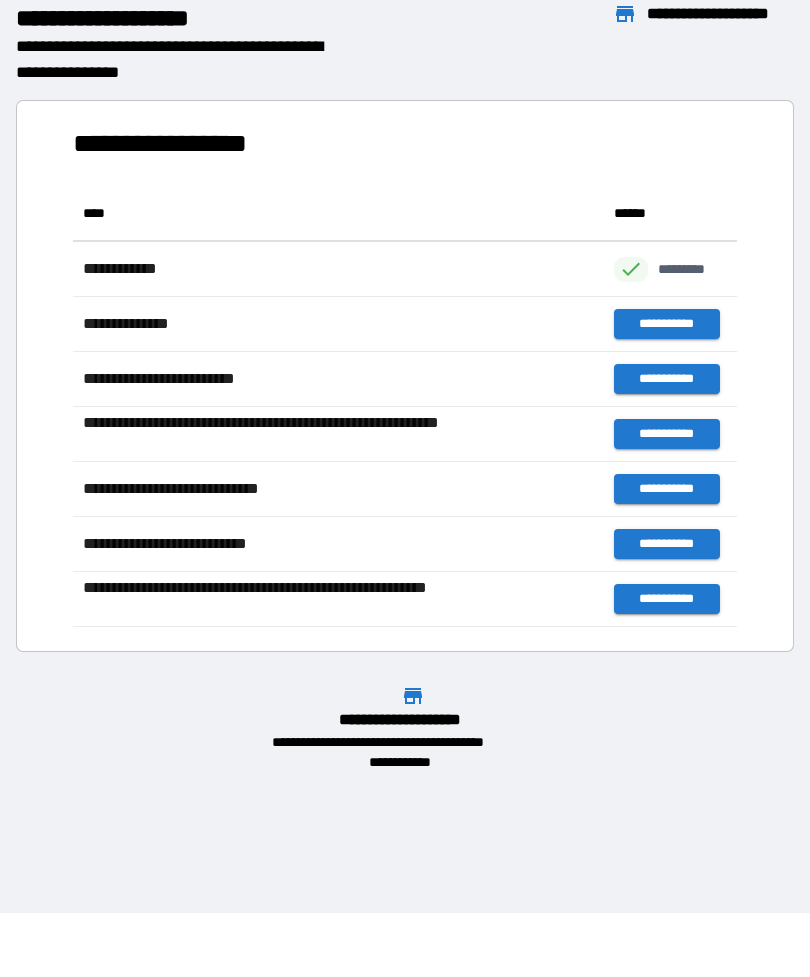 scroll, scrollTop: 441, scrollLeft: 664, axis: both 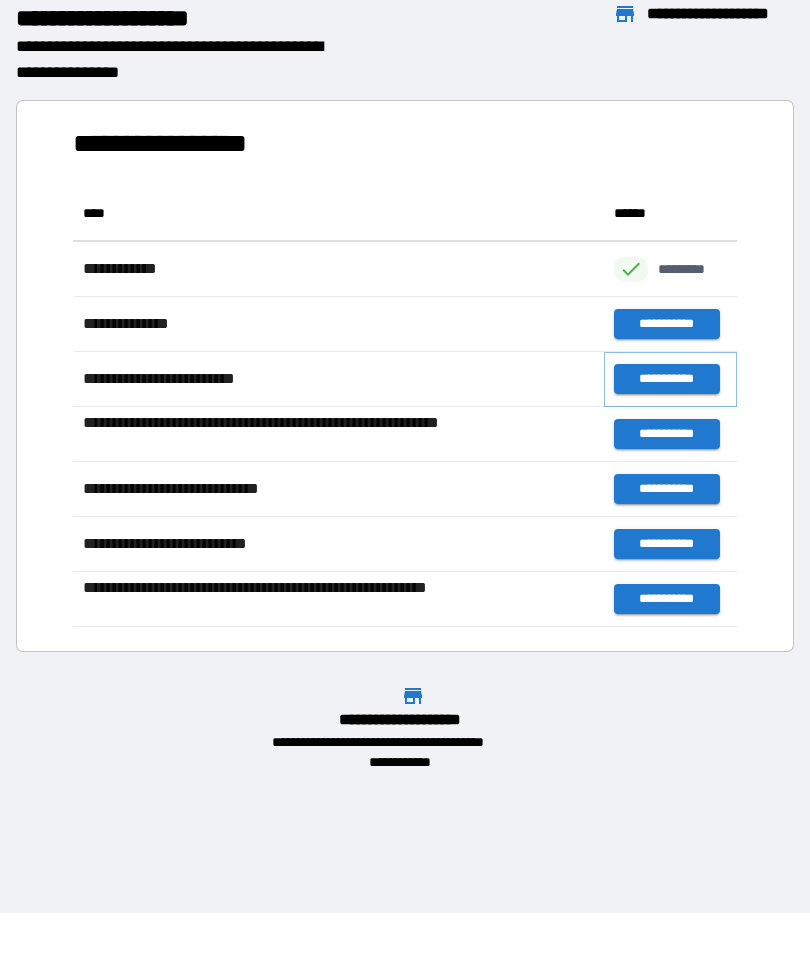 click on "**********" at bounding box center [666, 379] 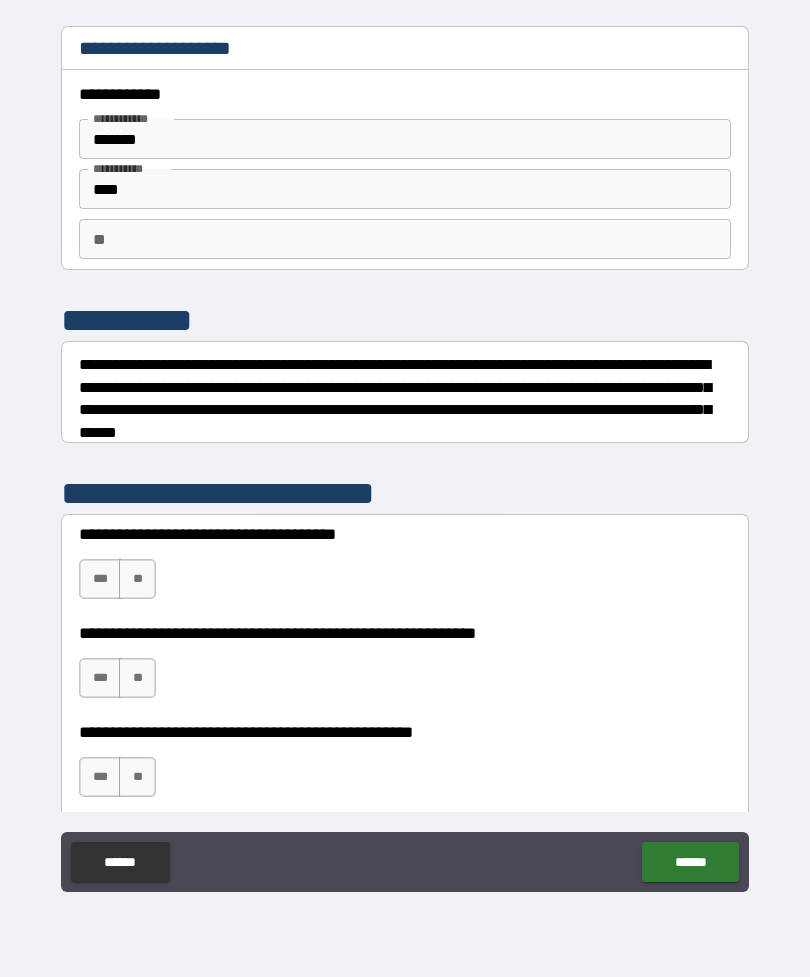 click on "**" at bounding box center [405, 239] 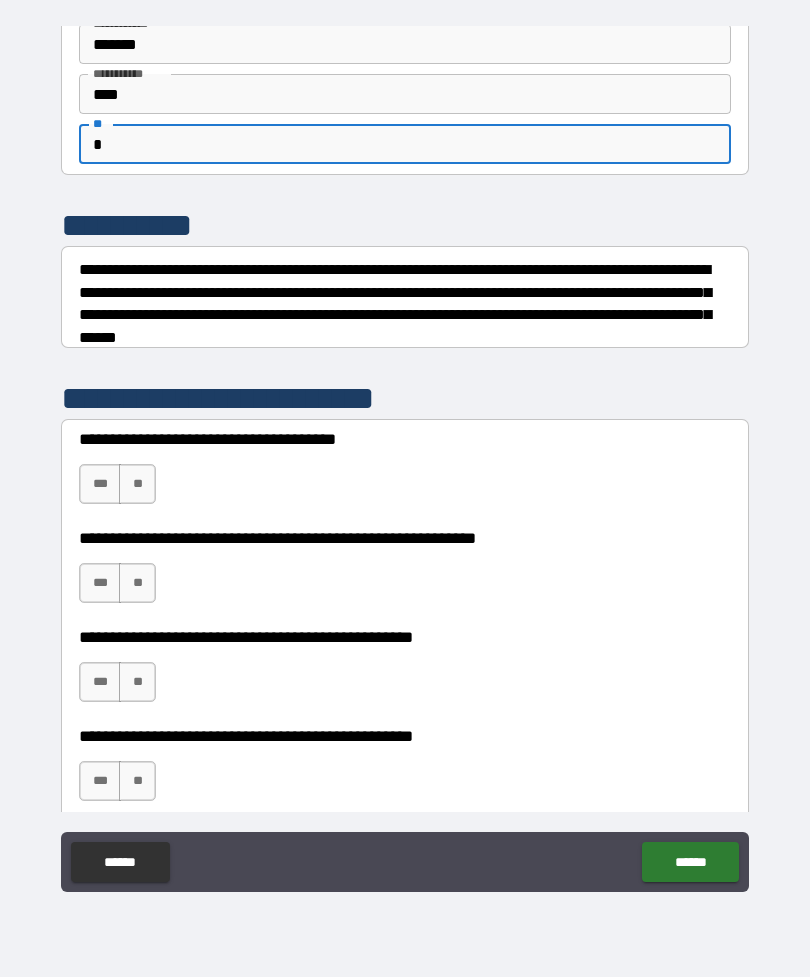 scroll, scrollTop: 111, scrollLeft: 0, axis: vertical 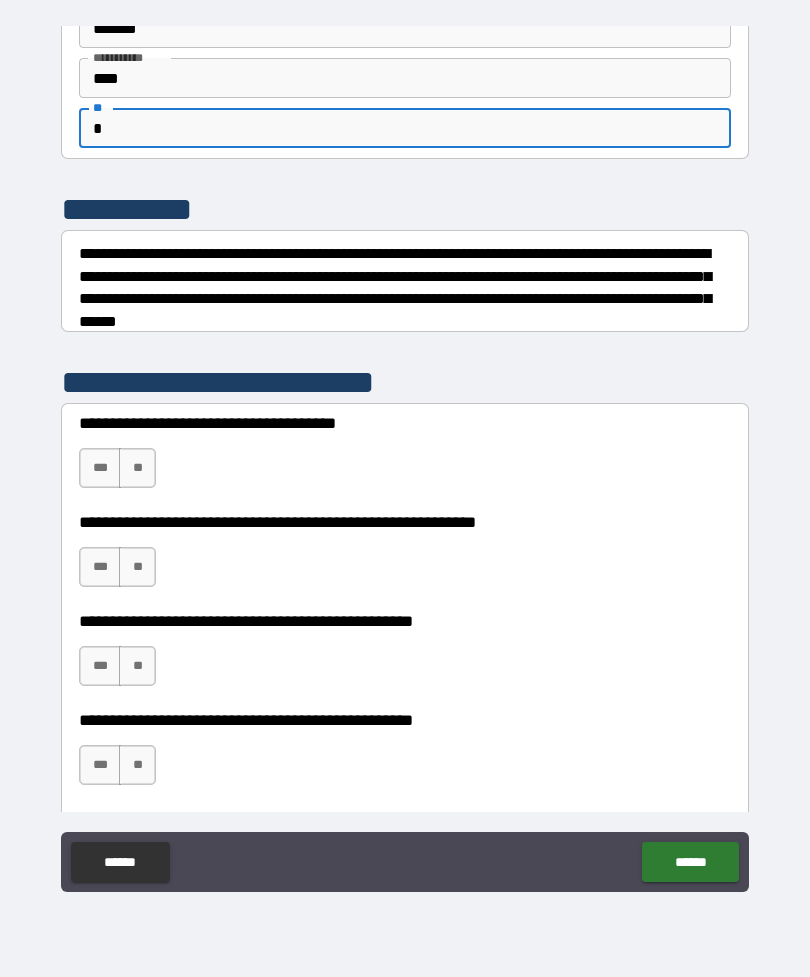 type on "*" 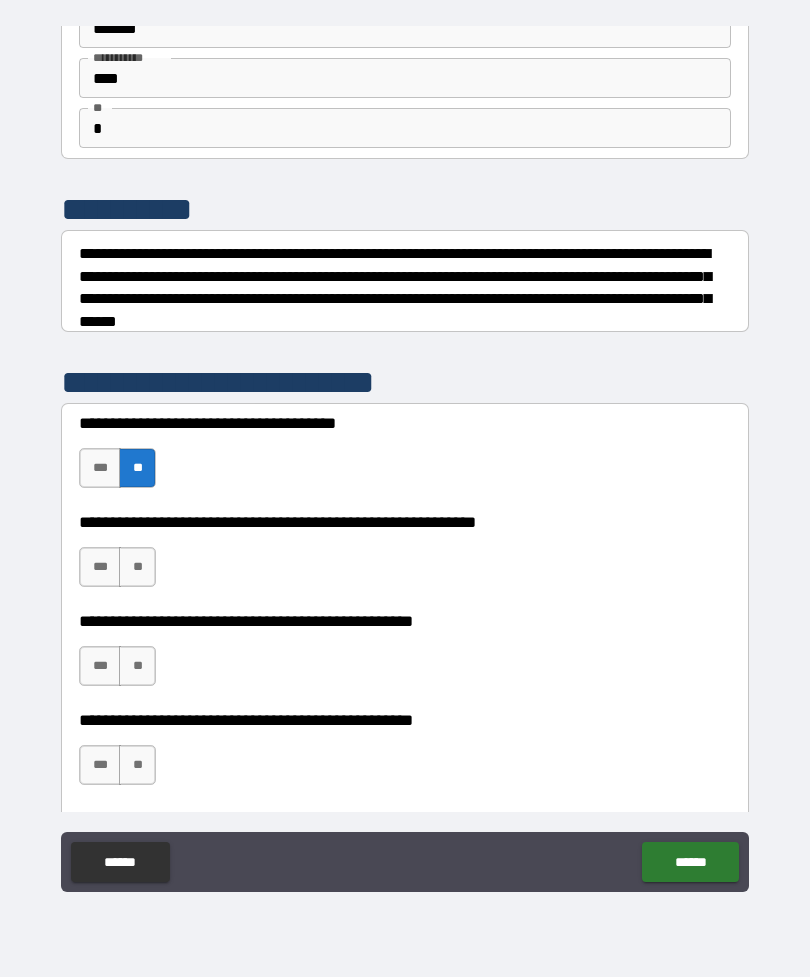 click on "***" at bounding box center [100, 567] 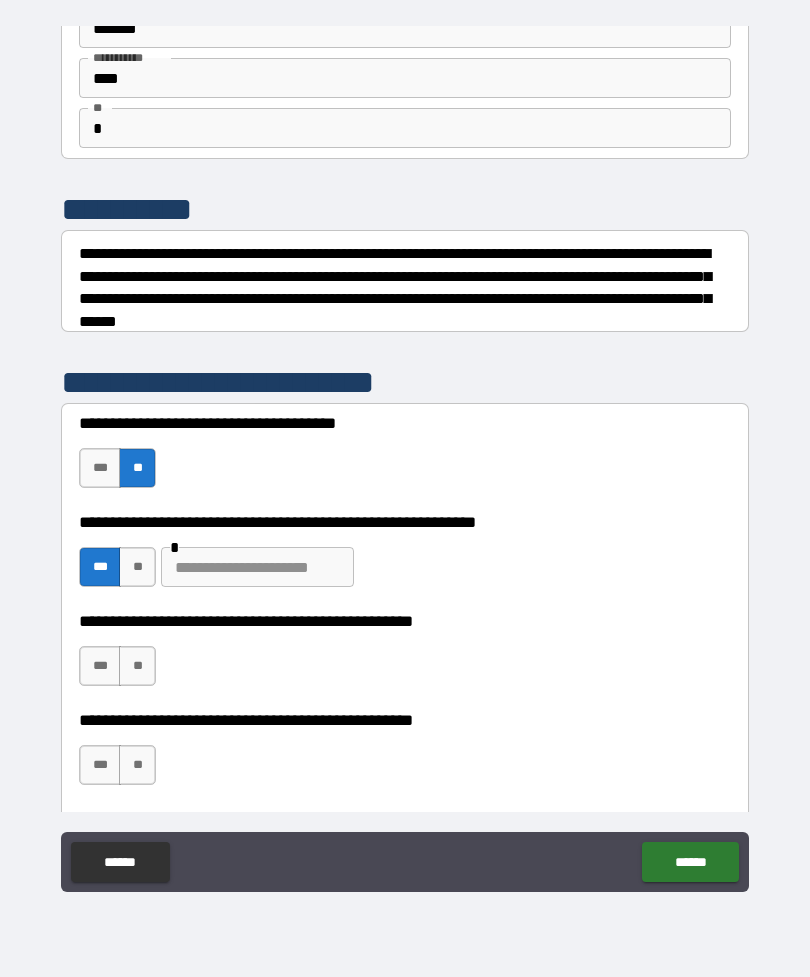click at bounding box center (257, 567) 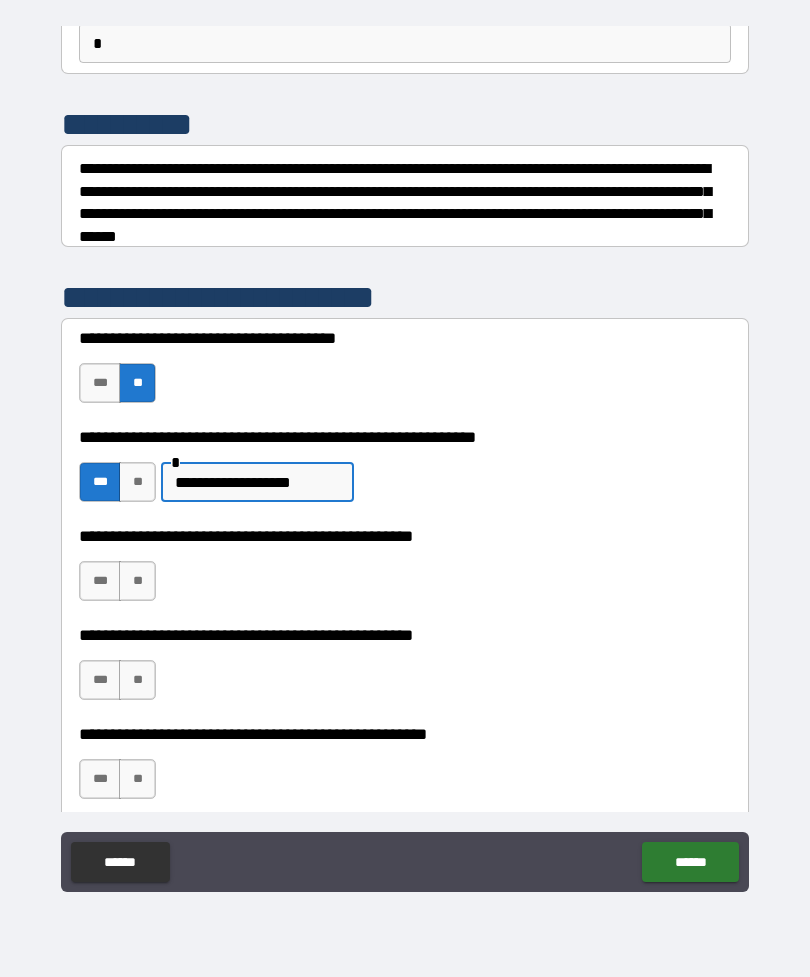 scroll, scrollTop: 200, scrollLeft: 0, axis: vertical 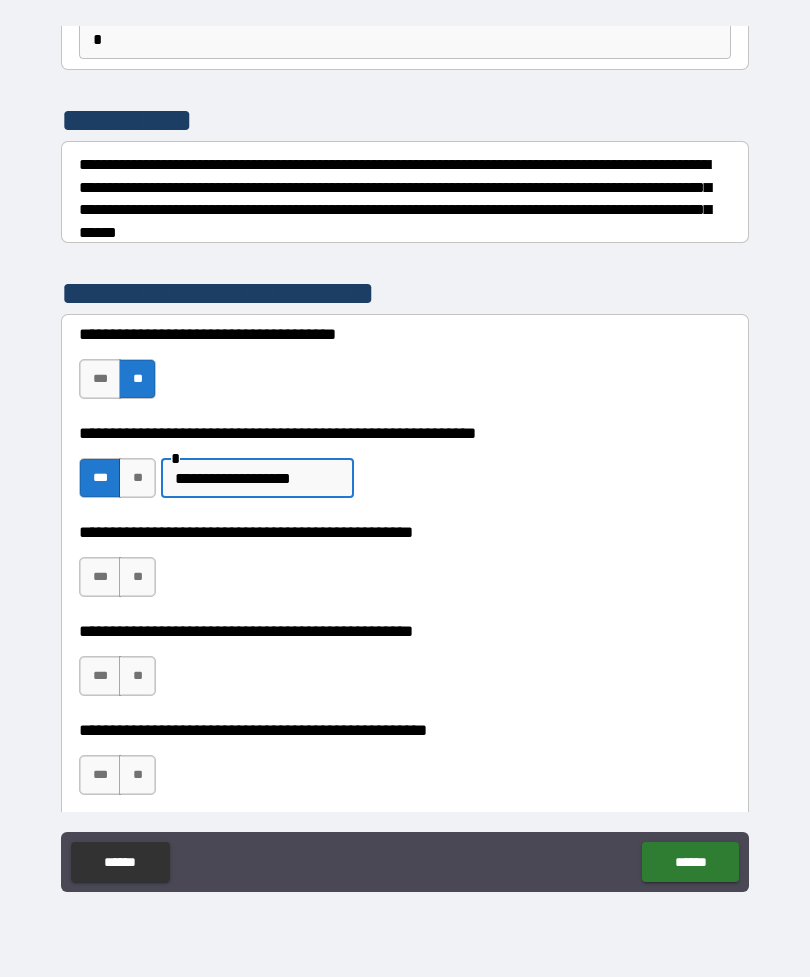 type on "**********" 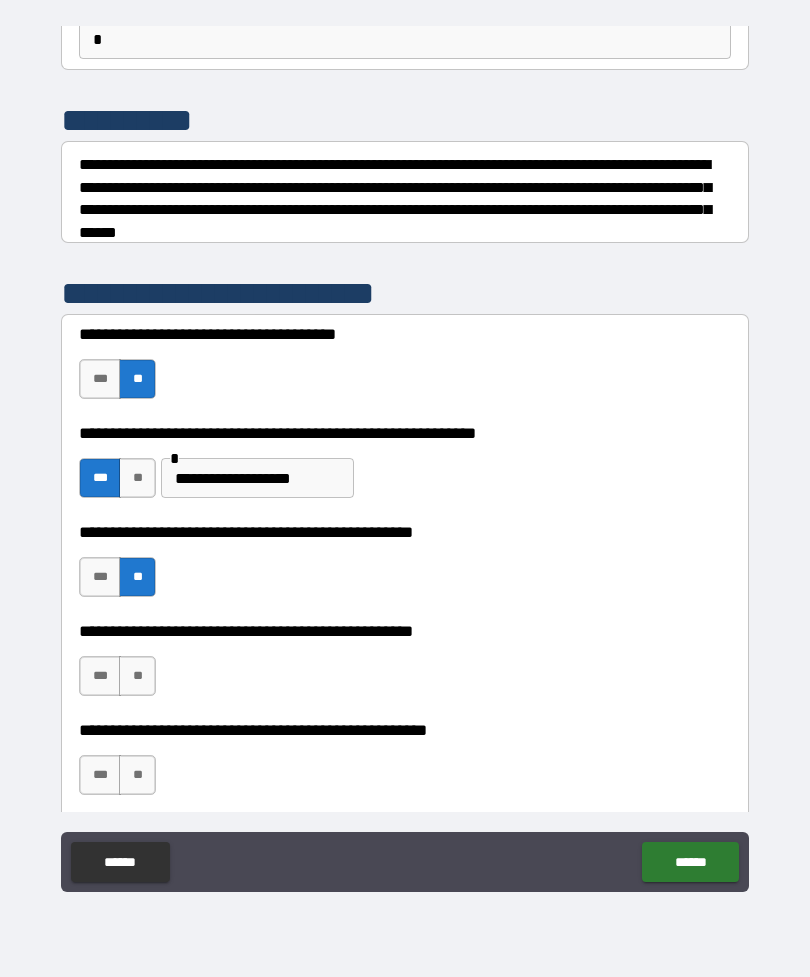 click on "***" at bounding box center (100, 676) 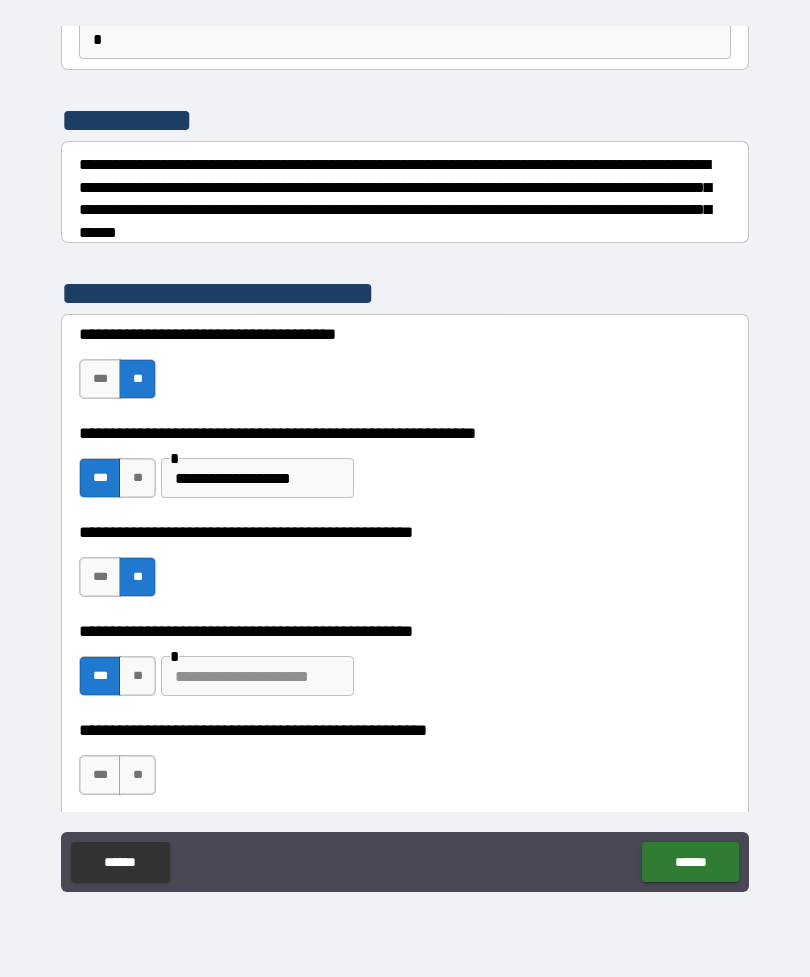 click at bounding box center (257, 676) 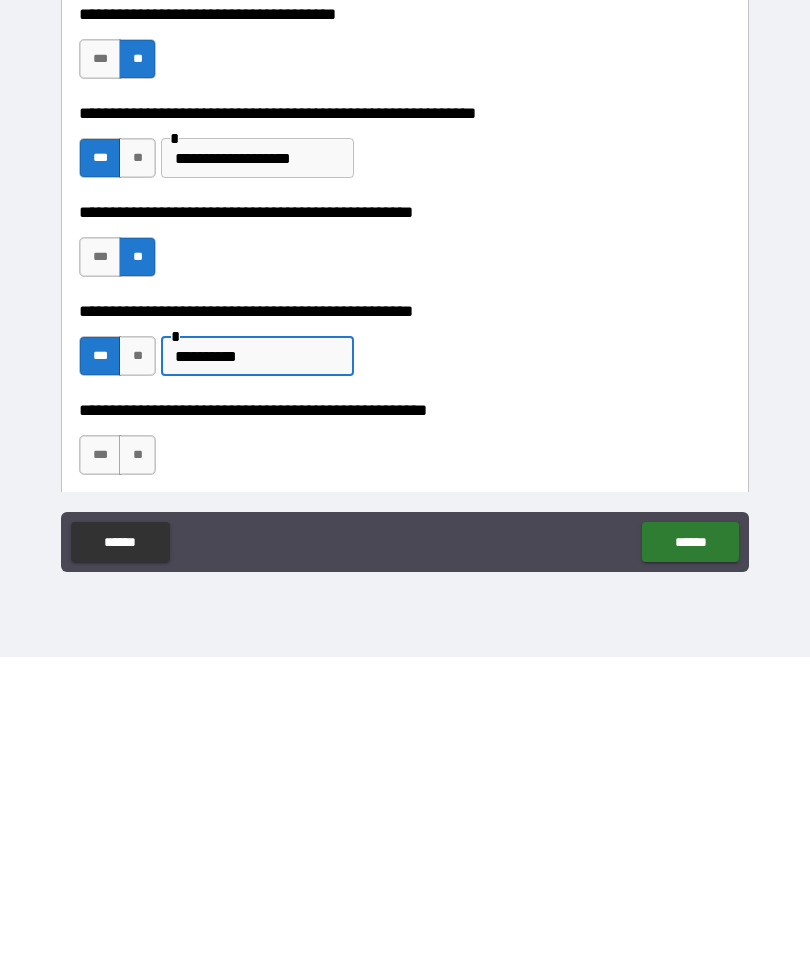 type on "*********" 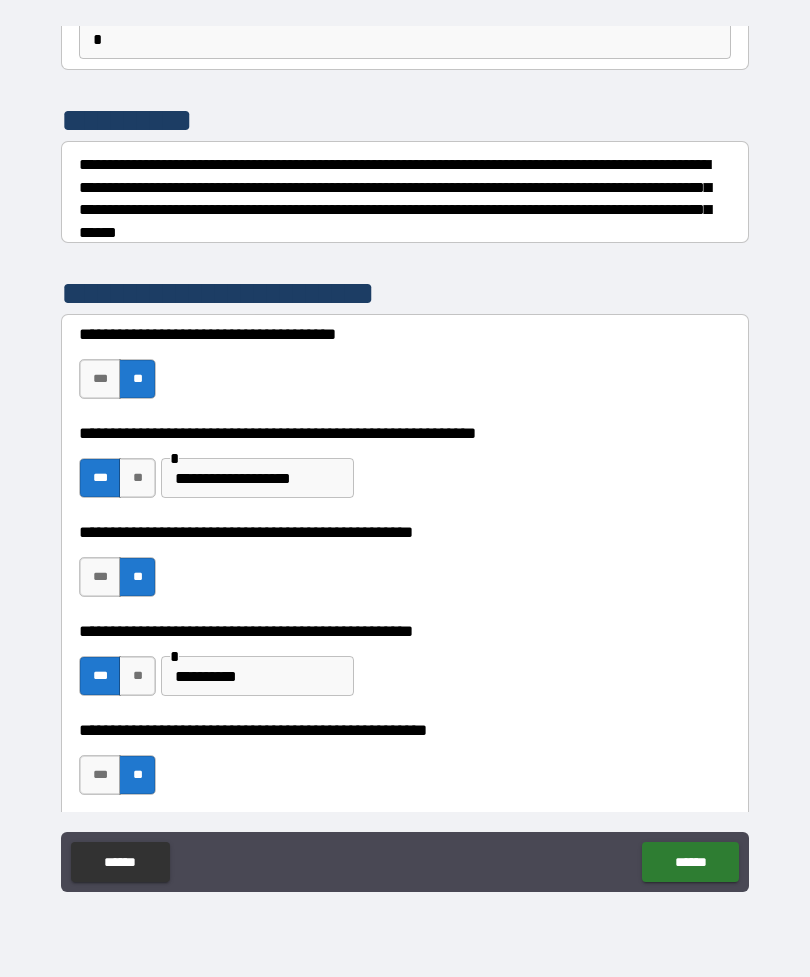 click on "******" at bounding box center [690, 862] 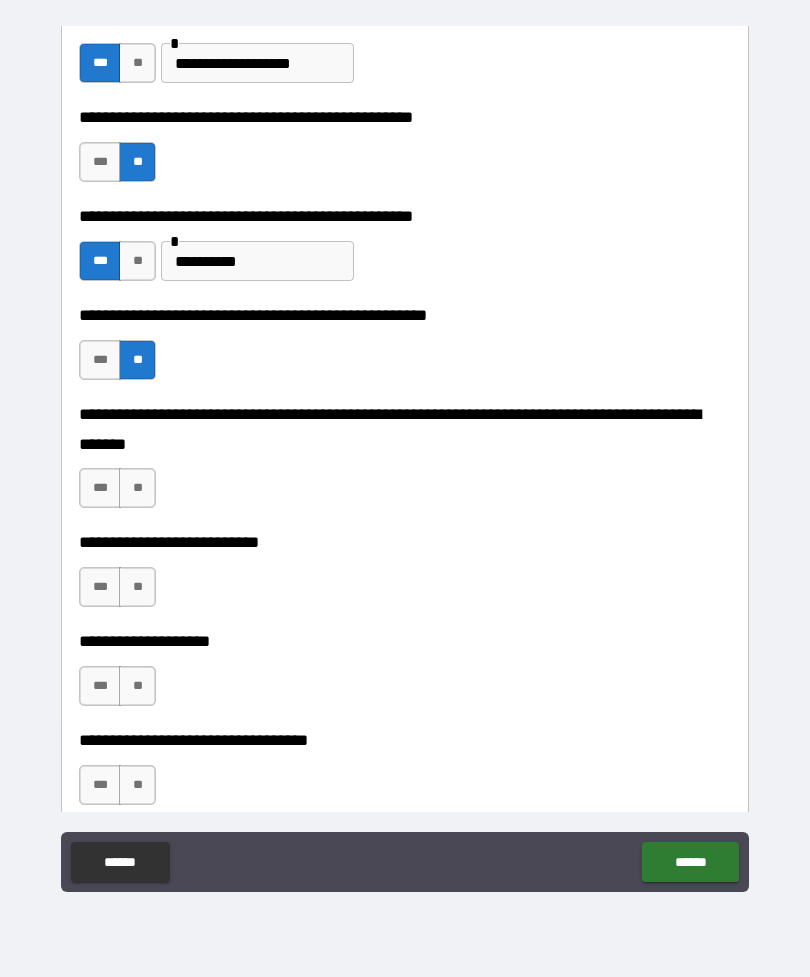 scroll, scrollTop: 617, scrollLeft: 0, axis: vertical 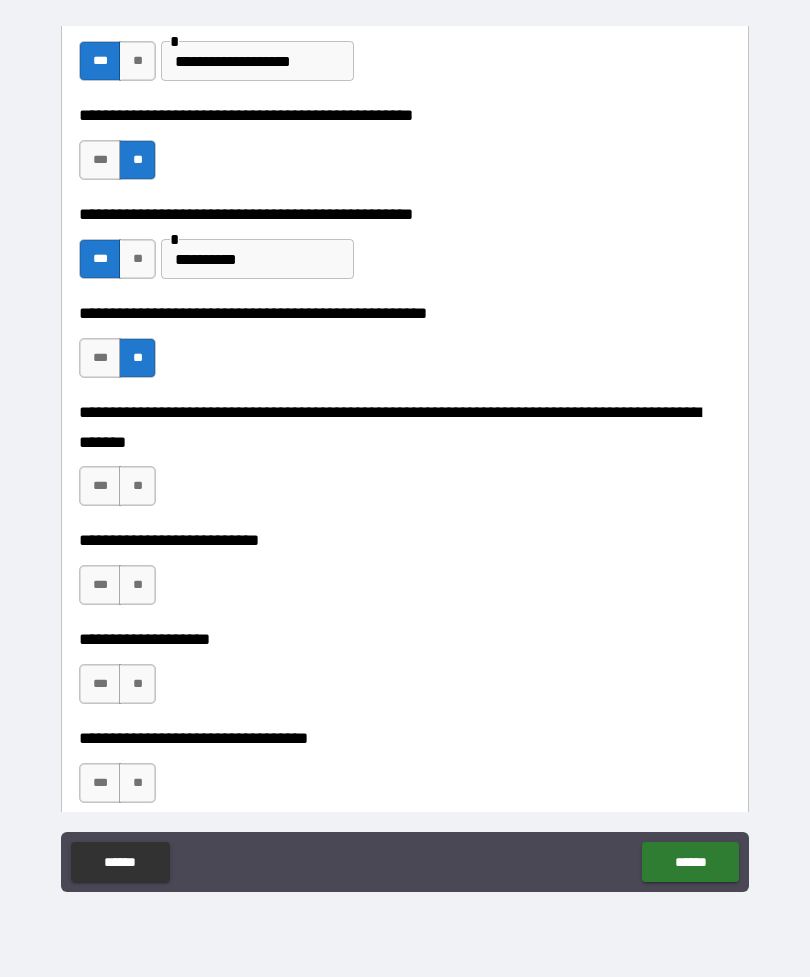 click on "**" at bounding box center [137, 486] 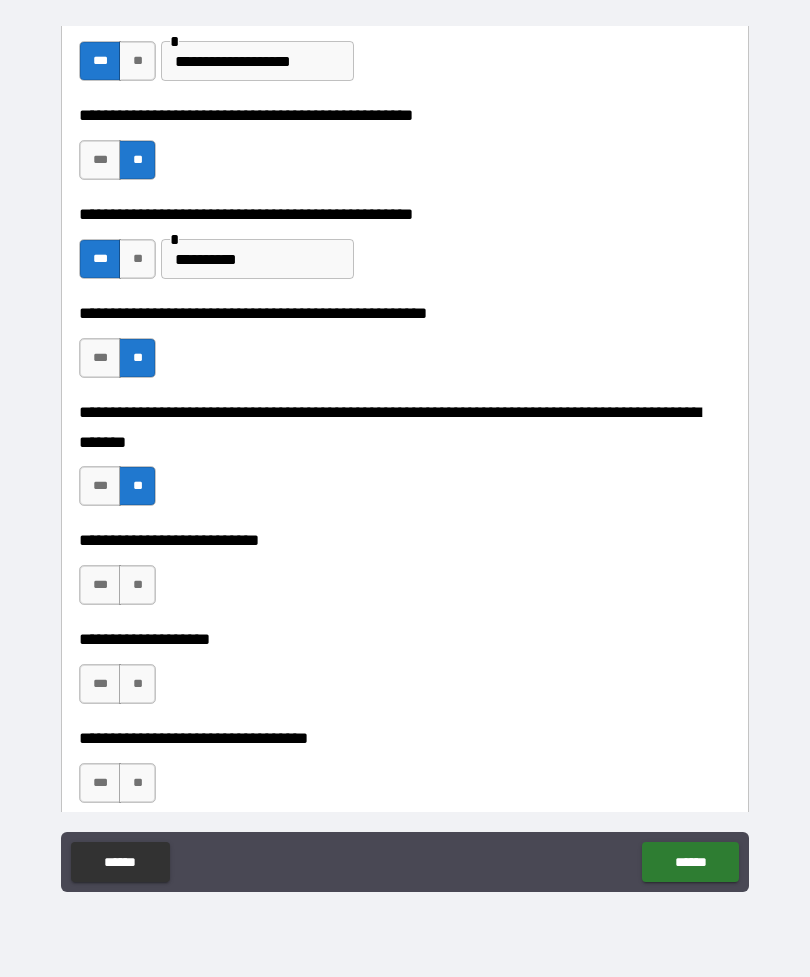 click on "**" at bounding box center (137, 585) 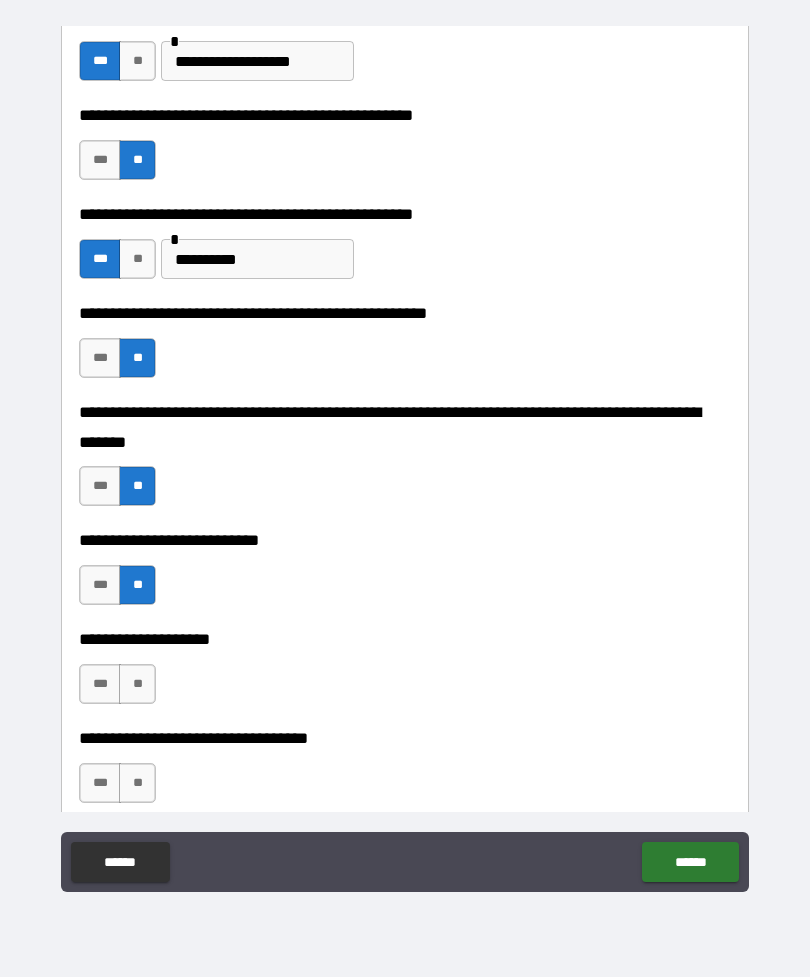 click on "***" at bounding box center (100, 684) 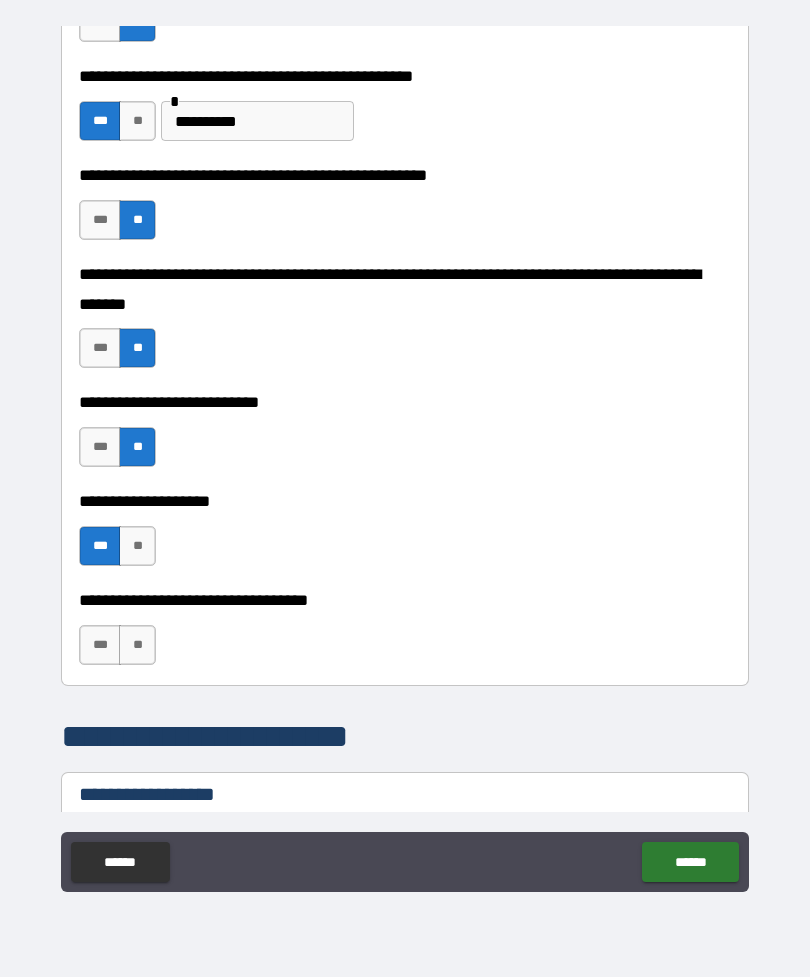 scroll, scrollTop: 762, scrollLeft: 0, axis: vertical 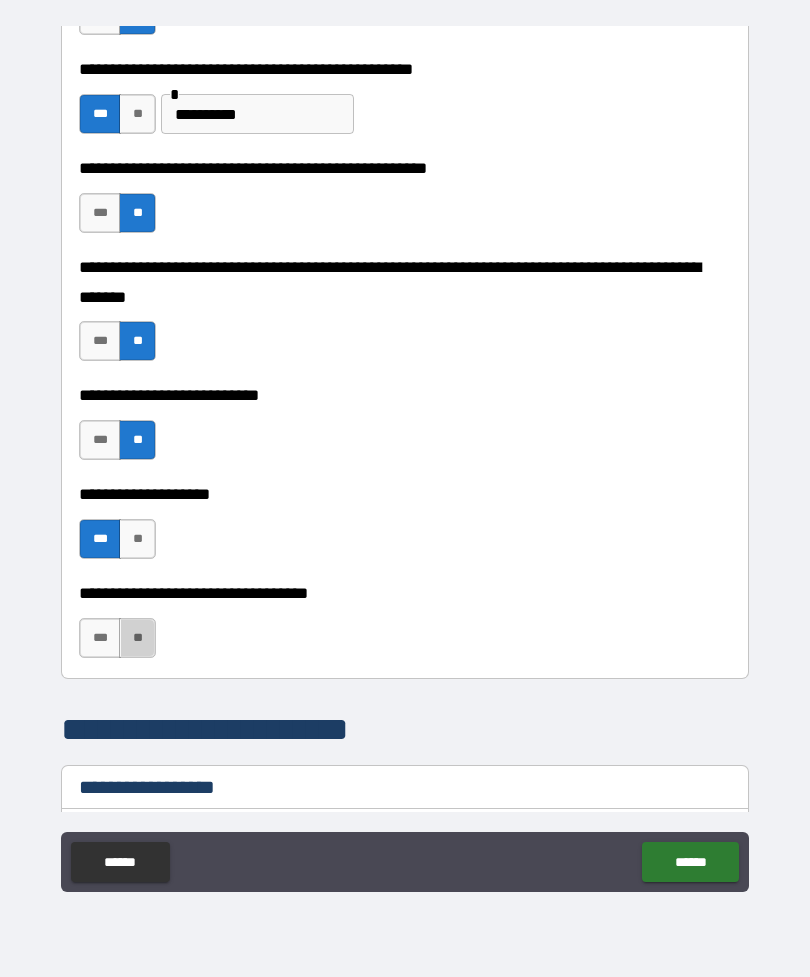 click on "**" at bounding box center (137, 638) 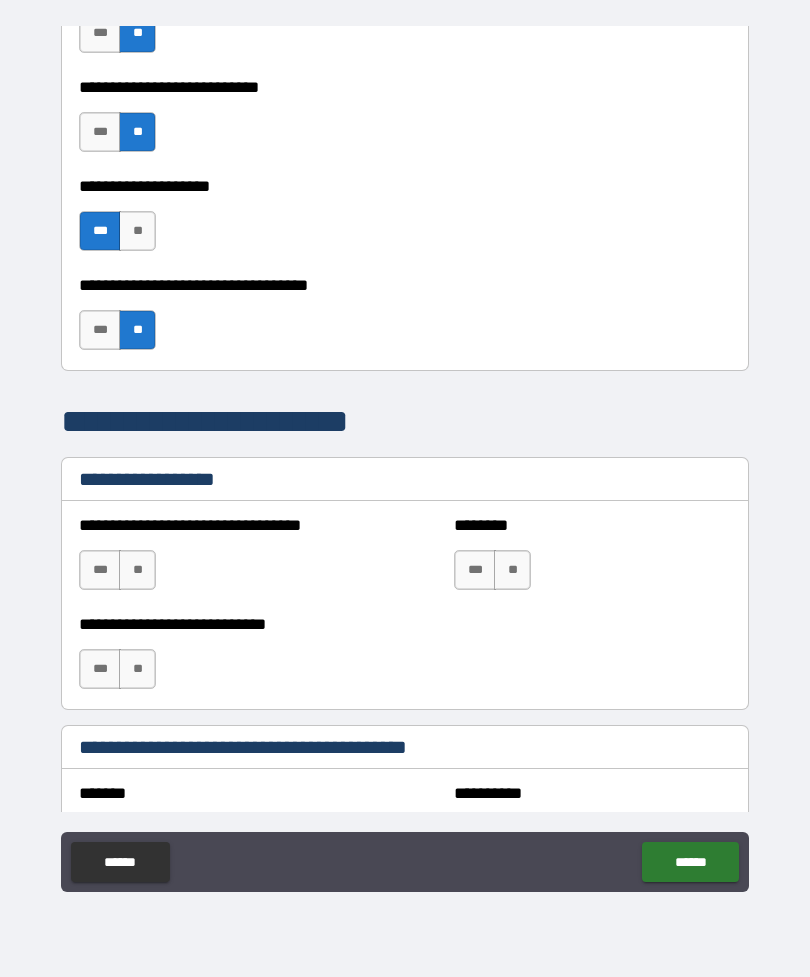 scroll, scrollTop: 1074, scrollLeft: 0, axis: vertical 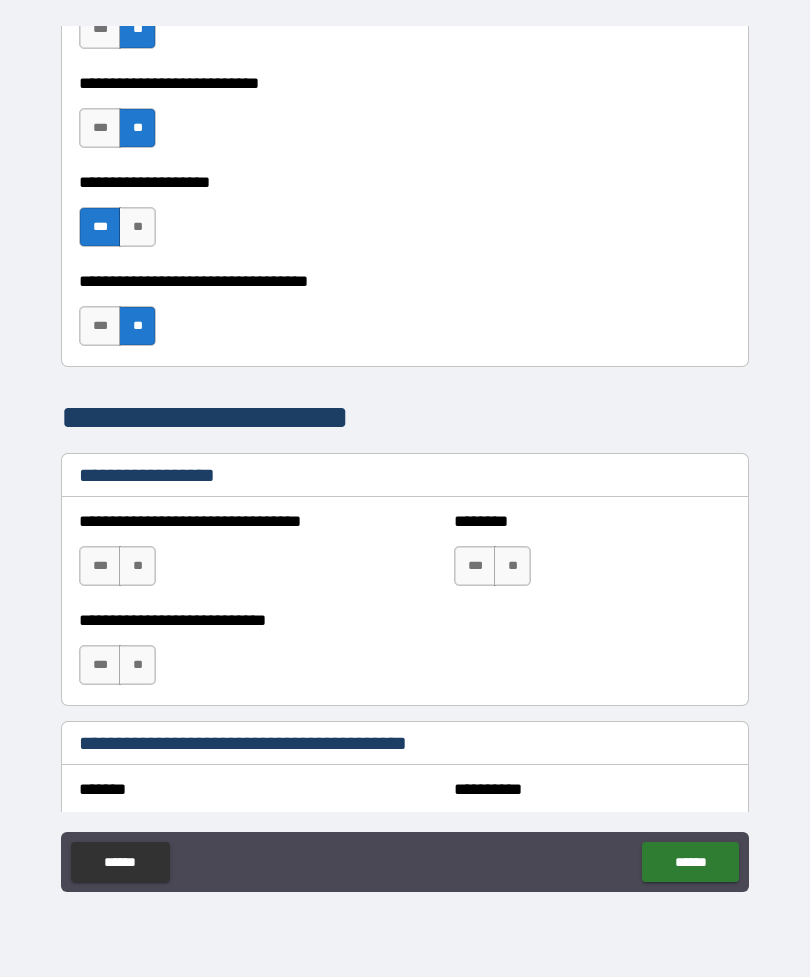 click on "**" at bounding box center (137, 566) 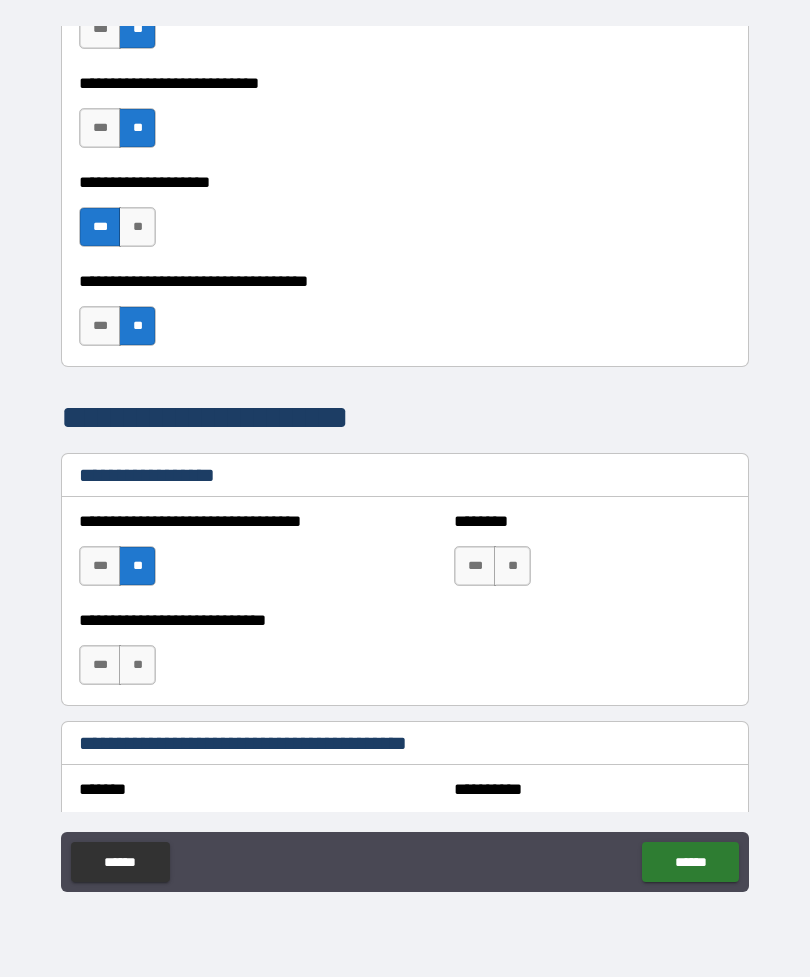click on "**" at bounding box center (512, 566) 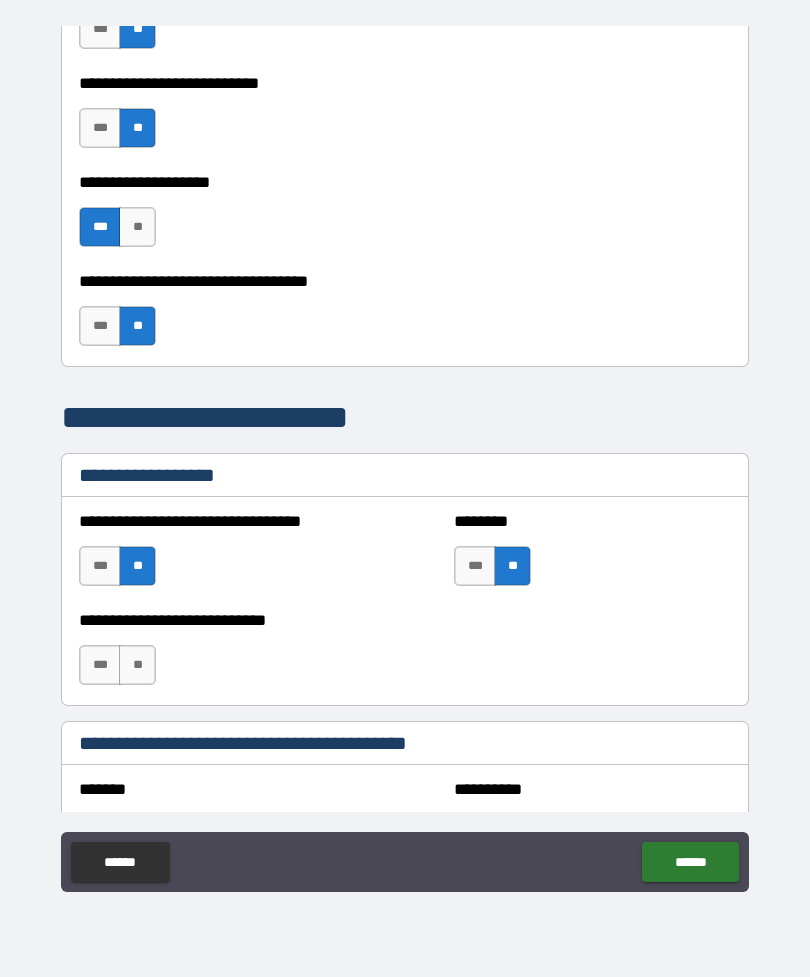 click on "**" at bounding box center (137, 665) 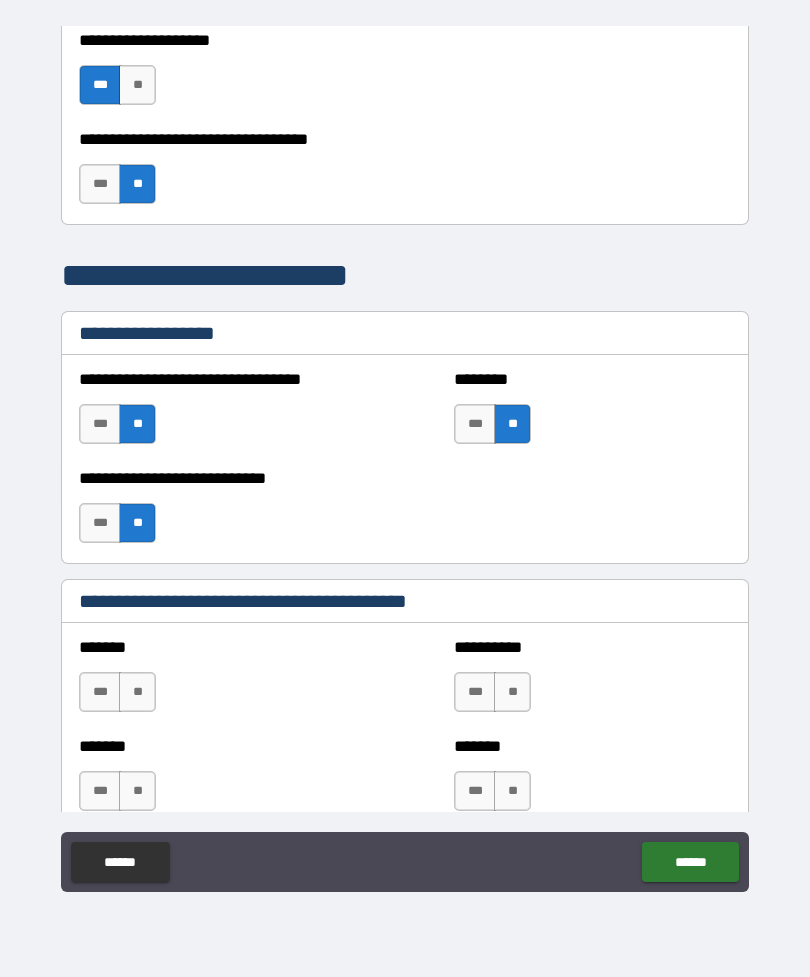 scroll, scrollTop: 1218, scrollLeft: 0, axis: vertical 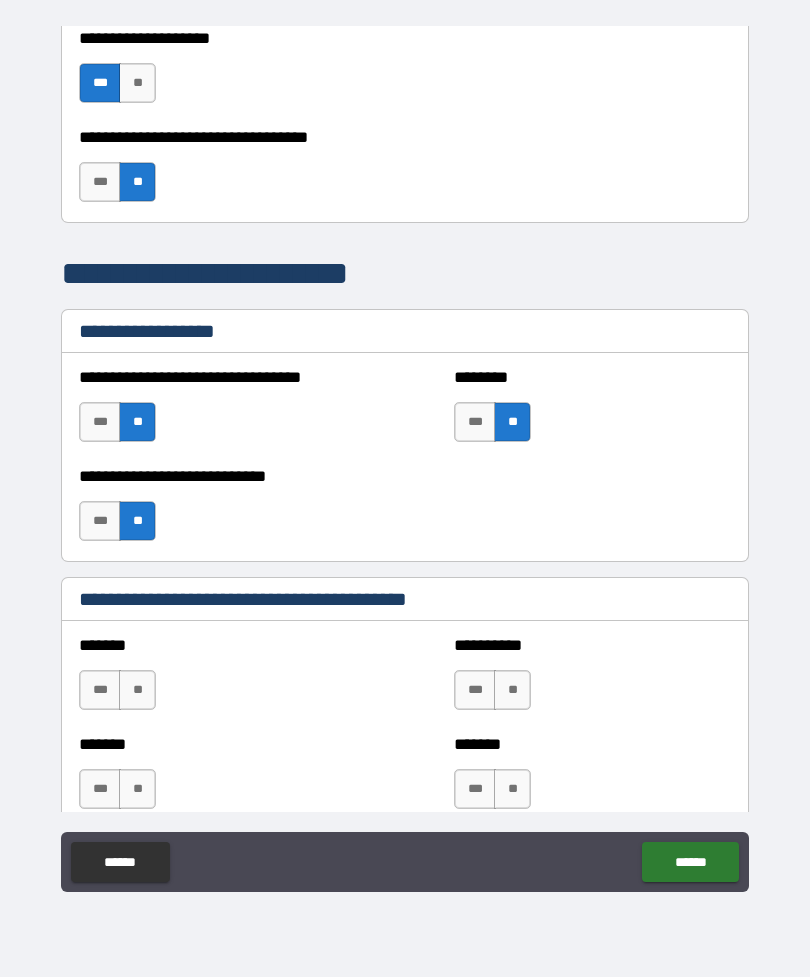 click on "**" at bounding box center (137, 690) 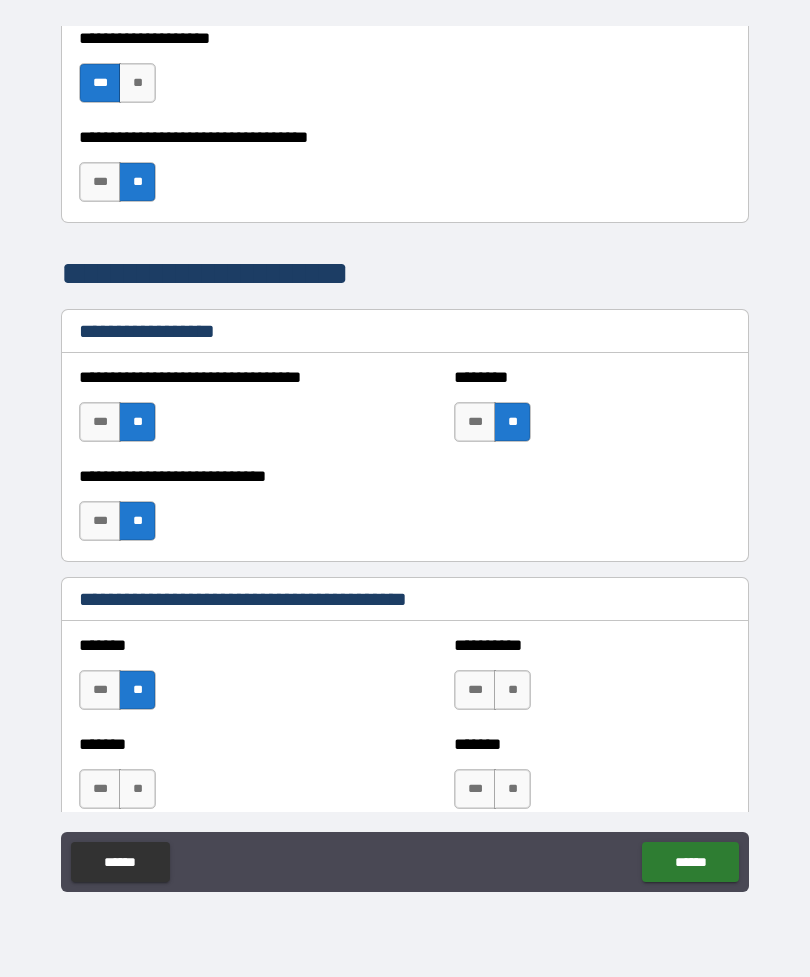 click on "**" at bounding box center [512, 690] 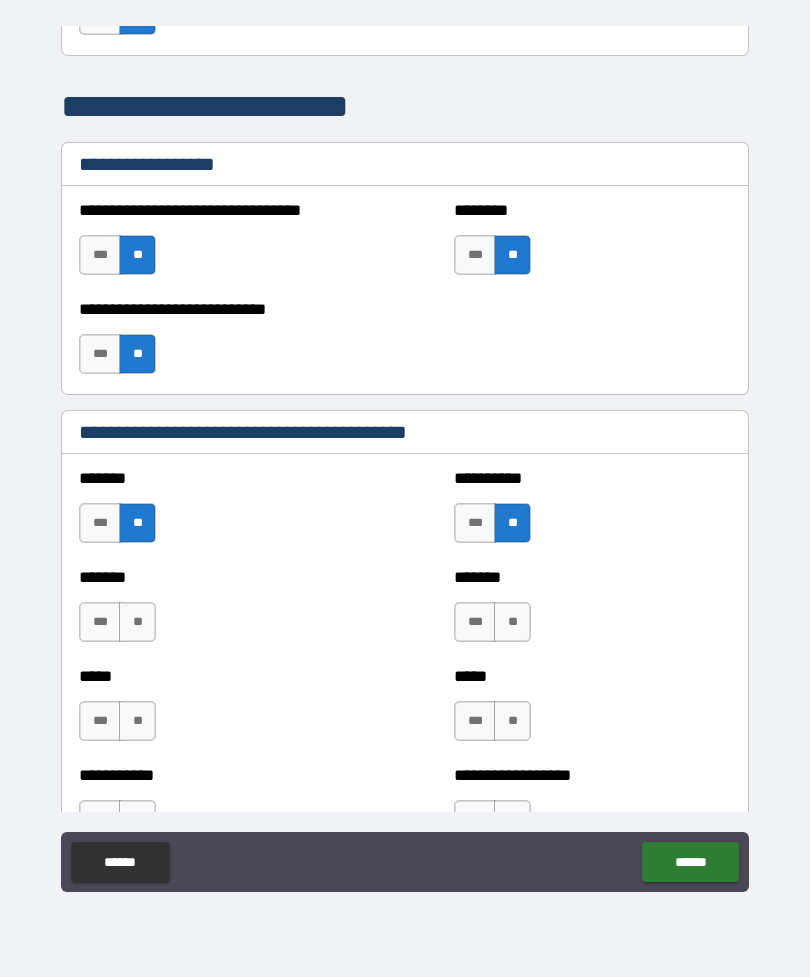 scroll, scrollTop: 1392, scrollLeft: 0, axis: vertical 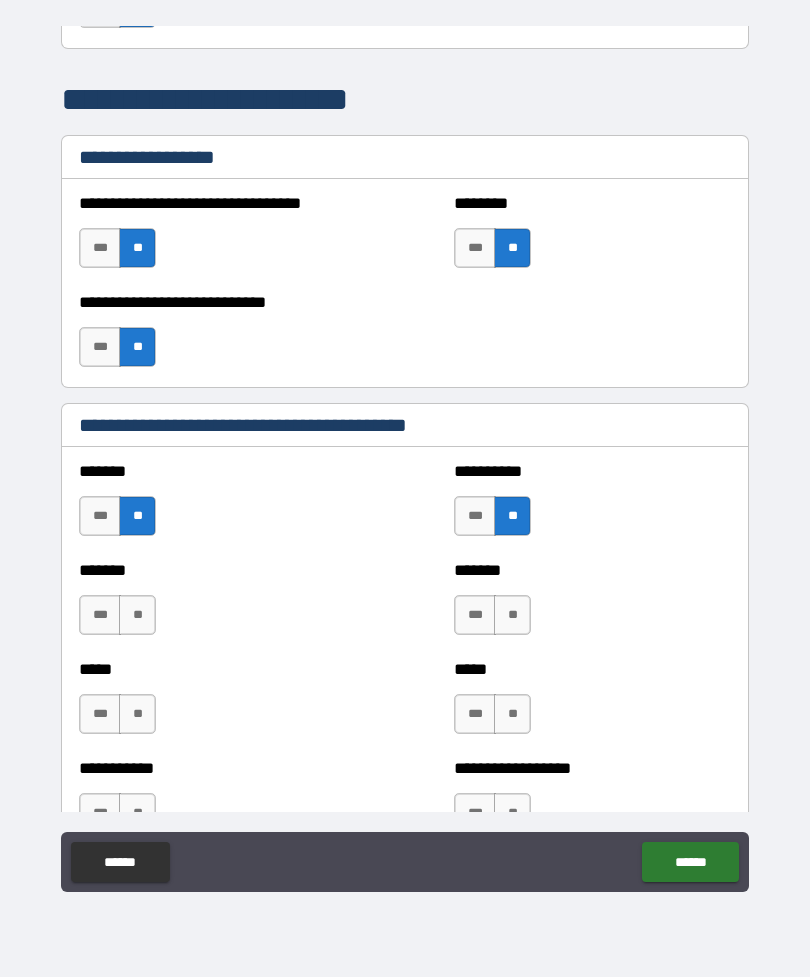 click on "**" at bounding box center [137, 615] 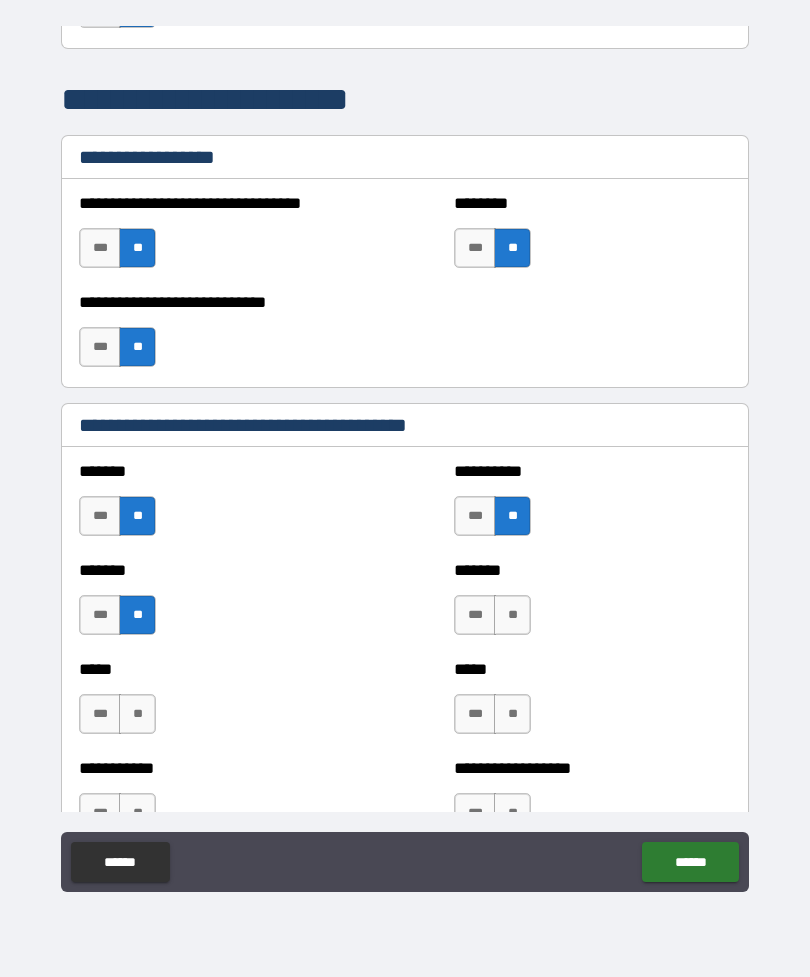 click on "**" at bounding box center (512, 615) 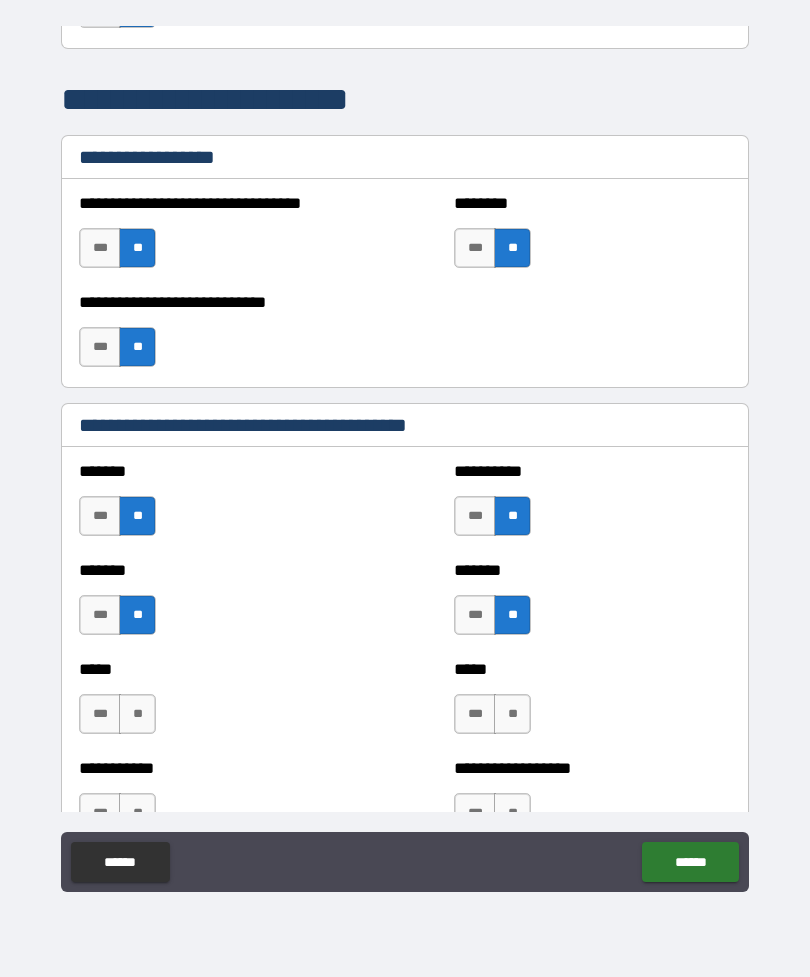 click on "**" at bounding box center [137, 714] 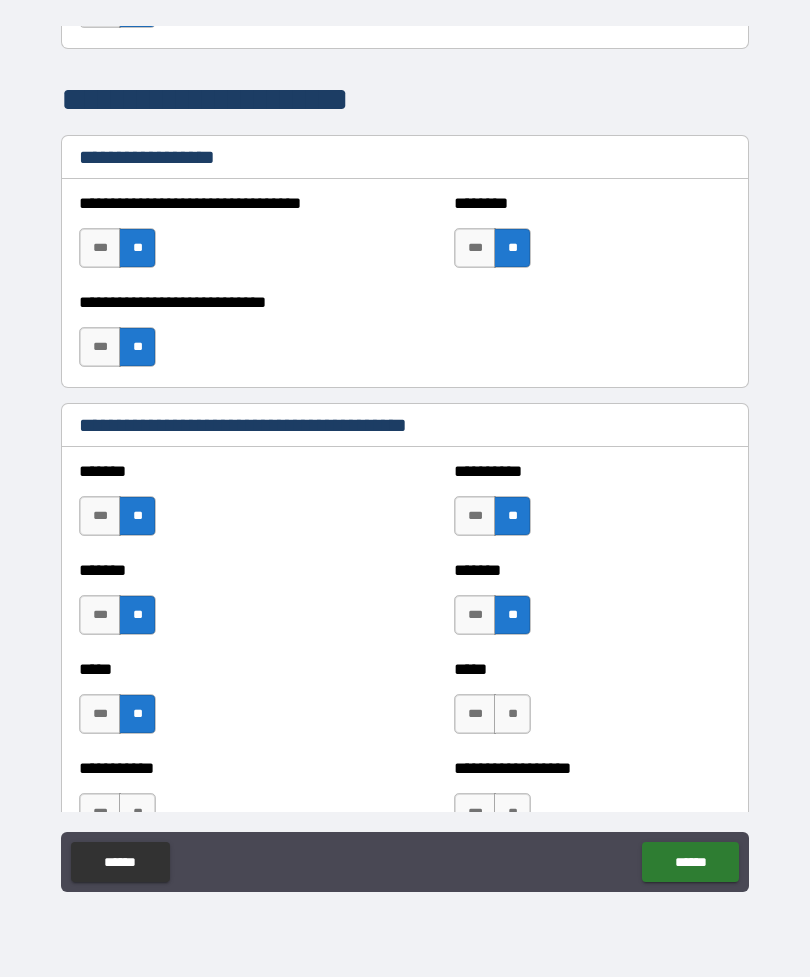 click on "**" at bounding box center (512, 714) 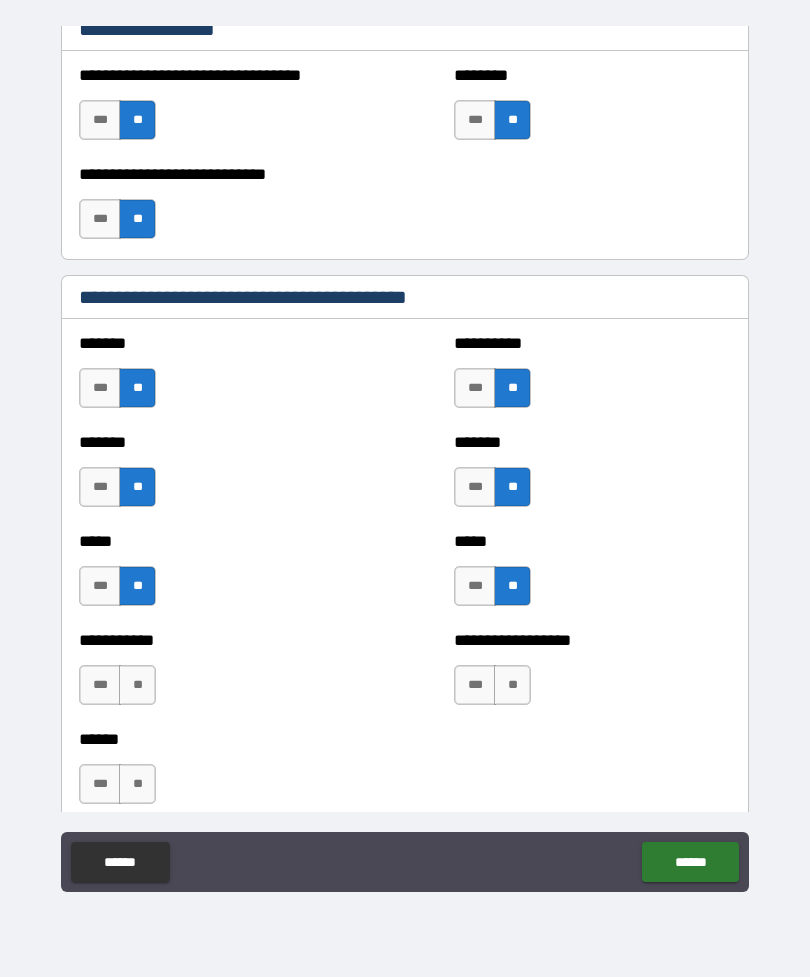 scroll, scrollTop: 1561, scrollLeft: 0, axis: vertical 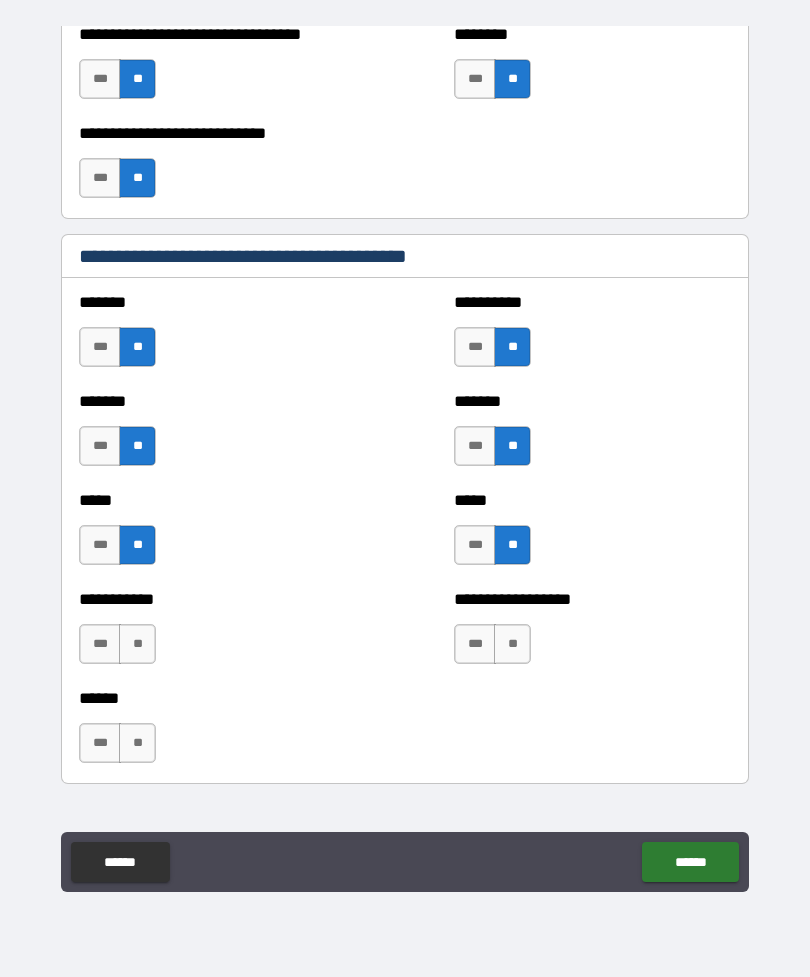 click on "**" at bounding box center [137, 644] 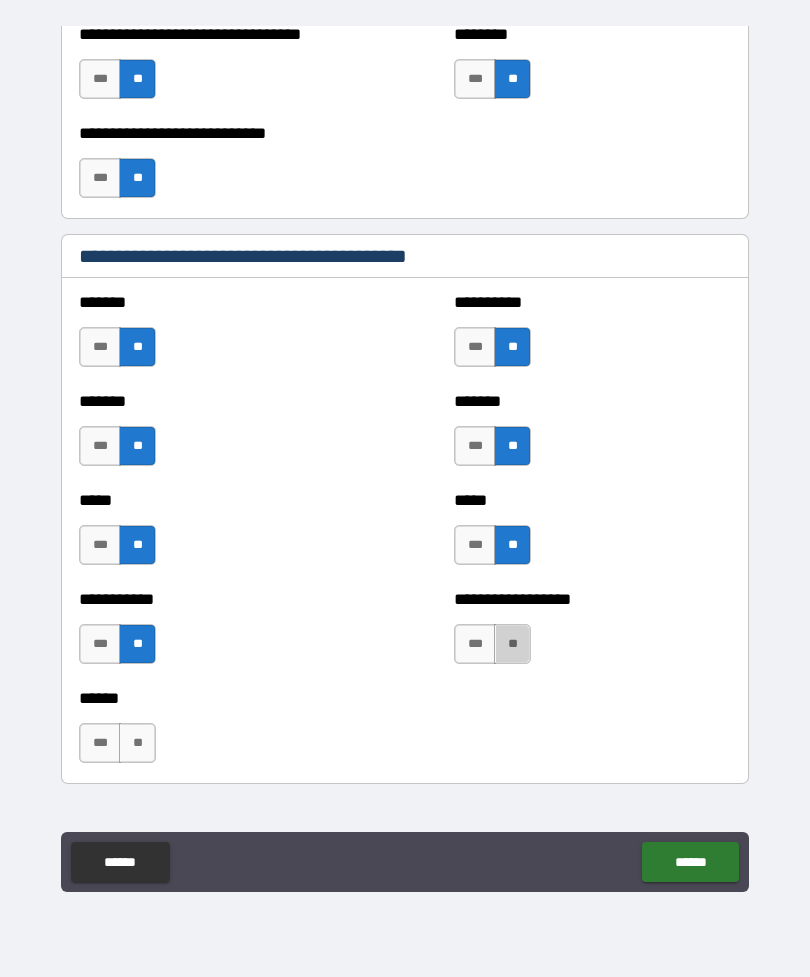 click on "**" at bounding box center [512, 644] 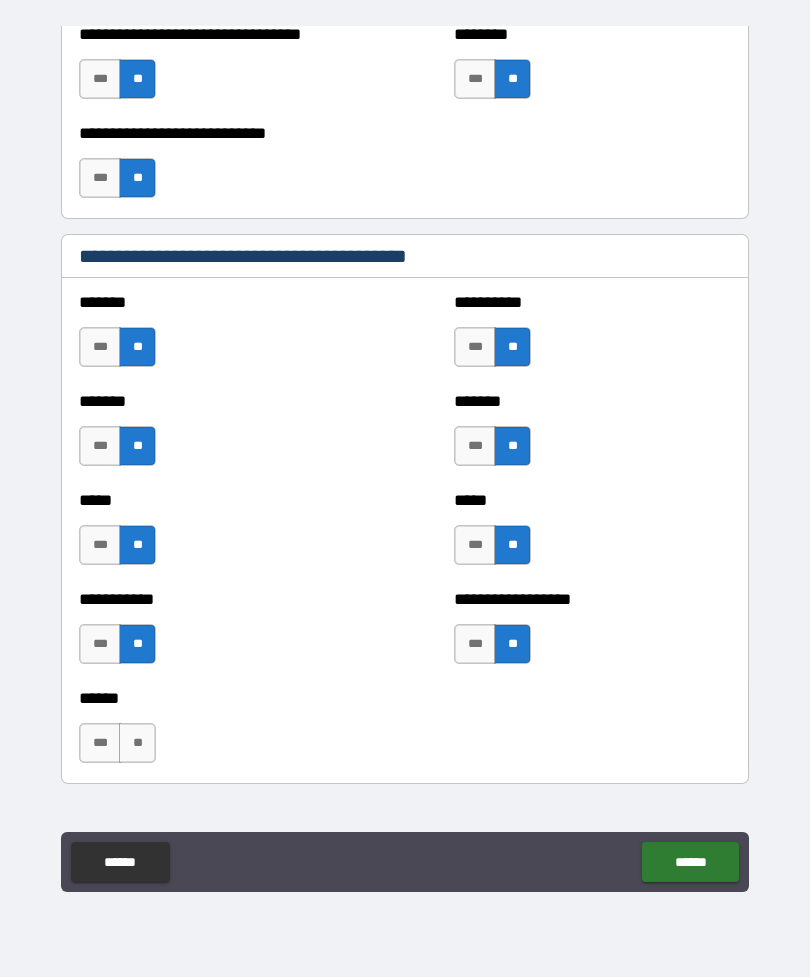 click on "**" at bounding box center (137, 743) 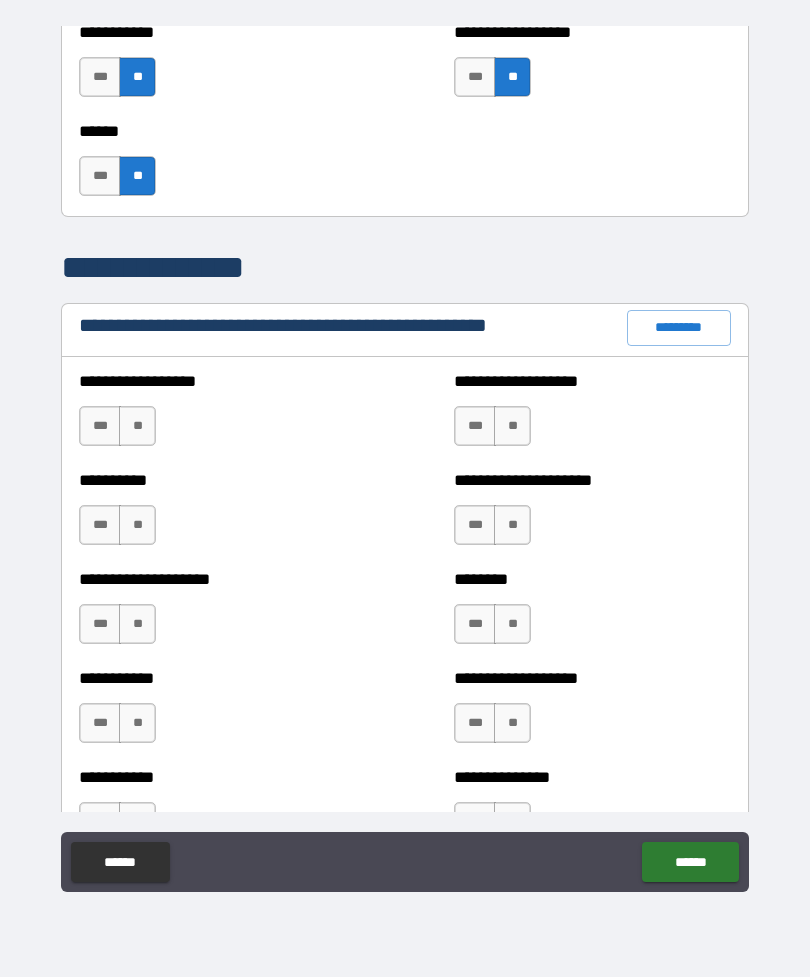 scroll, scrollTop: 2126, scrollLeft: 0, axis: vertical 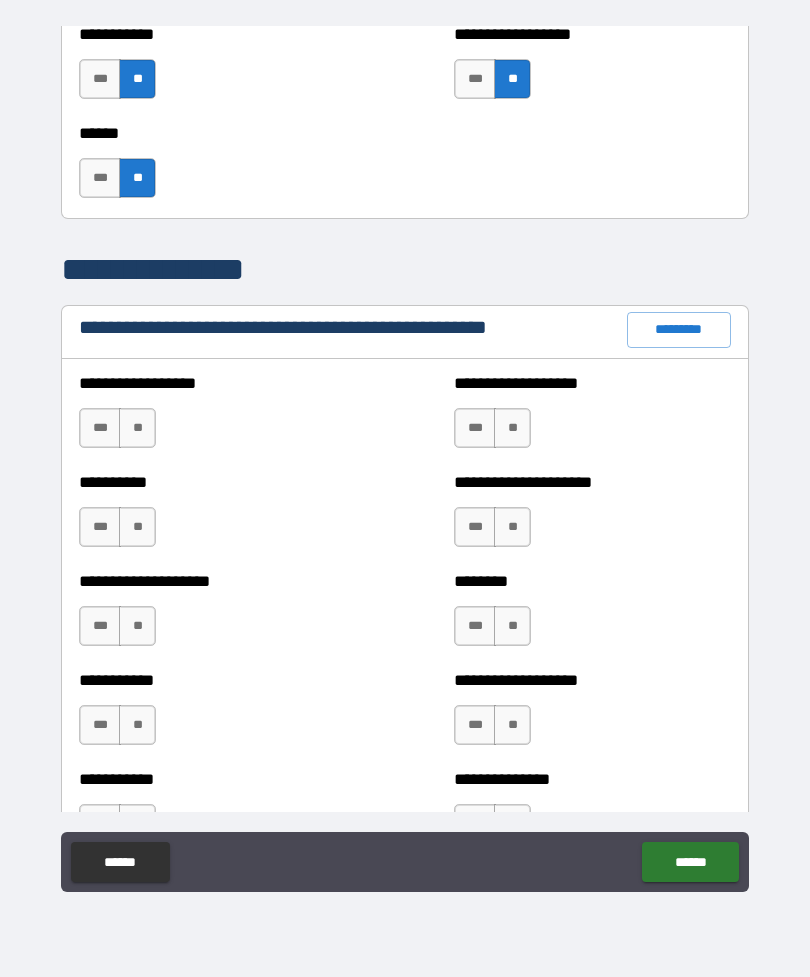 click on "**" at bounding box center [137, 428] 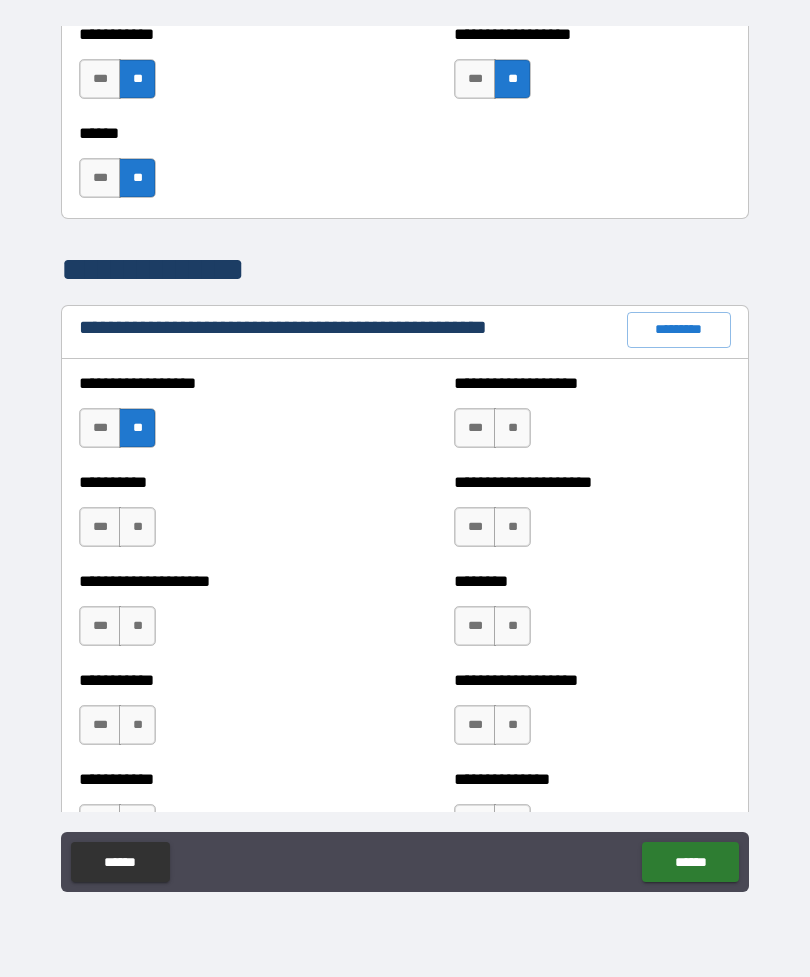 click on "**" at bounding box center [137, 527] 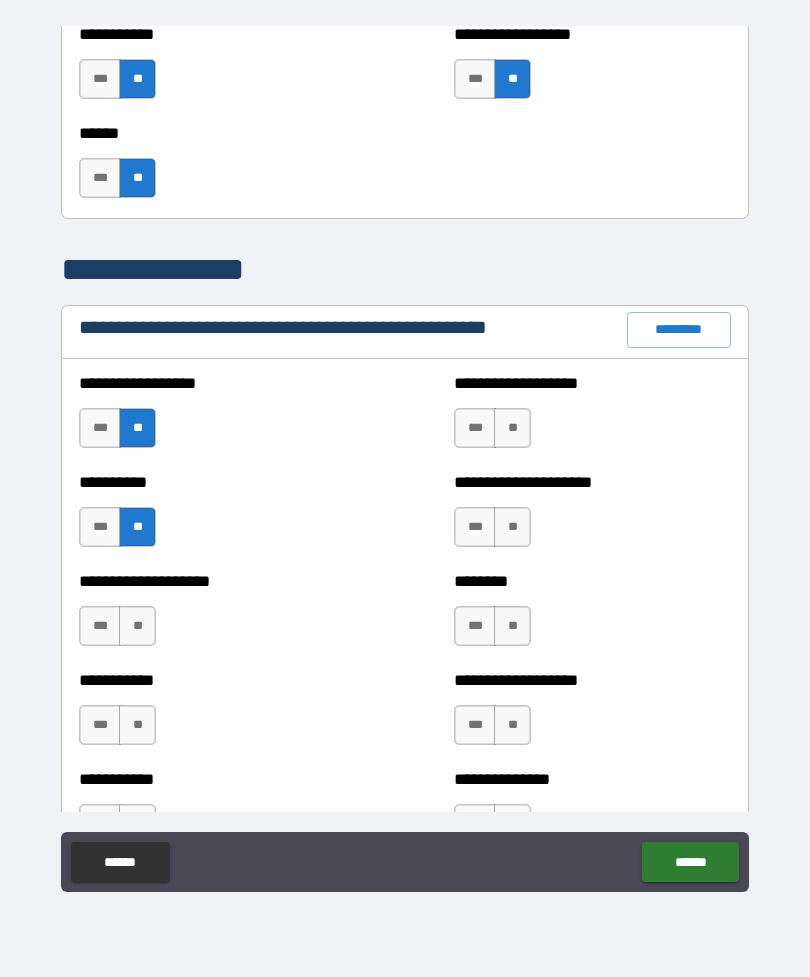 click on "**" at bounding box center (137, 626) 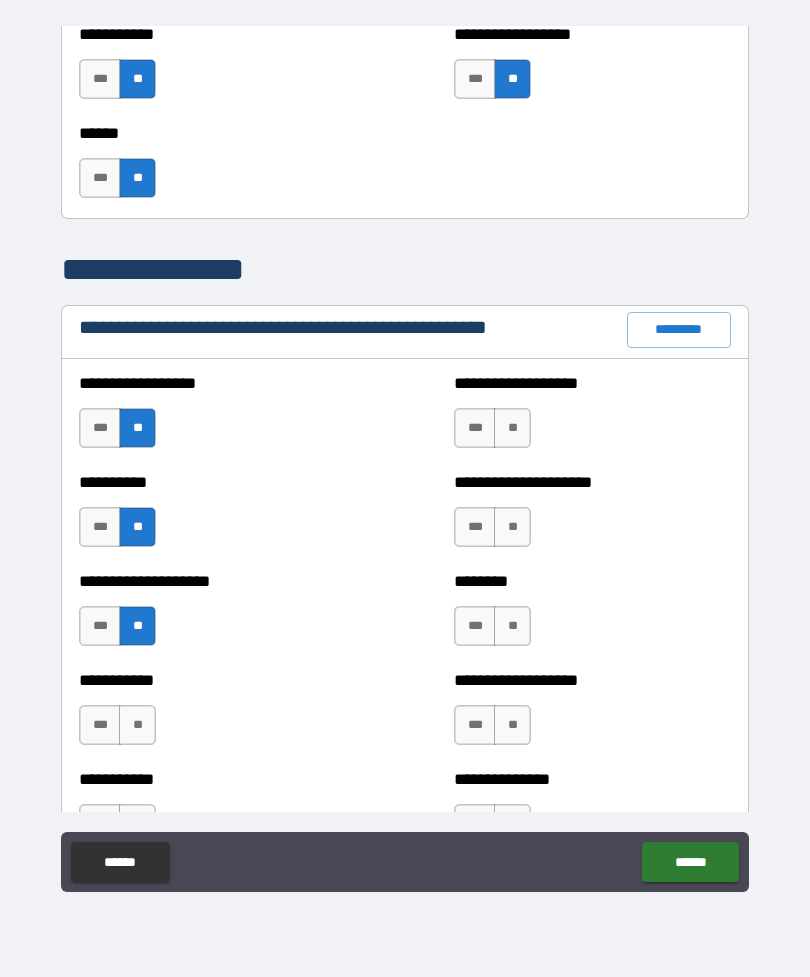 click on "**" at bounding box center [137, 725] 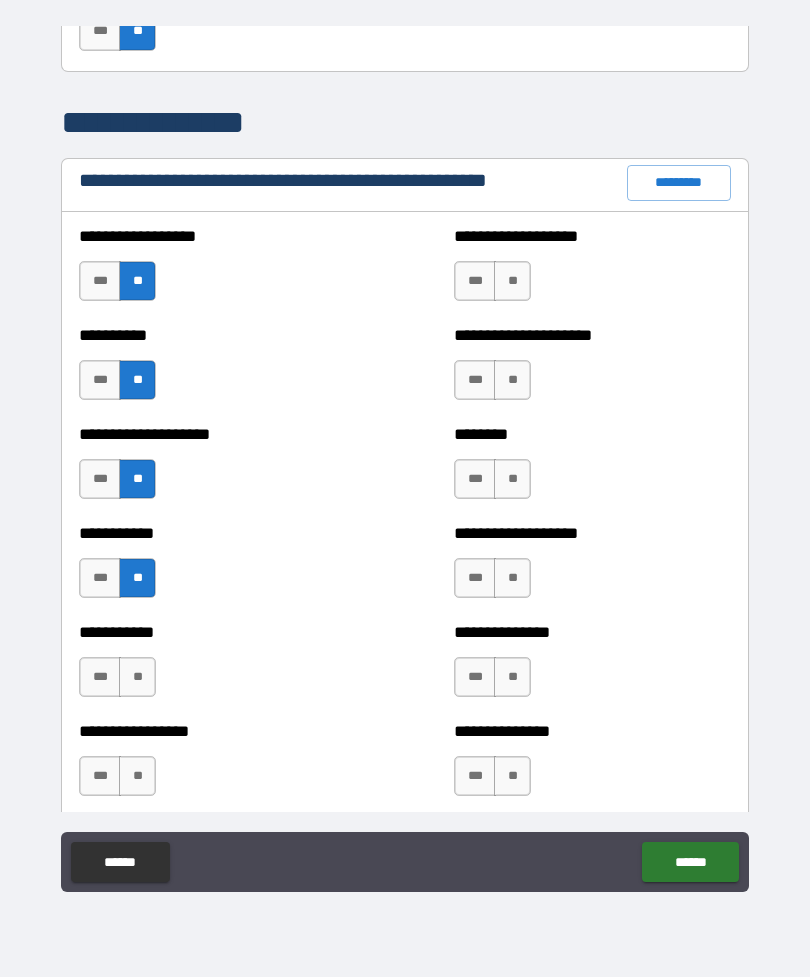 scroll, scrollTop: 2285, scrollLeft: 0, axis: vertical 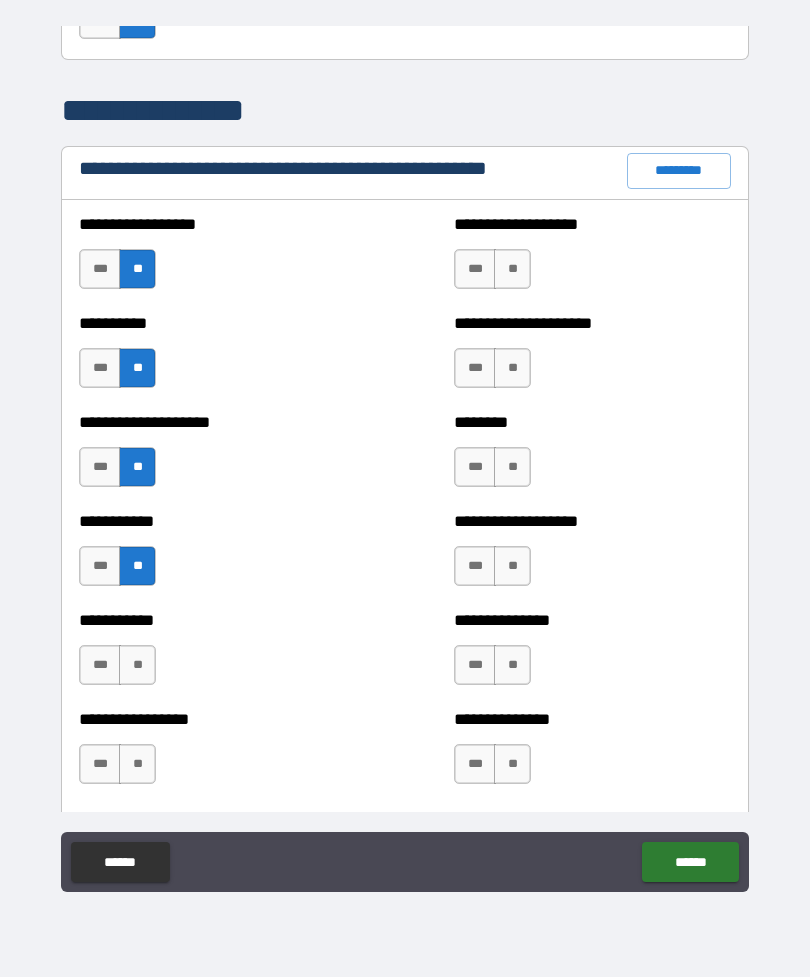 click on "**" at bounding box center (137, 665) 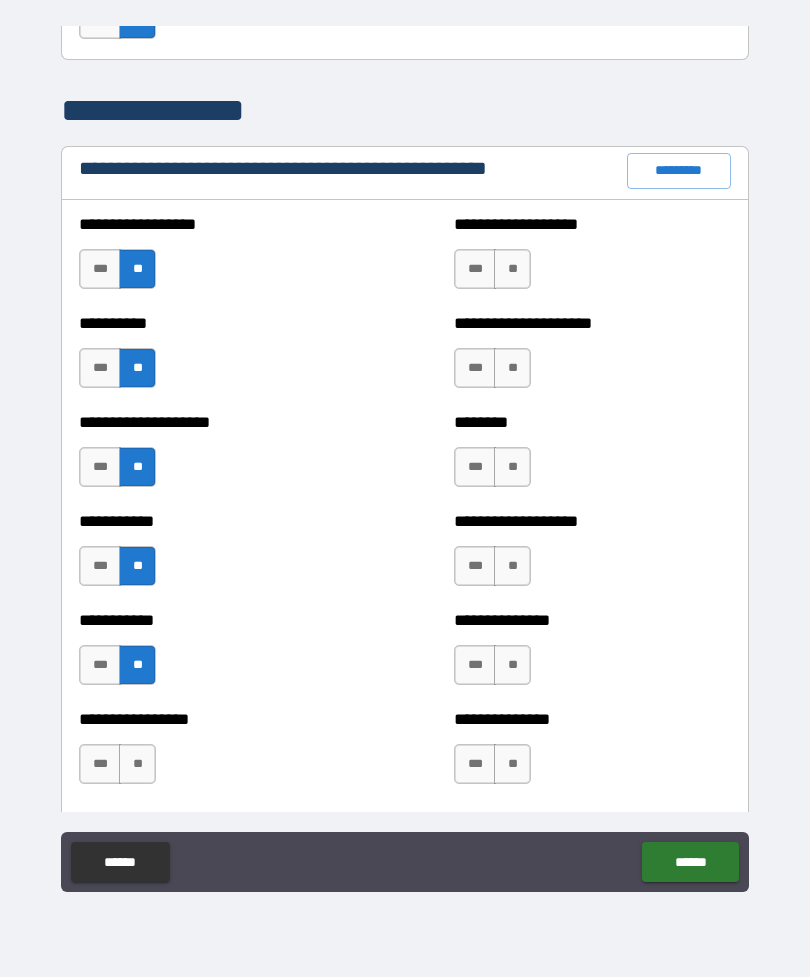 click on "**" at bounding box center (137, 764) 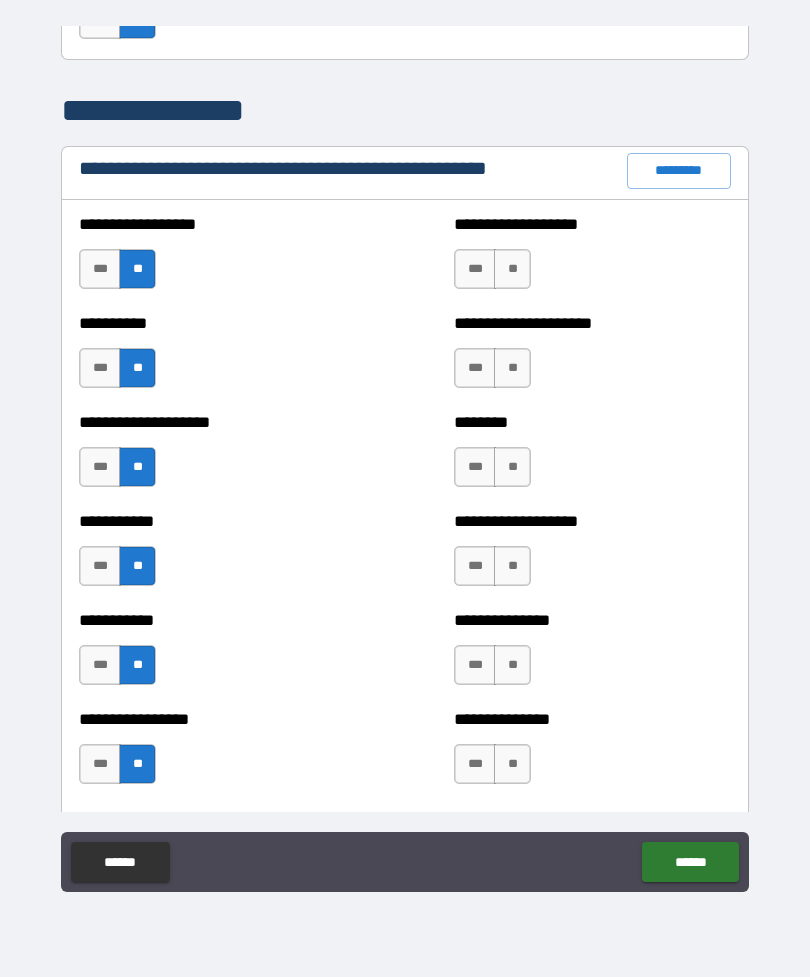 click on "**" at bounding box center [512, 764] 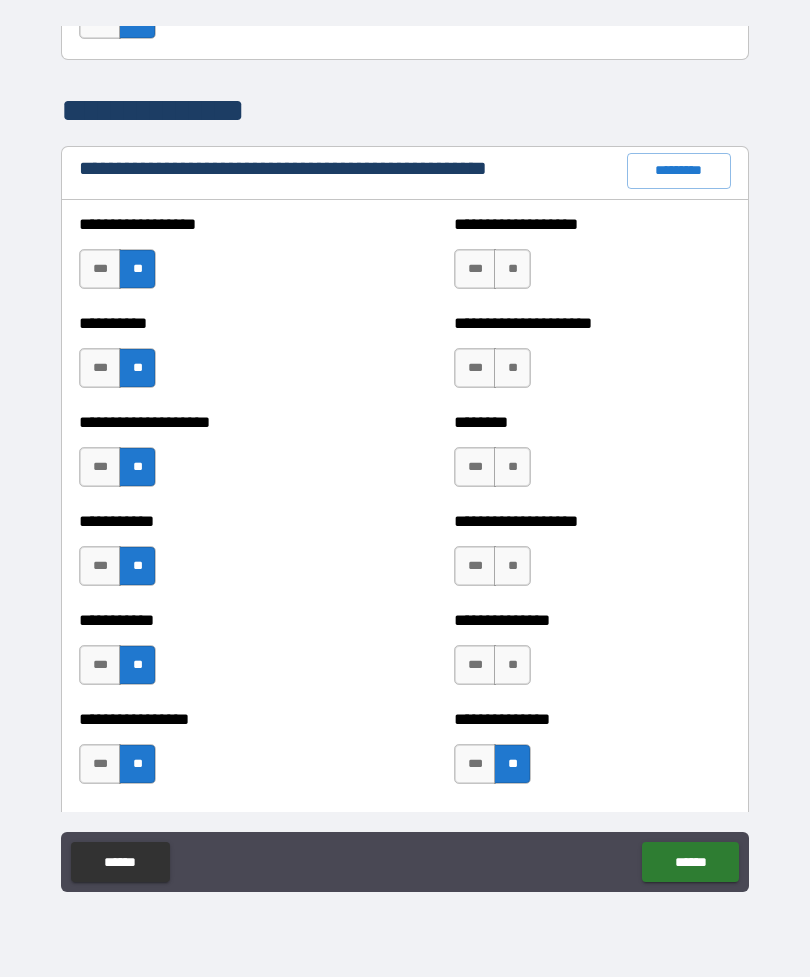 click on "**" at bounding box center [512, 665] 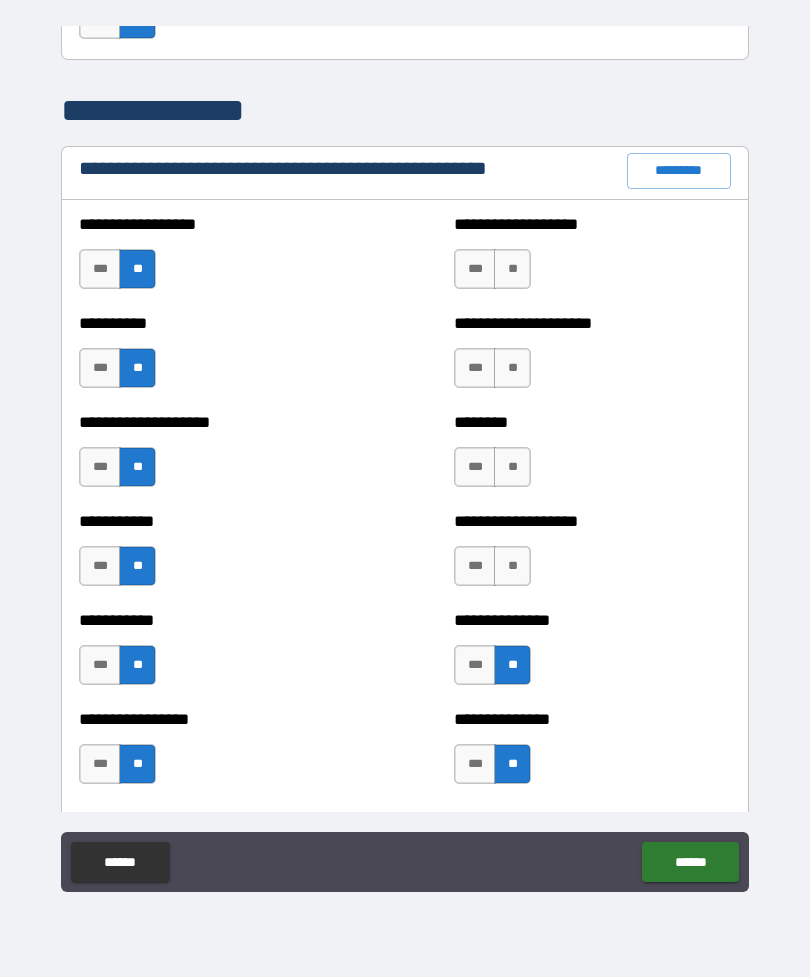 click on "**" at bounding box center [512, 566] 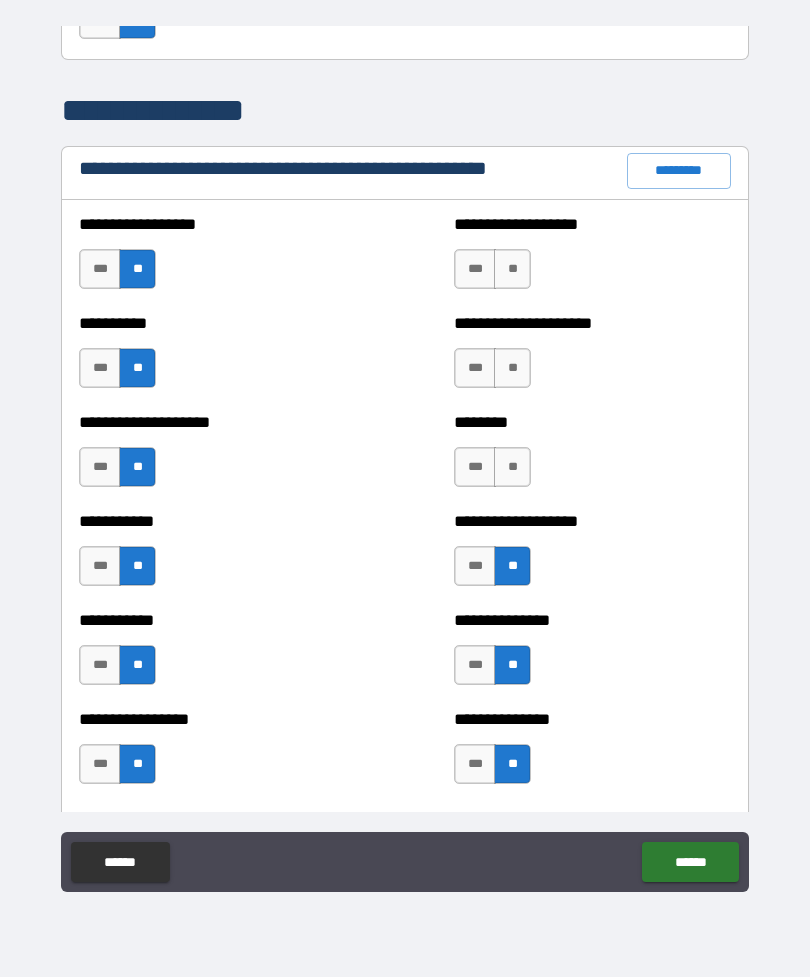 click on "**" at bounding box center [512, 467] 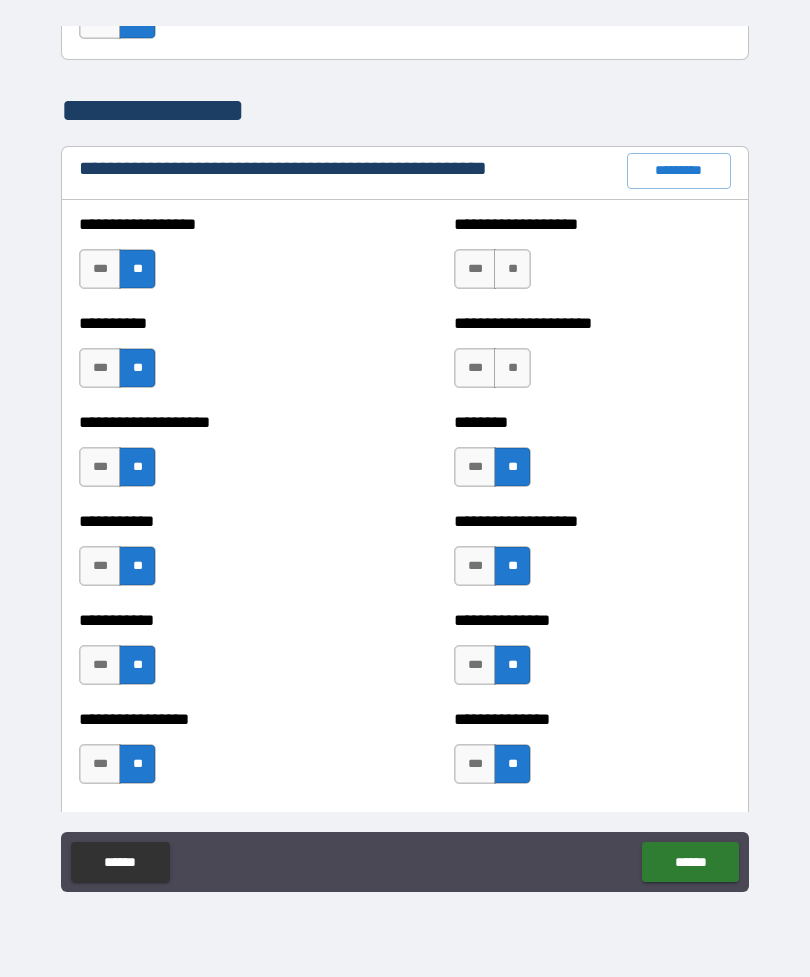 click on "**" at bounding box center (512, 368) 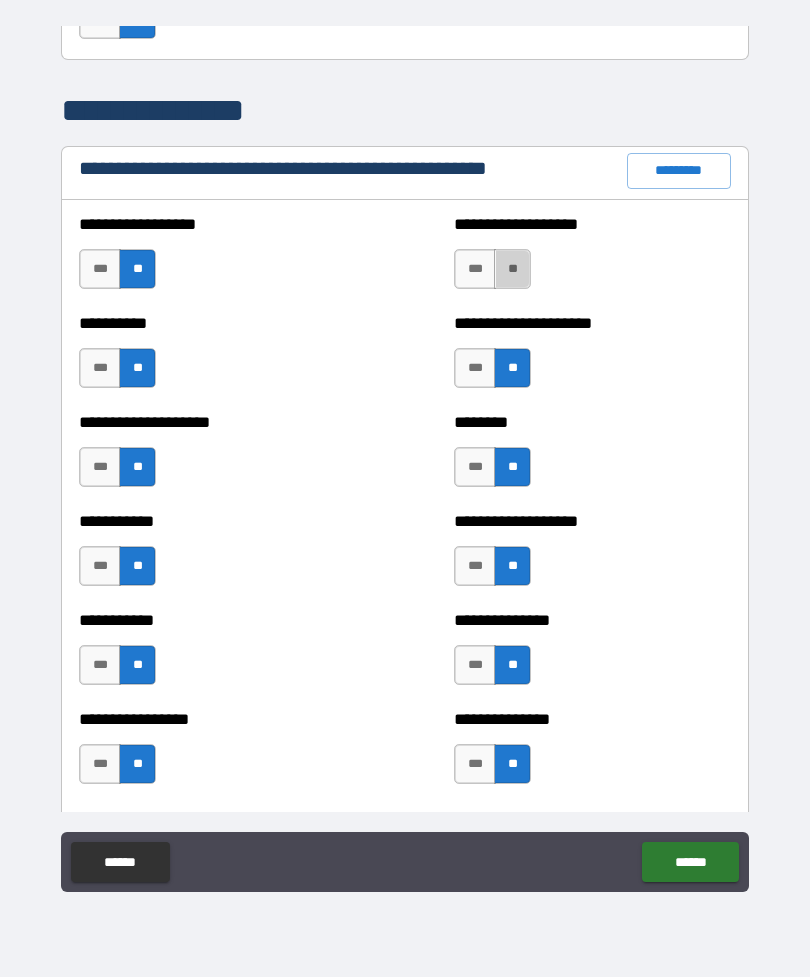 click on "**" at bounding box center [512, 269] 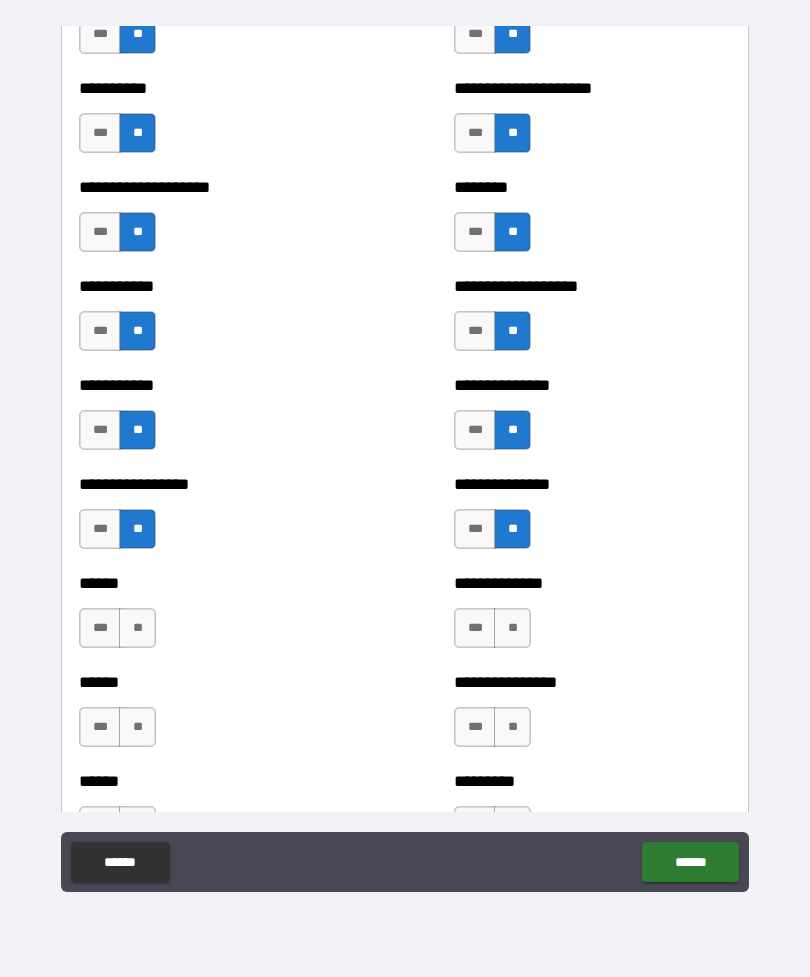 scroll, scrollTop: 2530, scrollLeft: 0, axis: vertical 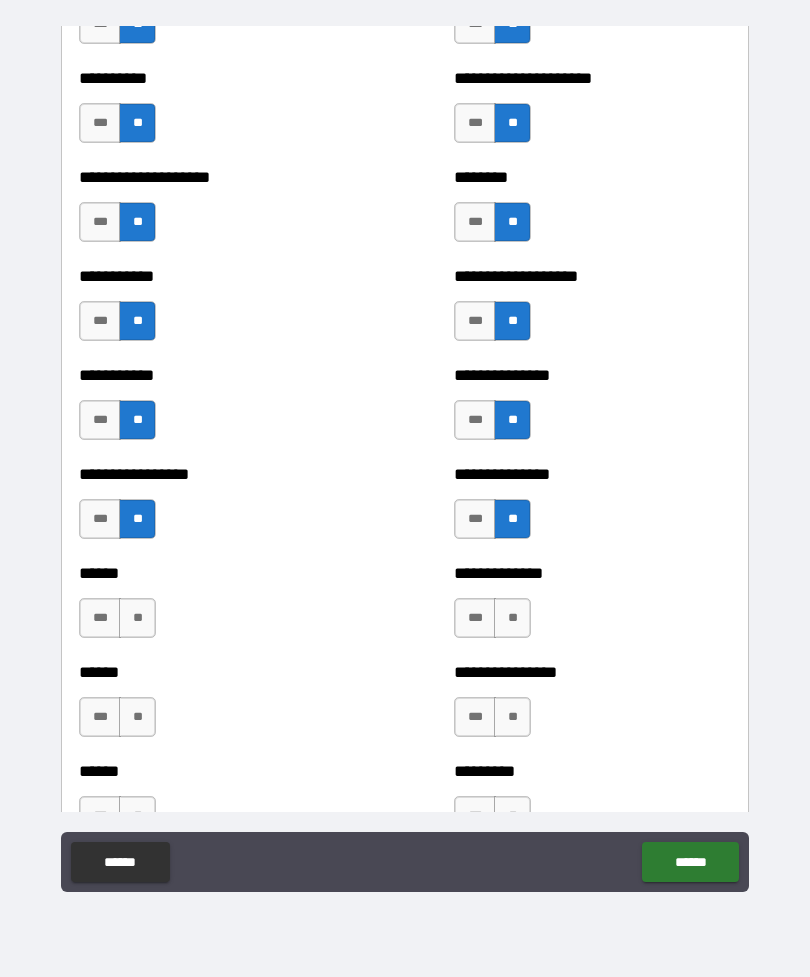 click on "**" at bounding box center (137, 618) 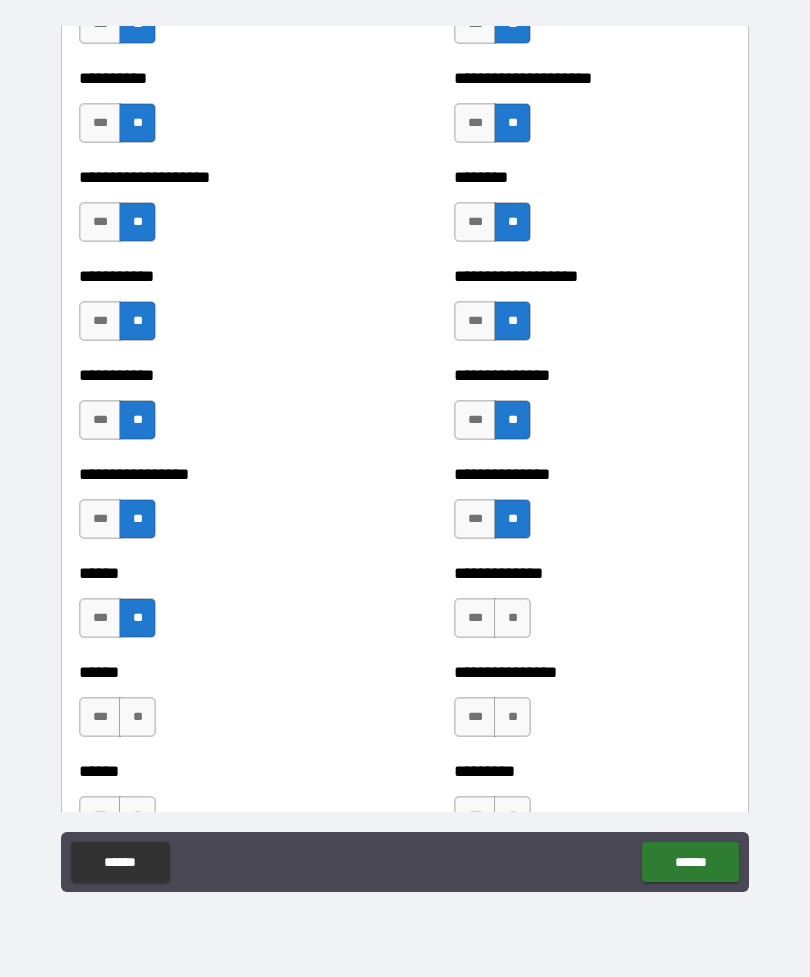 click on "**" at bounding box center (512, 618) 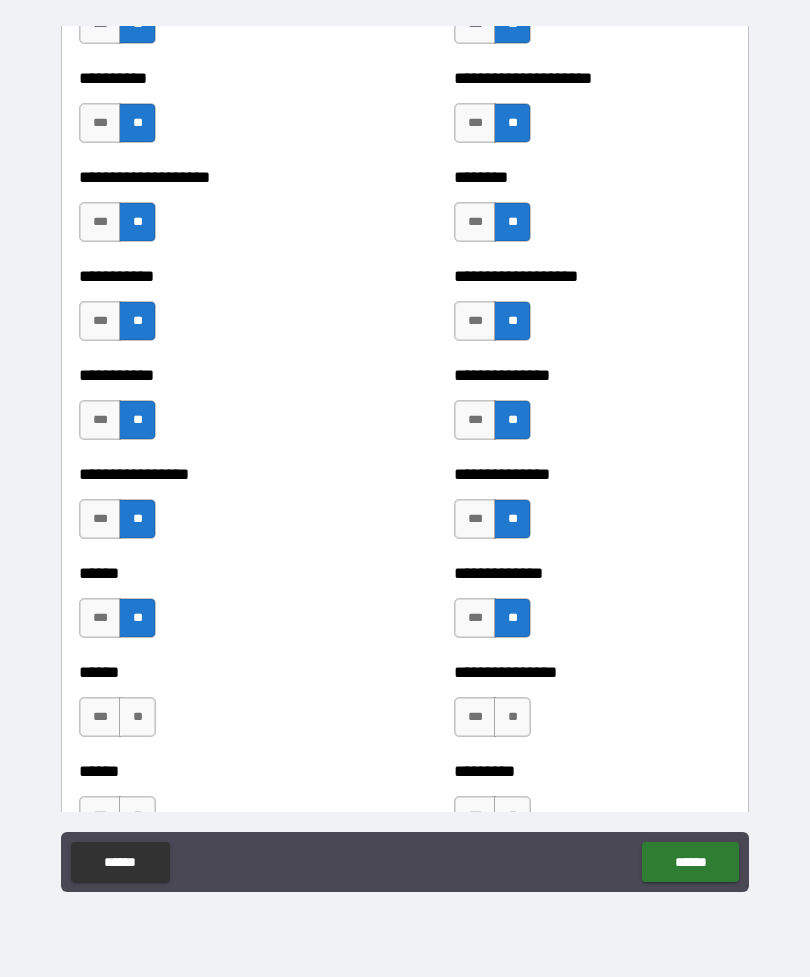 click on "**" at bounding box center [137, 717] 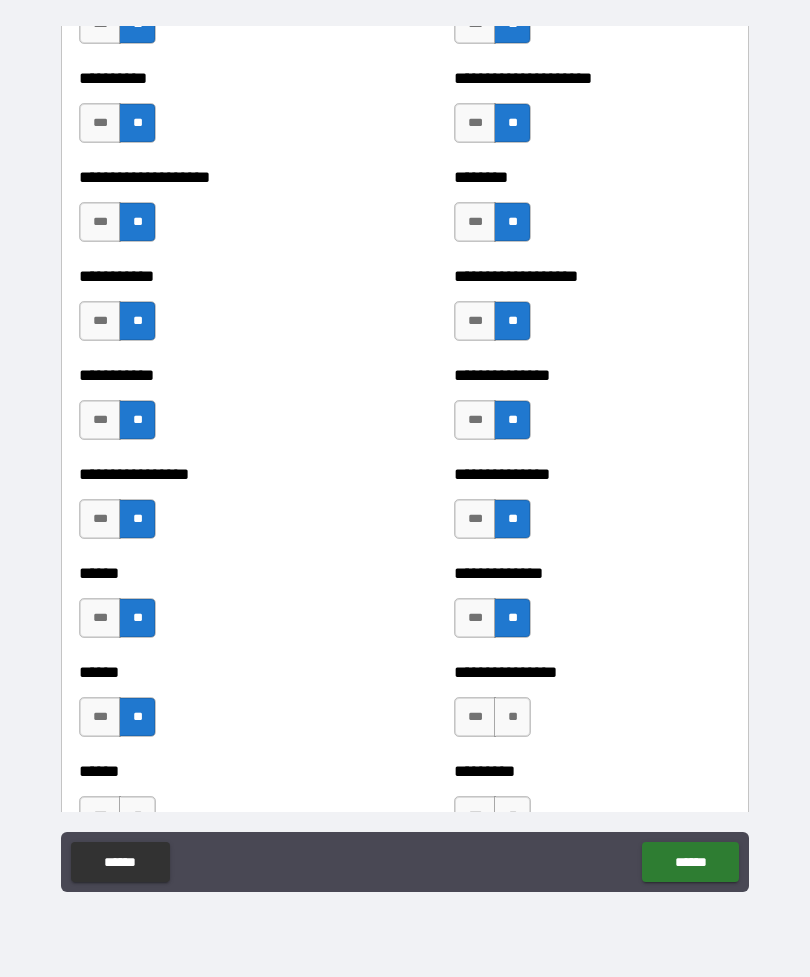 click on "**" at bounding box center [512, 717] 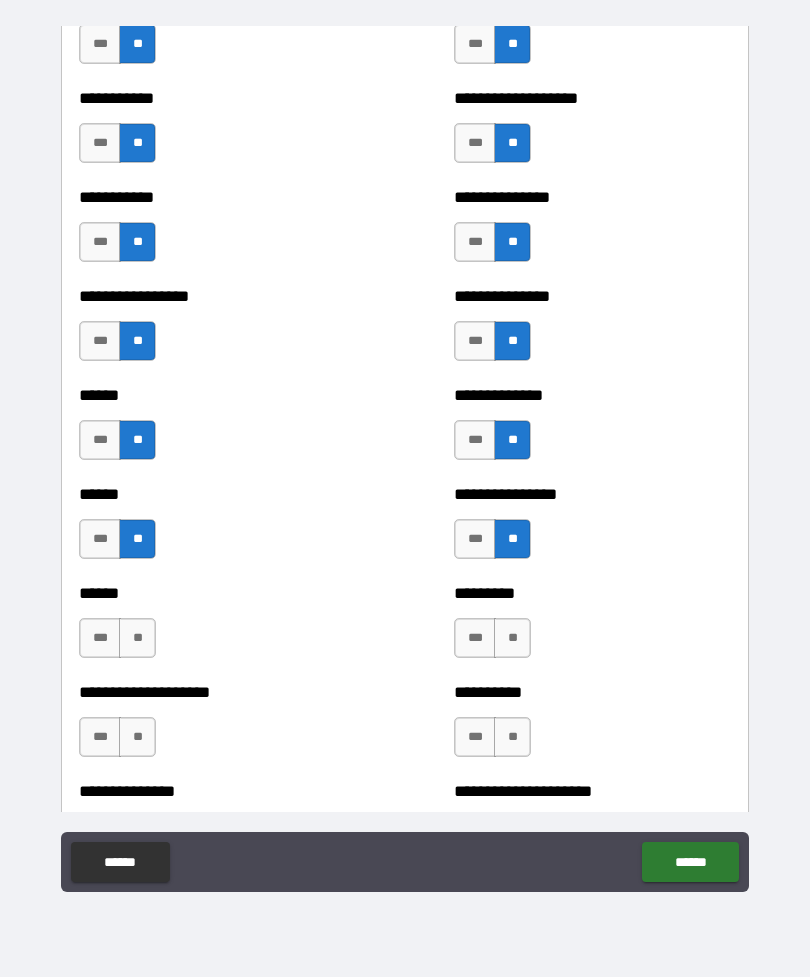 scroll, scrollTop: 2710, scrollLeft: 0, axis: vertical 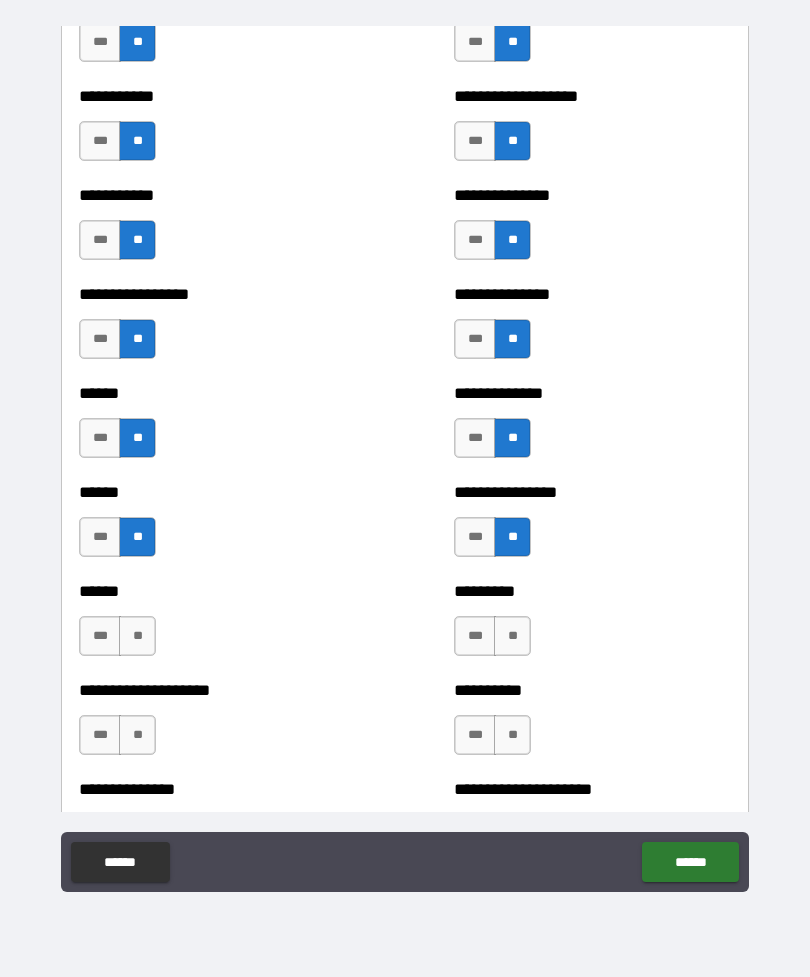 click on "**" at bounding box center [137, 636] 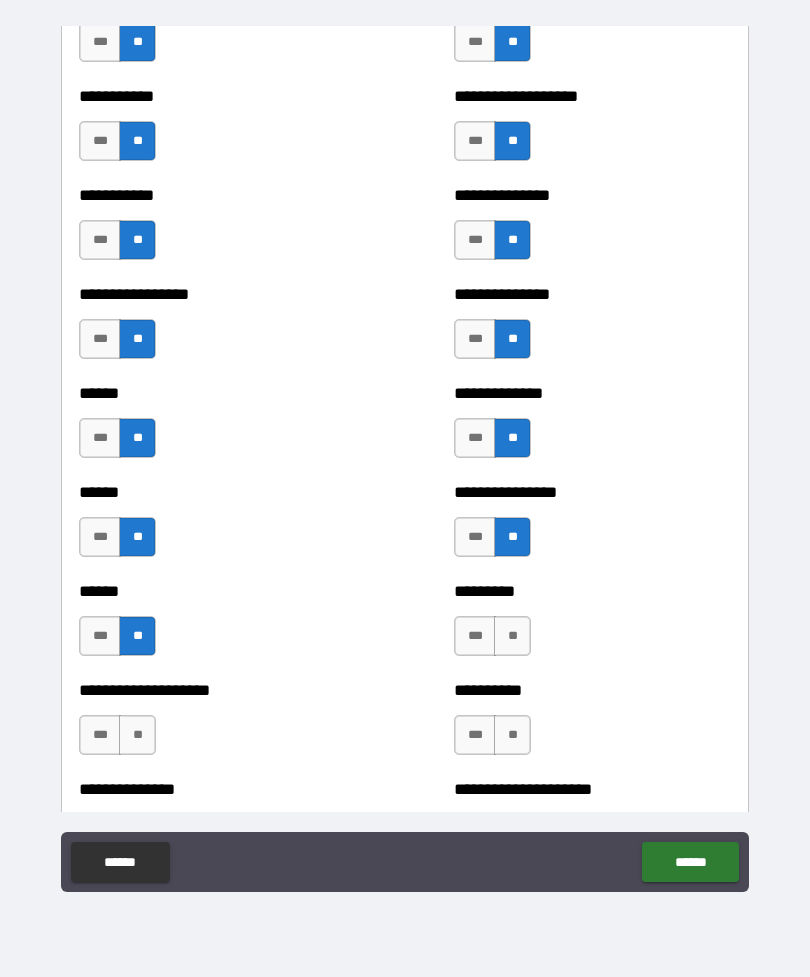 click on "**" at bounding box center [512, 636] 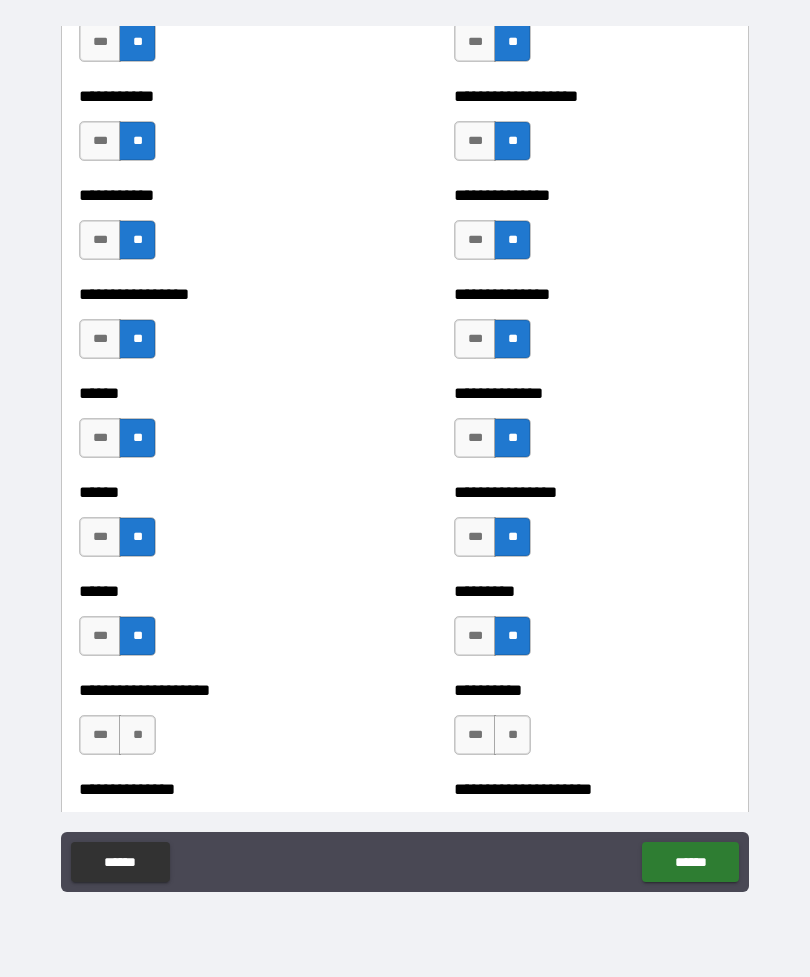 click on "***" at bounding box center [100, 735] 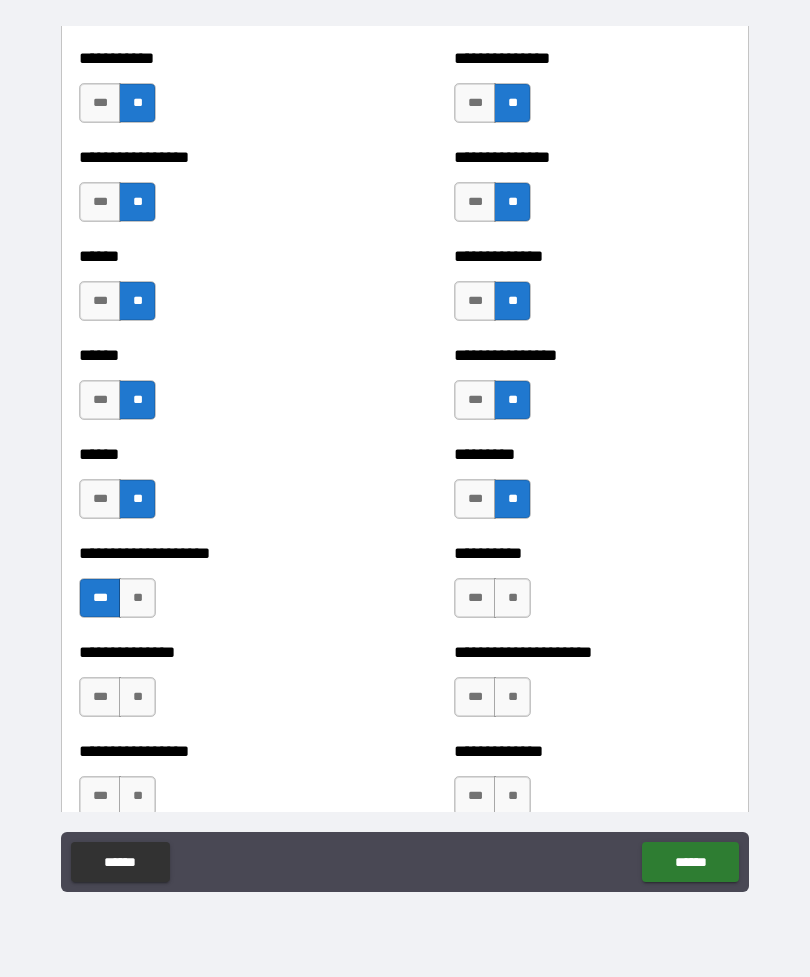 scroll, scrollTop: 2848, scrollLeft: 0, axis: vertical 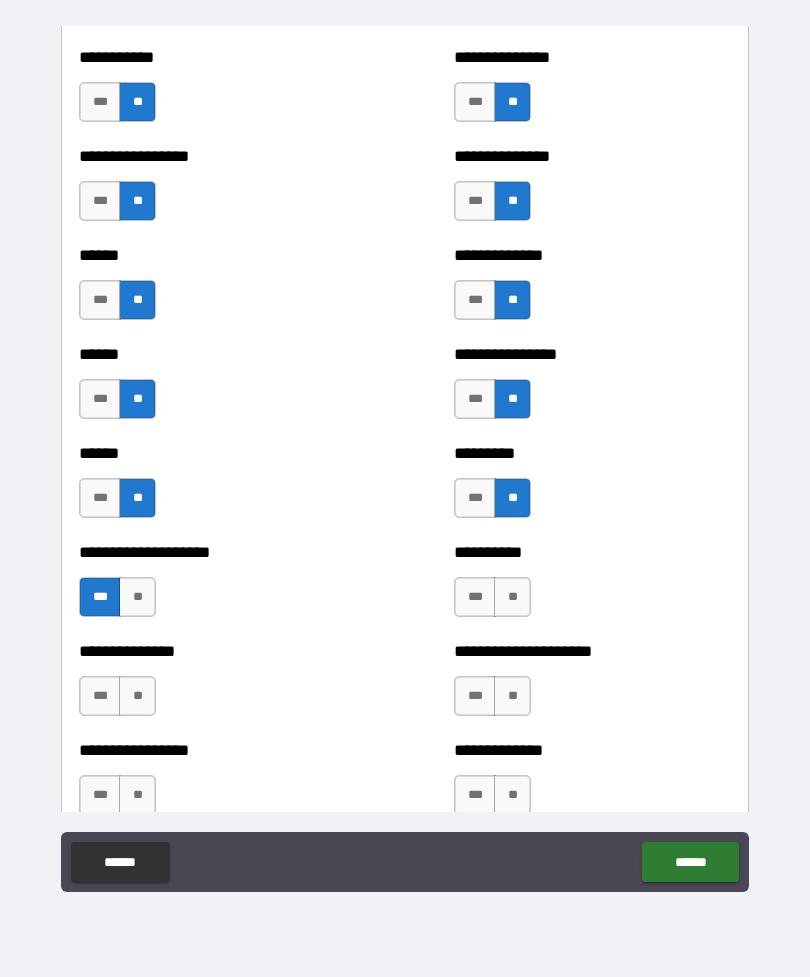 click on "**" at bounding box center [512, 597] 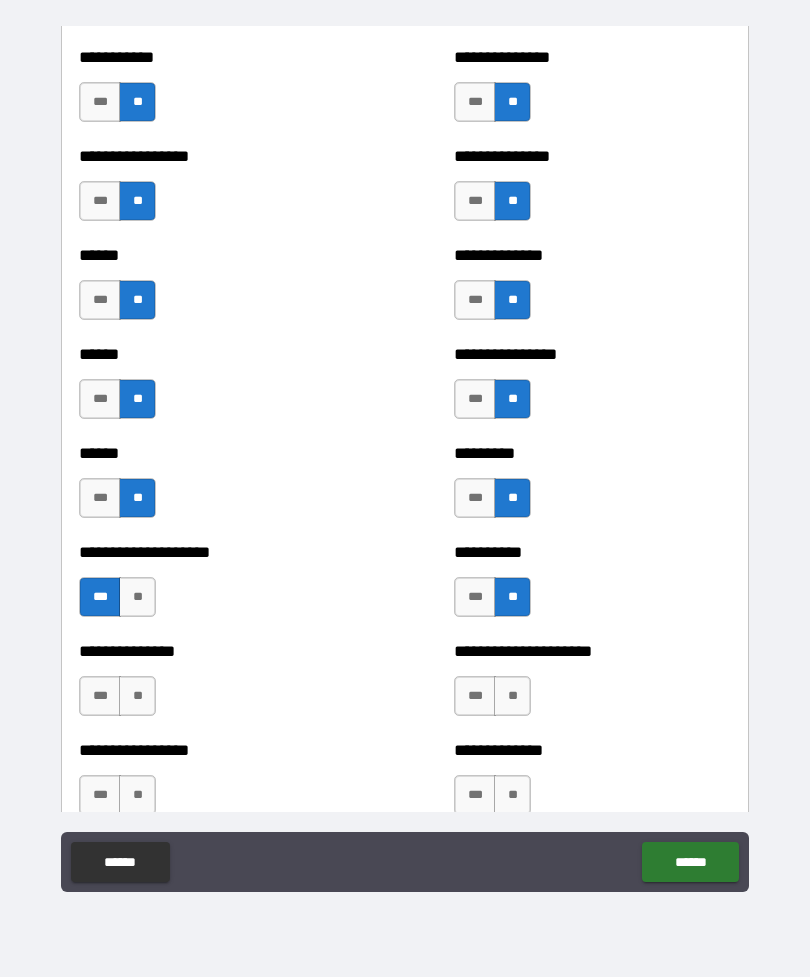 click on "***" at bounding box center (100, 696) 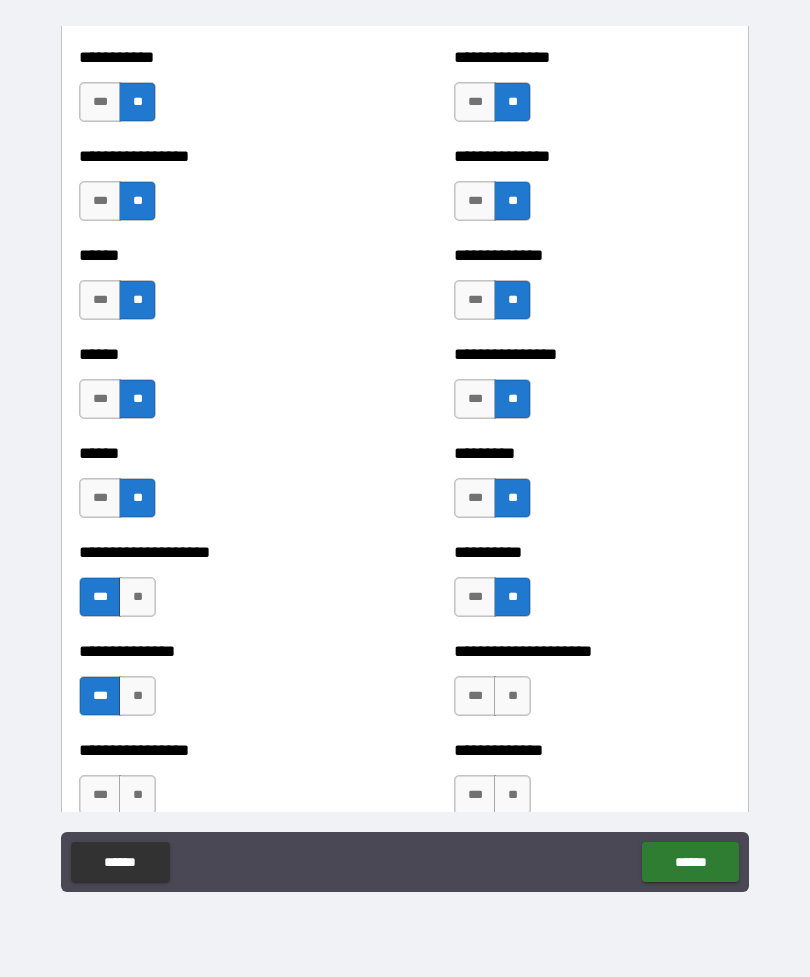 click on "**" at bounding box center (512, 696) 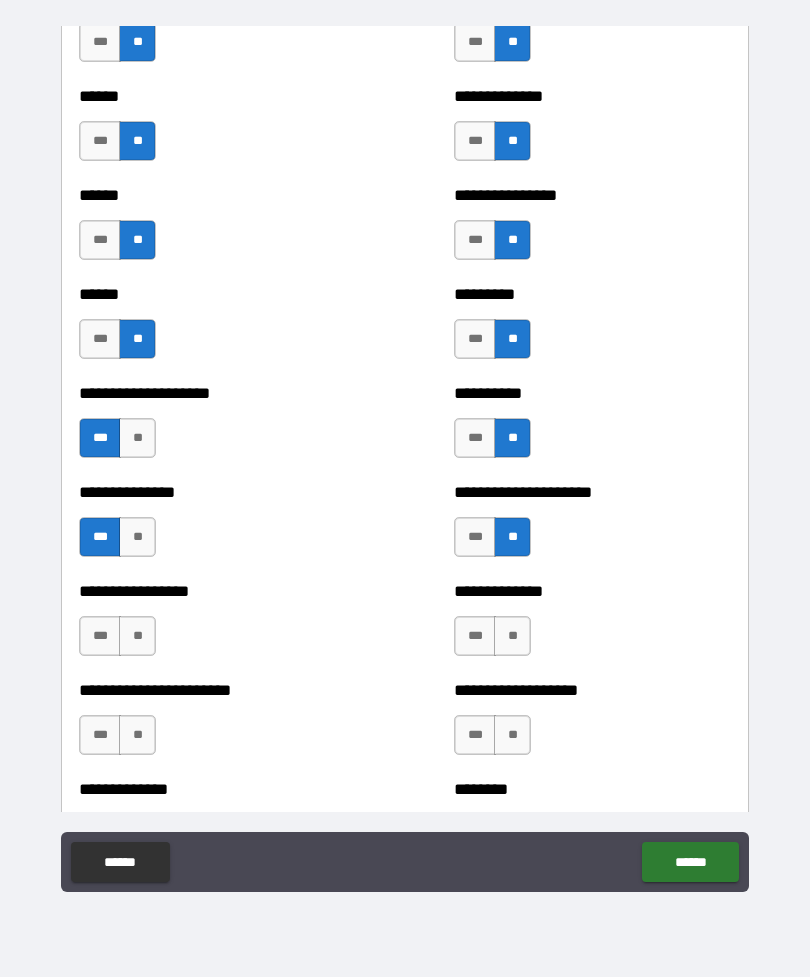 scroll, scrollTop: 3012, scrollLeft: 0, axis: vertical 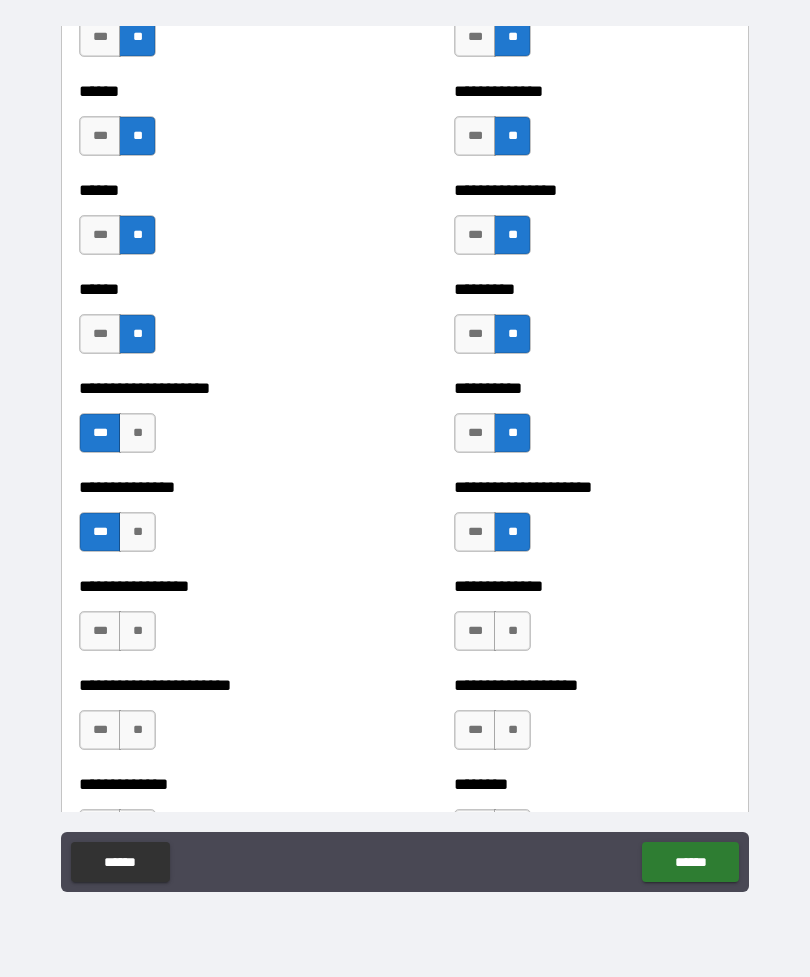 click on "**" at bounding box center [137, 631] 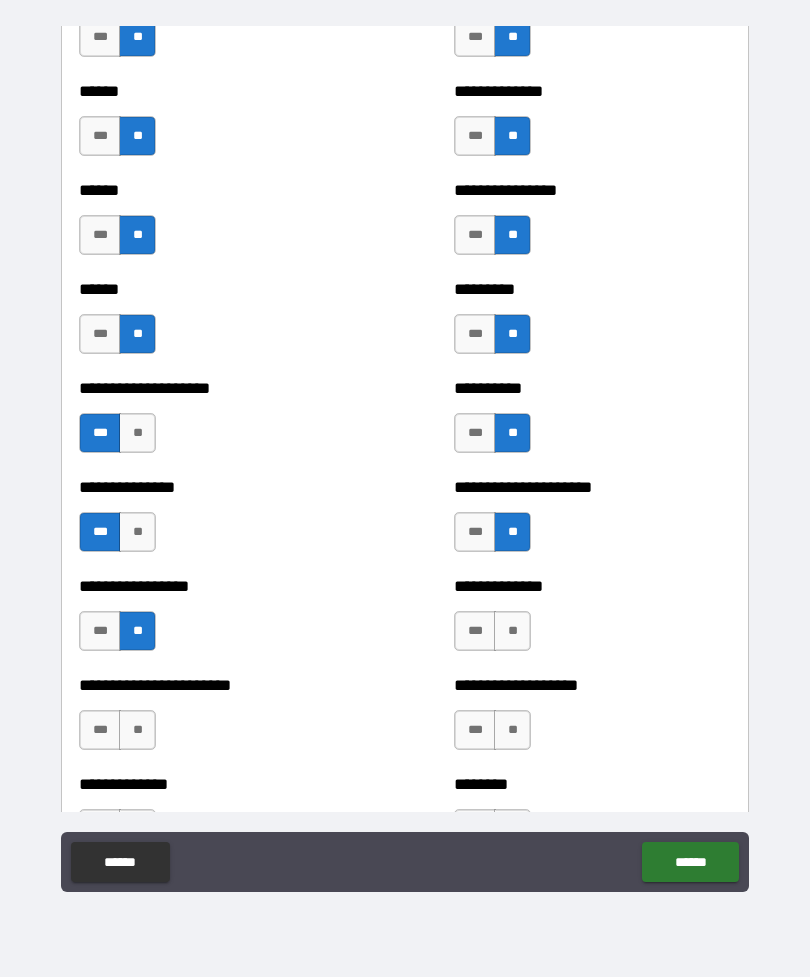 click on "**" at bounding box center (512, 631) 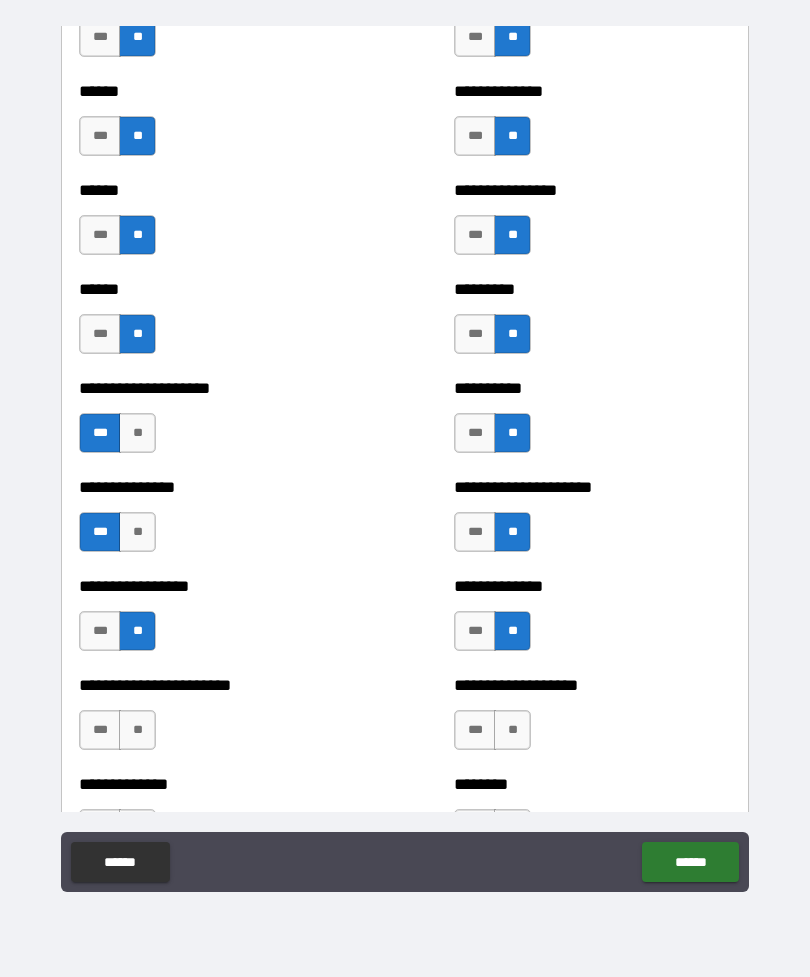click on "**" at bounding box center [137, 730] 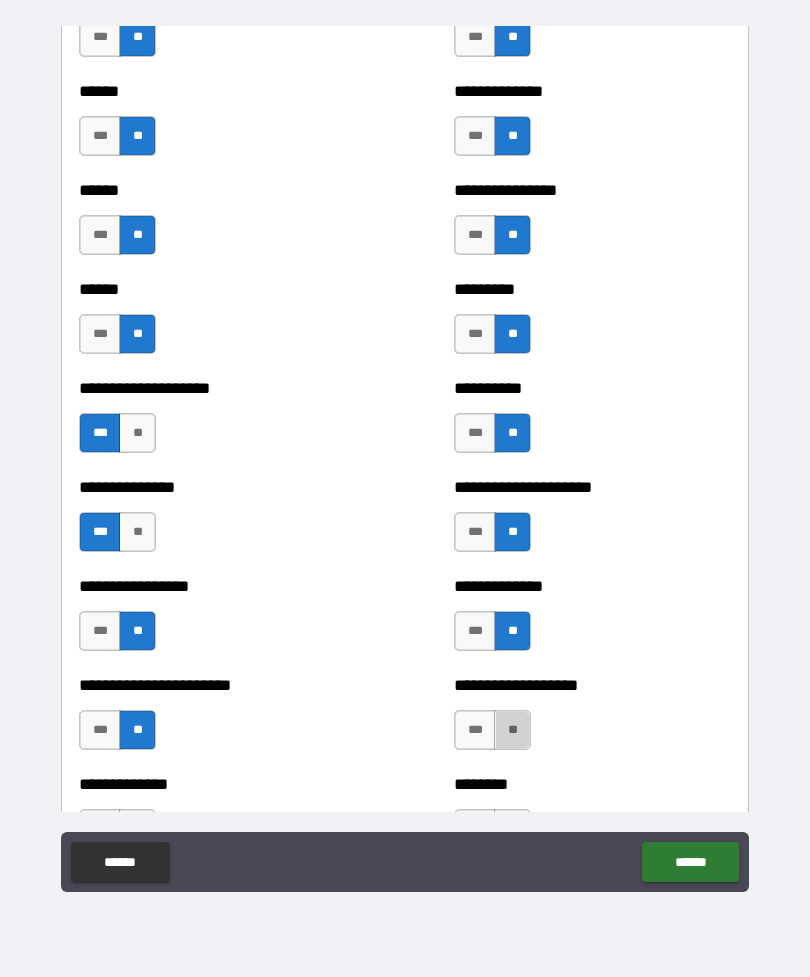 click on "**" at bounding box center (512, 730) 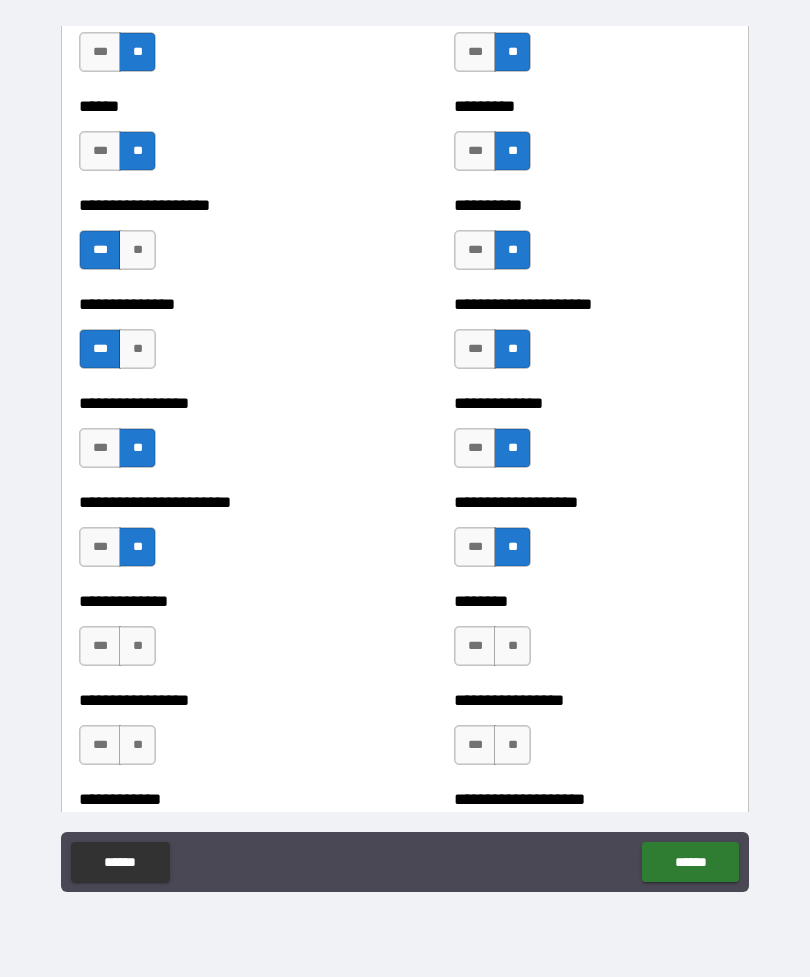 scroll, scrollTop: 3197, scrollLeft: 0, axis: vertical 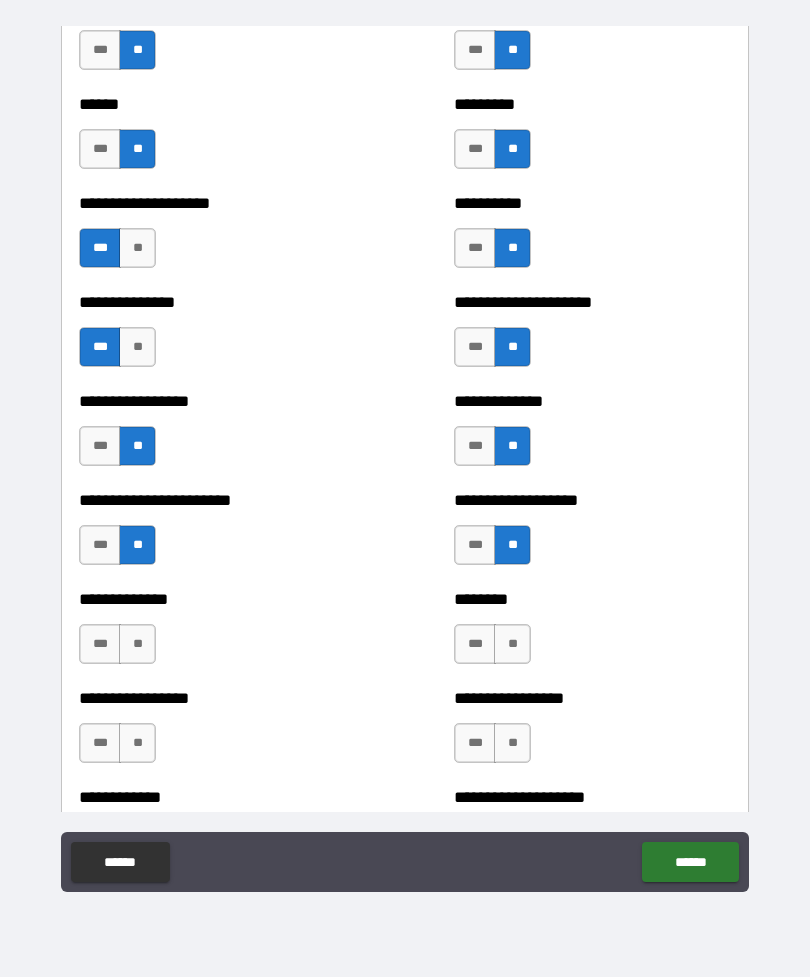 click on "**" at bounding box center (512, 644) 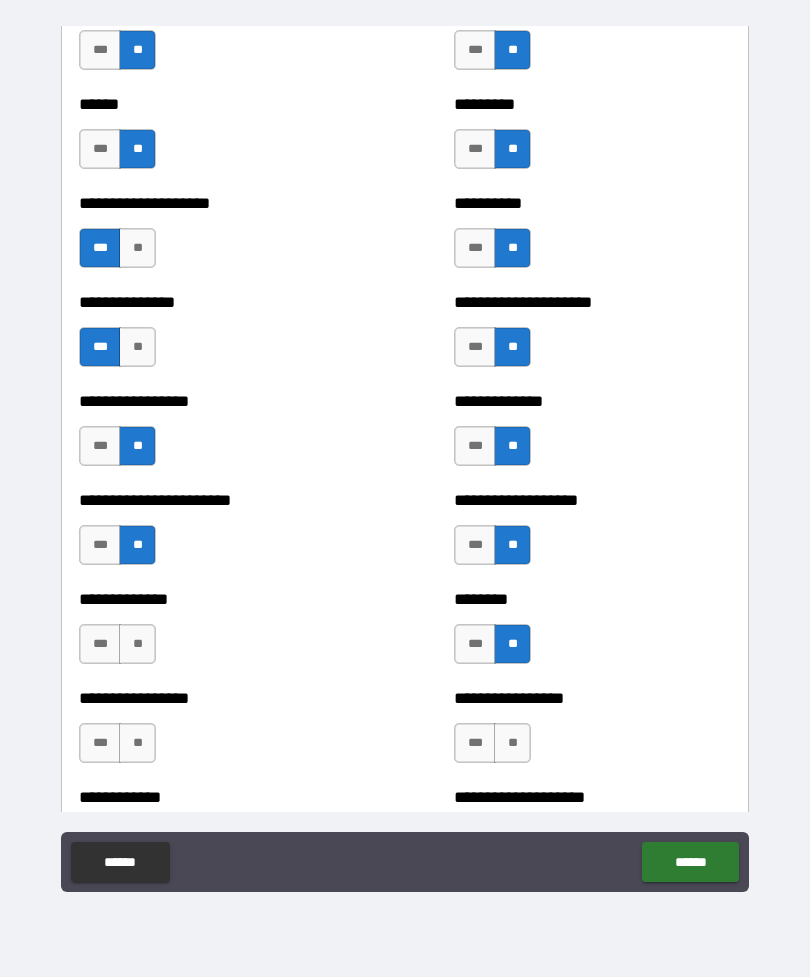 click on "**" at bounding box center (137, 644) 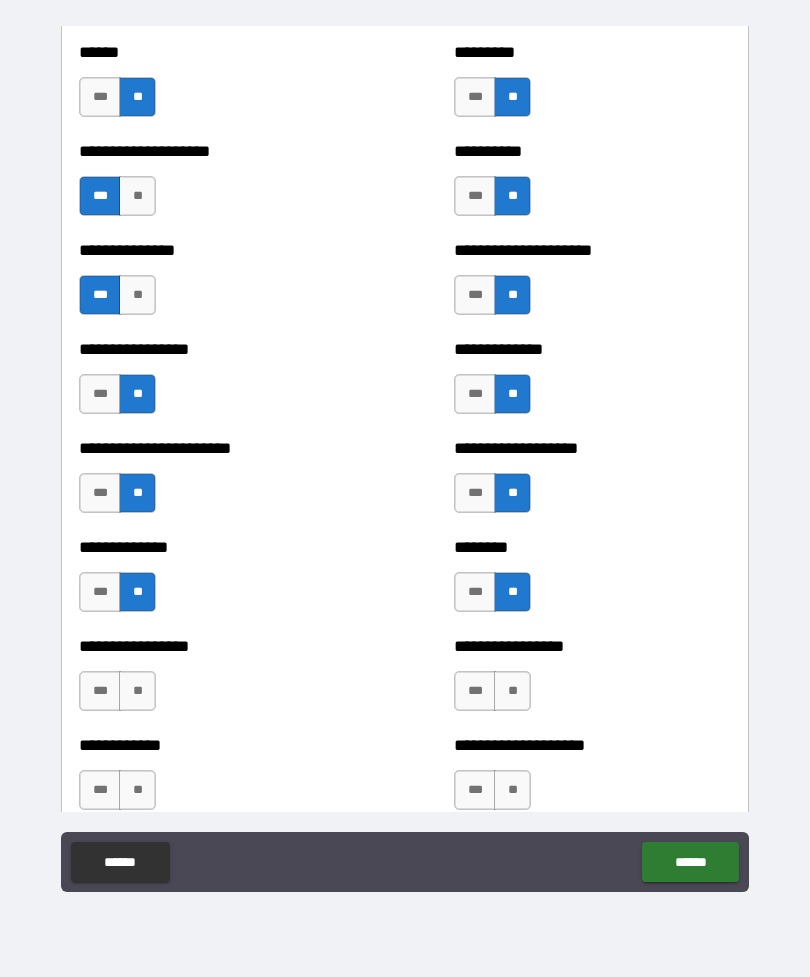 scroll, scrollTop: 3264, scrollLeft: 0, axis: vertical 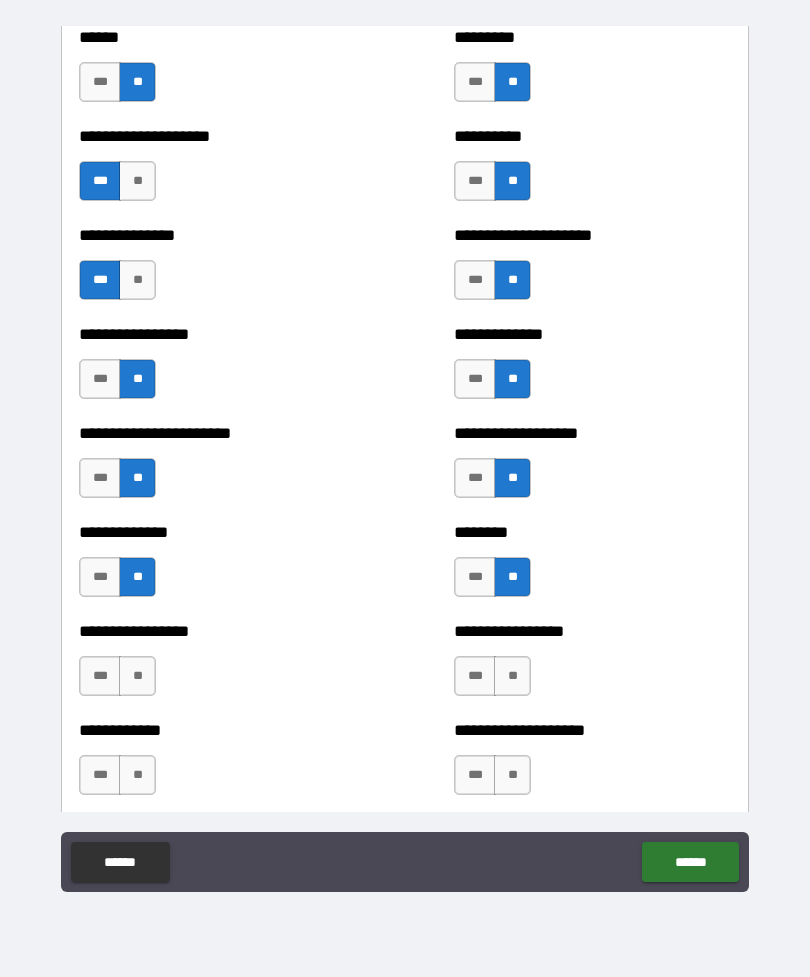 click on "***" at bounding box center (100, 676) 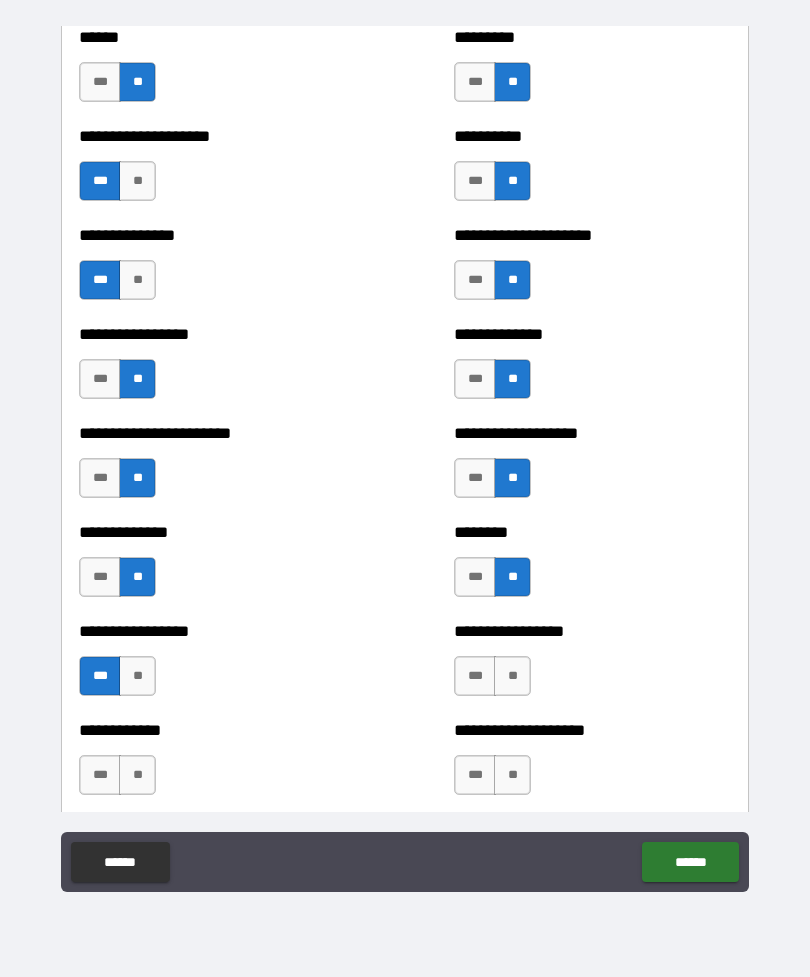 click on "**" at bounding box center [512, 676] 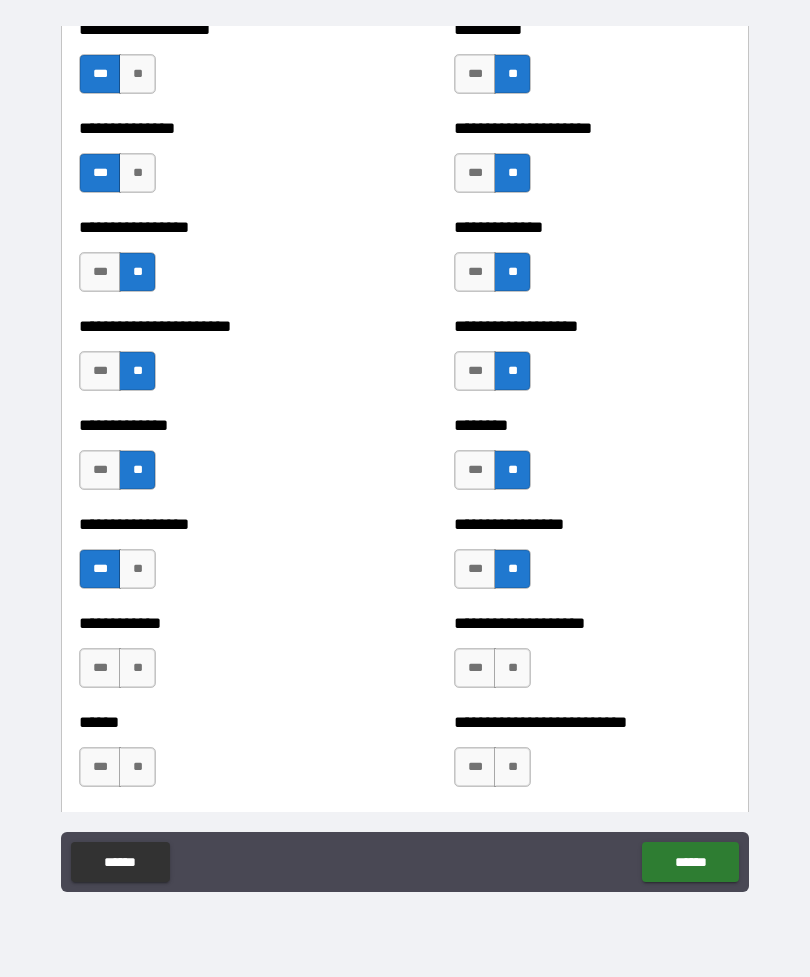 scroll, scrollTop: 3372, scrollLeft: 0, axis: vertical 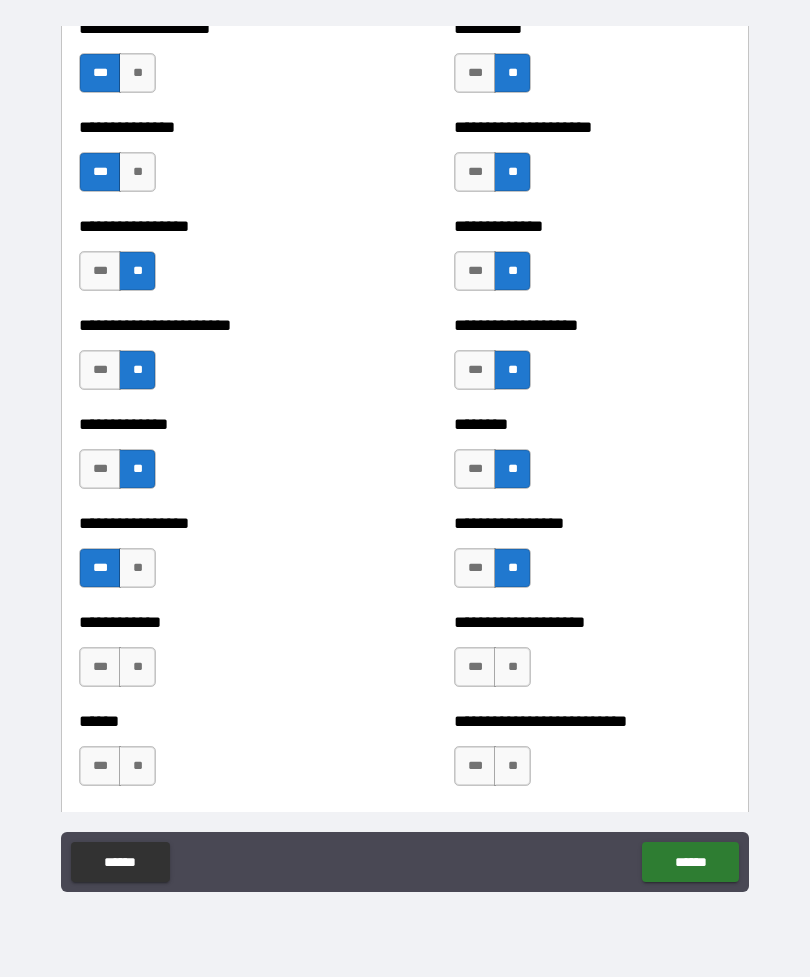 click on "**" at bounding box center [512, 667] 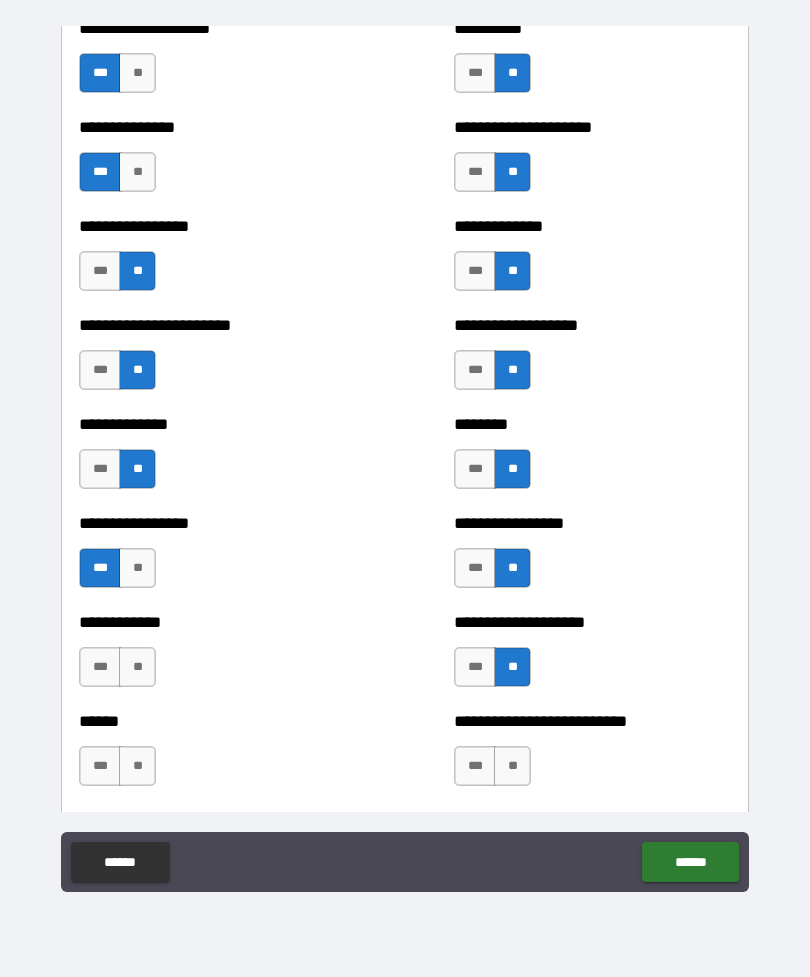 click on "**" at bounding box center [137, 667] 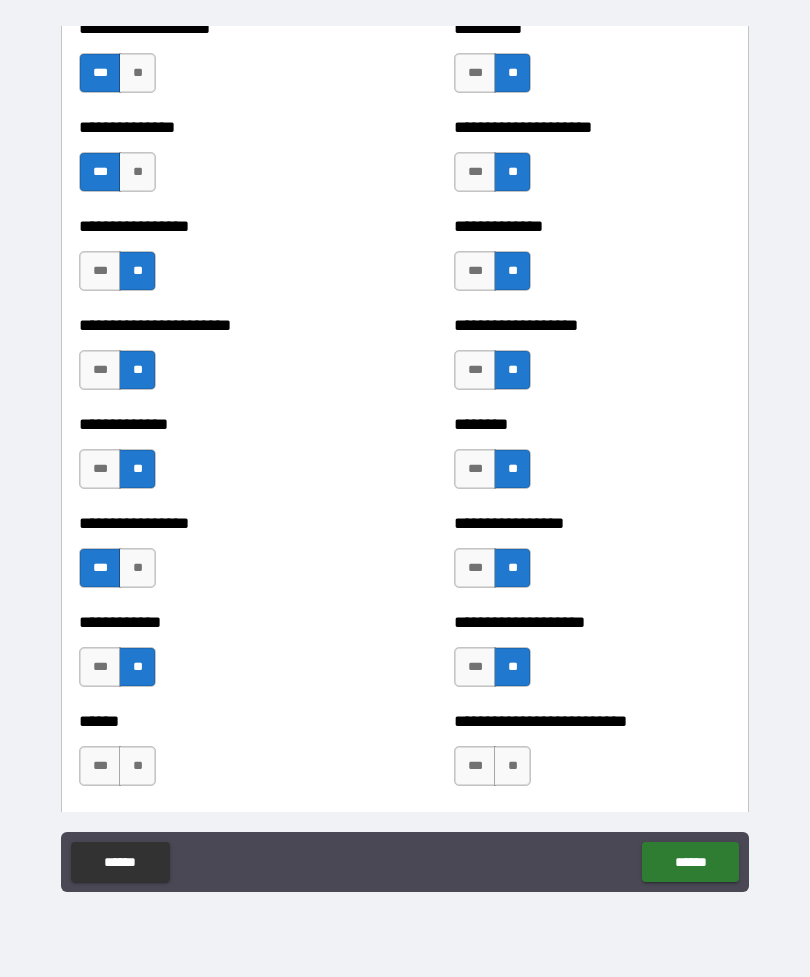scroll, scrollTop: 3441, scrollLeft: 0, axis: vertical 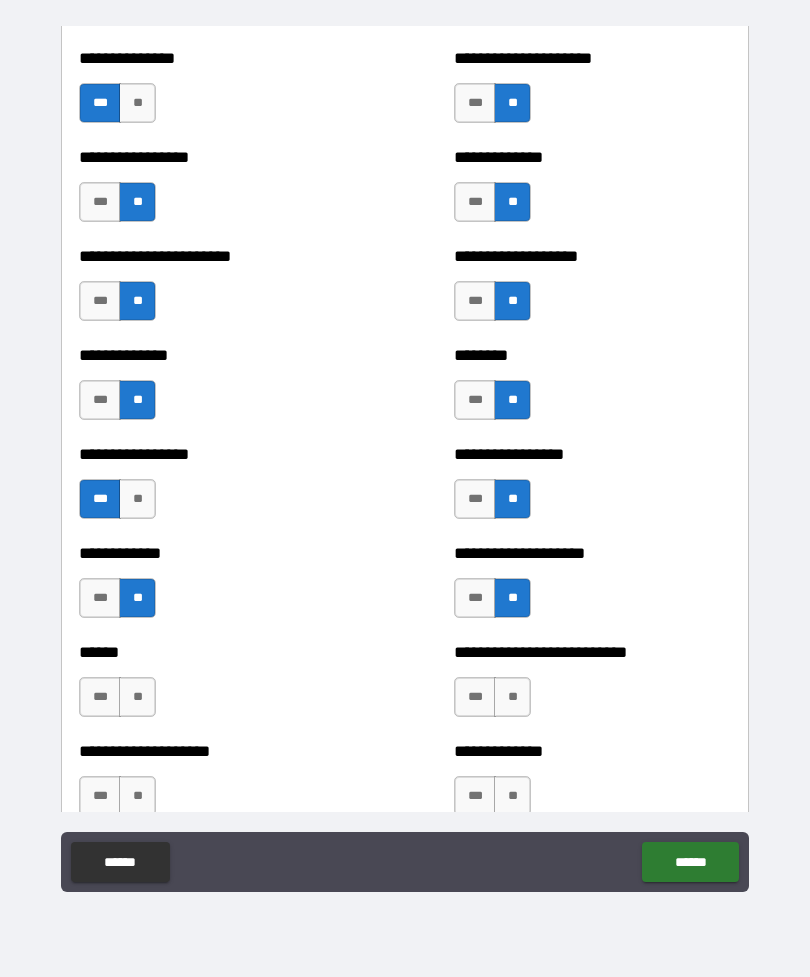 click on "**" at bounding box center [137, 697] 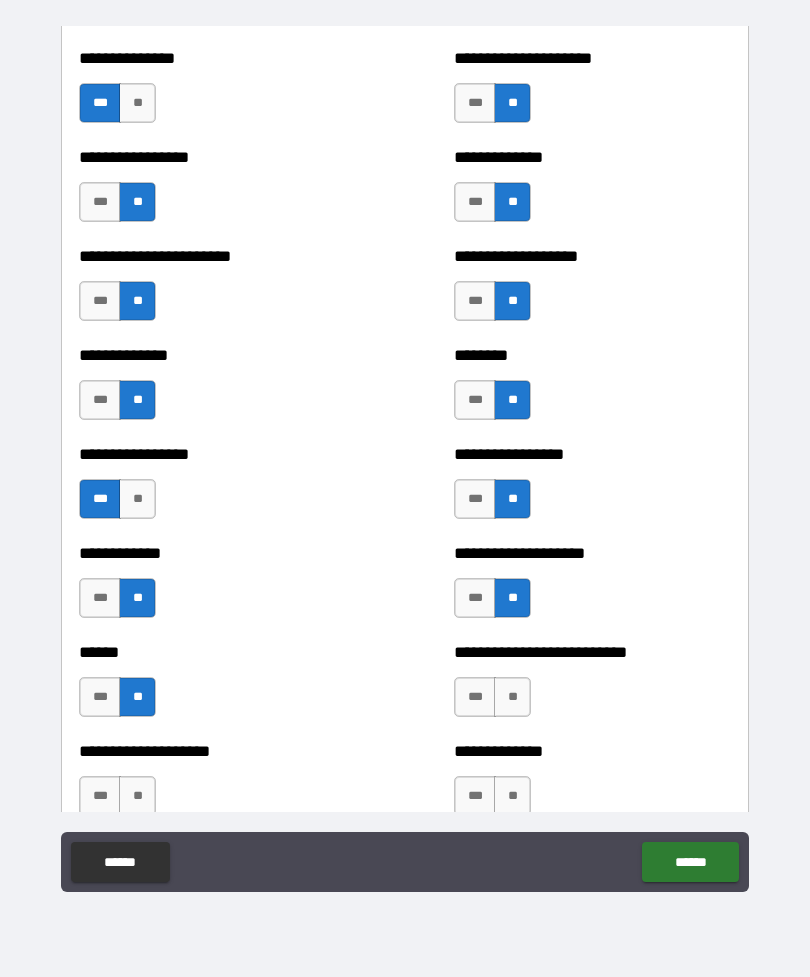 click on "**" at bounding box center [512, 697] 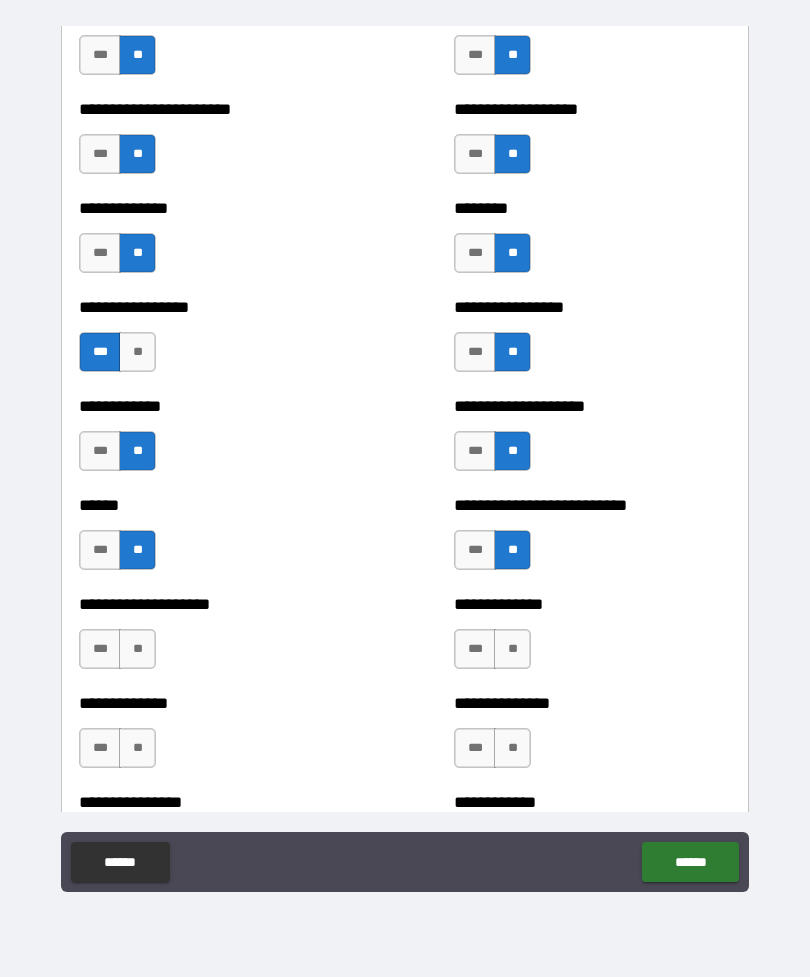 scroll, scrollTop: 3594, scrollLeft: 0, axis: vertical 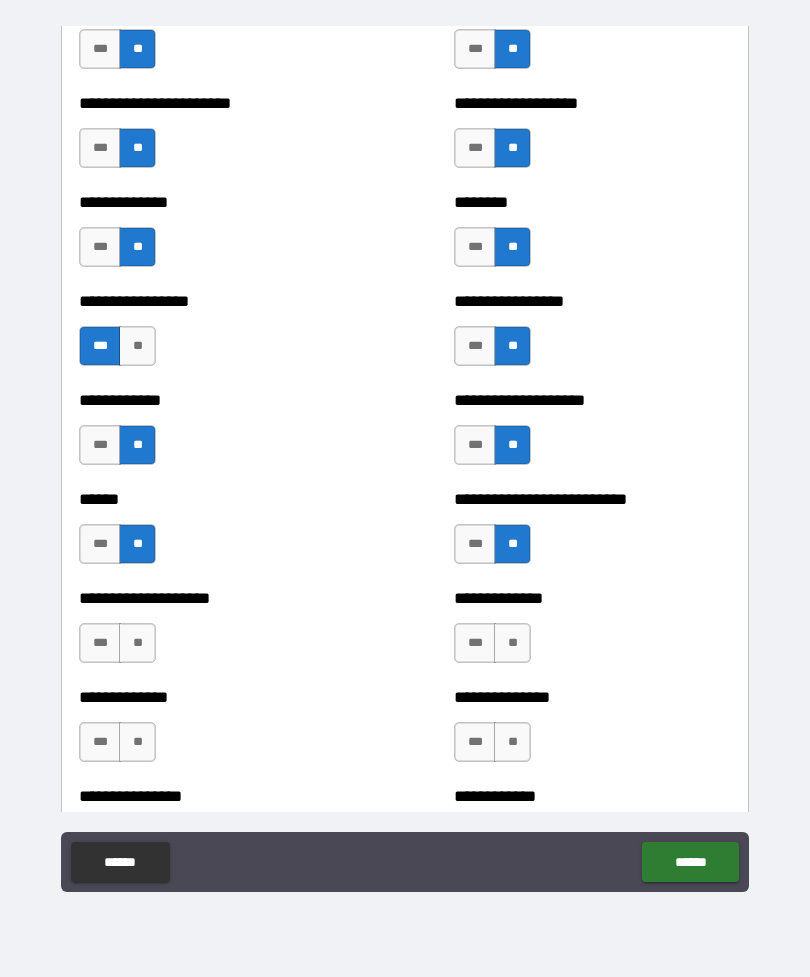 click on "**" at bounding box center [137, 643] 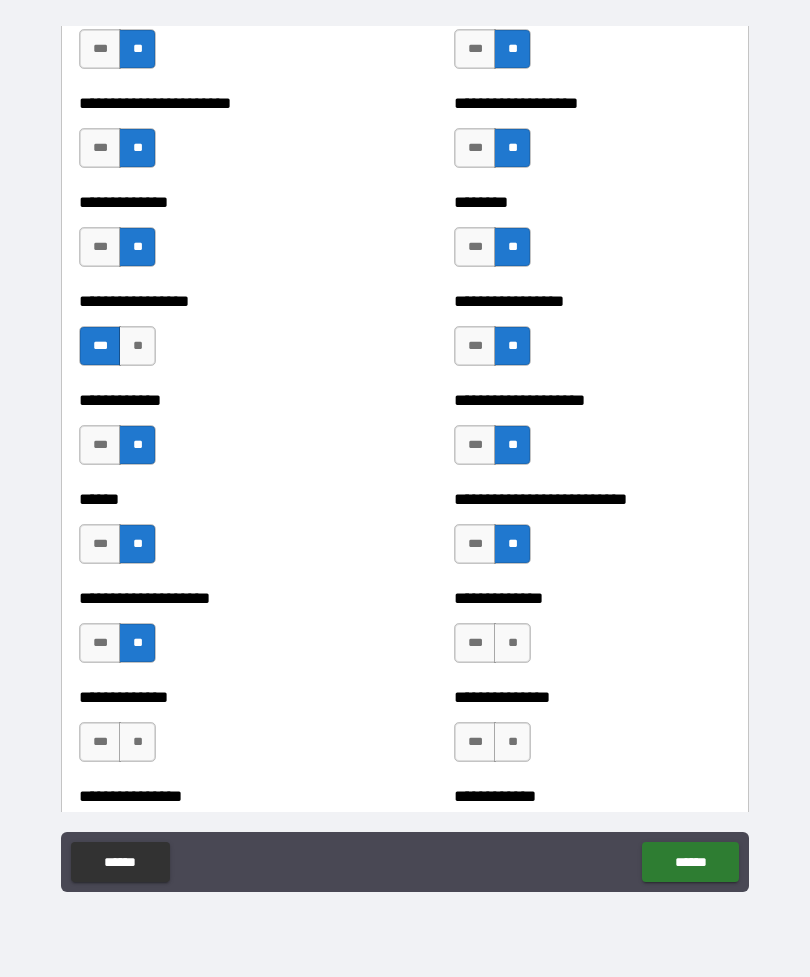 click on "**" at bounding box center (512, 643) 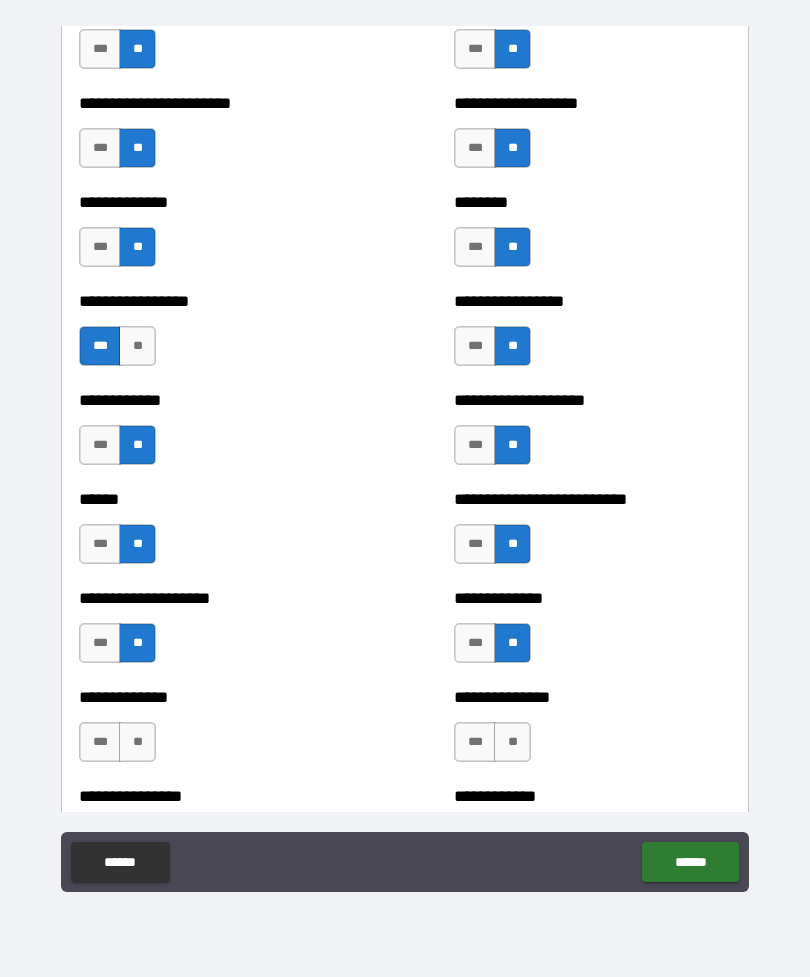 click on "**" at bounding box center (137, 742) 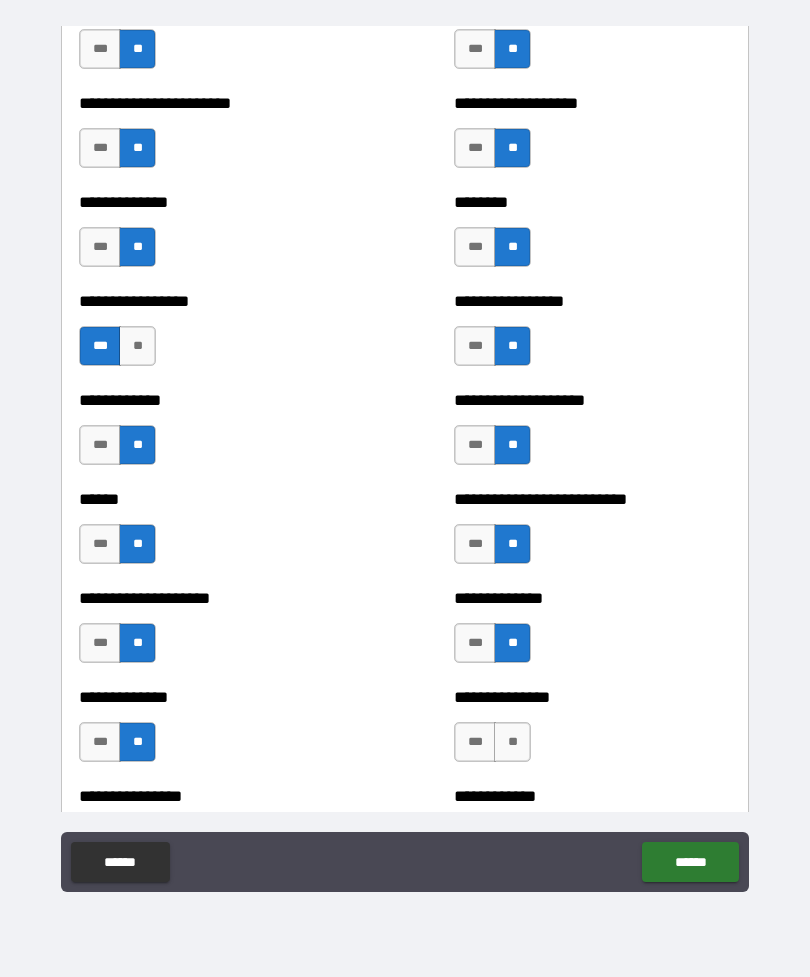 click on "**" at bounding box center [512, 742] 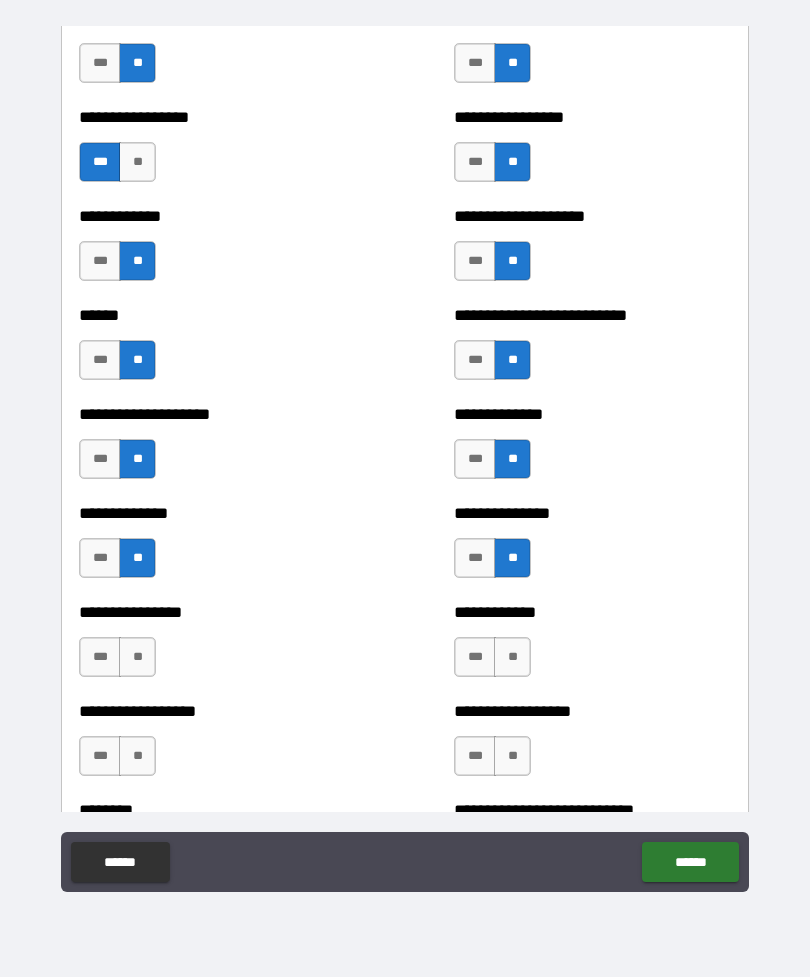 scroll, scrollTop: 3786, scrollLeft: 0, axis: vertical 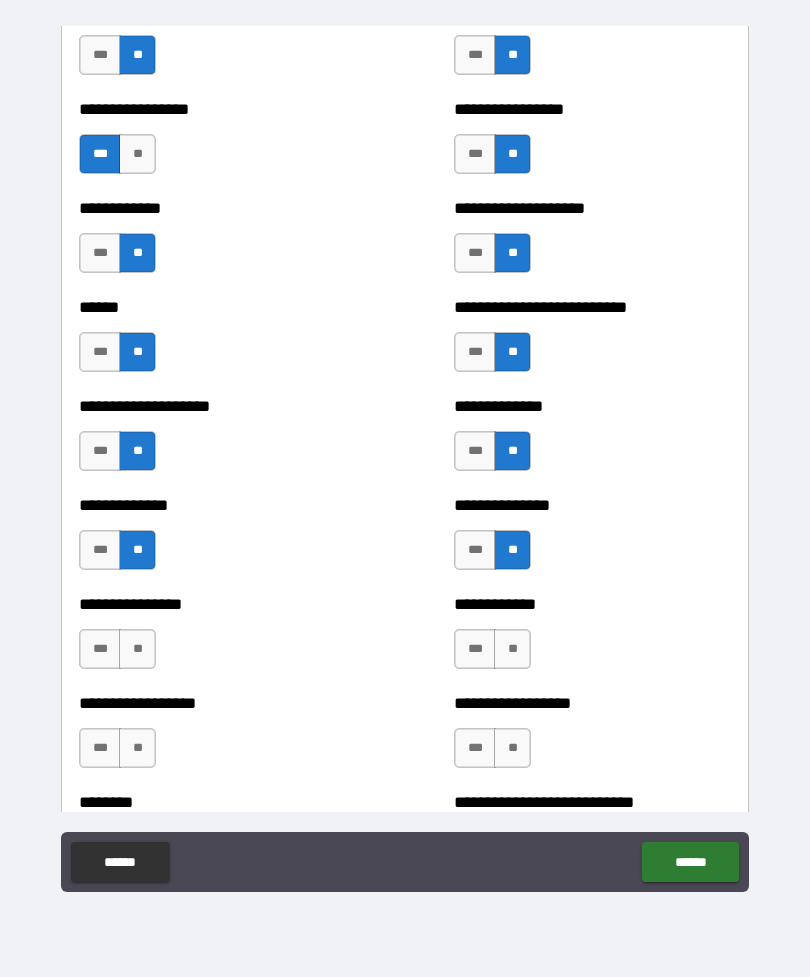 click on "**" at bounding box center (137, 649) 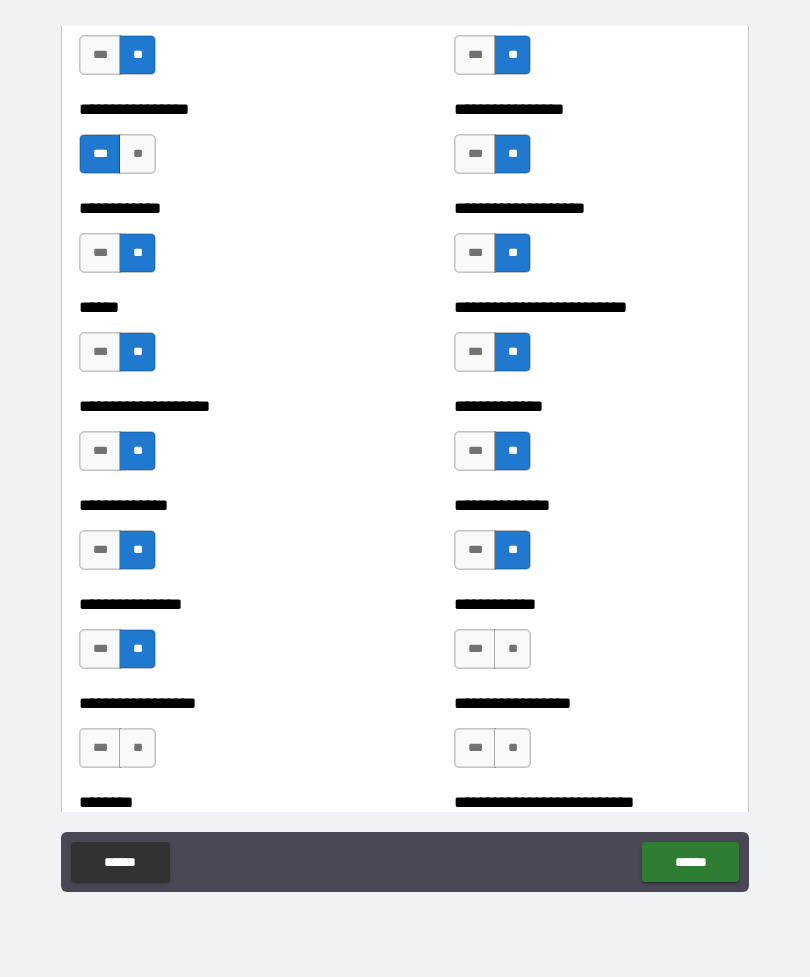 click on "**" at bounding box center [512, 649] 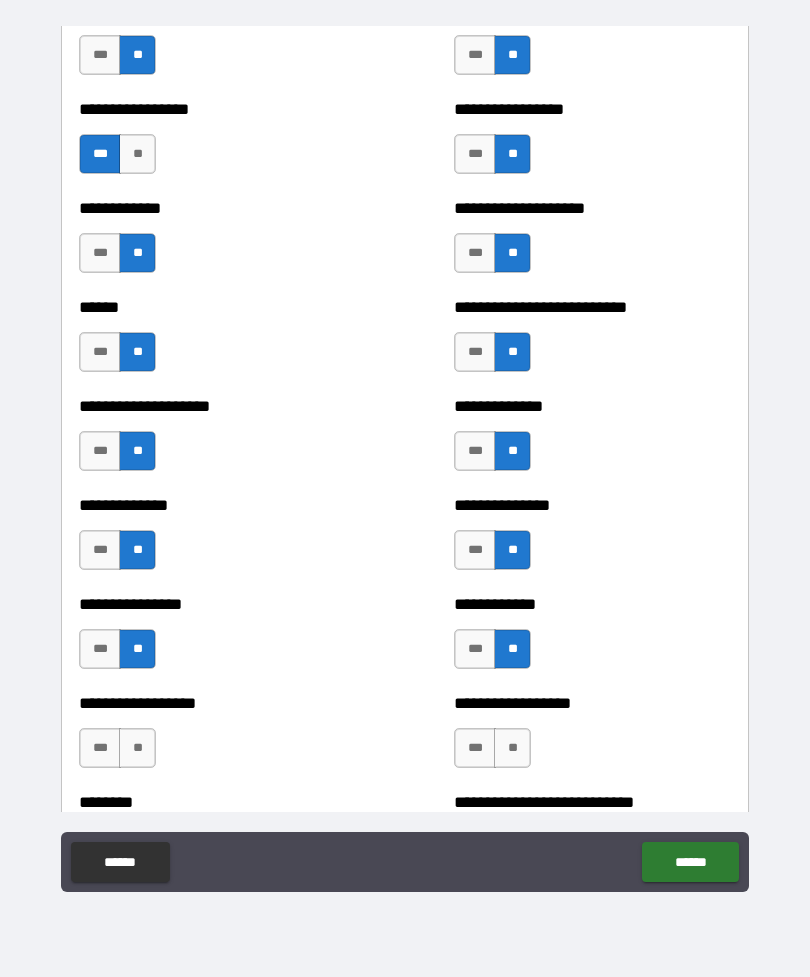 click on "**" at bounding box center (137, 748) 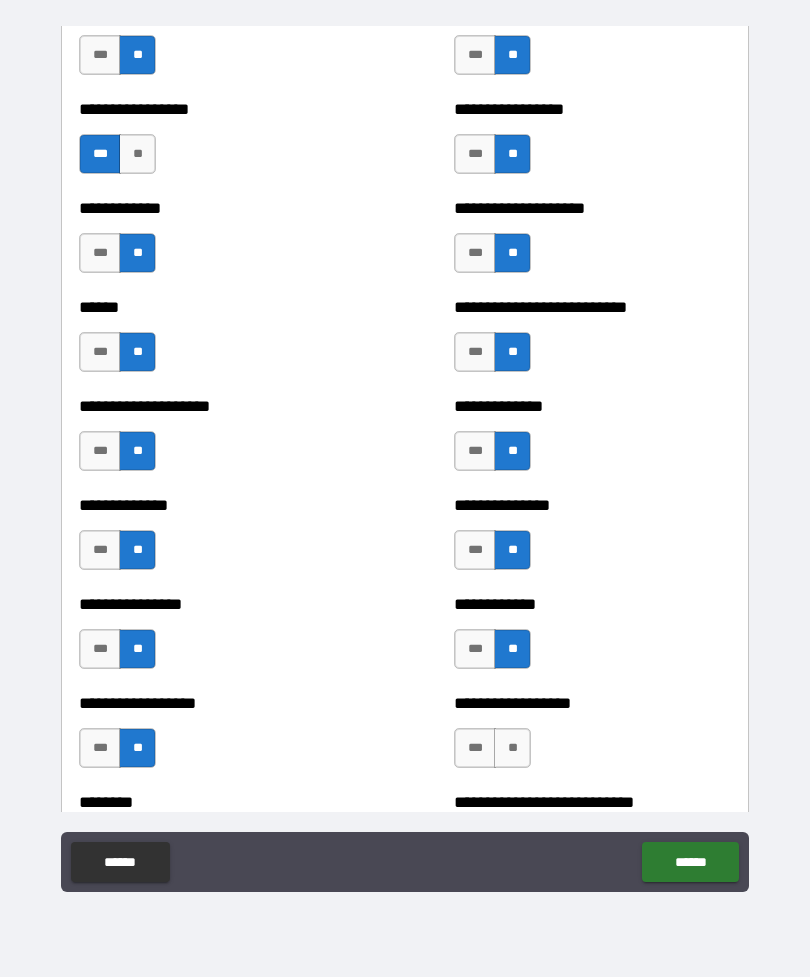 click on "**" at bounding box center (512, 748) 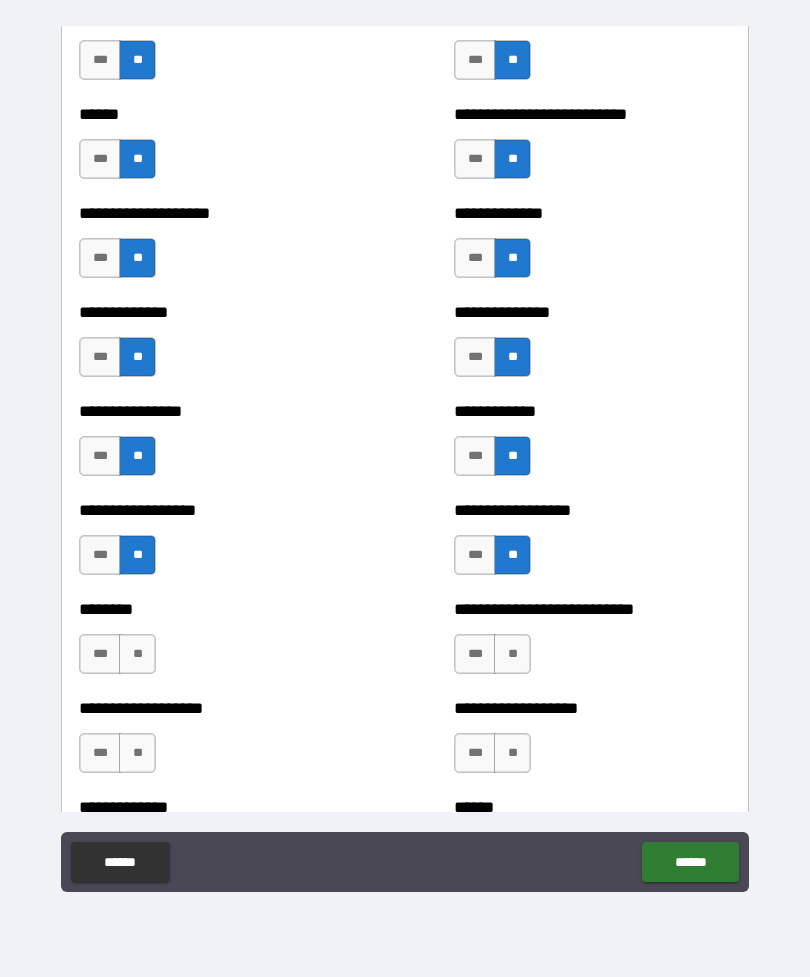 scroll, scrollTop: 3986, scrollLeft: 0, axis: vertical 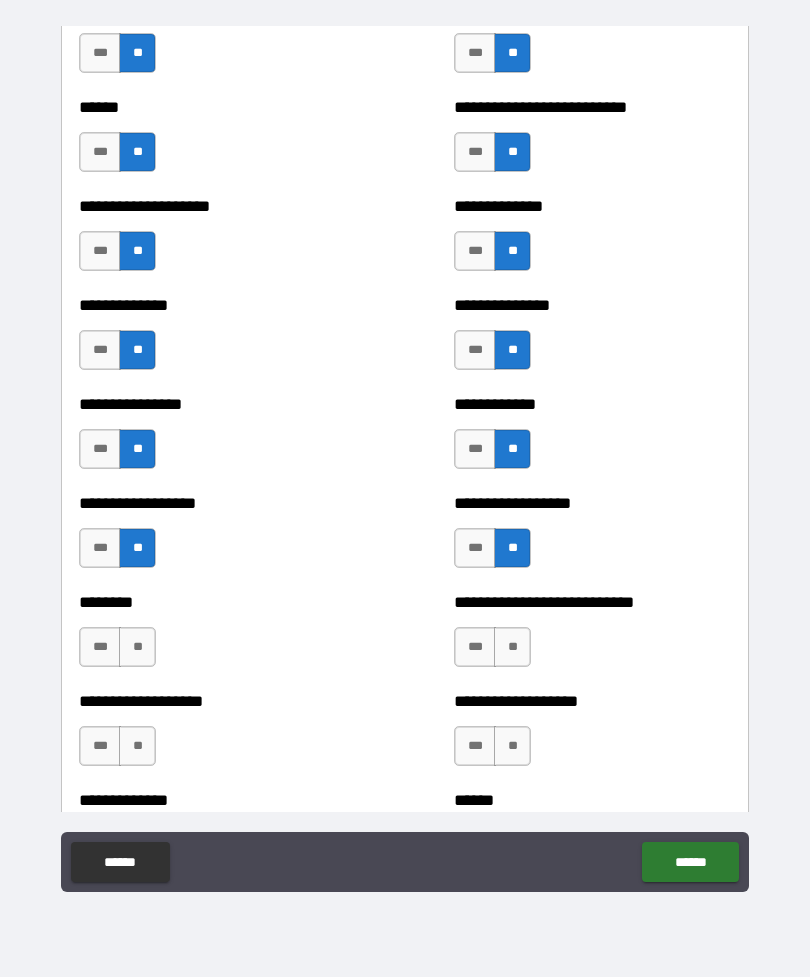 click on "**" at bounding box center (137, 647) 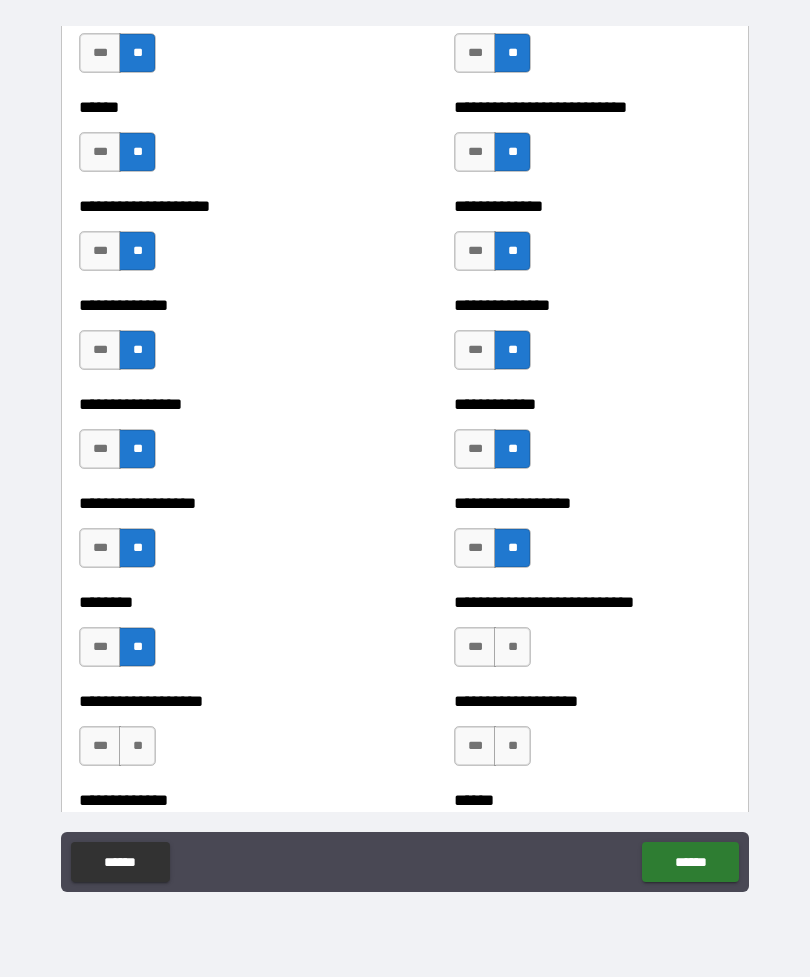 click on "**" at bounding box center [512, 647] 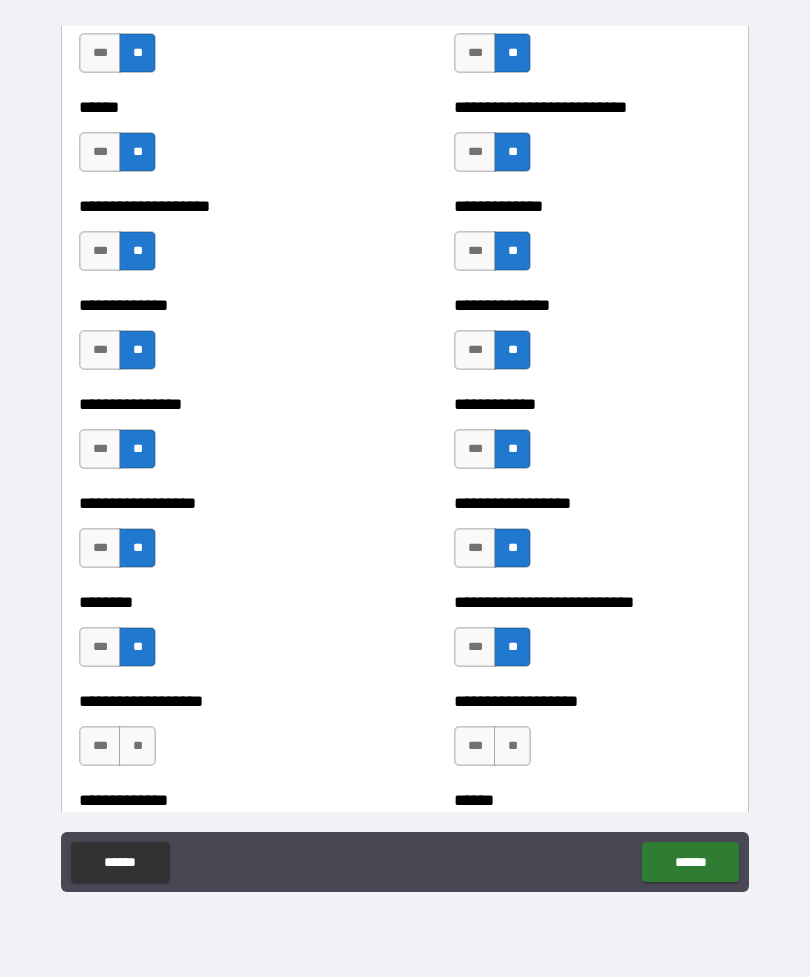 click on "**" at bounding box center (137, 746) 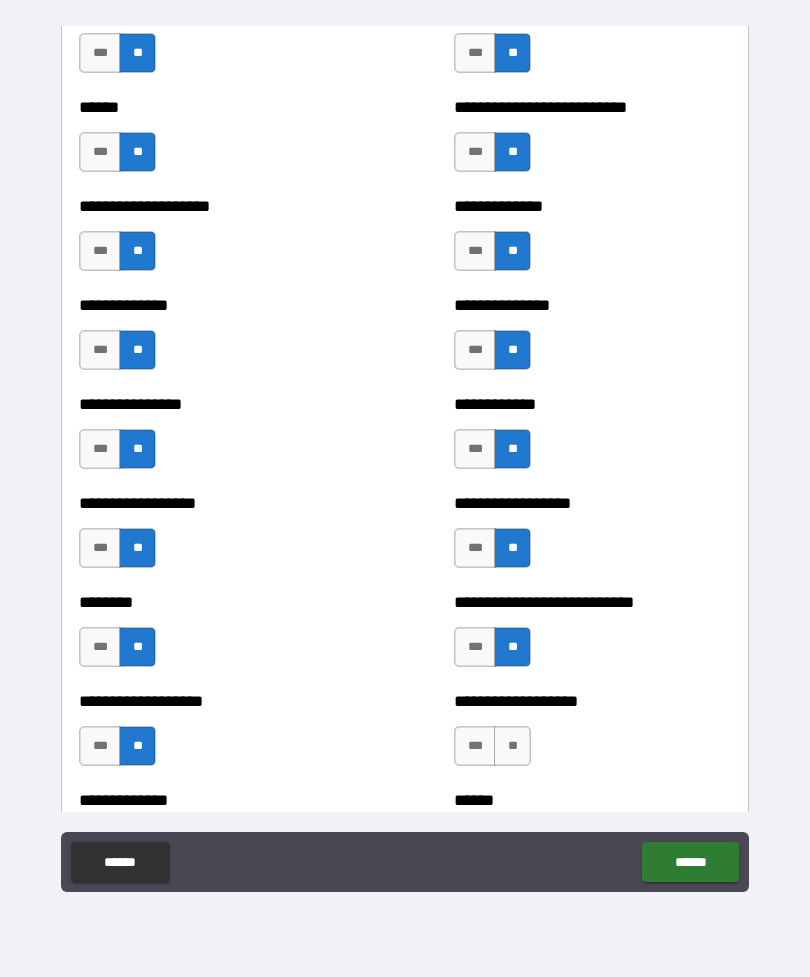 click on "**" at bounding box center [512, 746] 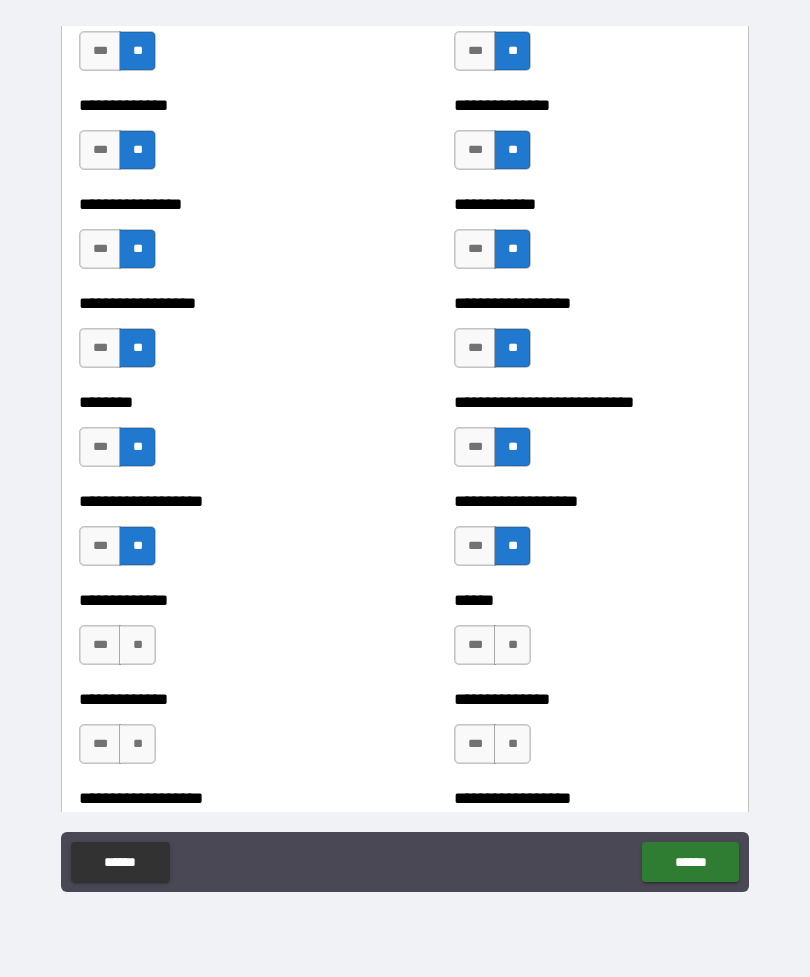 scroll, scrollTop: 4190, scrollLeft: 0, axis: vertical 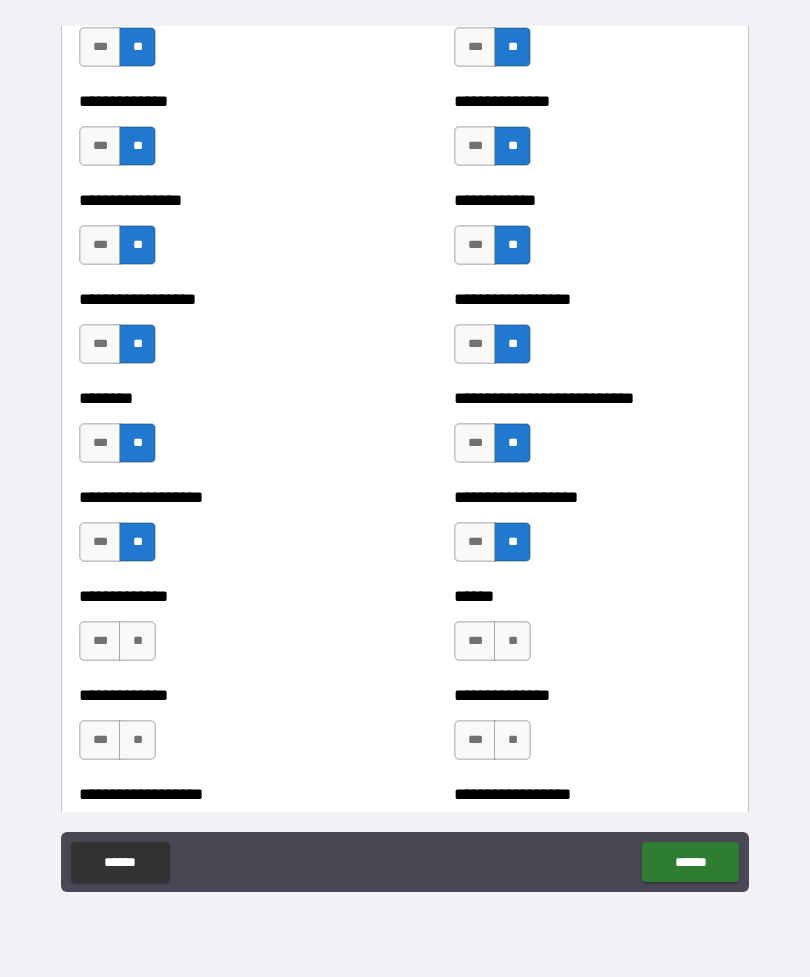 click on "**" at bounding box center [137, 641] 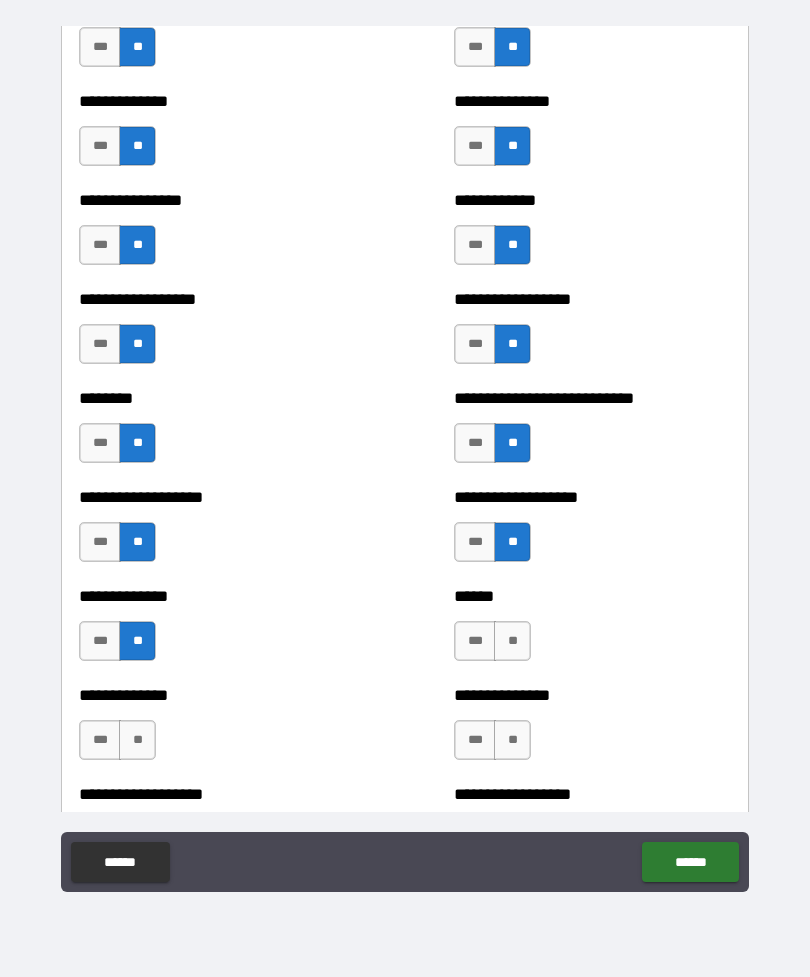 click on "**" at bounding box center (512, 641) 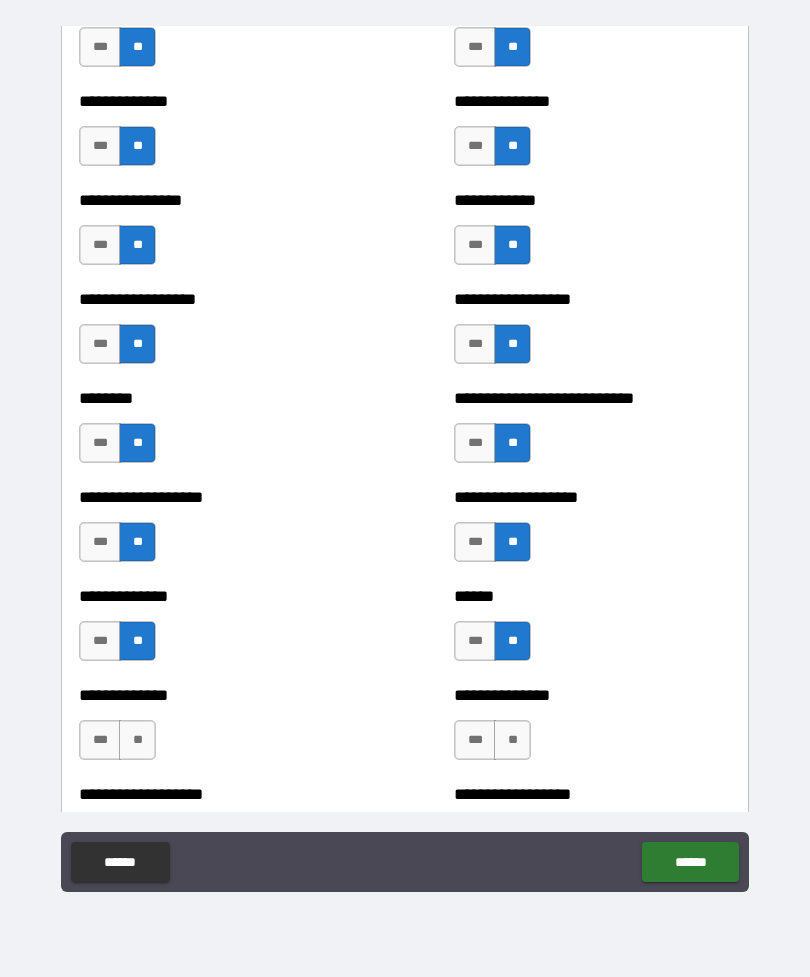 click on "**" at bounding box center [137, 740] 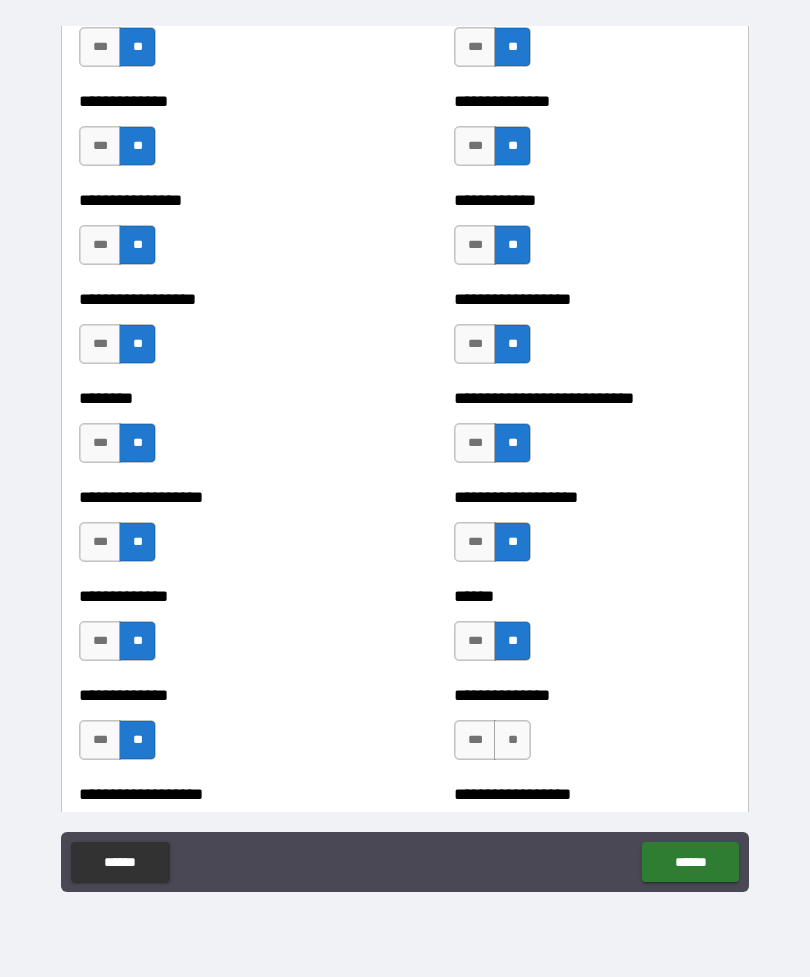 click on "**" at bounding box center (512, 740) 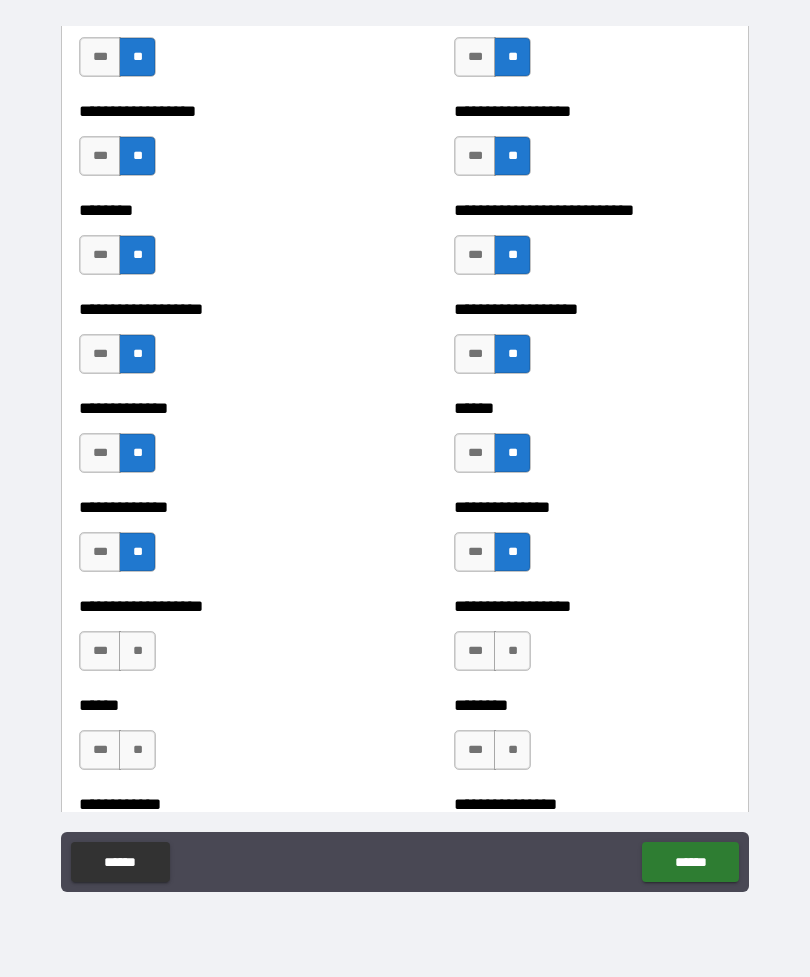 scroll, scrollTop: 4384, scrollLeft: 0, axis: vertical 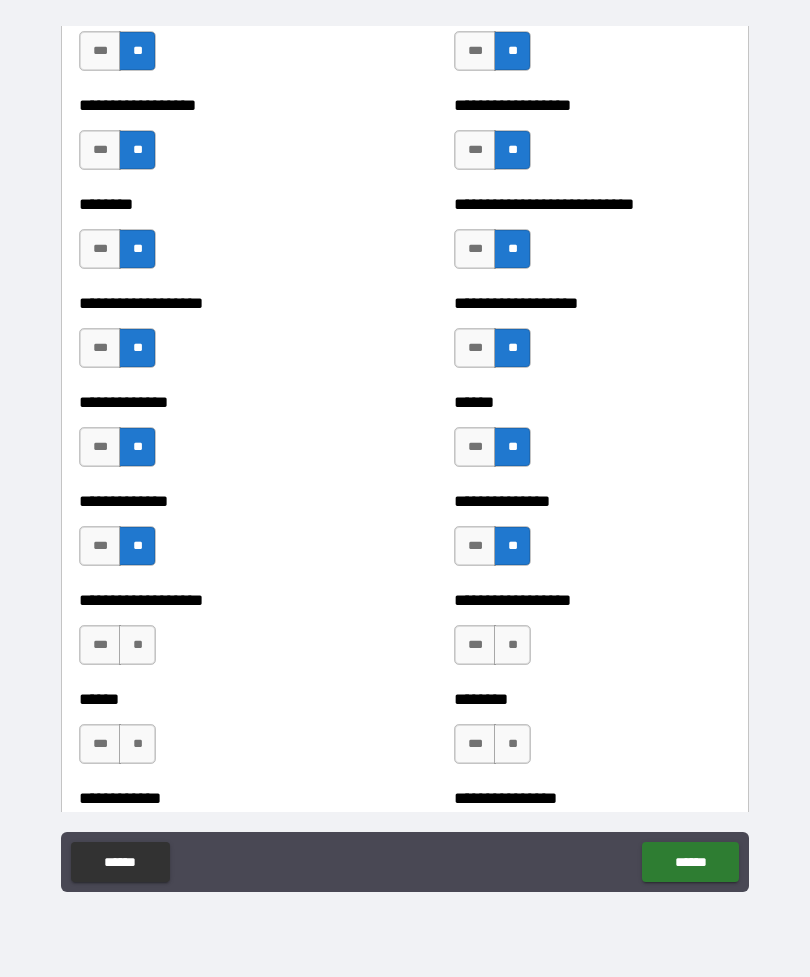 click on "**" at bounding box center [137, 645] 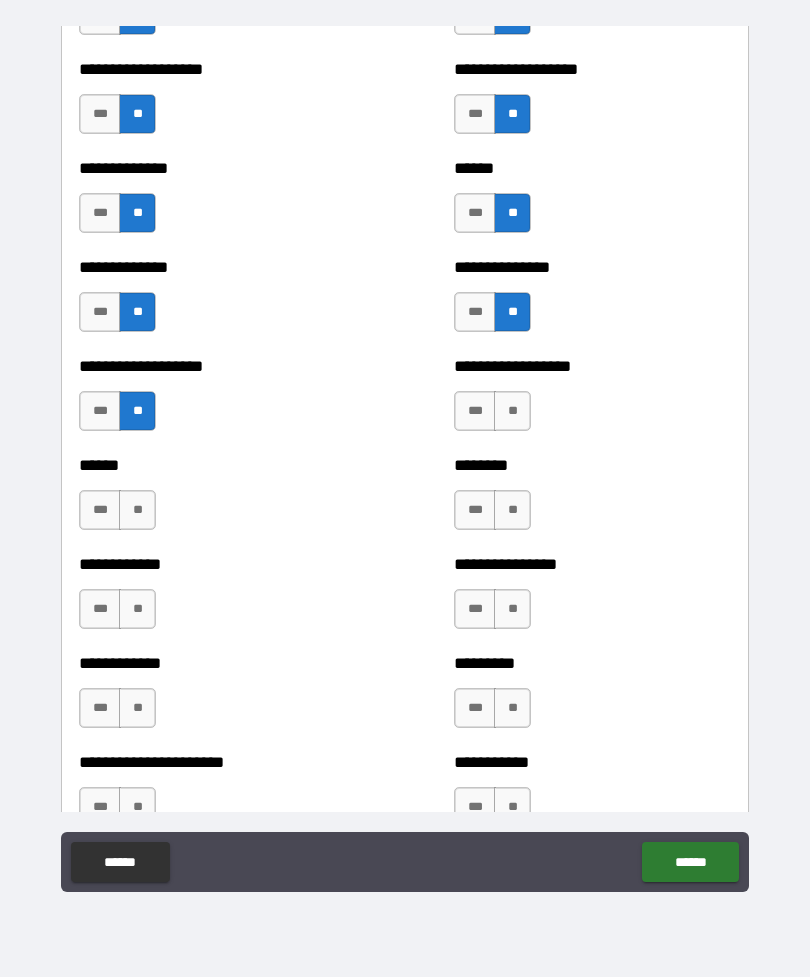 scroll, scrollTop: 4620, scrollLeft: 0, axis: vertical 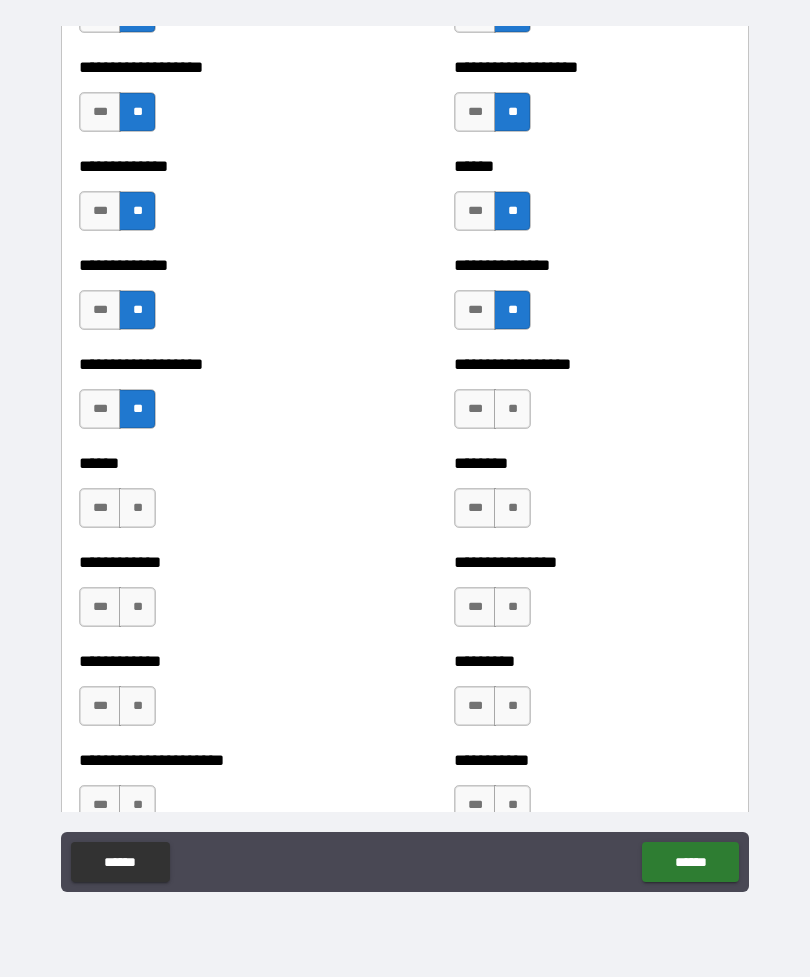 click on "**" at bounding box center (512, 409) 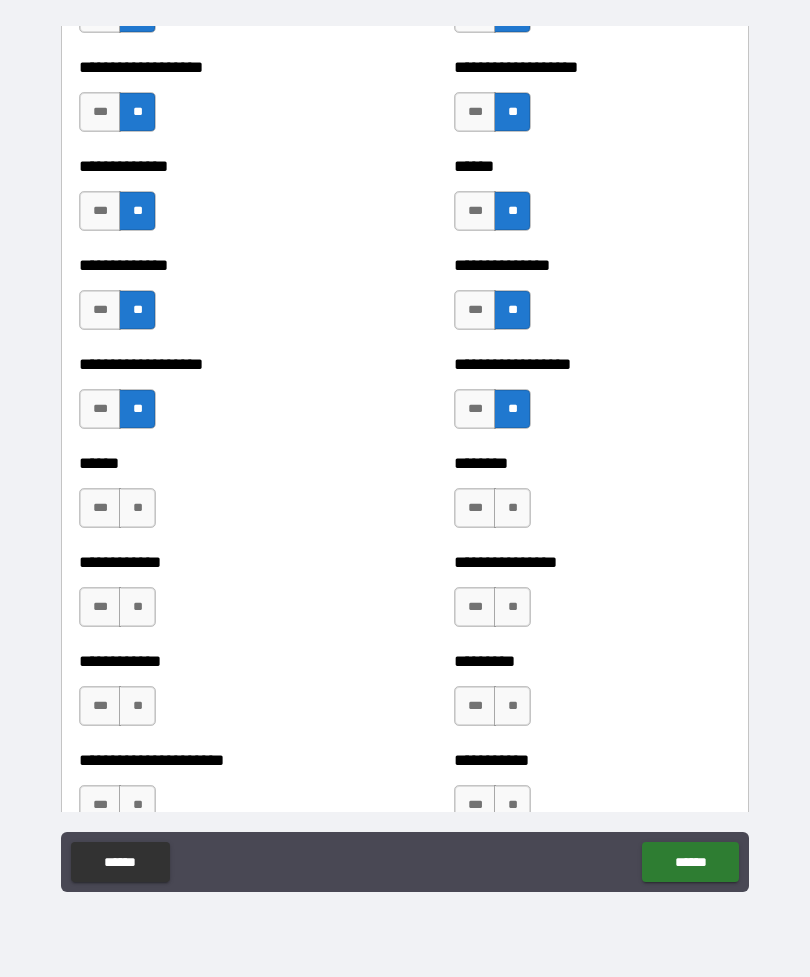 click on "**" at bounding box center [137, 508] 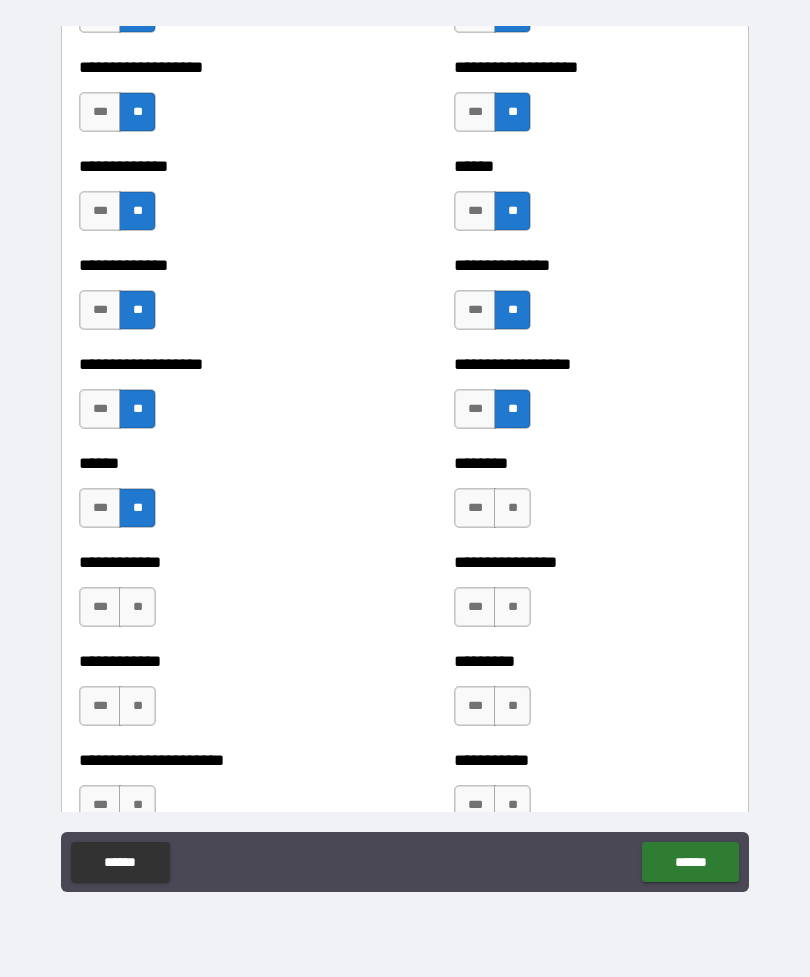 click on "**" at bounding box center (512, 508) 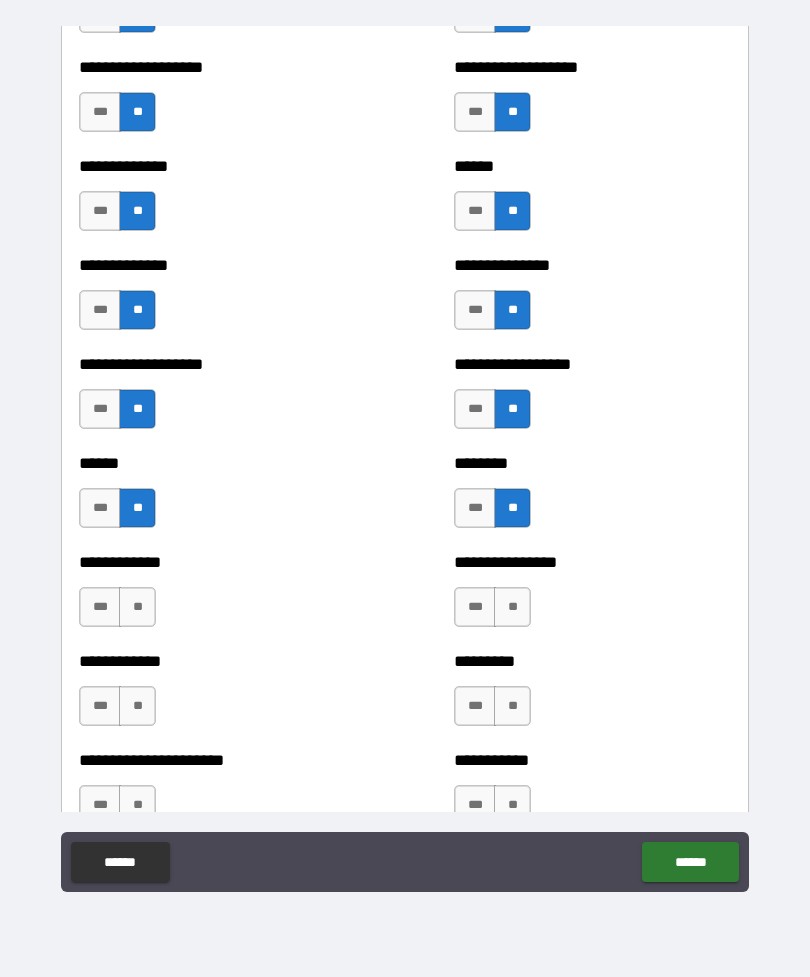 click on "***" at bounding box center [475, 508] 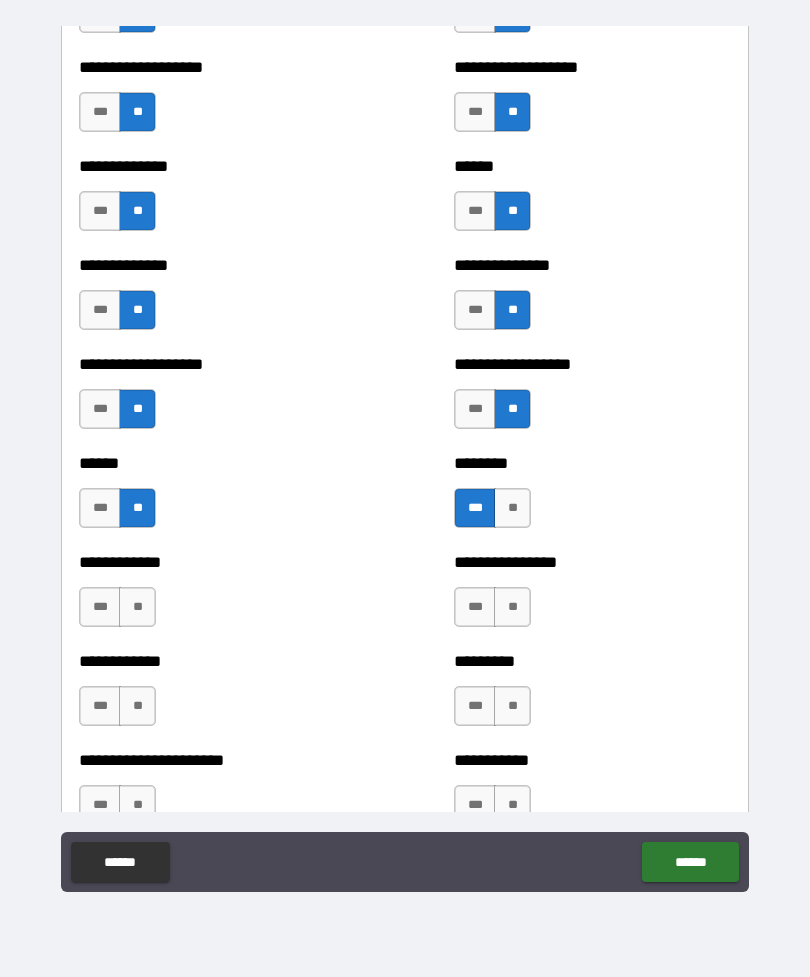 click on "**" at bounding box center (137, 607) 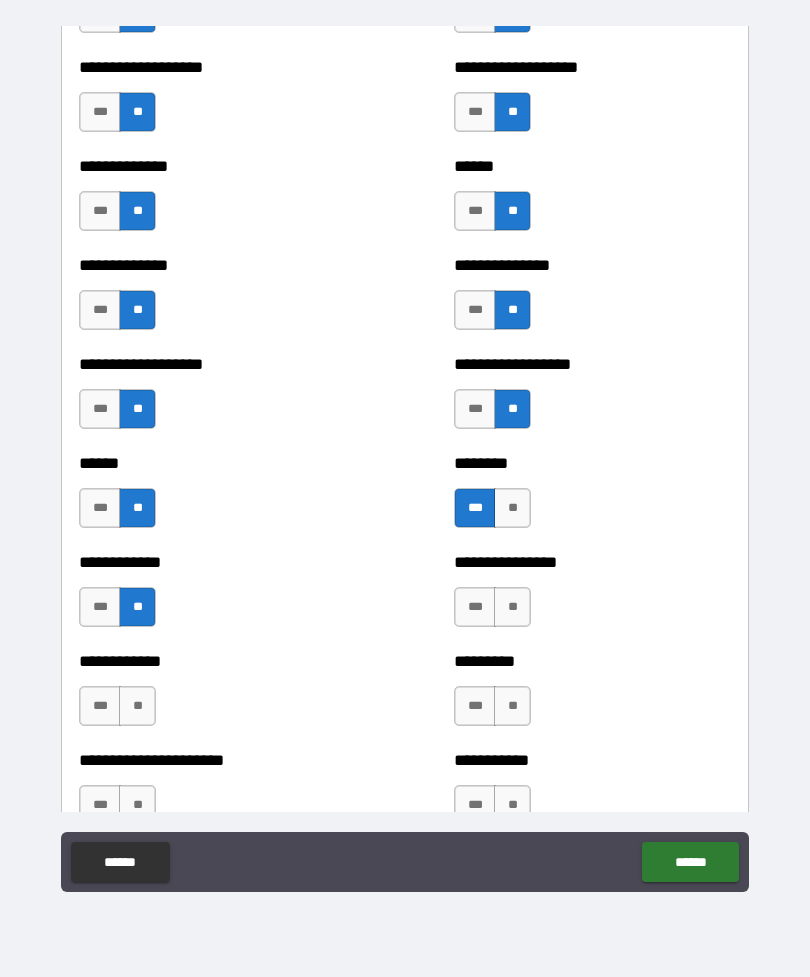 click on "**" at bounding box center [512, 607] 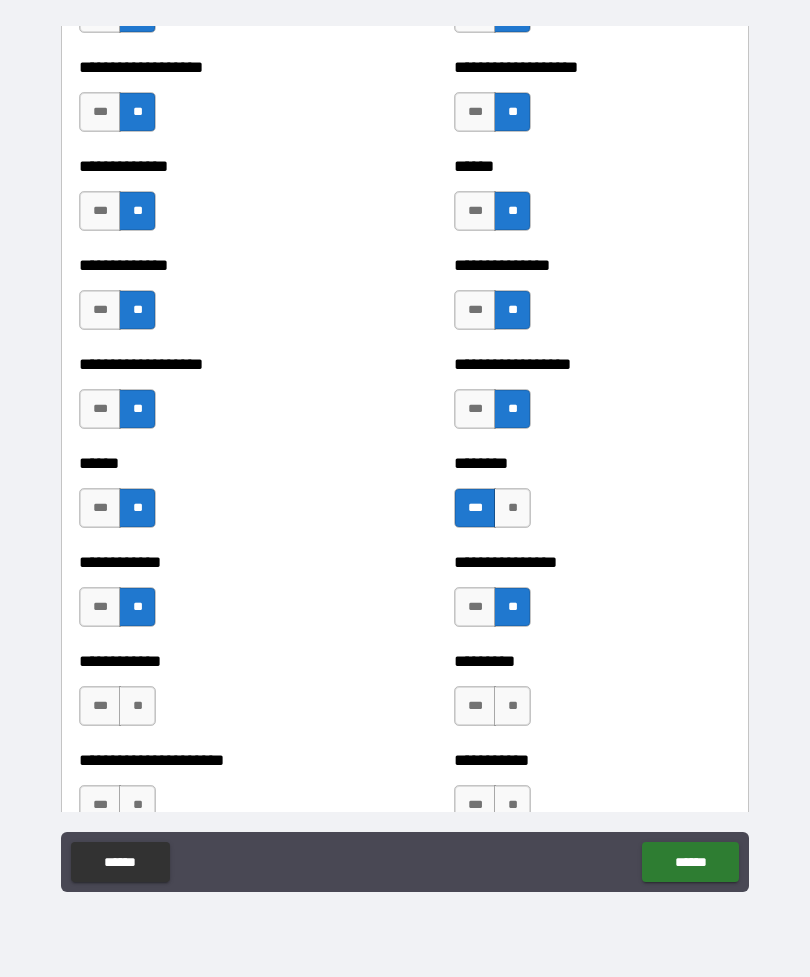 click on "**" at bounding box center (137, 706) 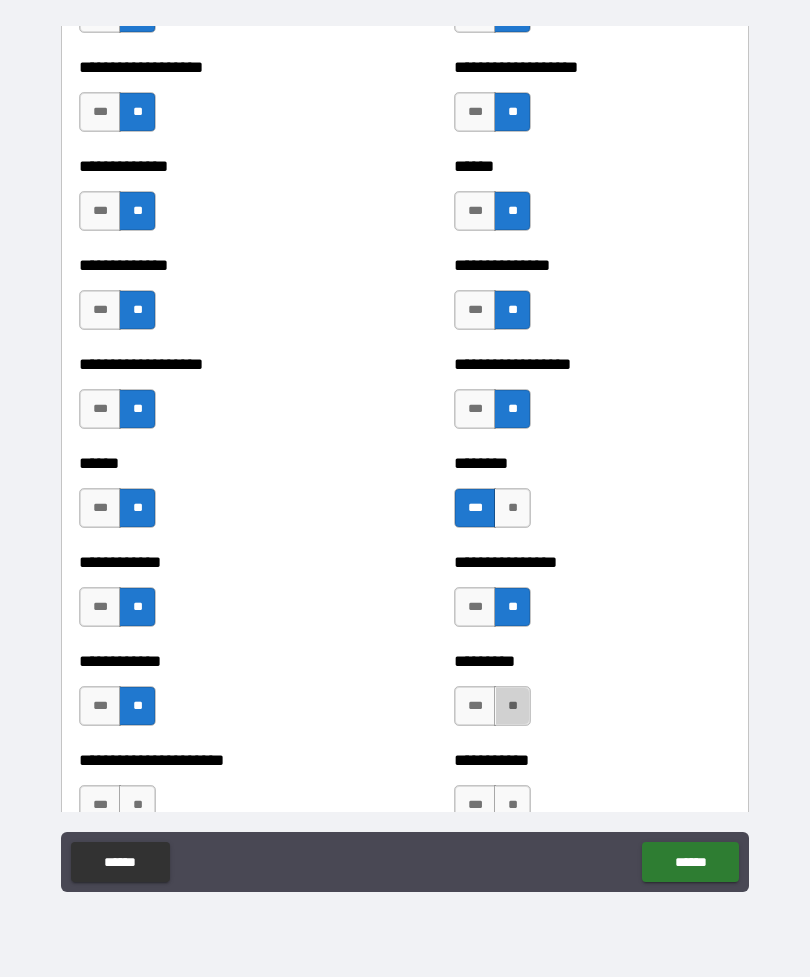 click on "**" at bounding box center (512, 706) 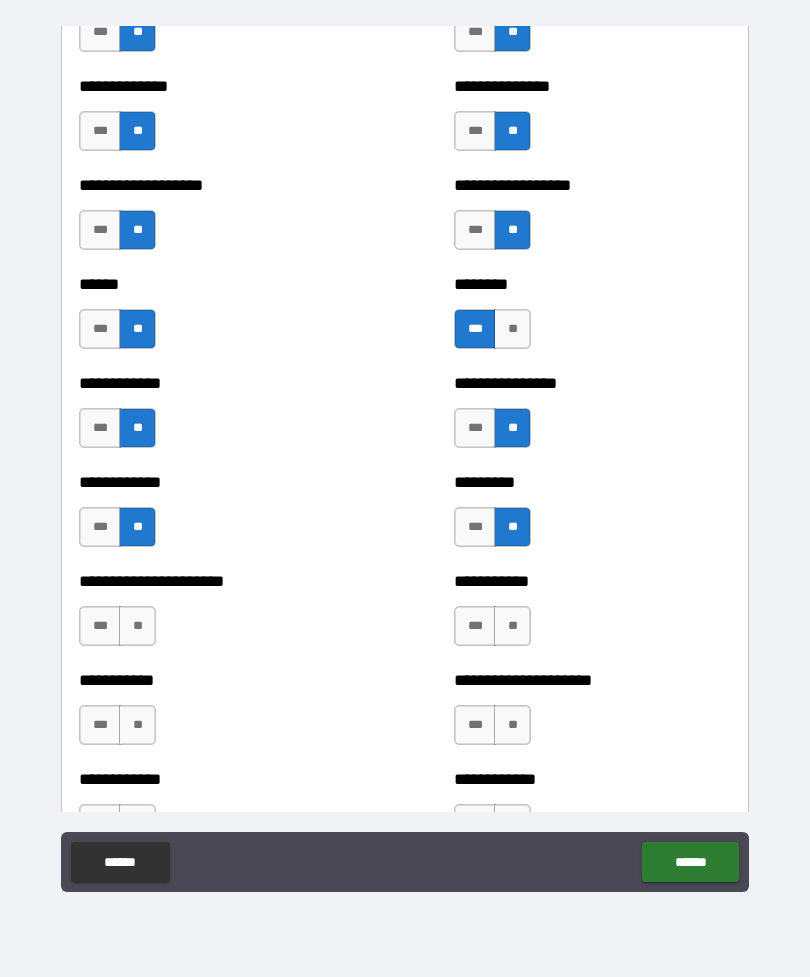 scroll, scrollTop: 4803, scrollLeft: 0, axis: vertical 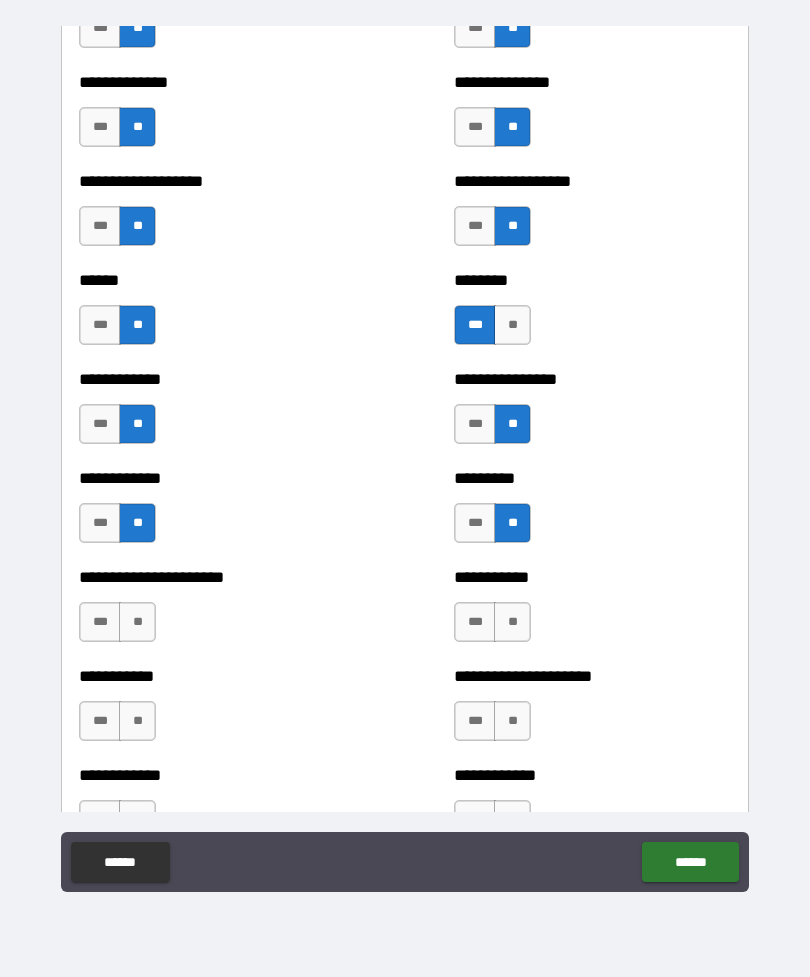 click on "**" at bounding box center (137, 622) 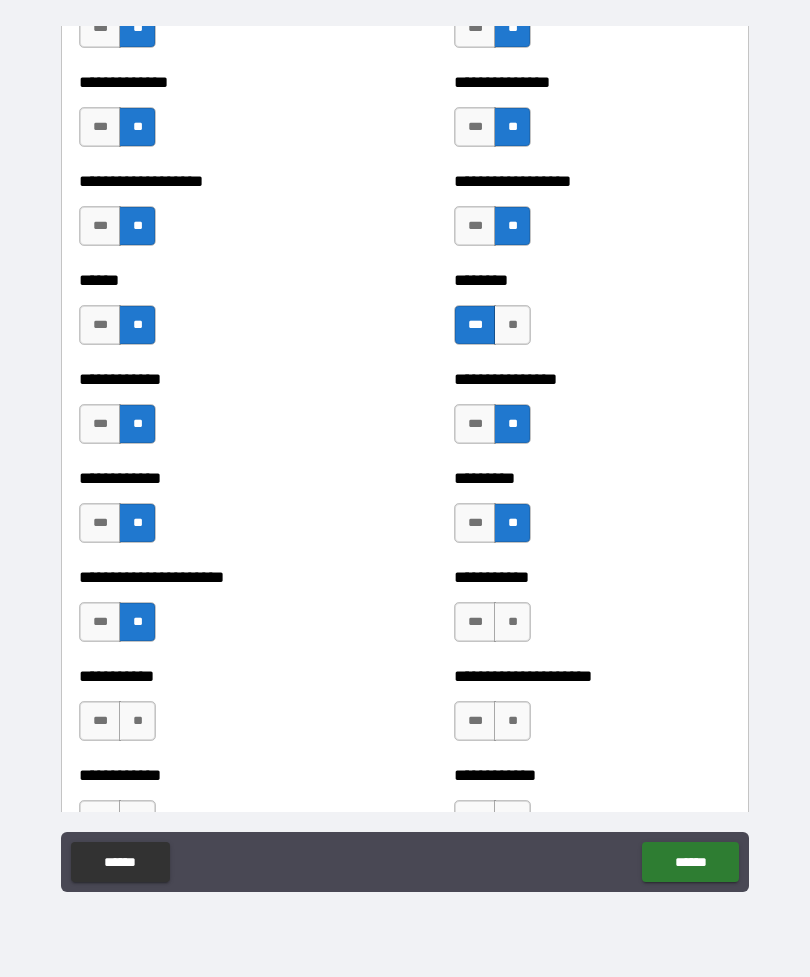 click on "**" at bounding box center [512, 622] 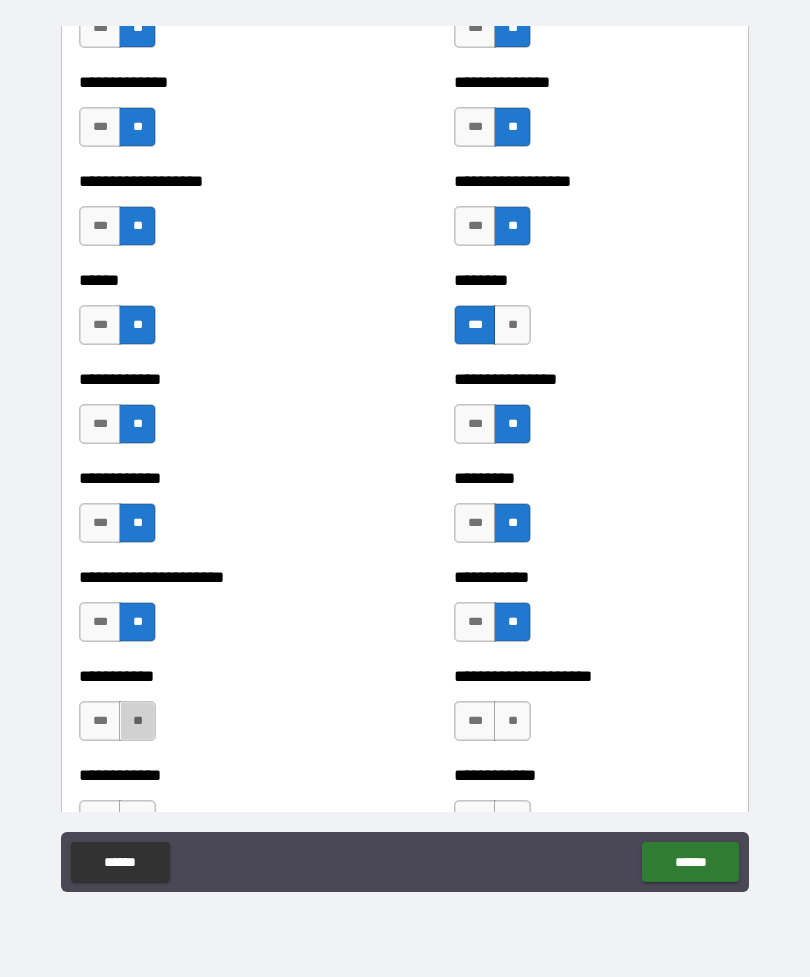 click on "**" at bounding box center (137, 721) 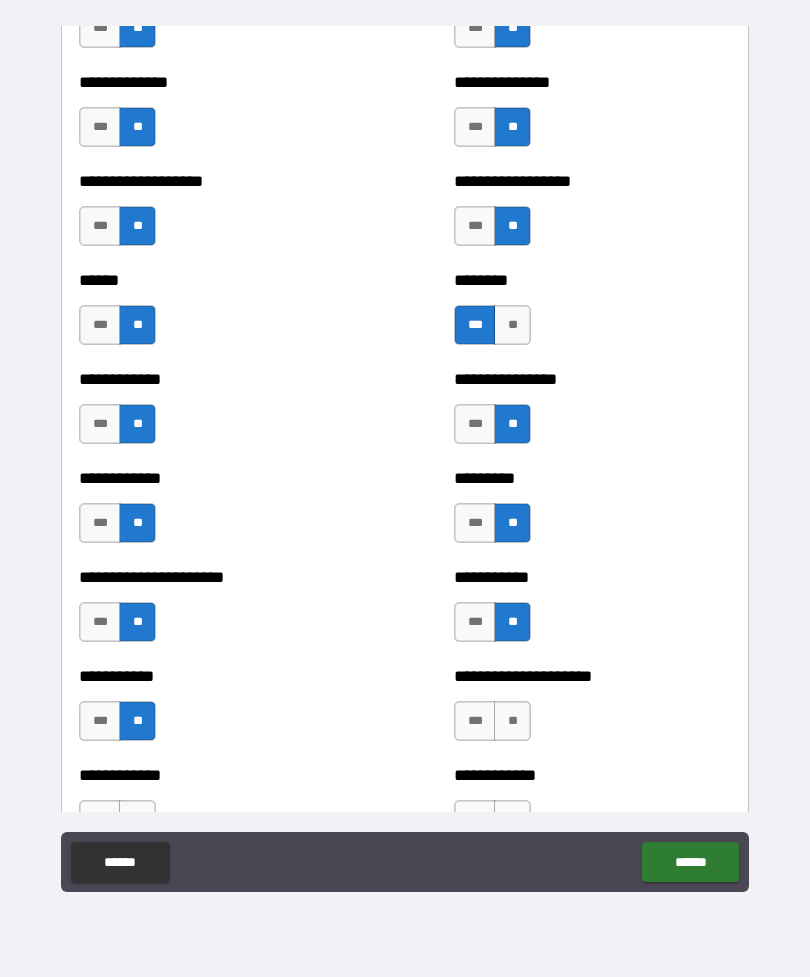 click on "**" at bounding box center (512, 721) 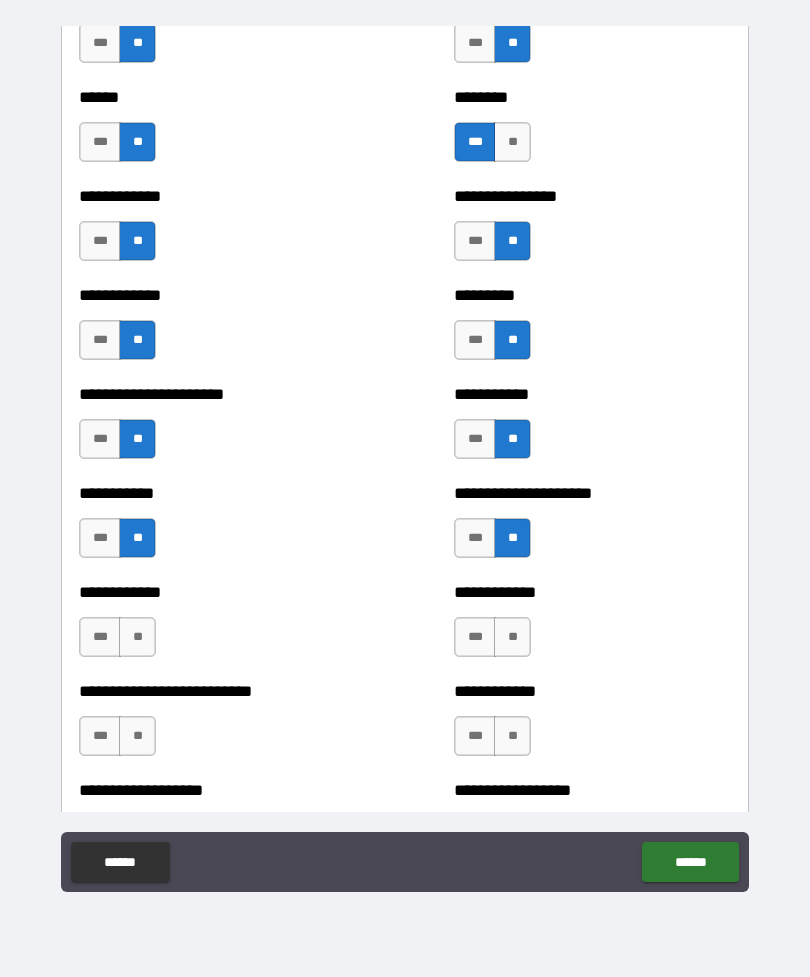 scroll, scrollTop: 4988, scrollLeft: 0, axis: vertical 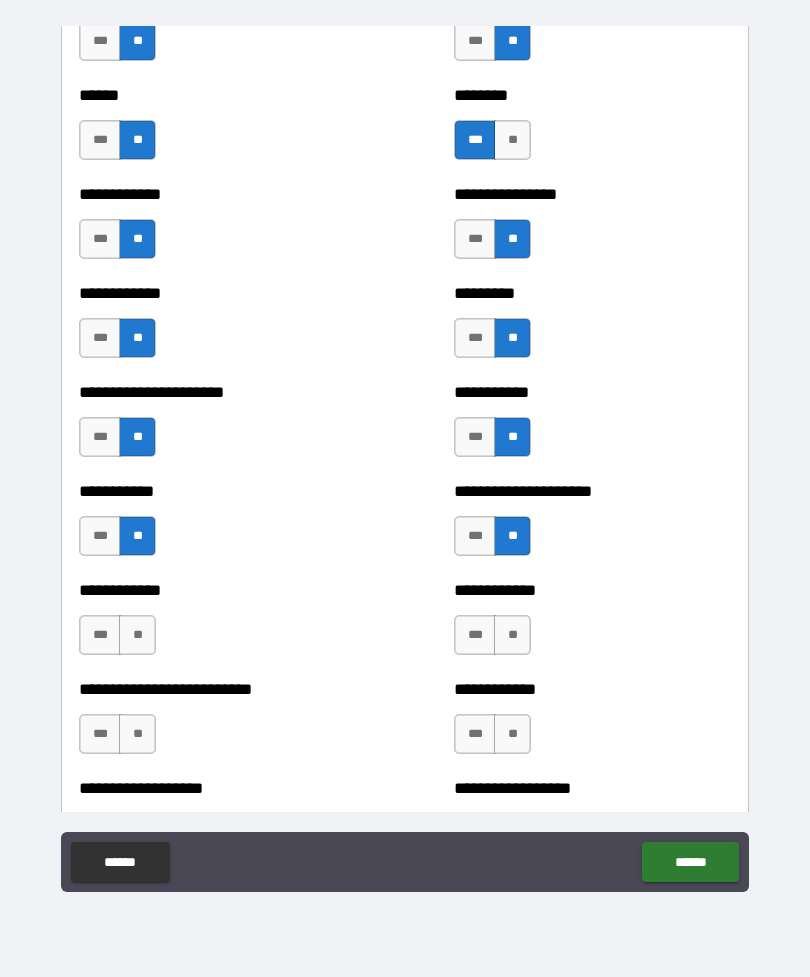 click on "**" at bounding box center (137, 635) 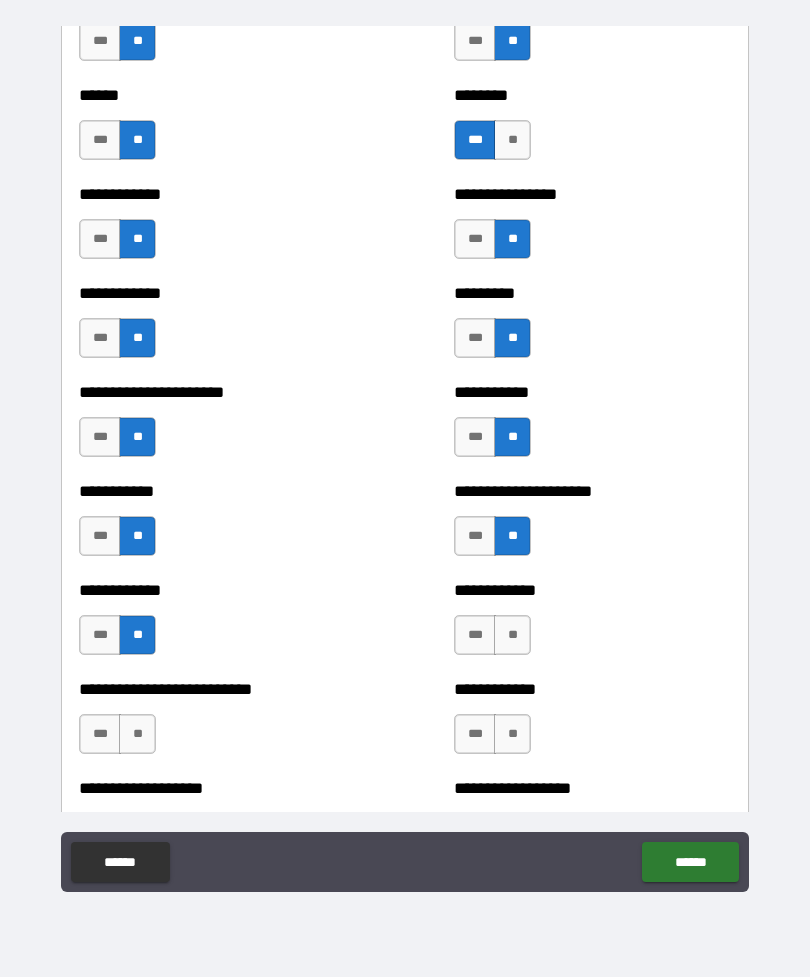 click on "**" at bounding box center [512, 635] 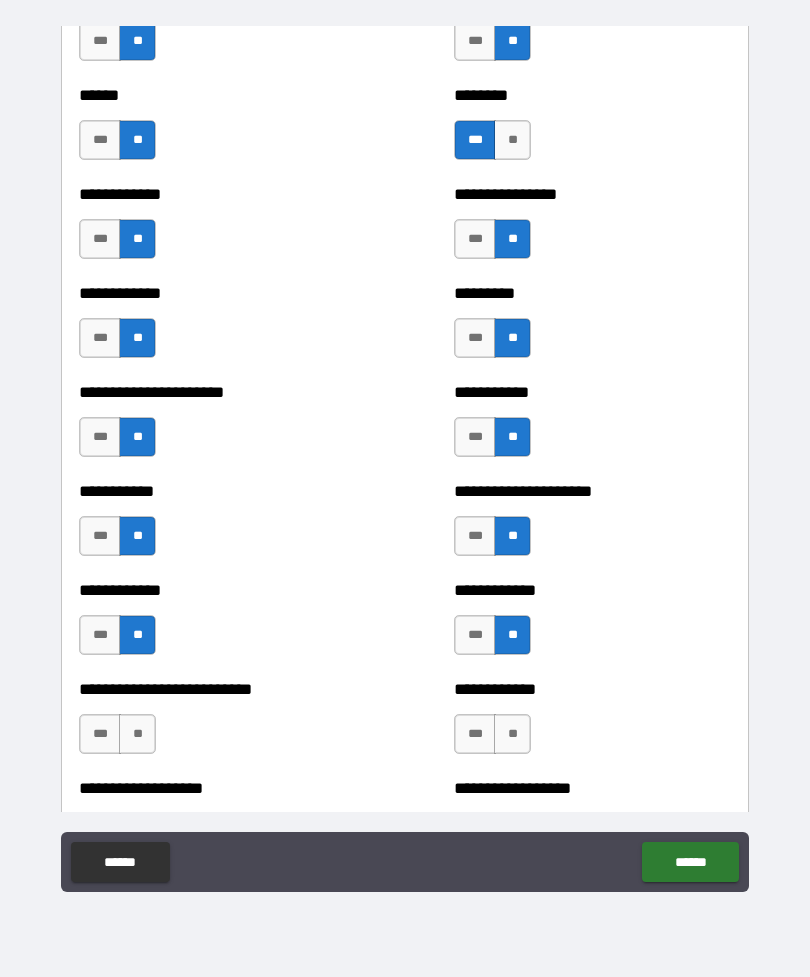 click on "**" at bounding box center (137, 734) 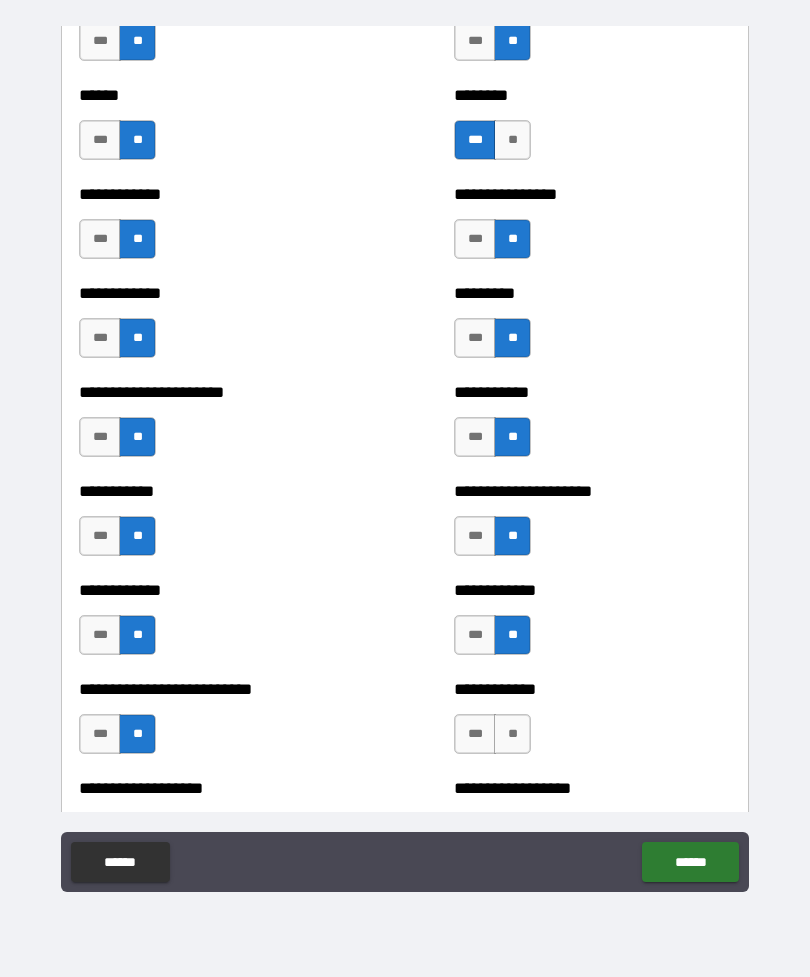 click on "**" at bounding box center (512, 734) 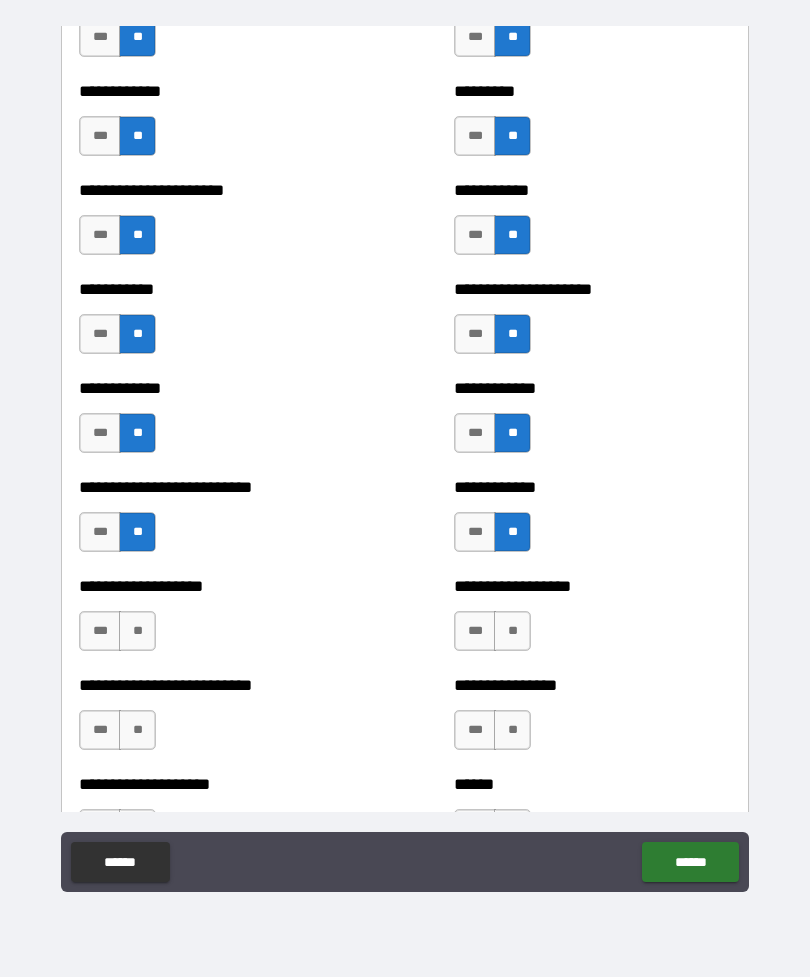 scroll, scrollTop: 5193, scrollLeft: 0, axis: vertical 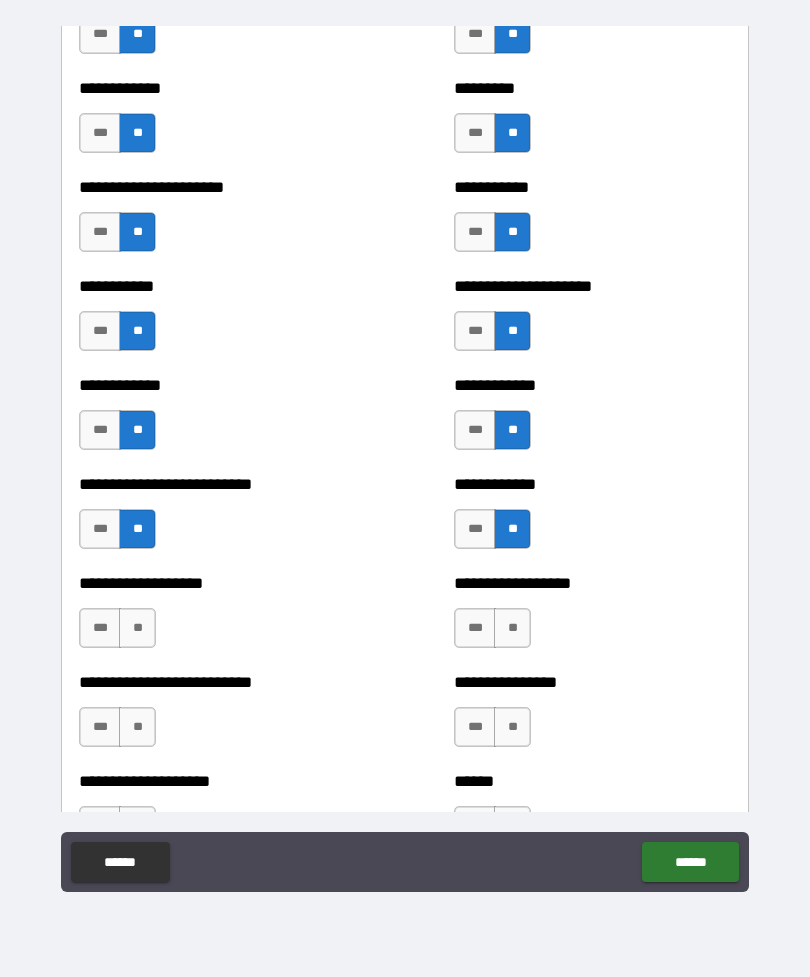 click on "**" at bounding box center [137, 628] 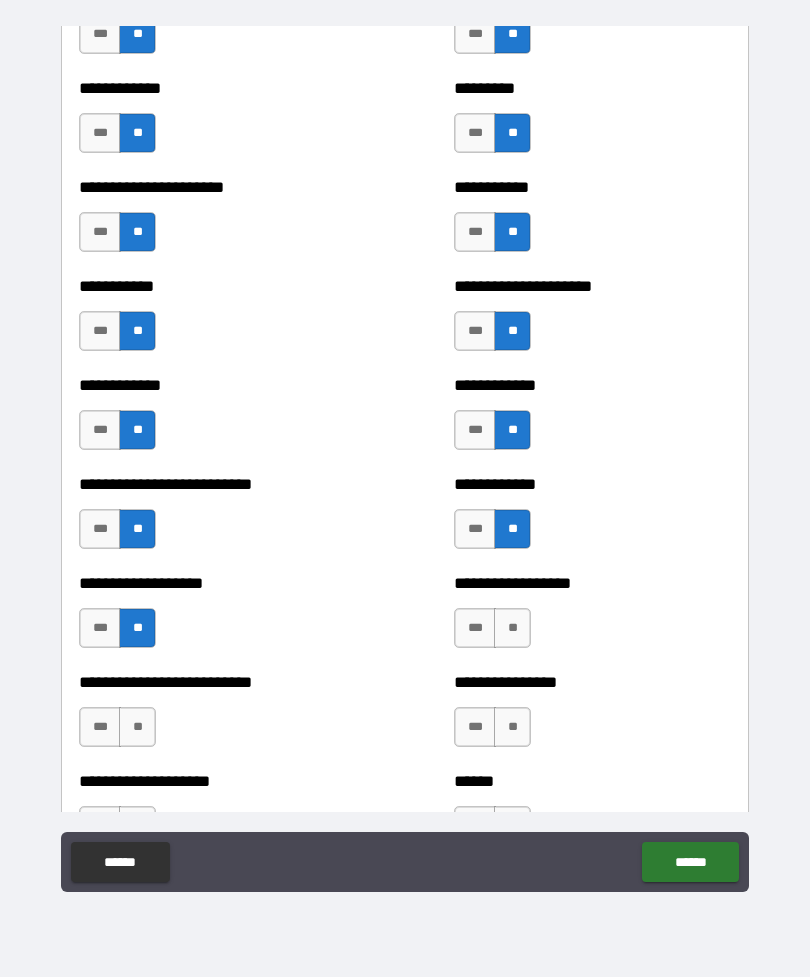 click on "**" at bounding box center [512, 628] 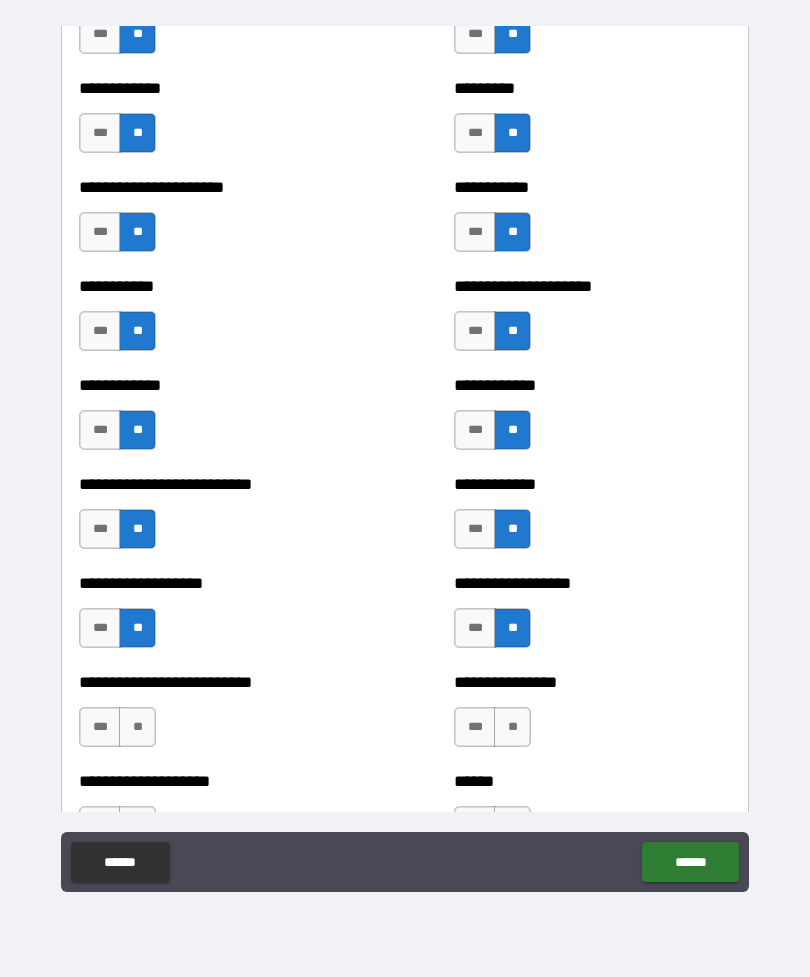 click on "**" at bounding box center (137, 727) 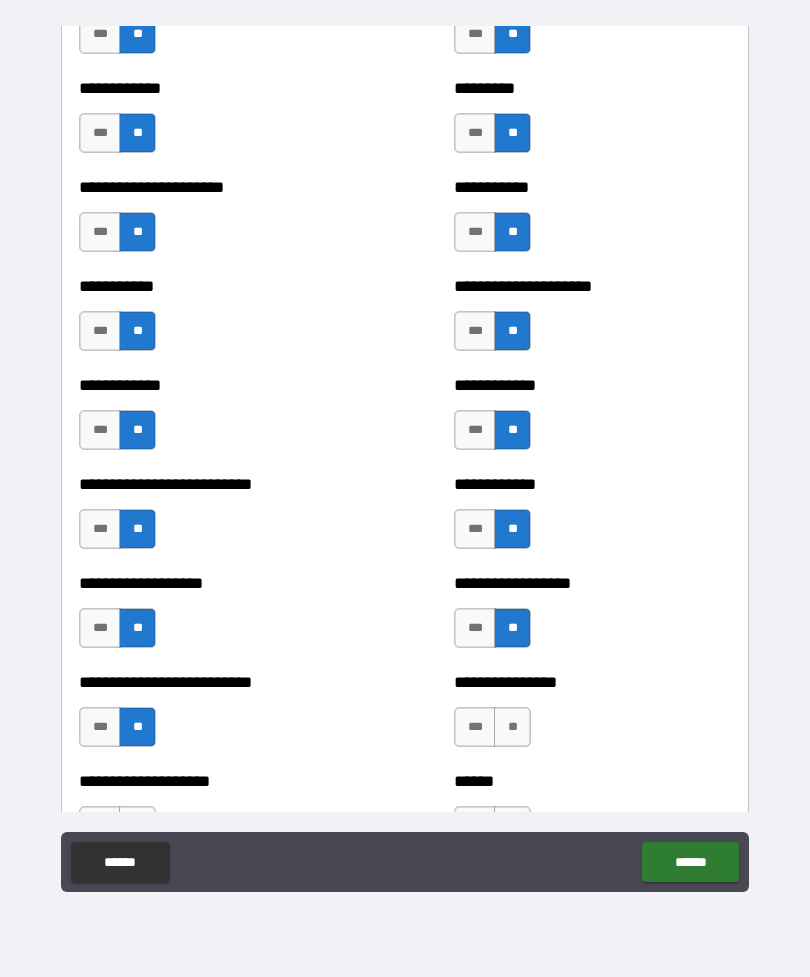 click on "**" at bounding box center [512, 727] 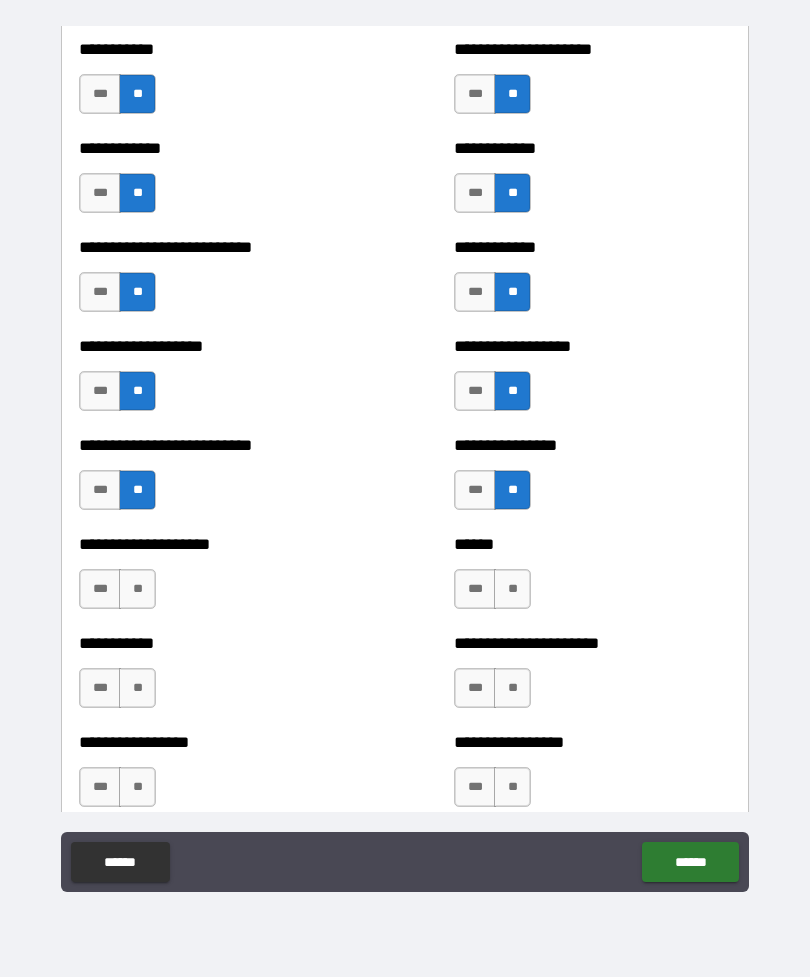 scroll, scrollTop: 5431, scrollLeft: 0, axis: vertical 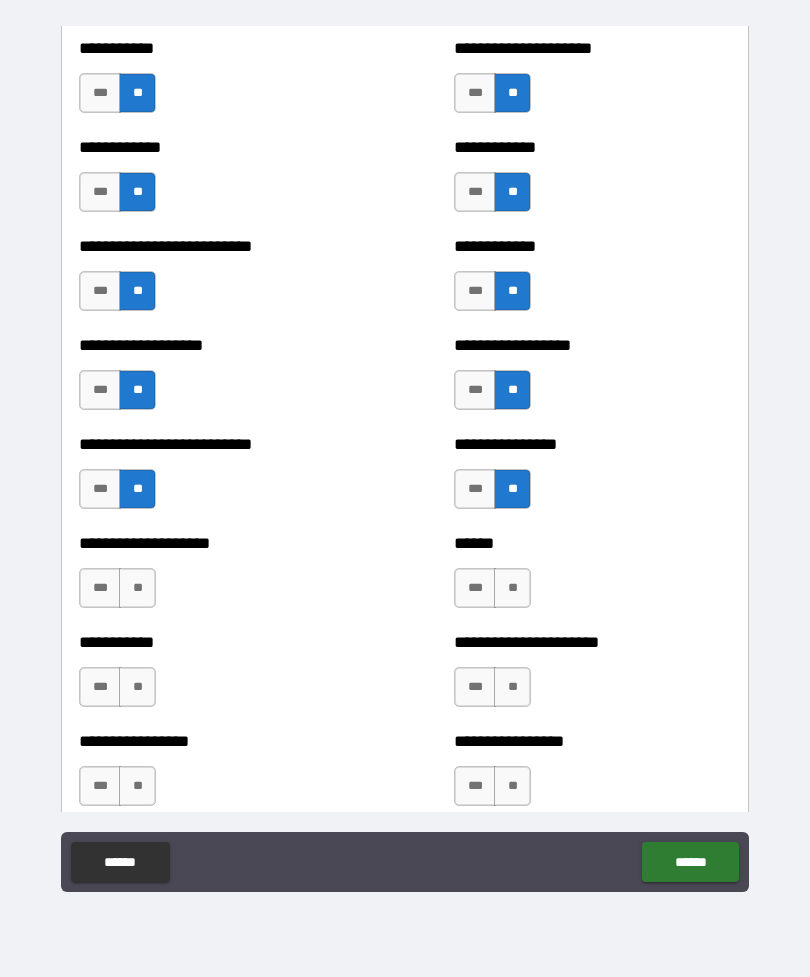 click on "**" at bounding box center (137, 588) 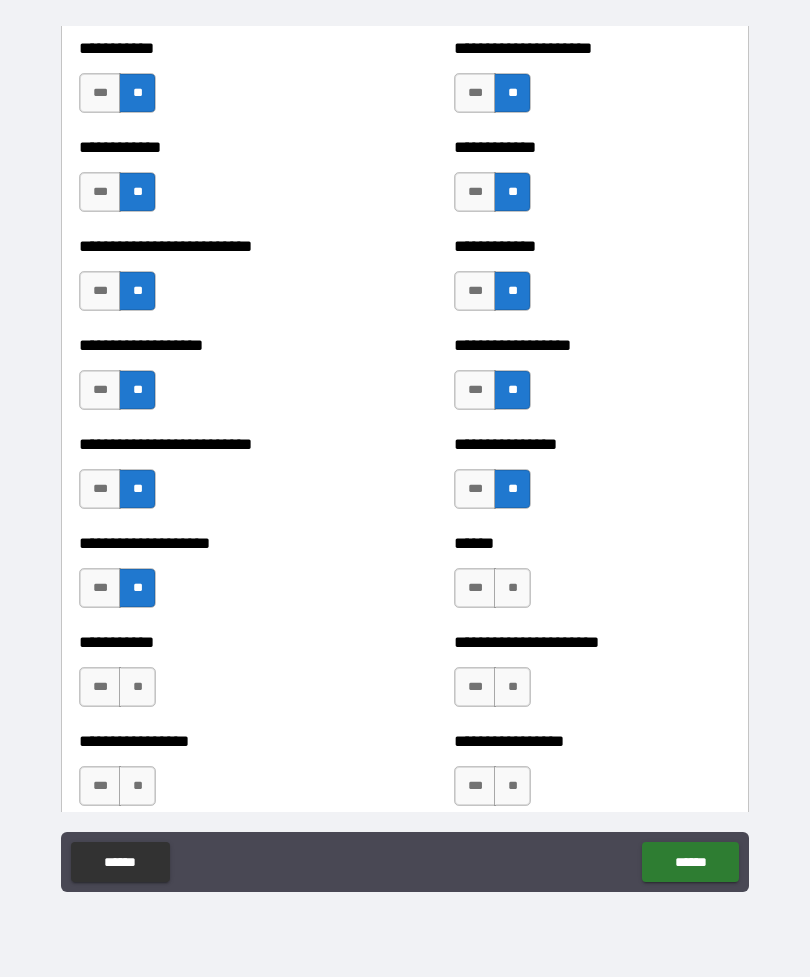 click on "**" at bounding box center [512, 588] 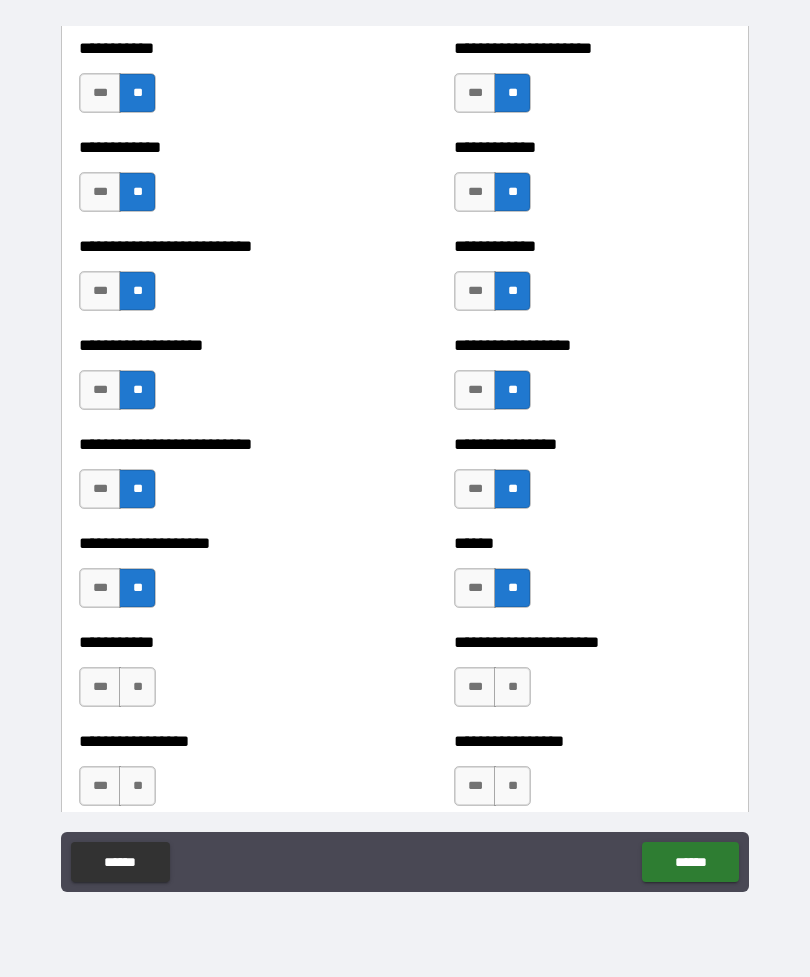 click on "**" at bounding box center (137, 687) 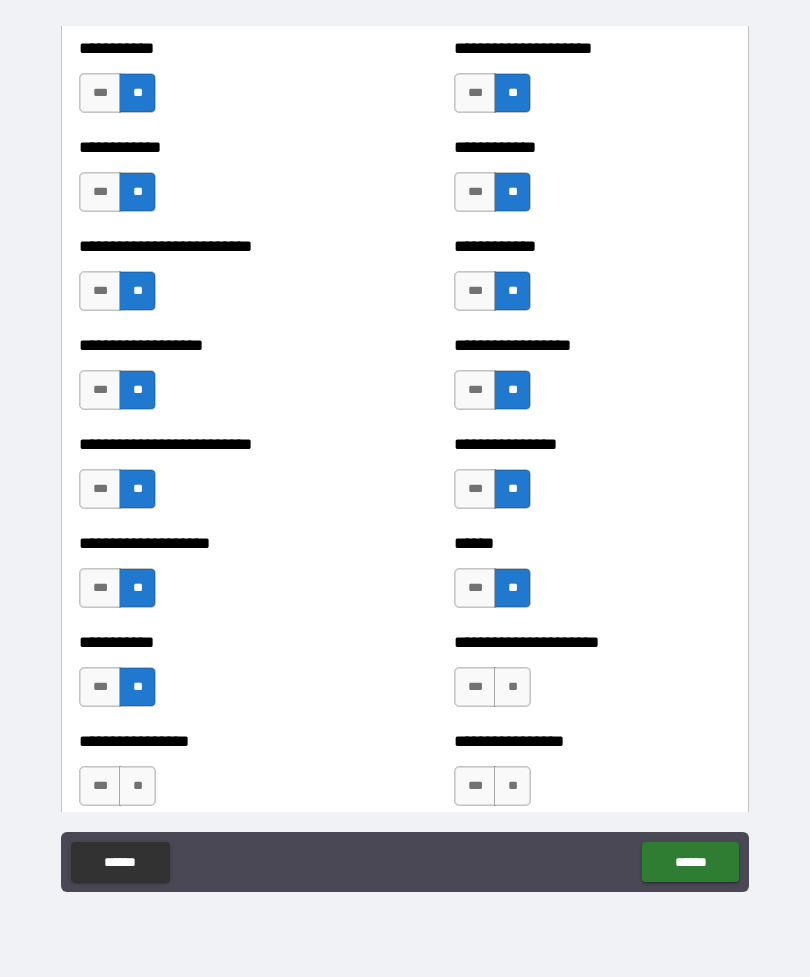 click on "**" at bounding box center [512, 687] 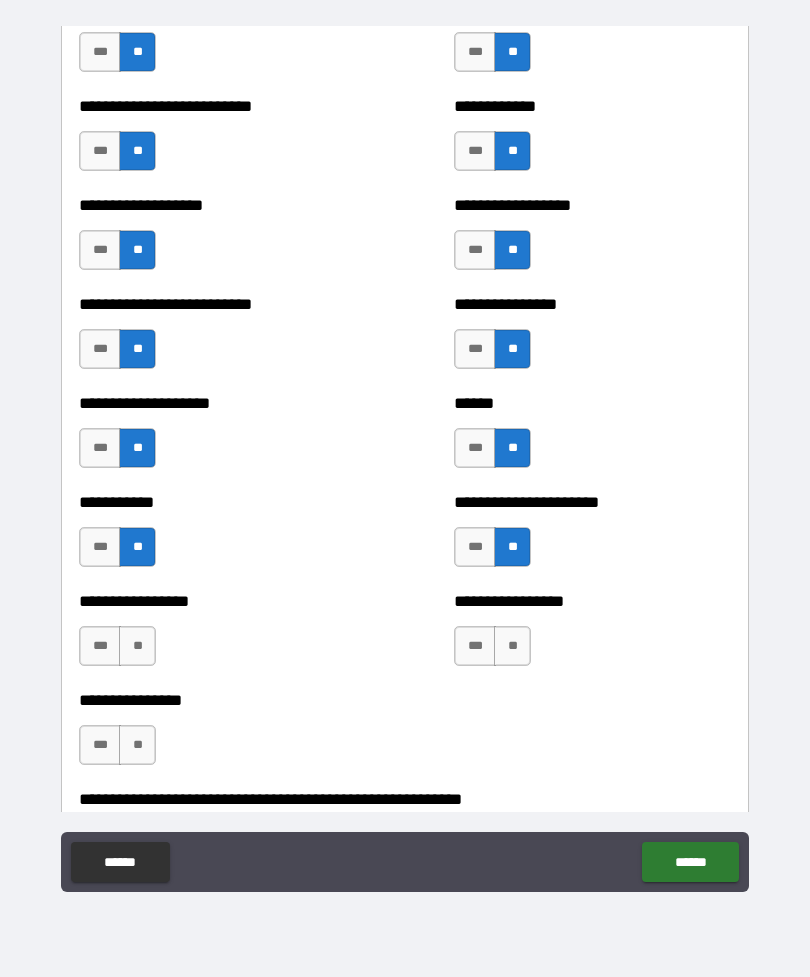 scroll, scrollTop: 5623, scrollLeft: 0, axis: vertical 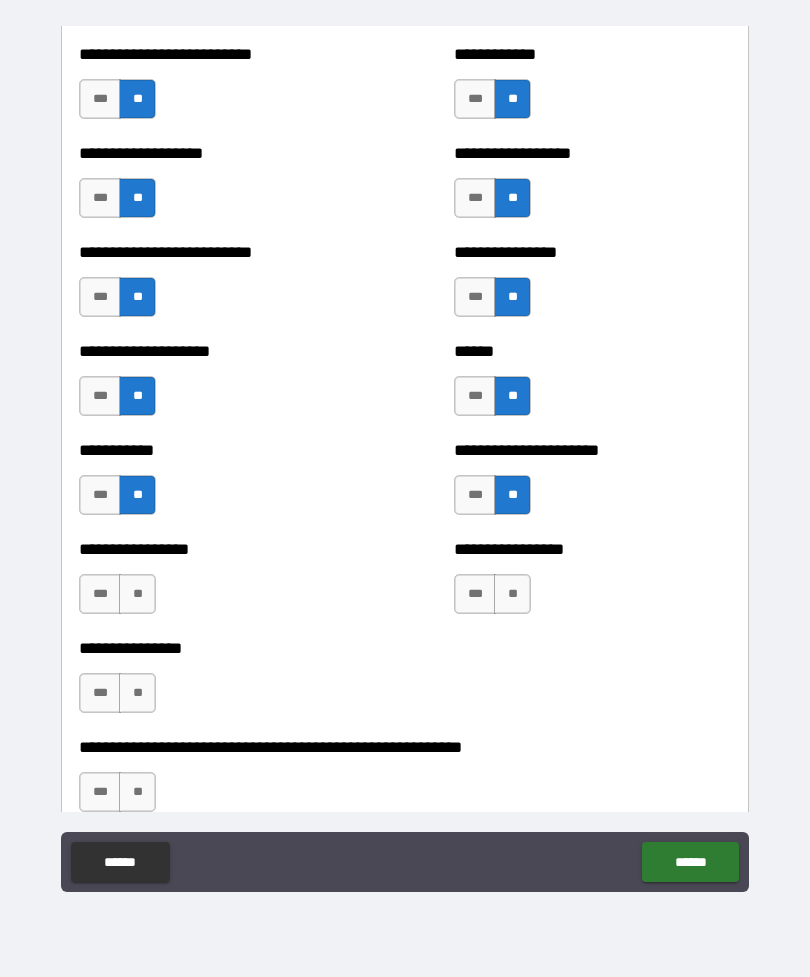 click on "**" at bounding box center (137, 594) 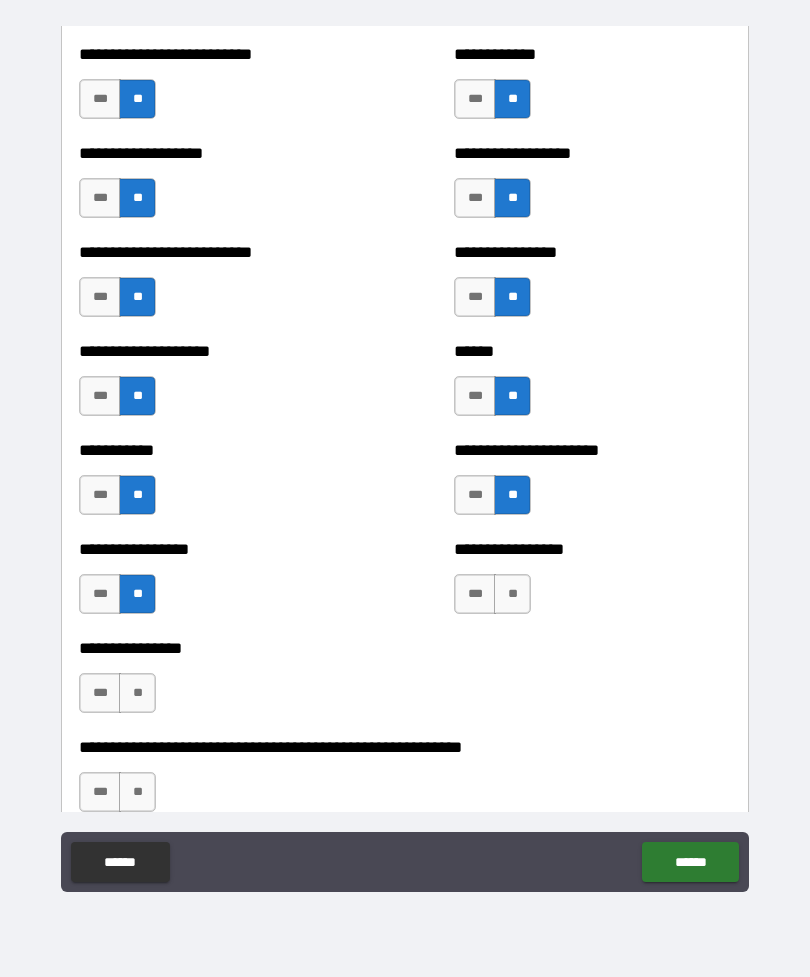 click on "**" at bounding box center [512, 594] 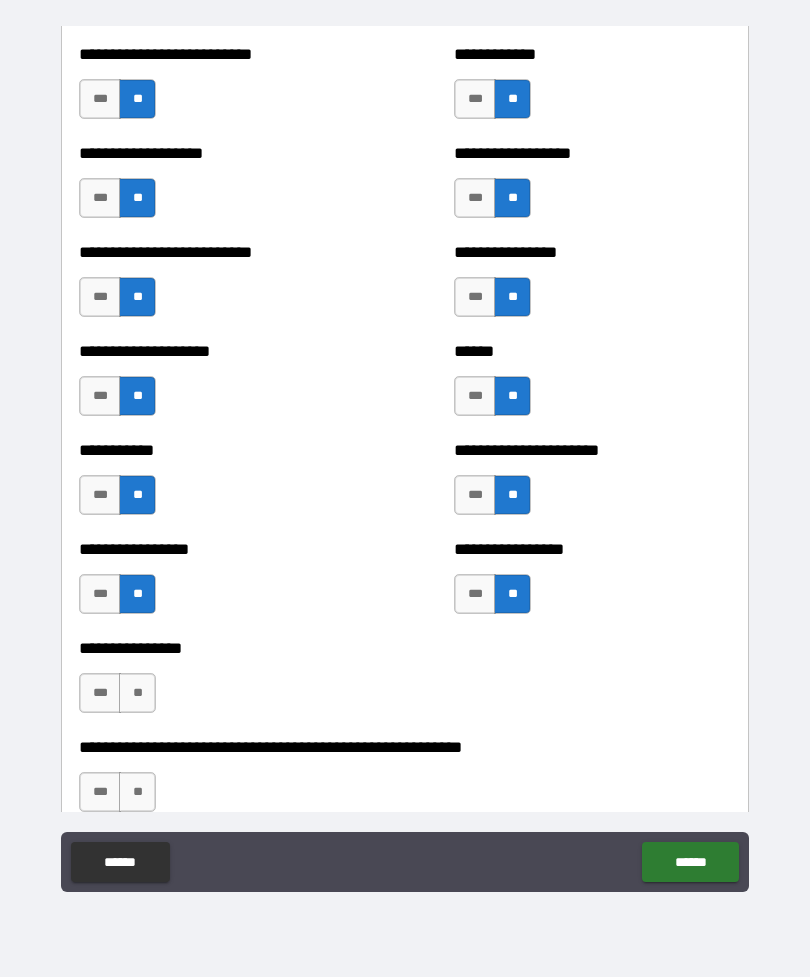 click on "**" at bounding box center (137, 693) 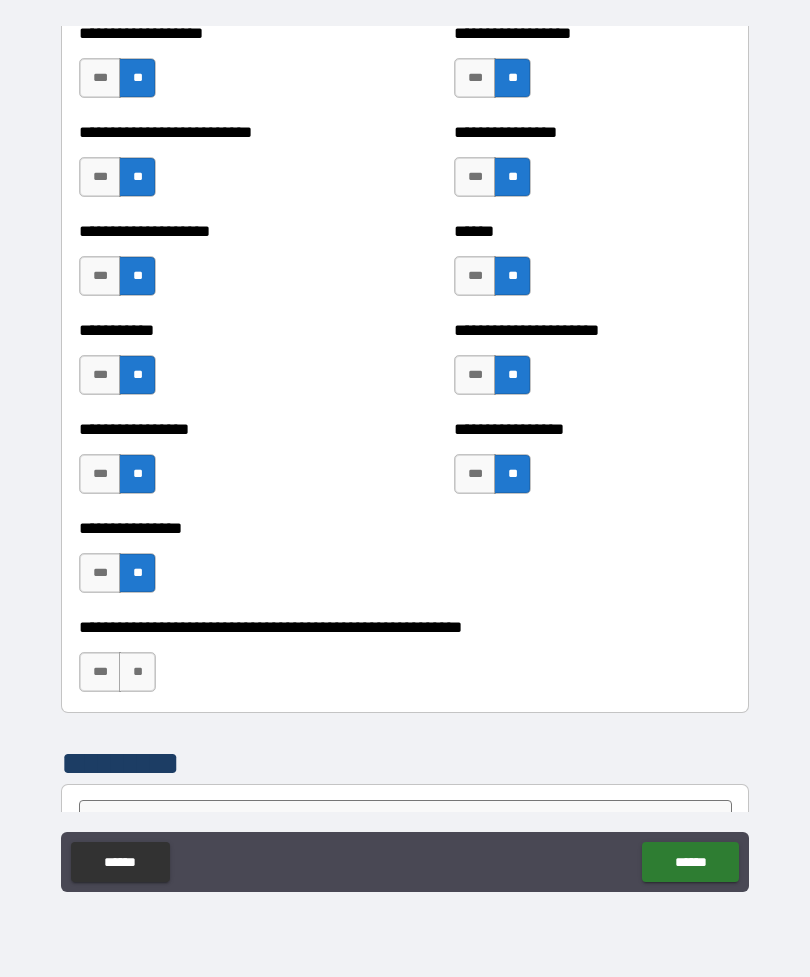 scroll, scrollTop: 5763, scrollLeft: 0, axis: vertical 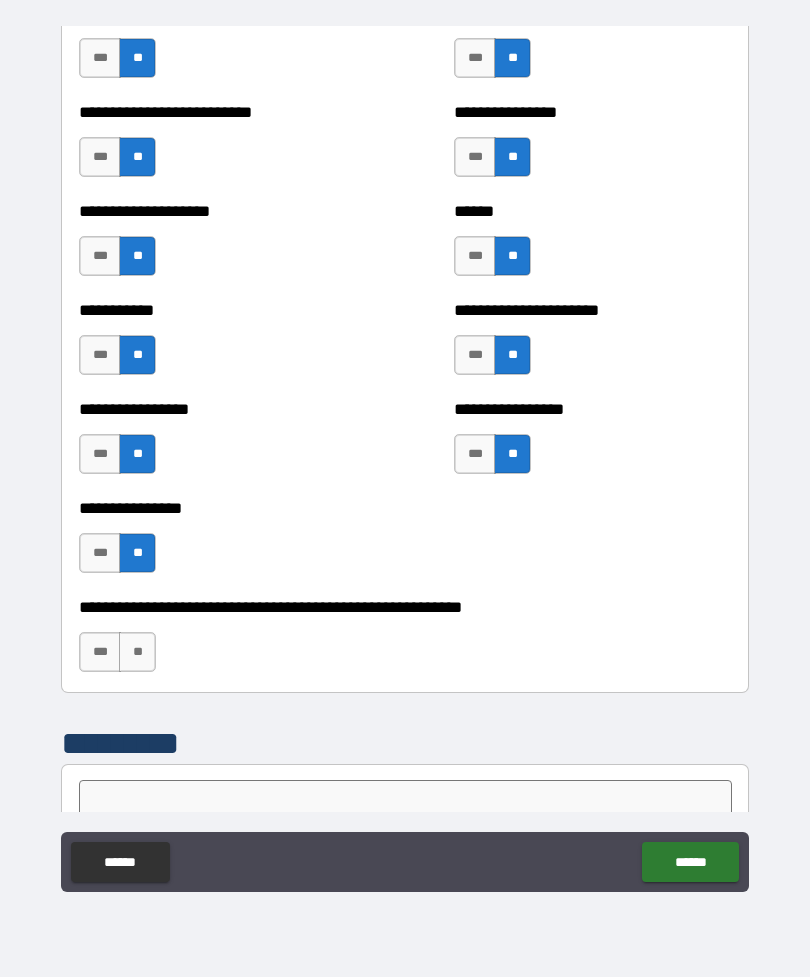 click on "**" at bounding box center (137, 652) 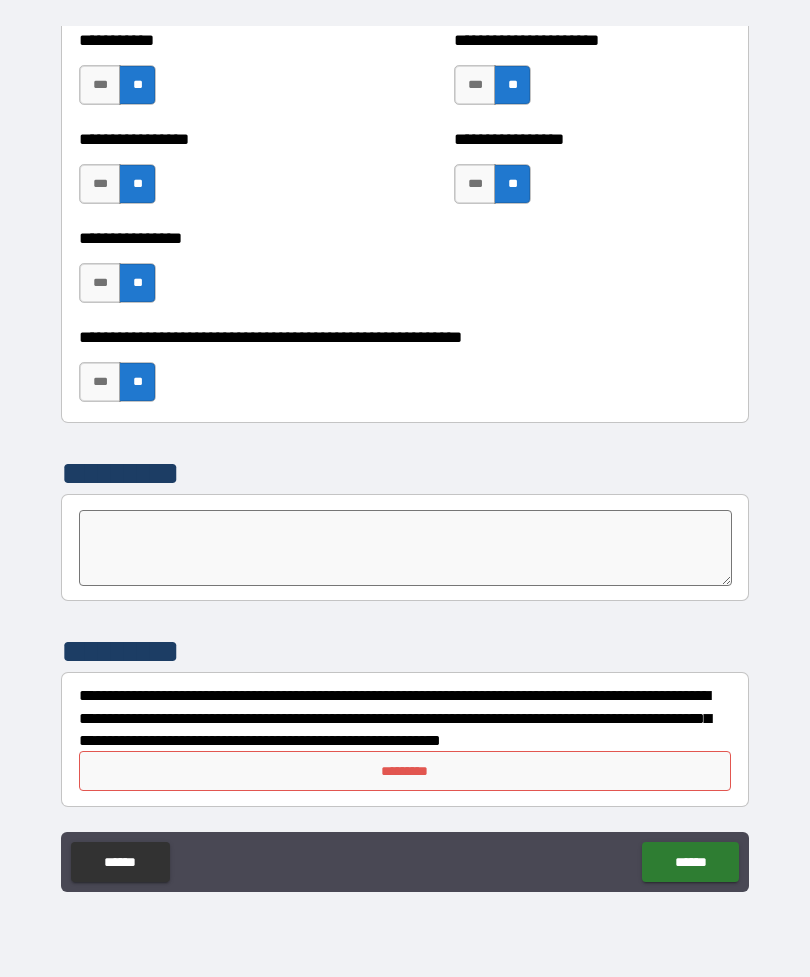 scroll, scrollTop: 6033, scrollLeft: 0, axis: vertical 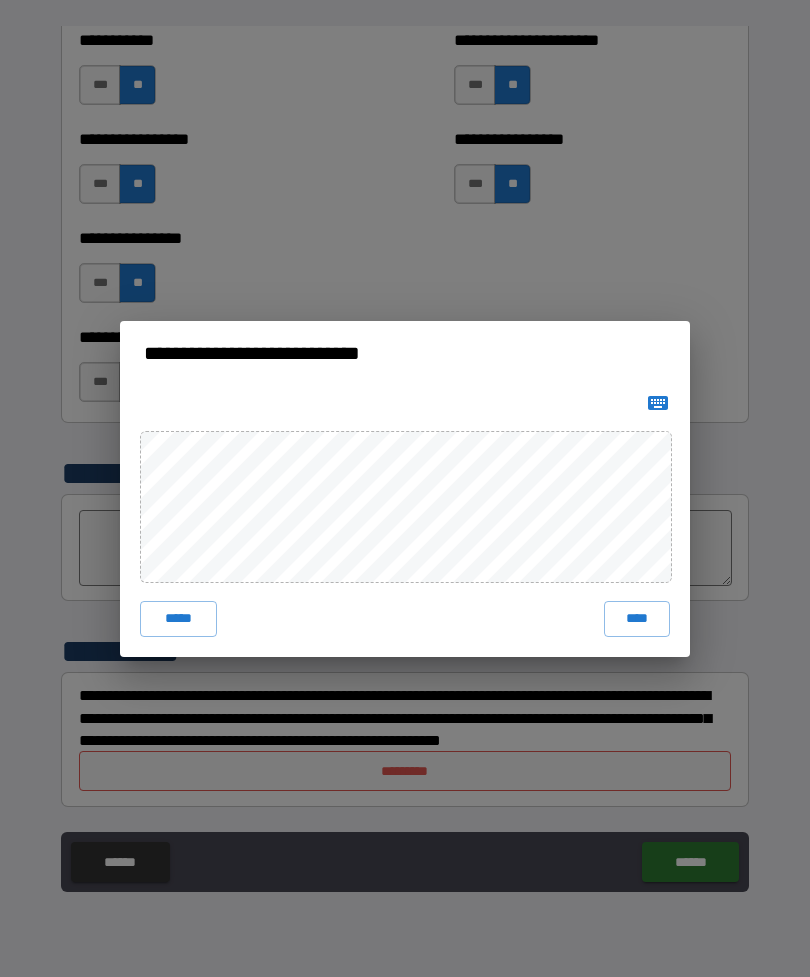 click on "****" at bounding box center (637, 619) 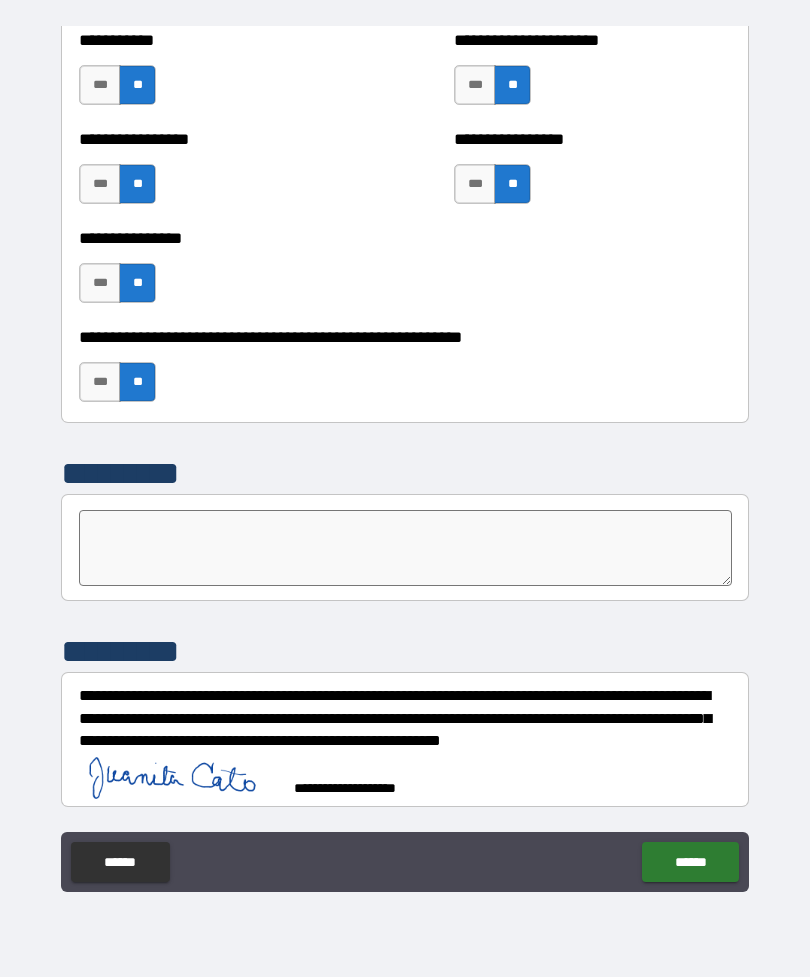 scroll, scrollTop: 6023, scrollLeft: 0, axis: vertical 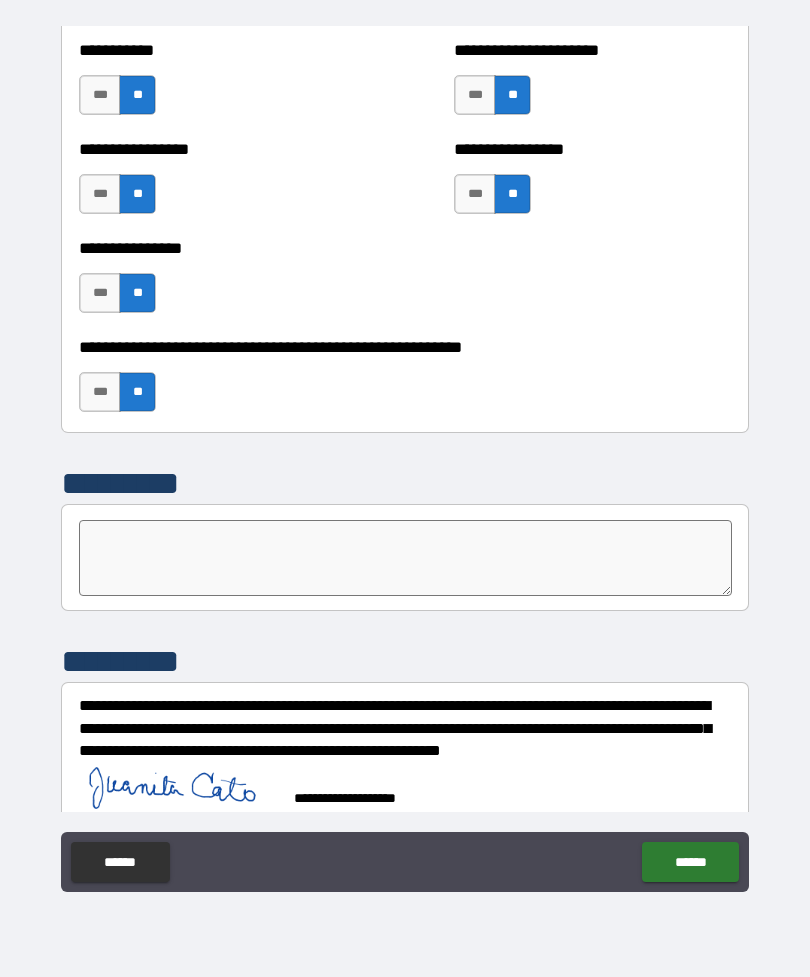 click on "******" at bounding box center (690, 862) 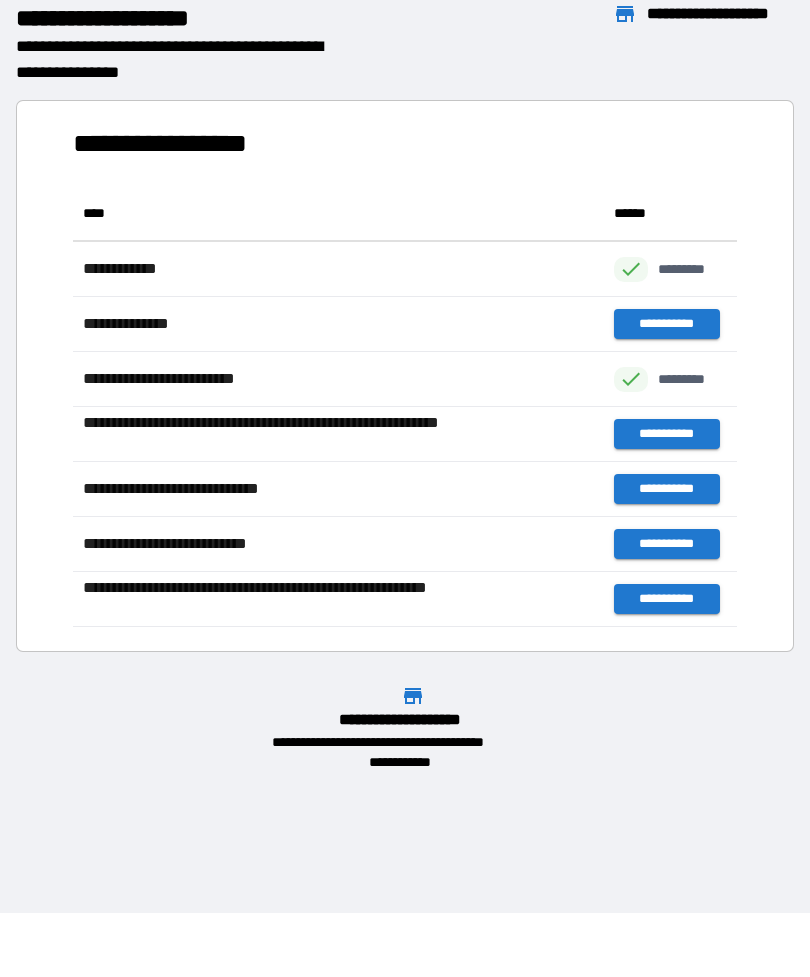 scroll, scrollTop: 1, scrollLeft: 1, axis: both 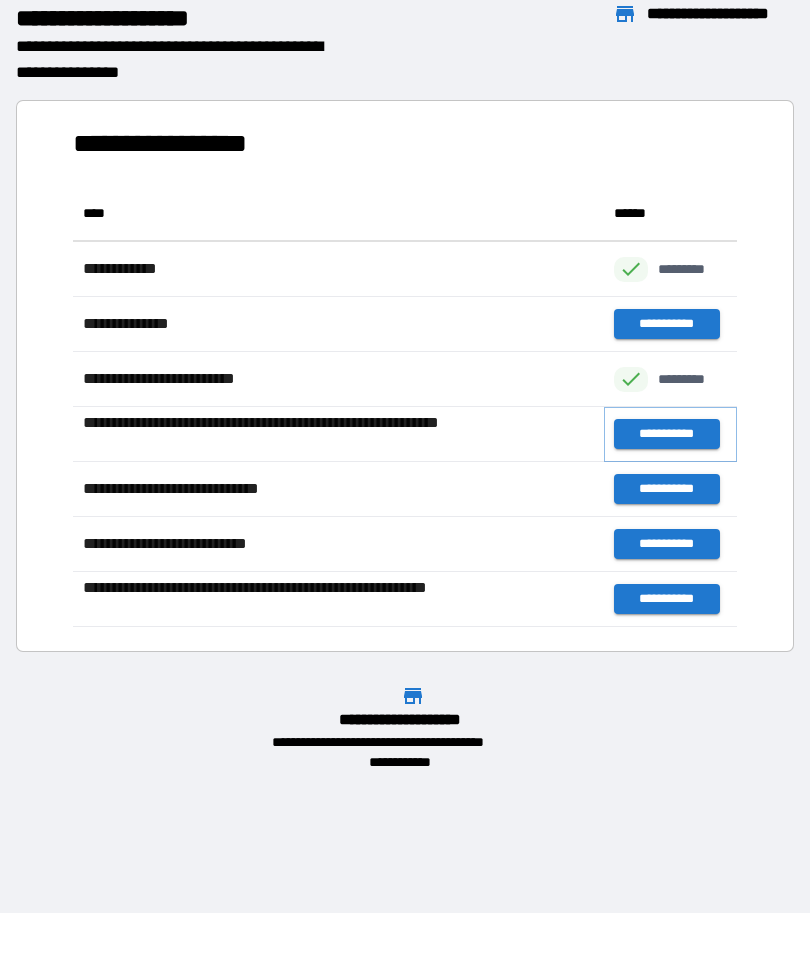 click on "**********" at bounding box center (666, 434) 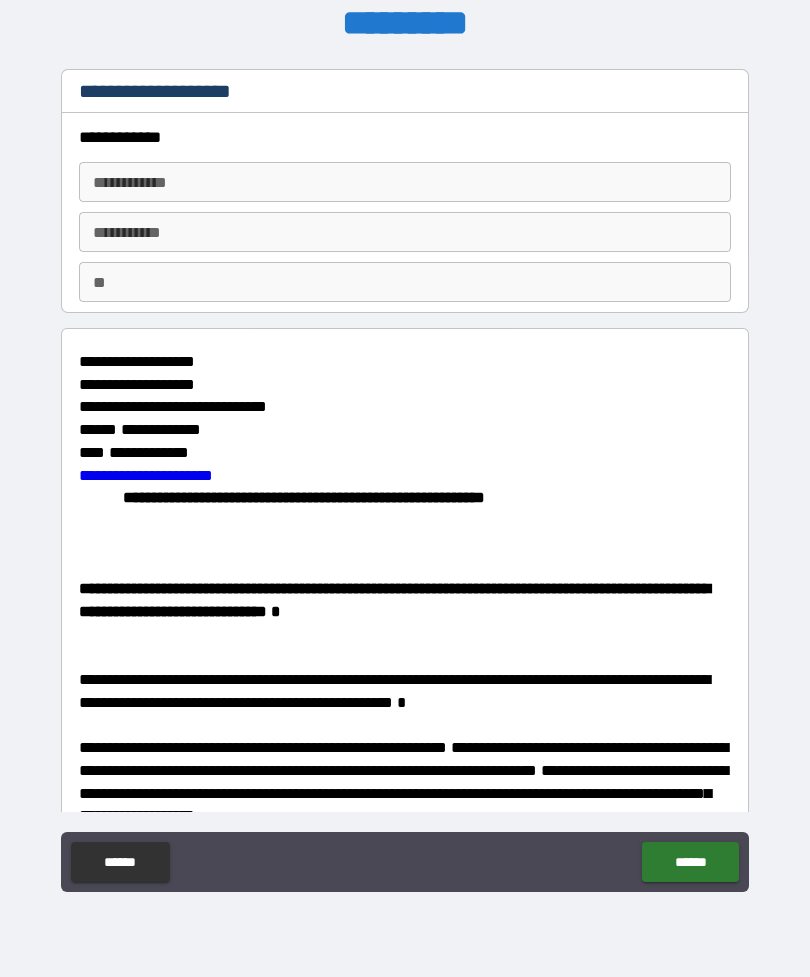 click on "**********" at bounding box center (405, 182) 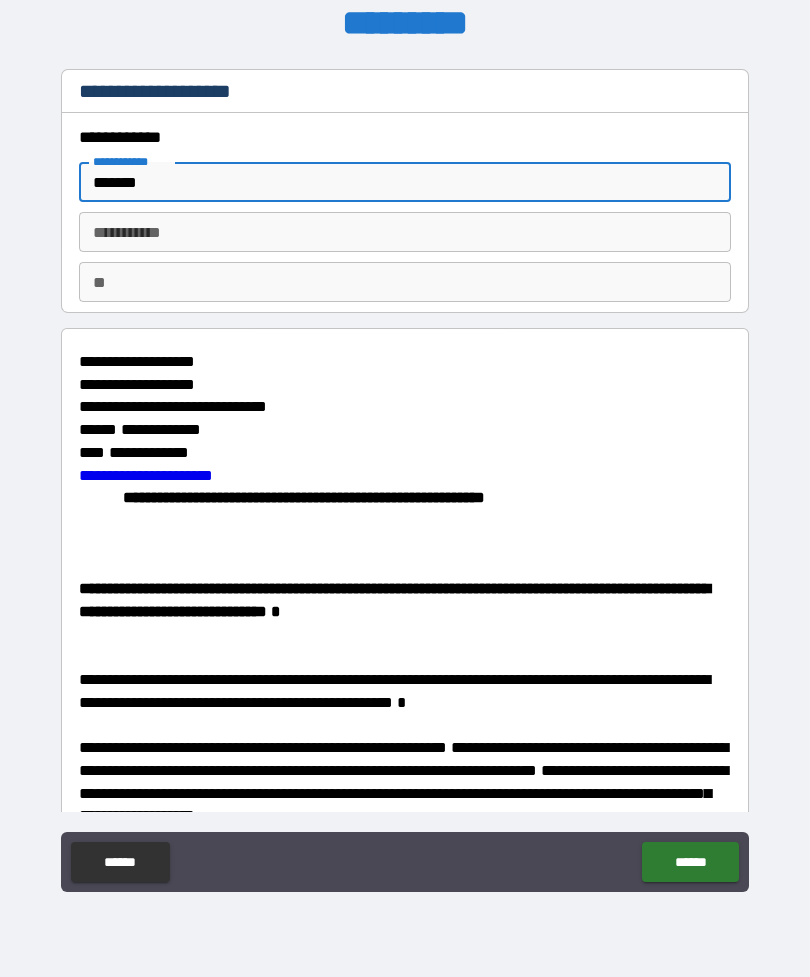type on "*******" 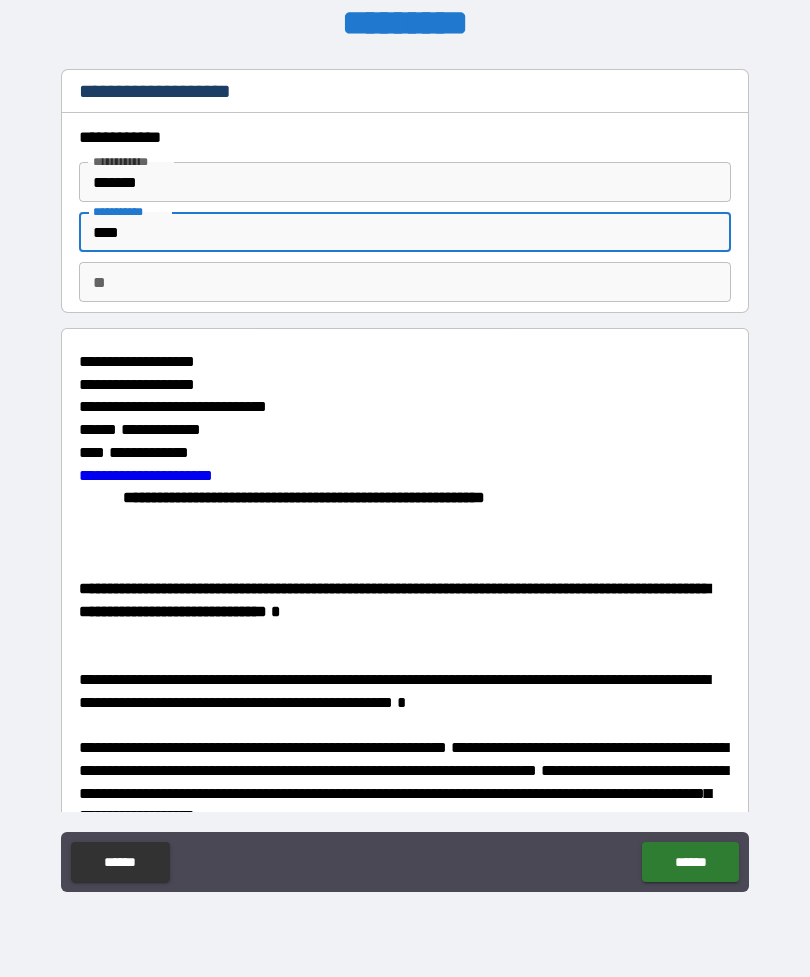 type on "****" 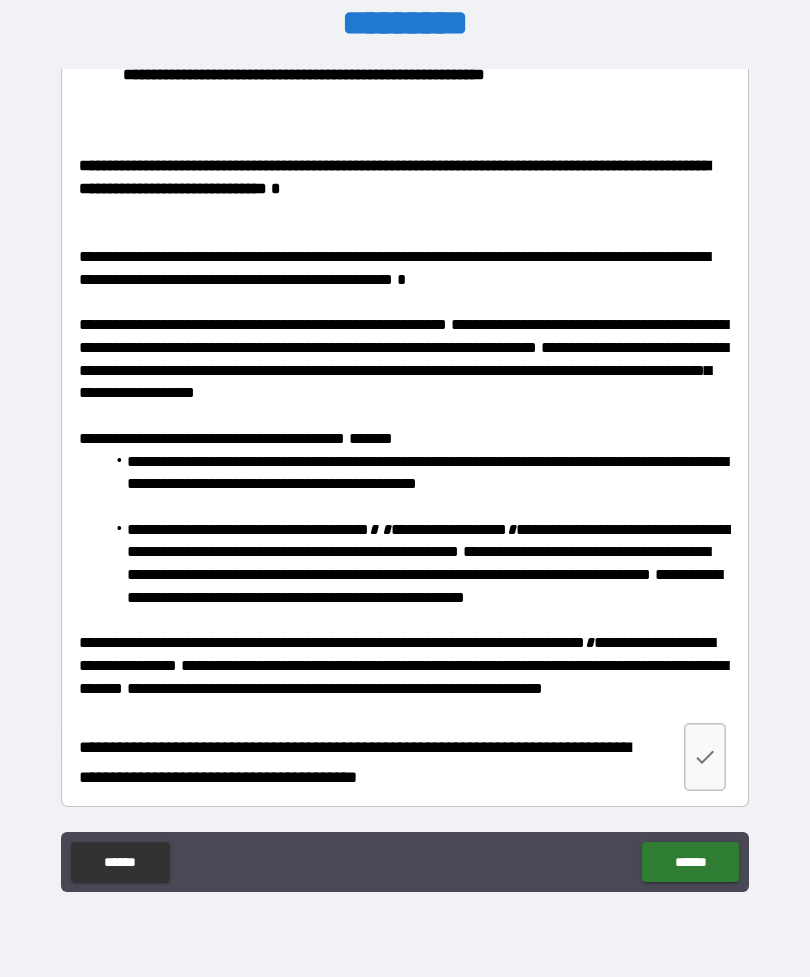 scroll, scrollTop: 442, scrollLeft: 0, axis: vertical 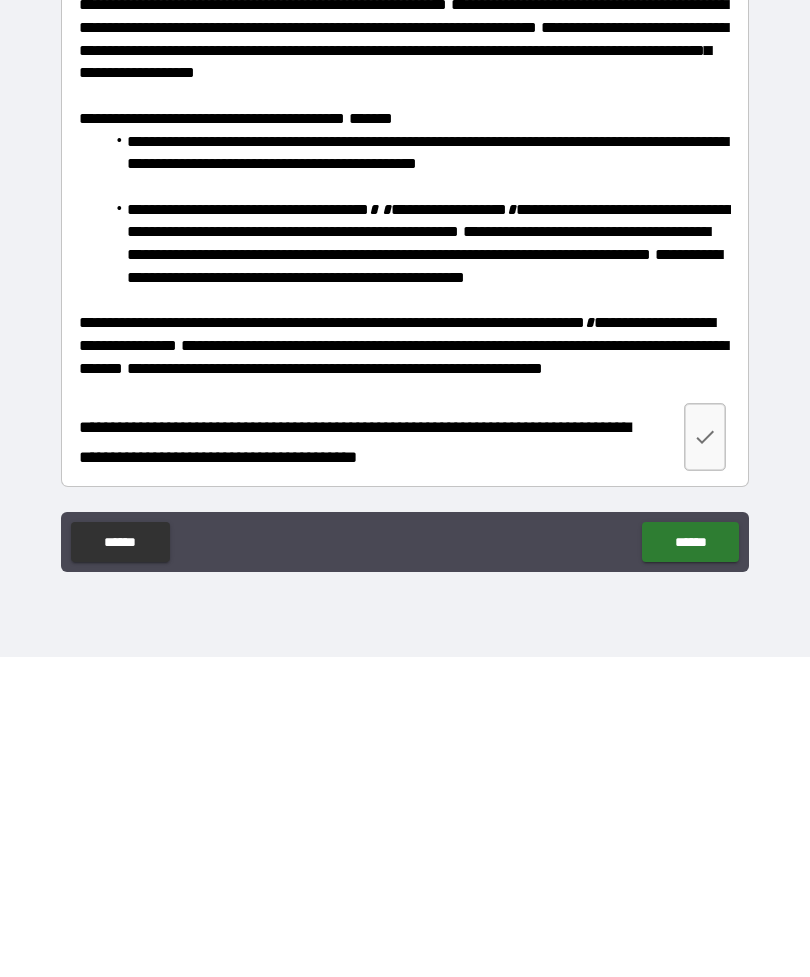 type on "*" 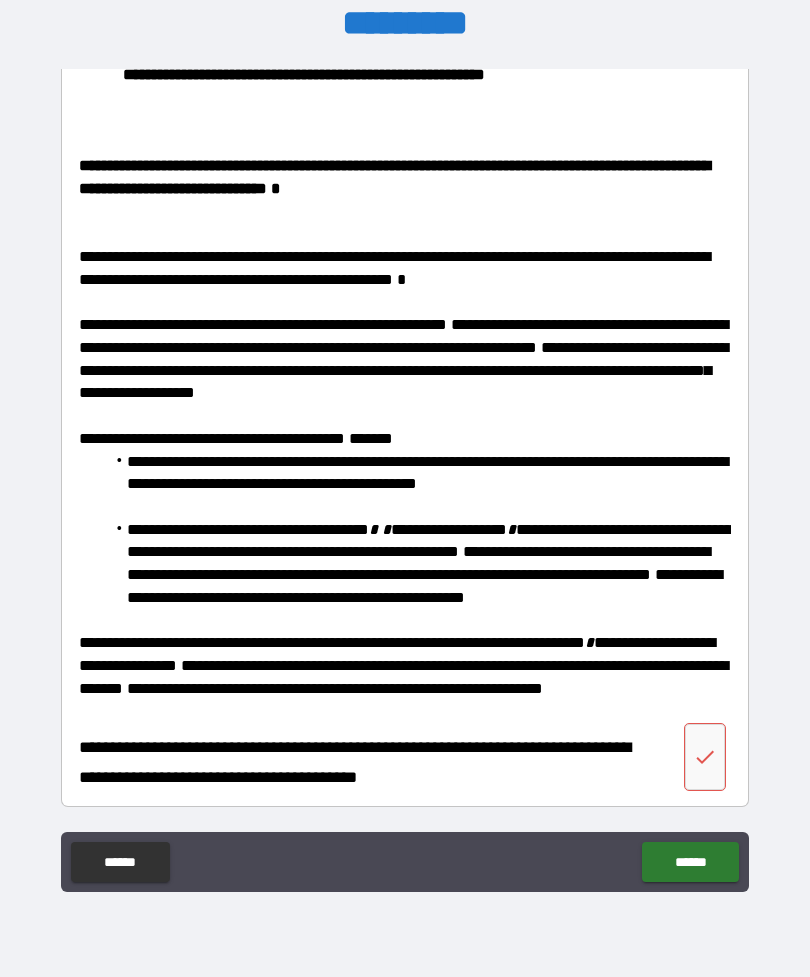 scroll, scrollTop: 442, scrollLeft: 0, axis: vertical 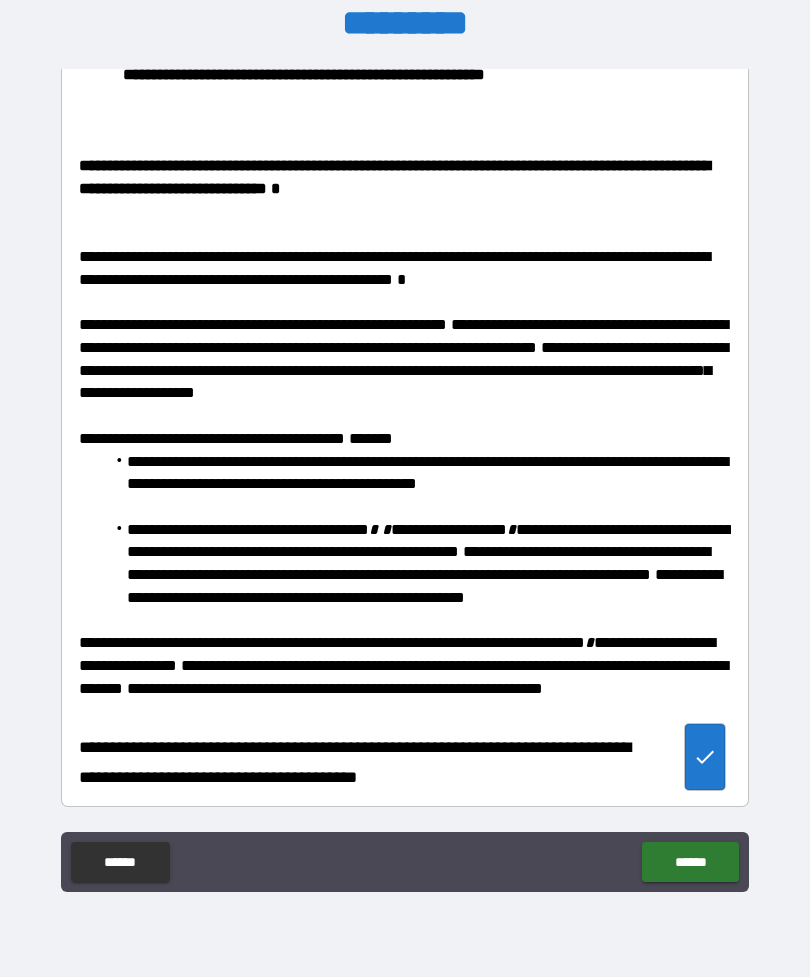 click on "******" at bounding box center (690, 862) 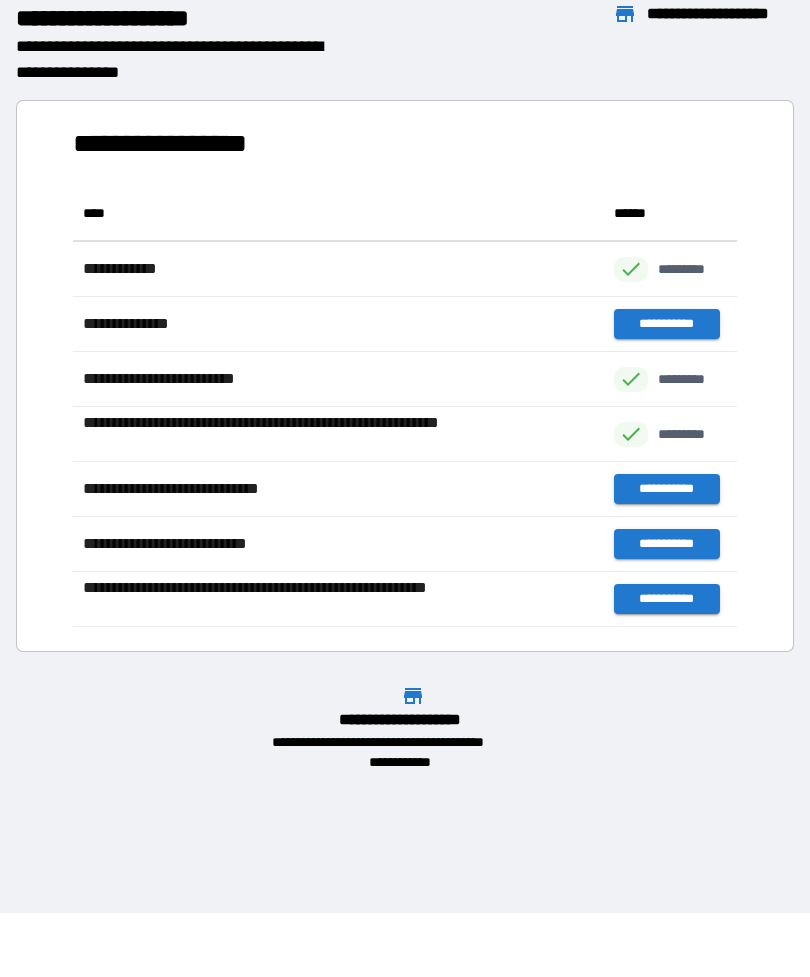 scroll, scrollTop: 1, scrollLeft: 1, axis: both 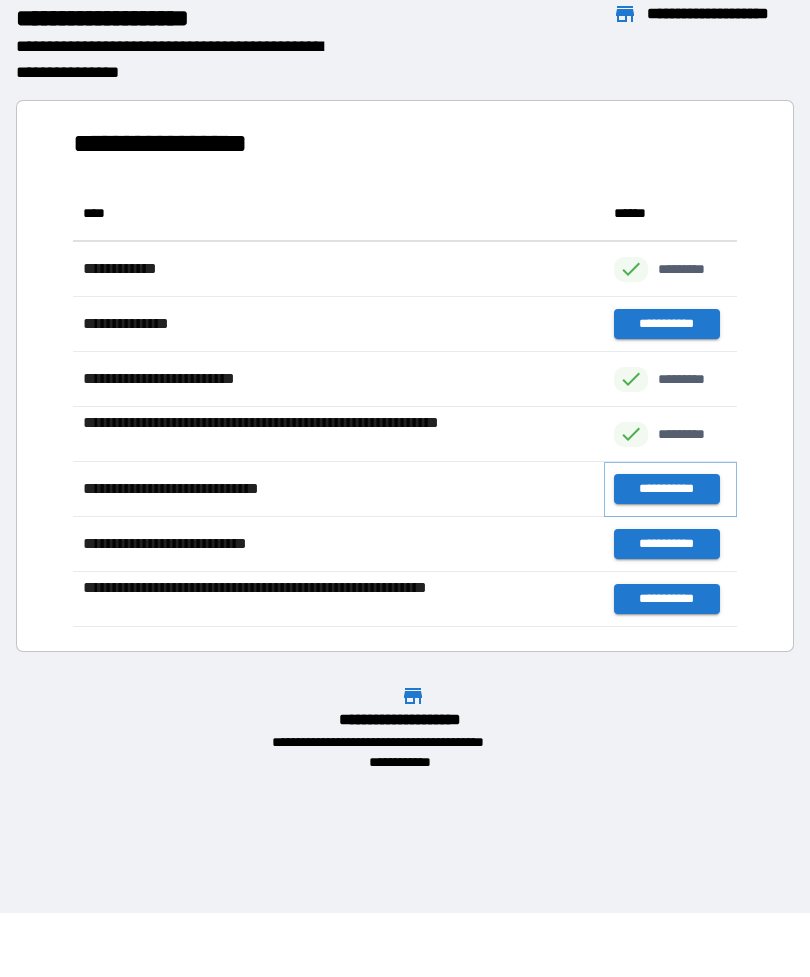 click on "**********" at bounding box center (666, 489) 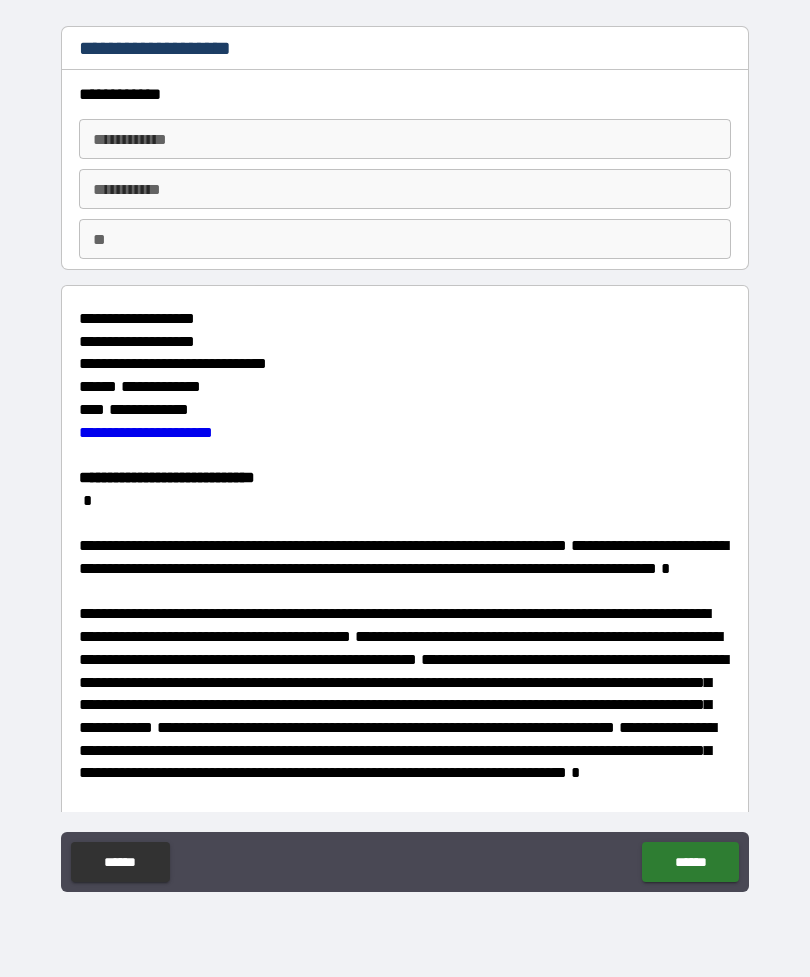 click on "**********" at bounding box center [403, 557] 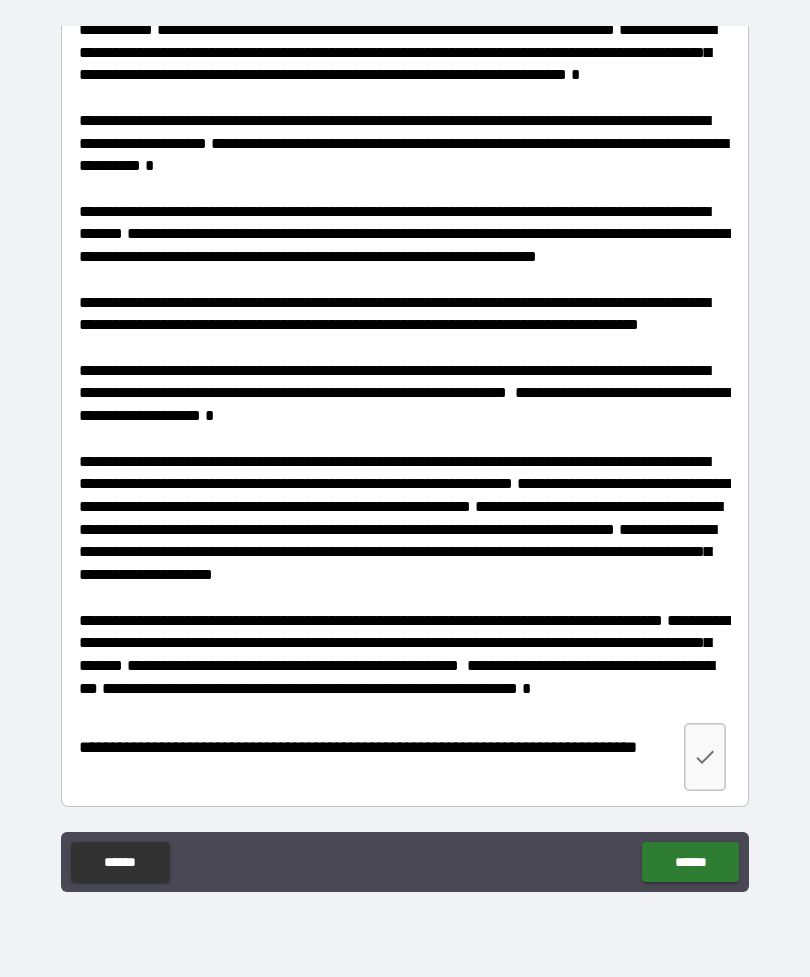 scroll, scrollTop: 817, scrollLeft: 0, axis: vertical 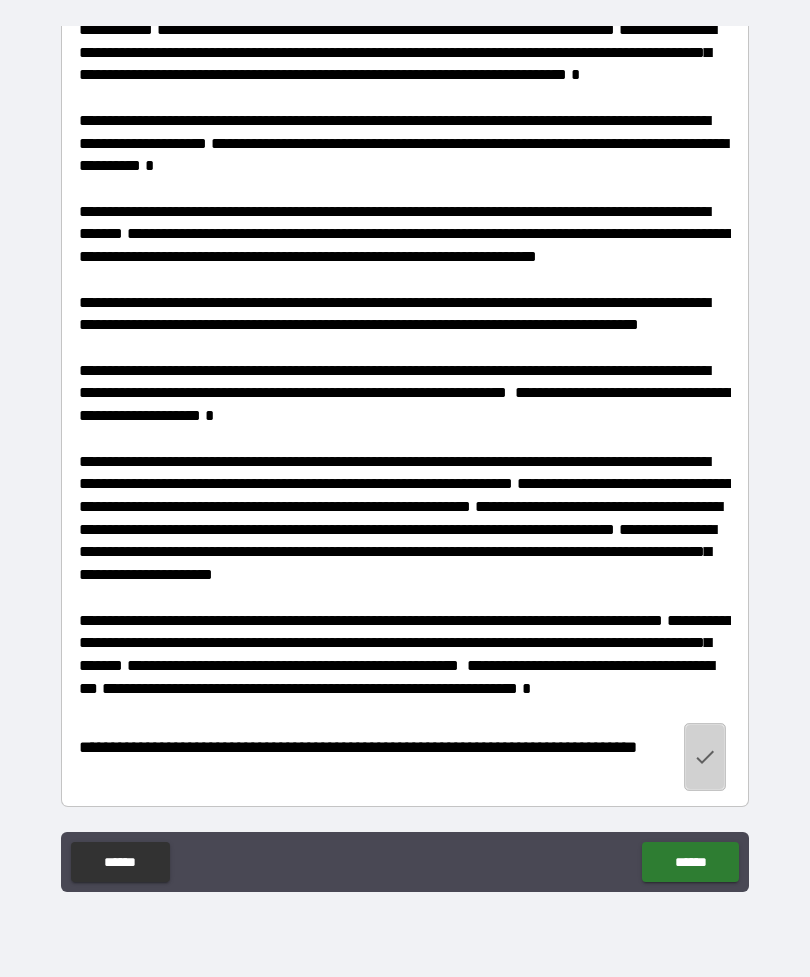 click 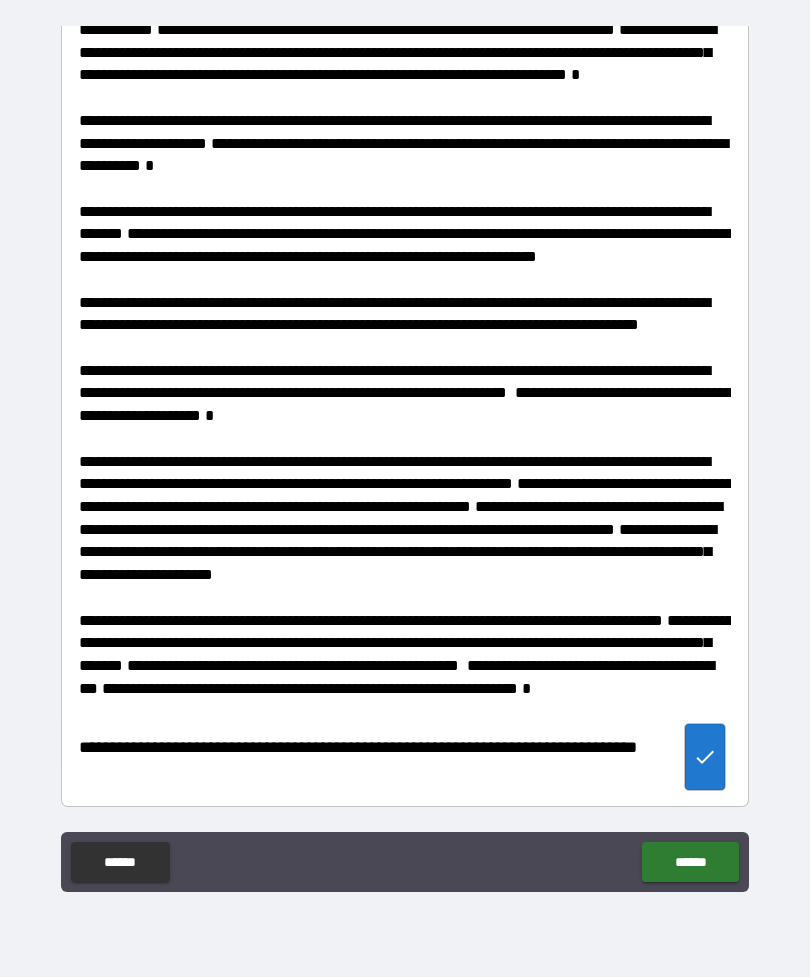 click on "******" at bounding box center (690, 862) 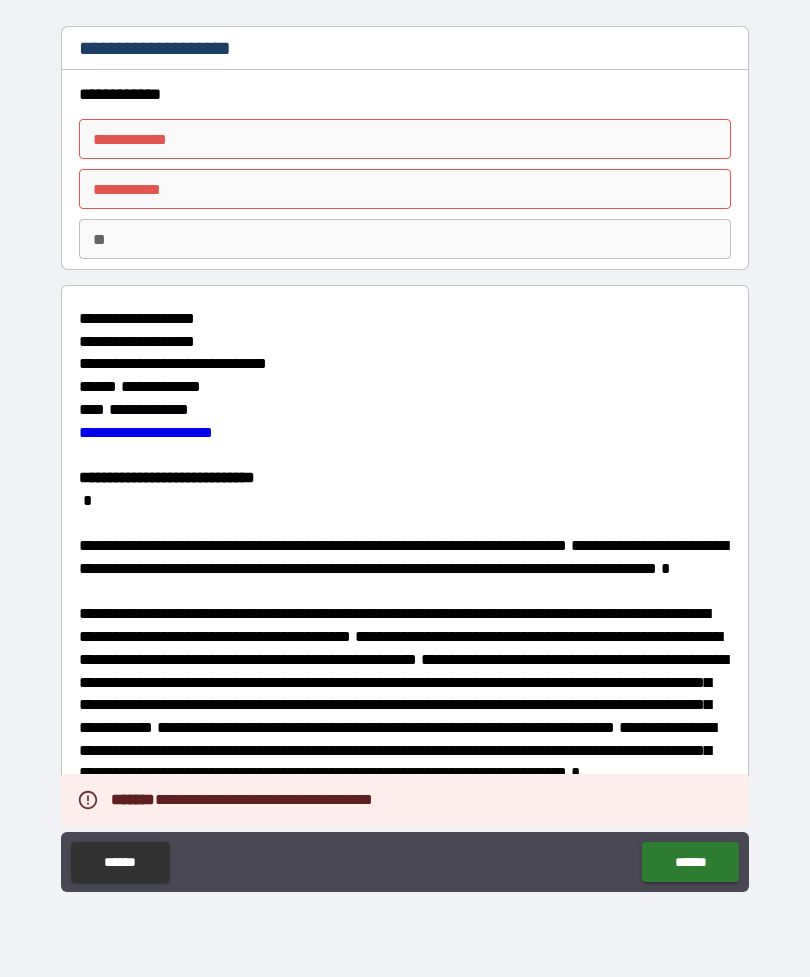 scroll, scrollTop: 0, scrollLeft: 0, axis: both 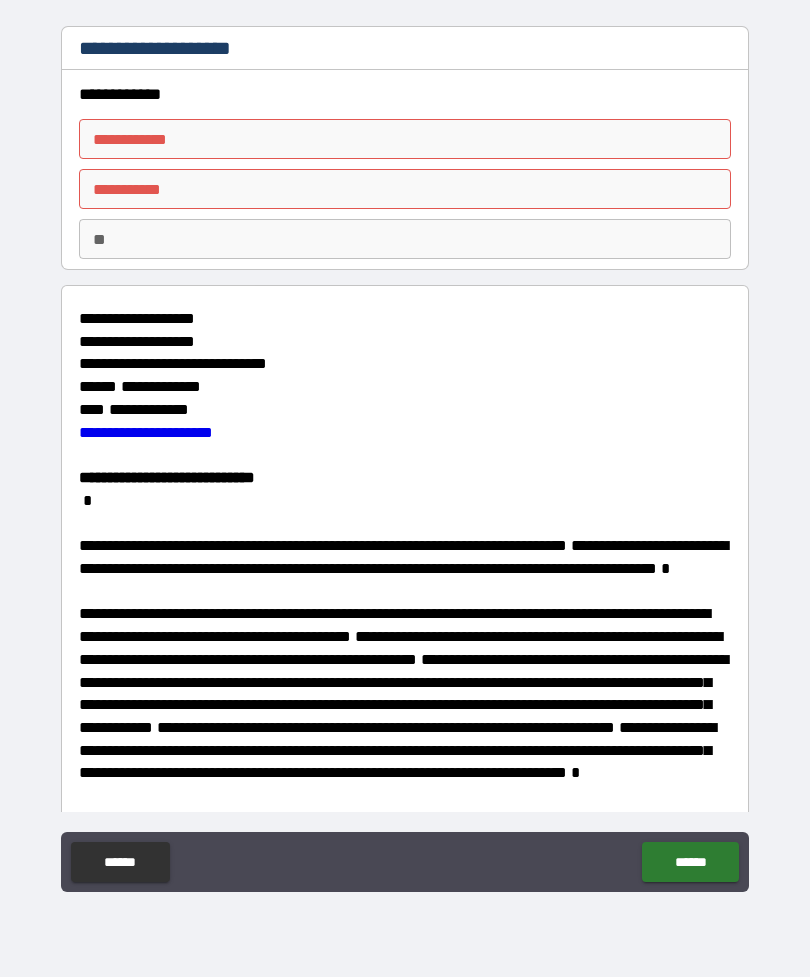 click on "**********" at bounding box center [405, 139] 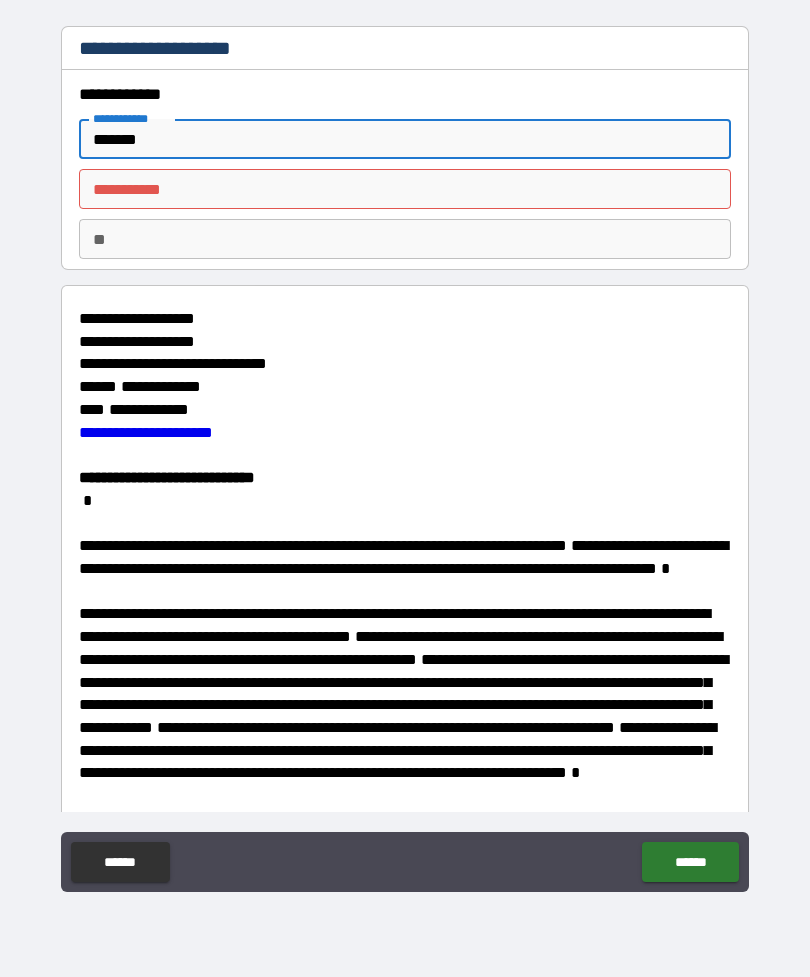 type on "*******" 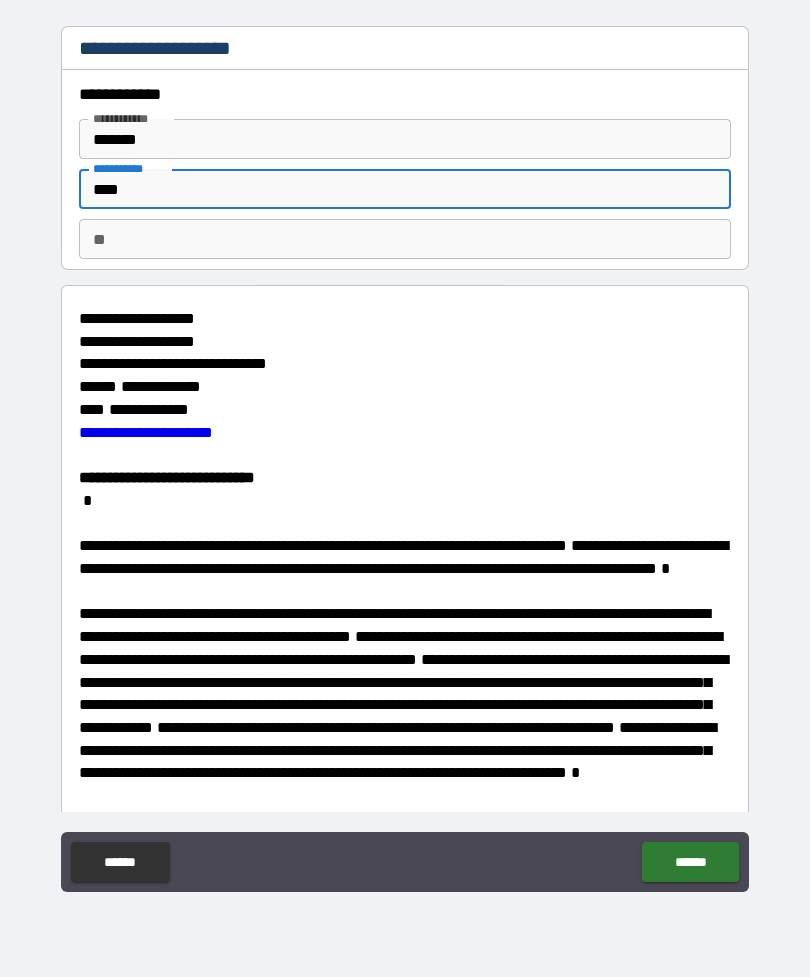type on "****" 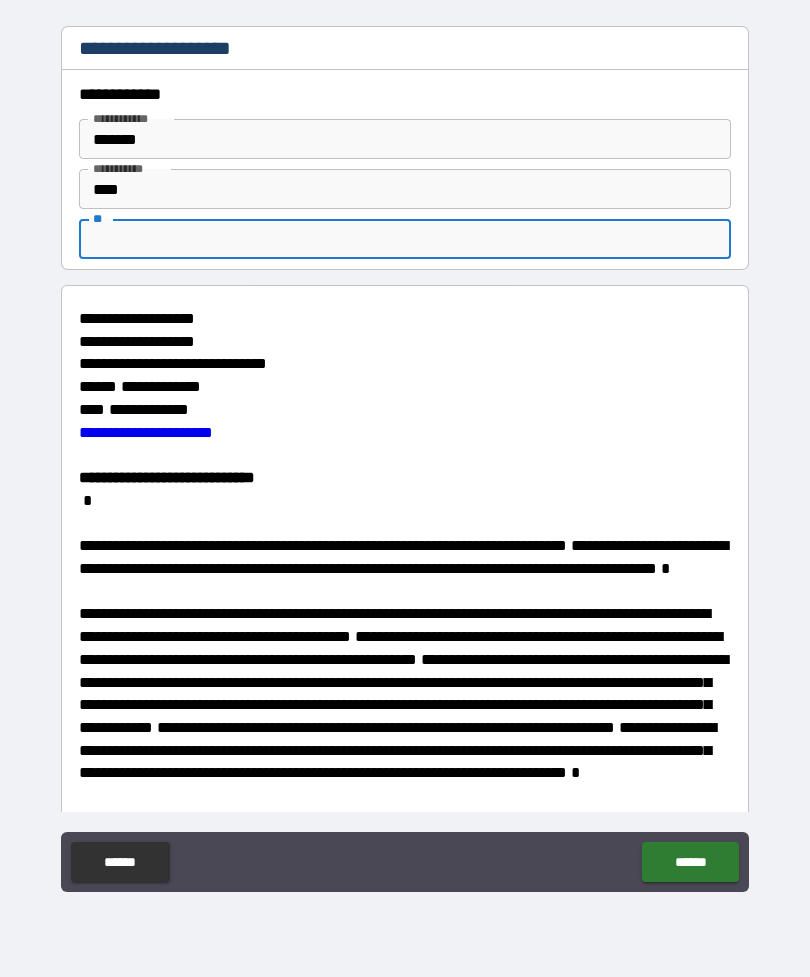 type on "*" 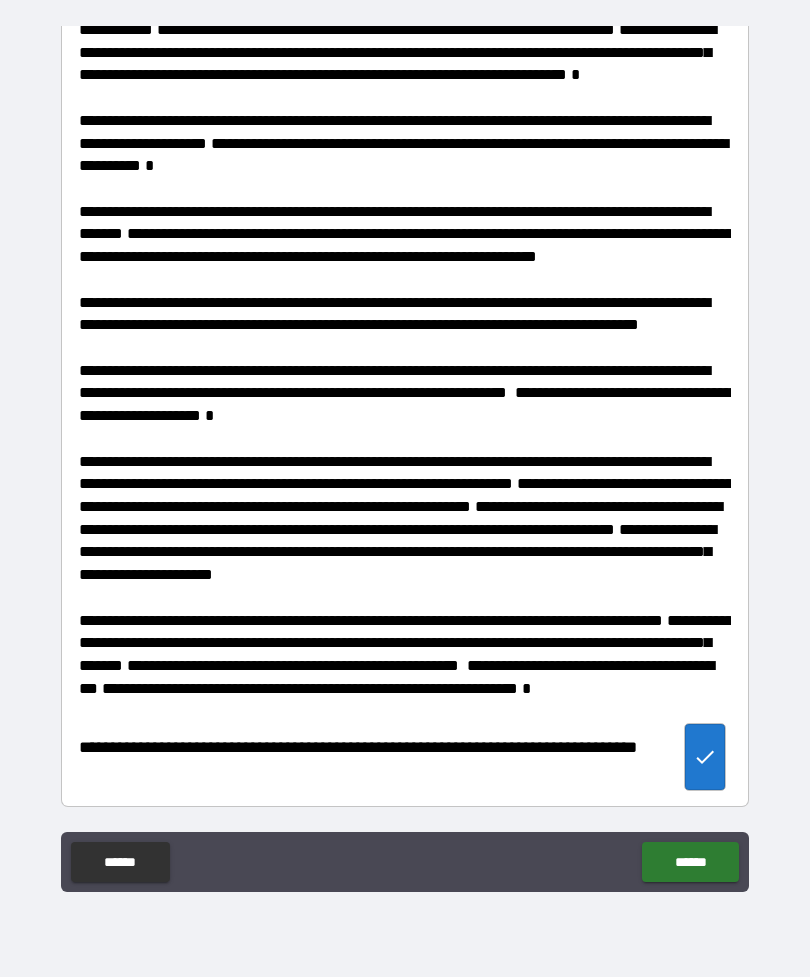 scroll, scrollTop: 817, scrollLeft: 0, axis: vertical 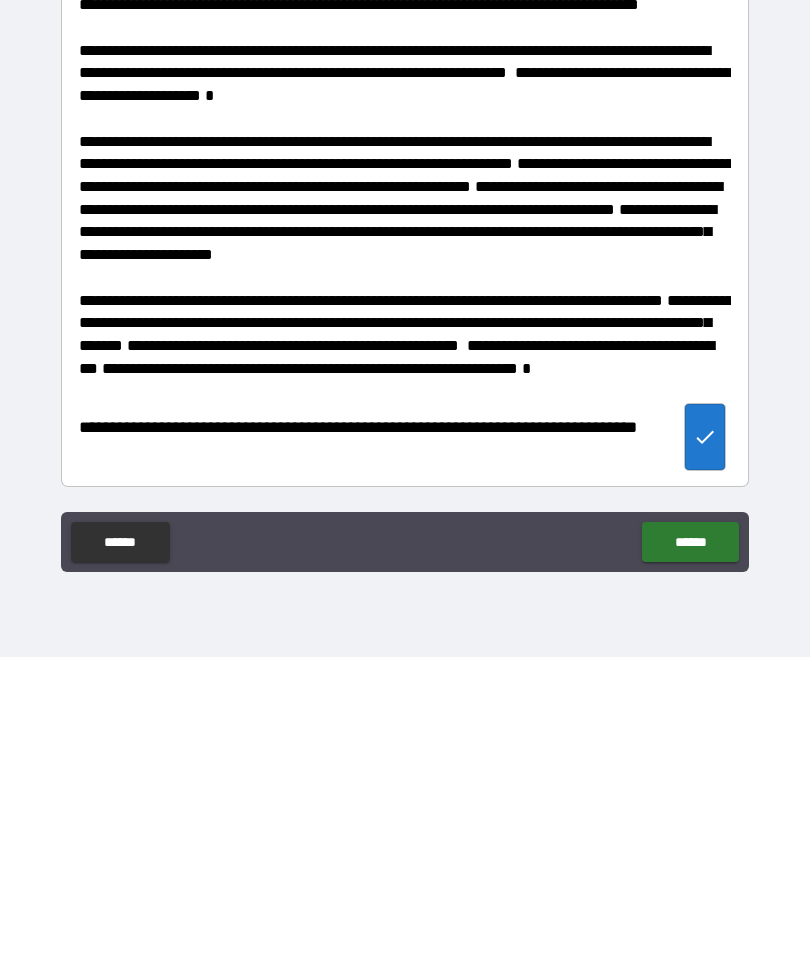click on "******" at bounding box center (690, 862) 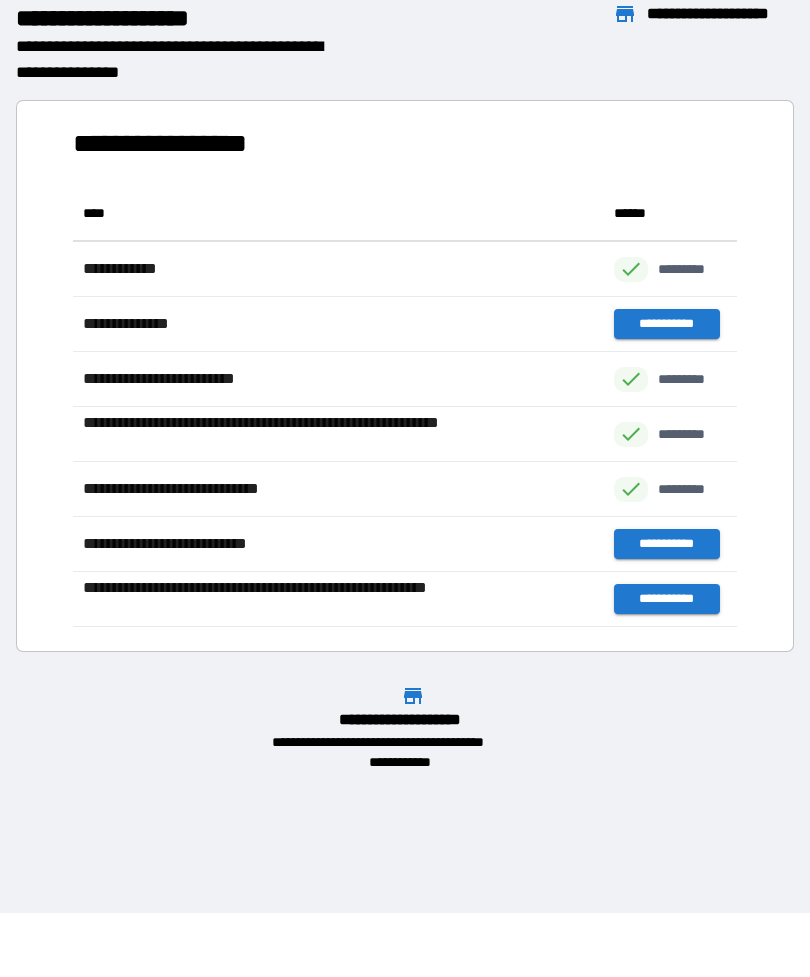 scroll, scrollTop: 441, scrollLeft: 664, axis: both 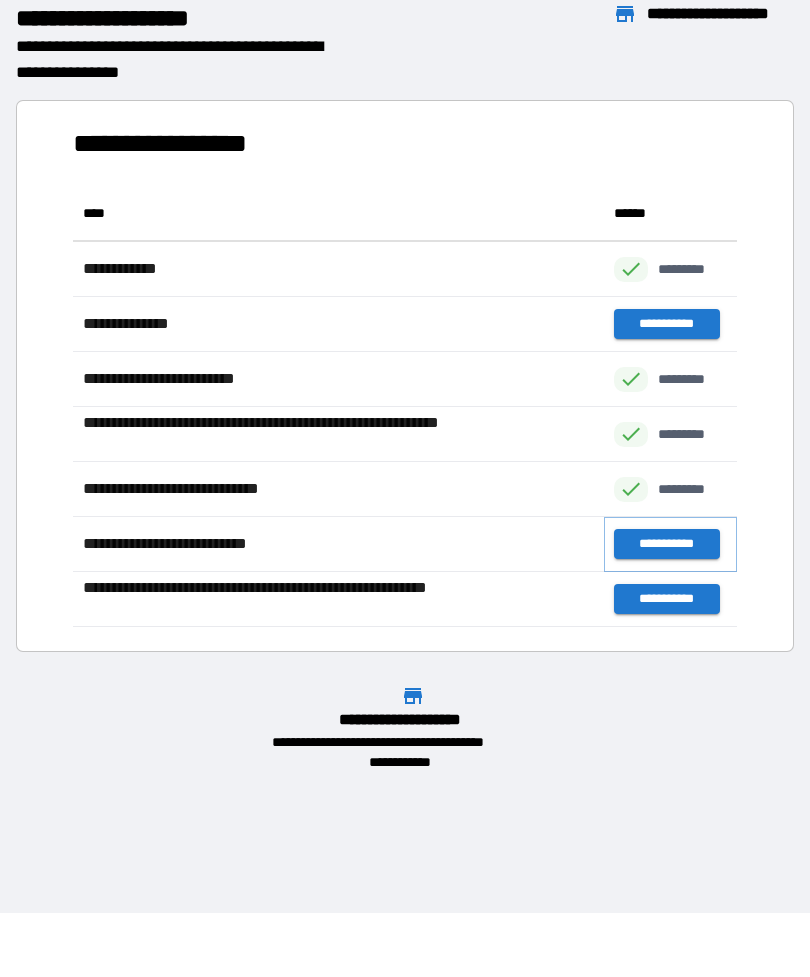 click on "**********" at bounding box center [666, 544] 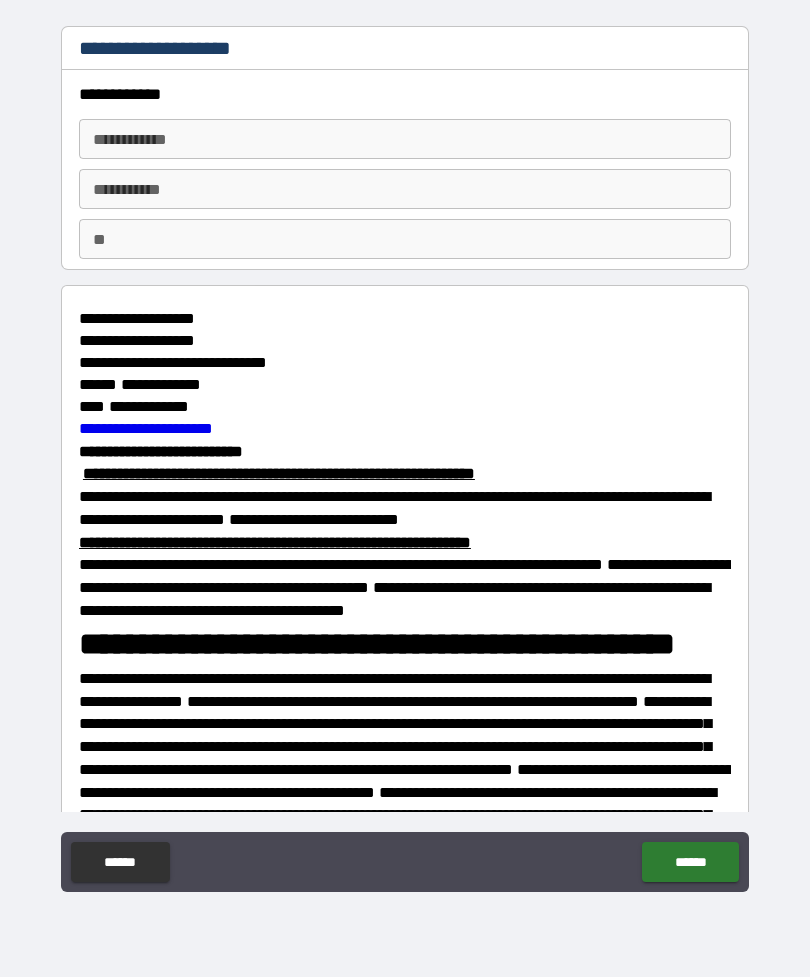 click on "**********" at bounding box center (405, 139) 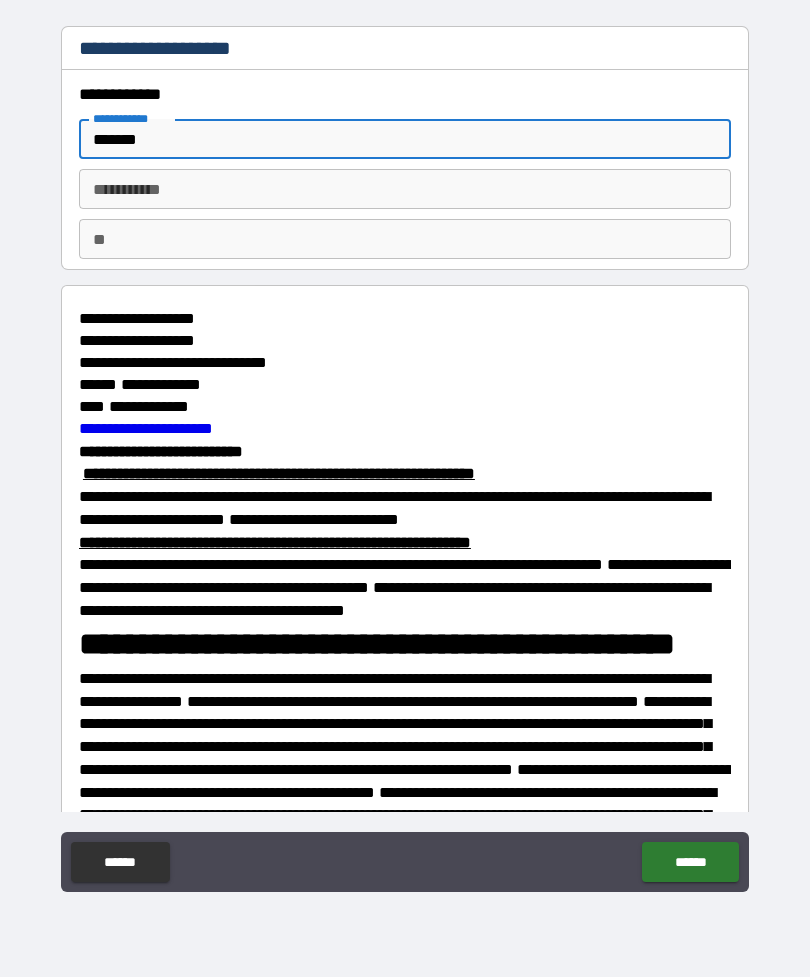 type on "*******" 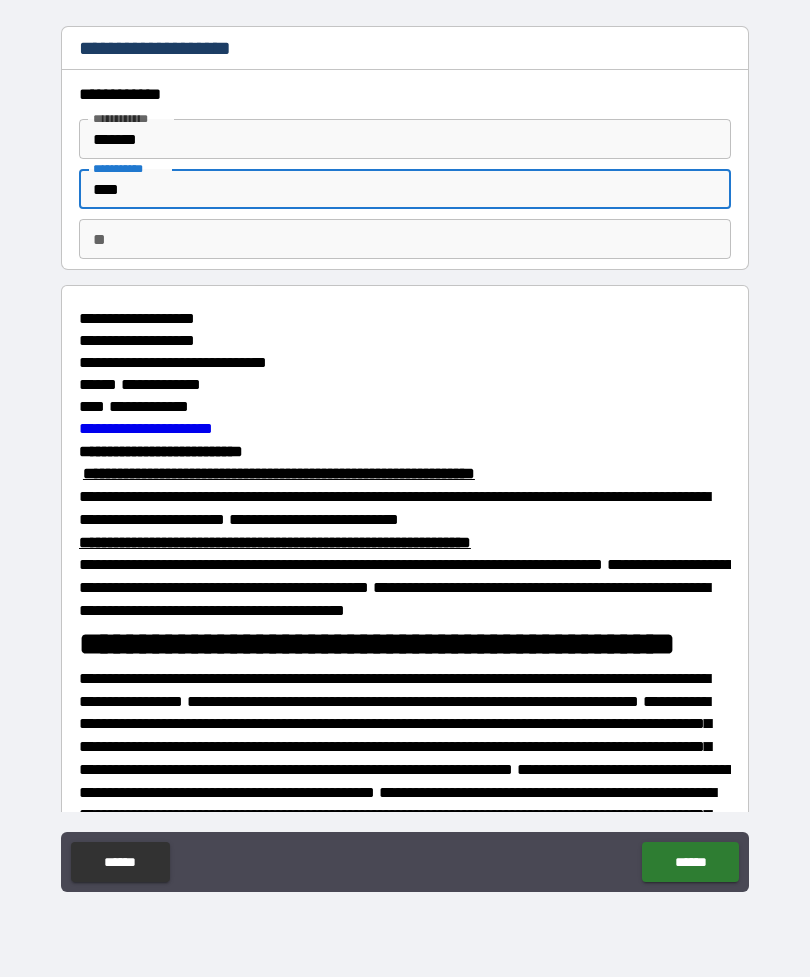 type on "****" 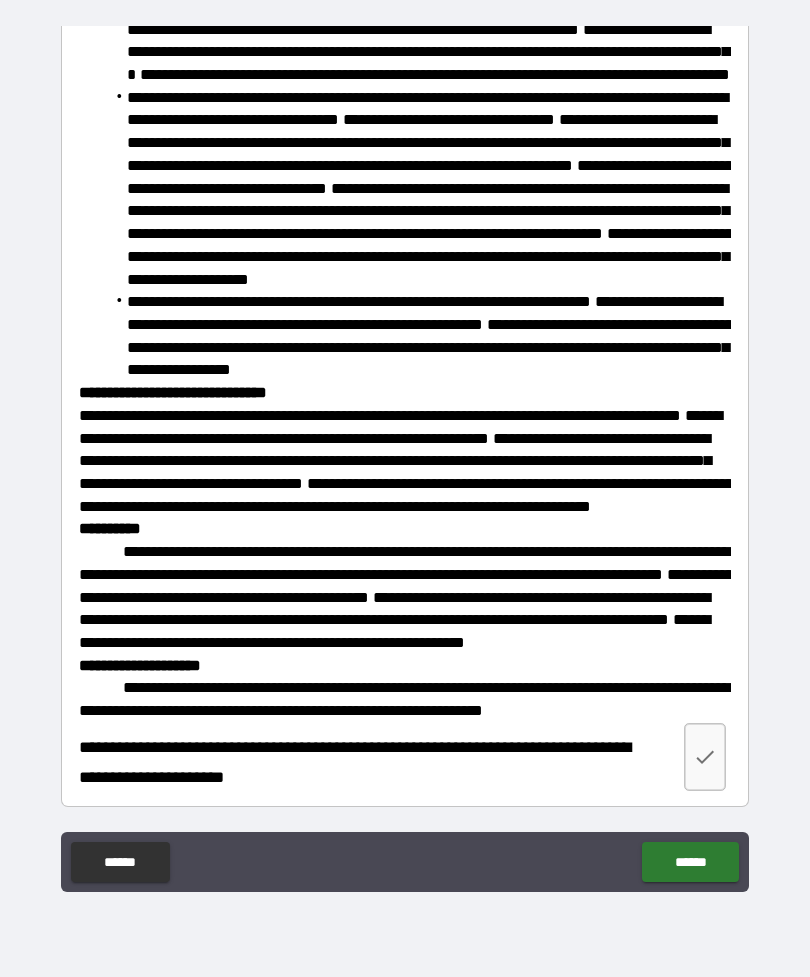 scroll, scrollTop: 3129, scrollLeft: 0, axis: vertical 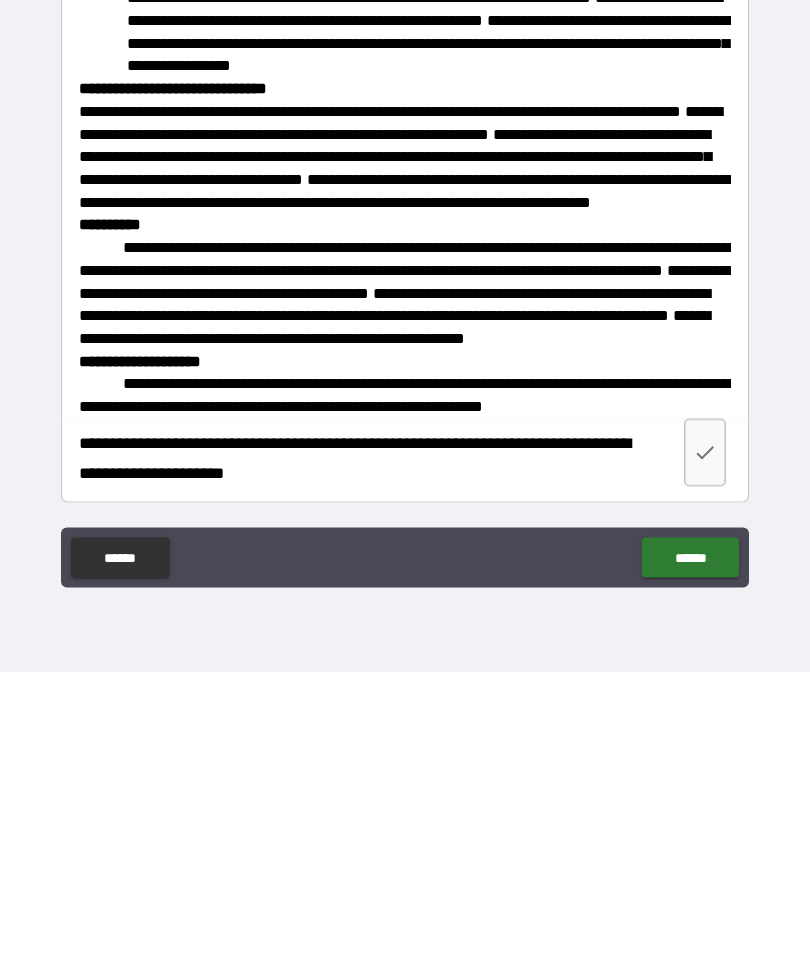 type on "*" 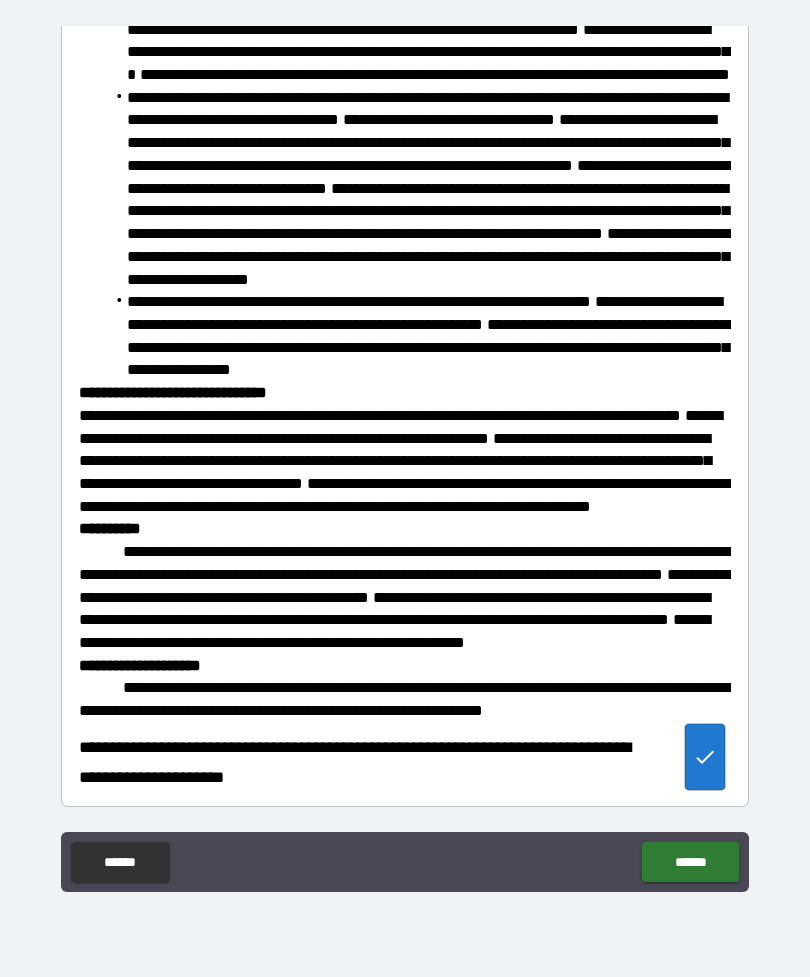 click on "******" at bounding box center (690, 862) 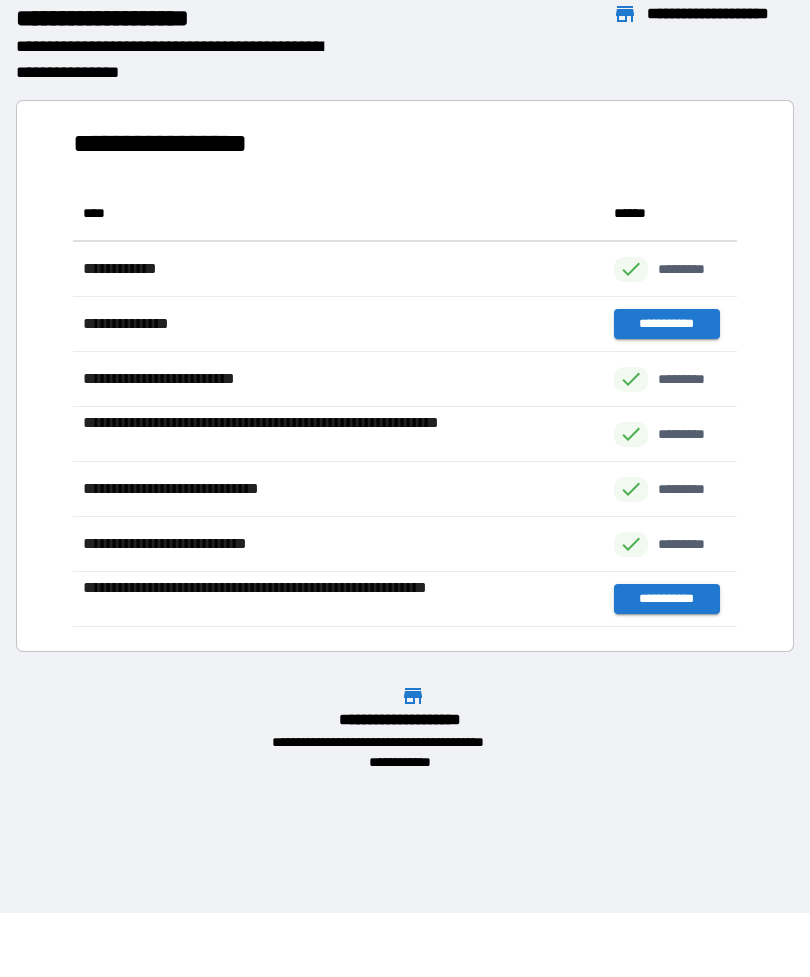 scroll, scrollTop: 1, scrollLeft: 1, axis: both 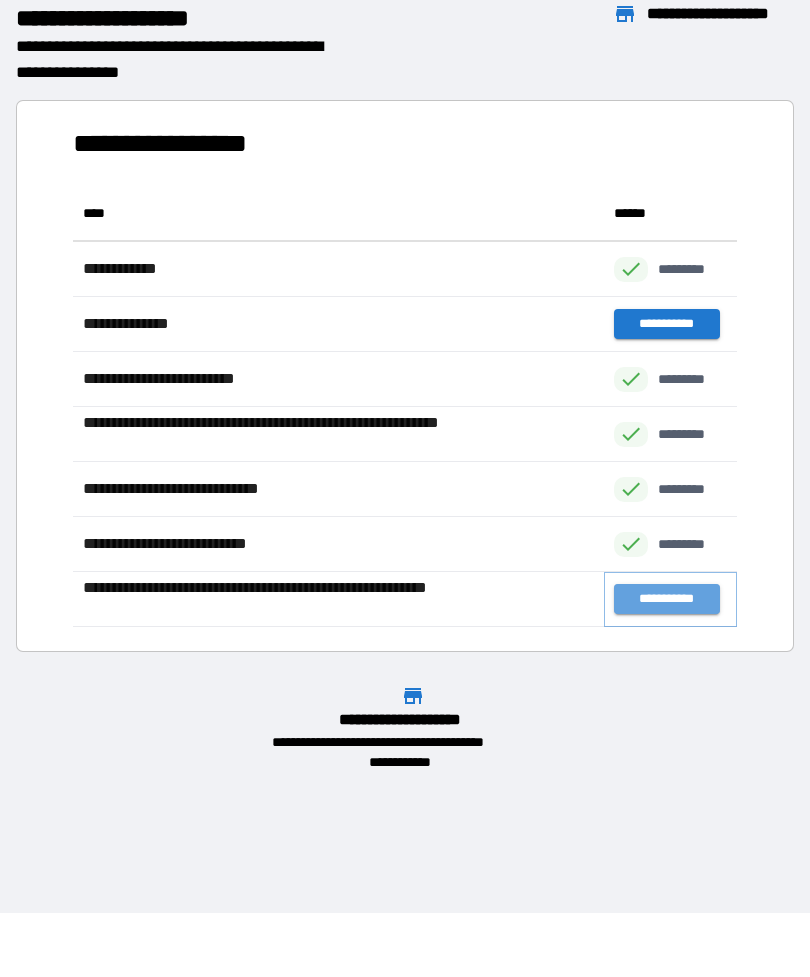 click on "**********" at bounding box center [666, 599] 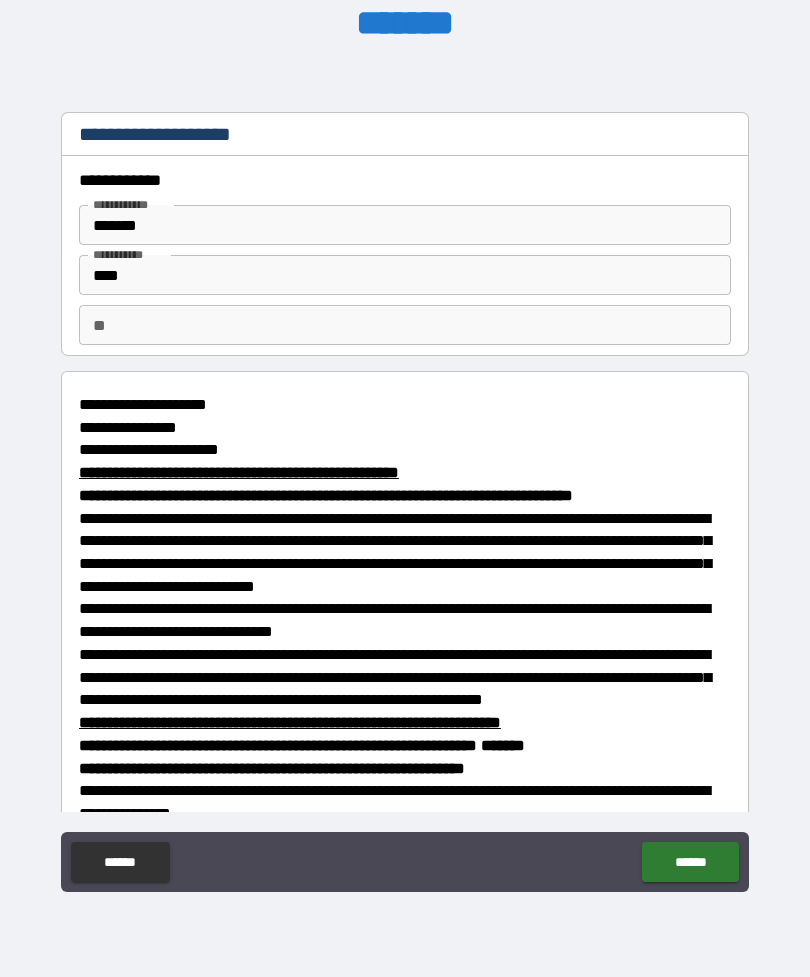 click on "**" at bounding box center [405, 325] 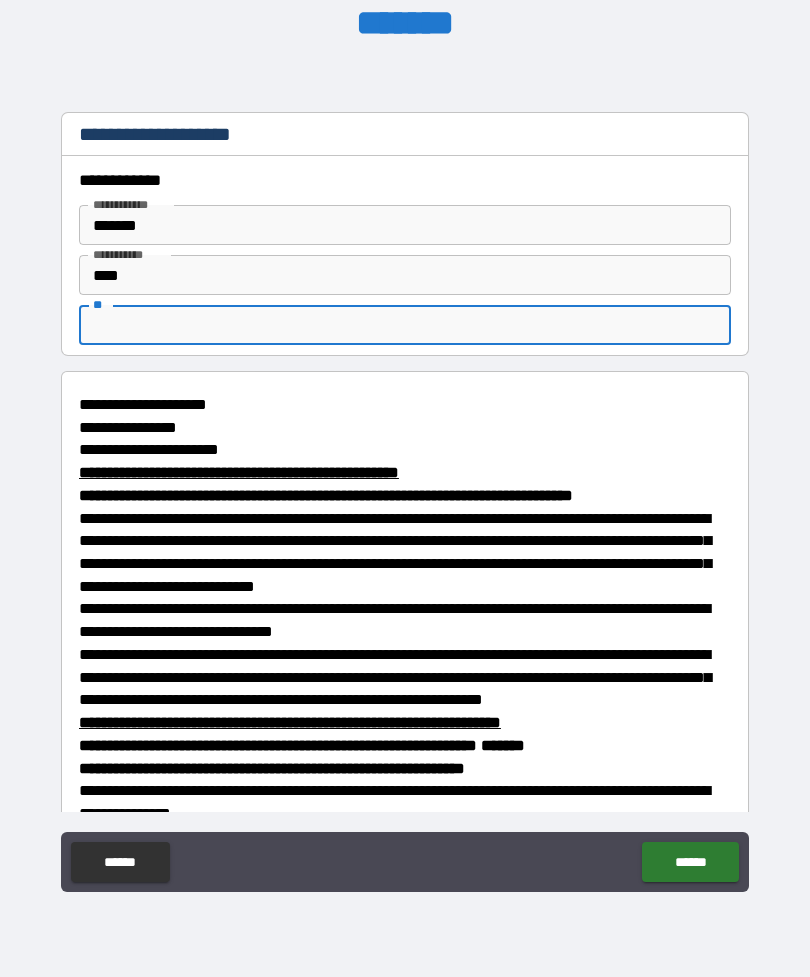 type on "*" 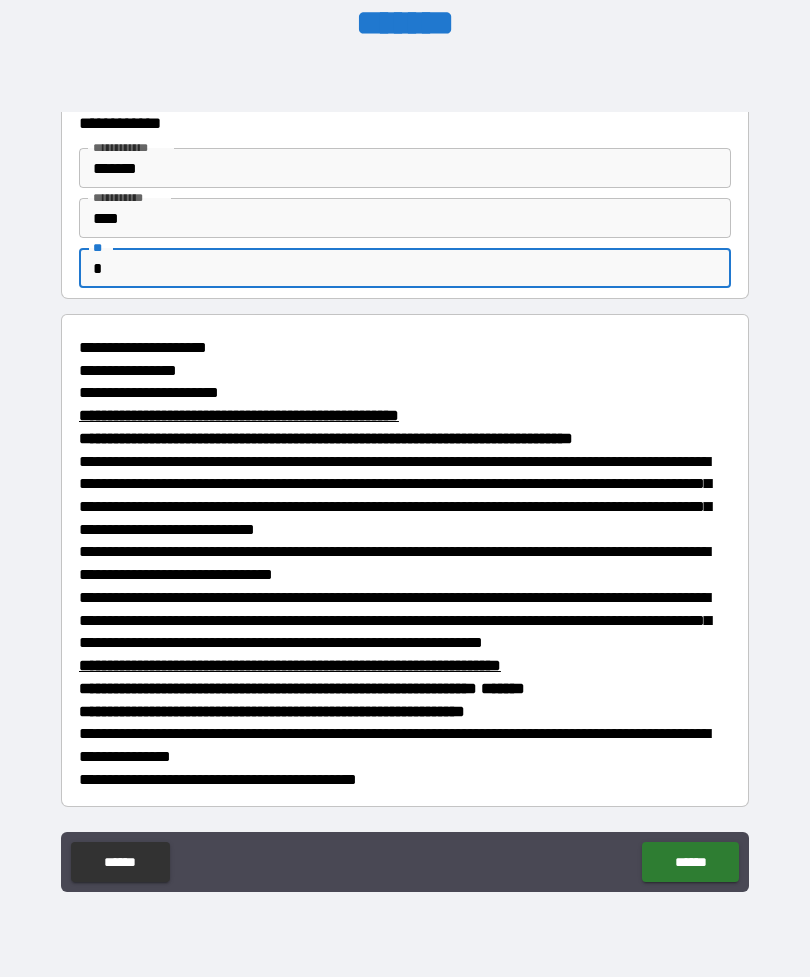 scroll, scrollTop: 65, scrollLeft: 0, axis: vertical 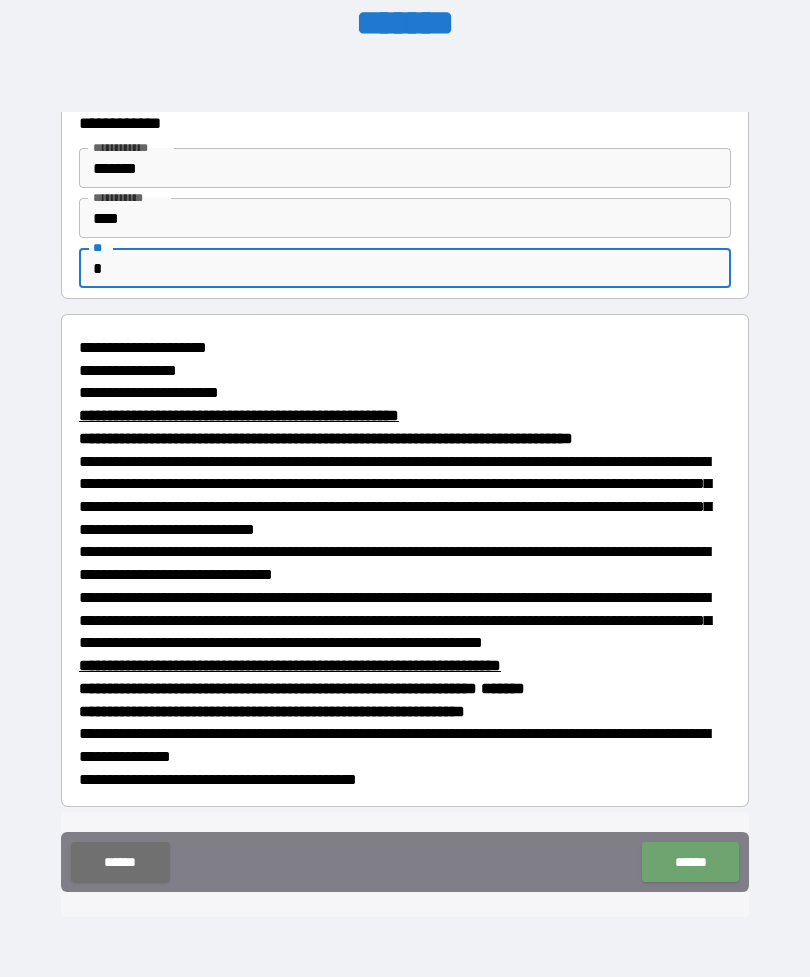 click on "******" at bounding box center (690, 862) 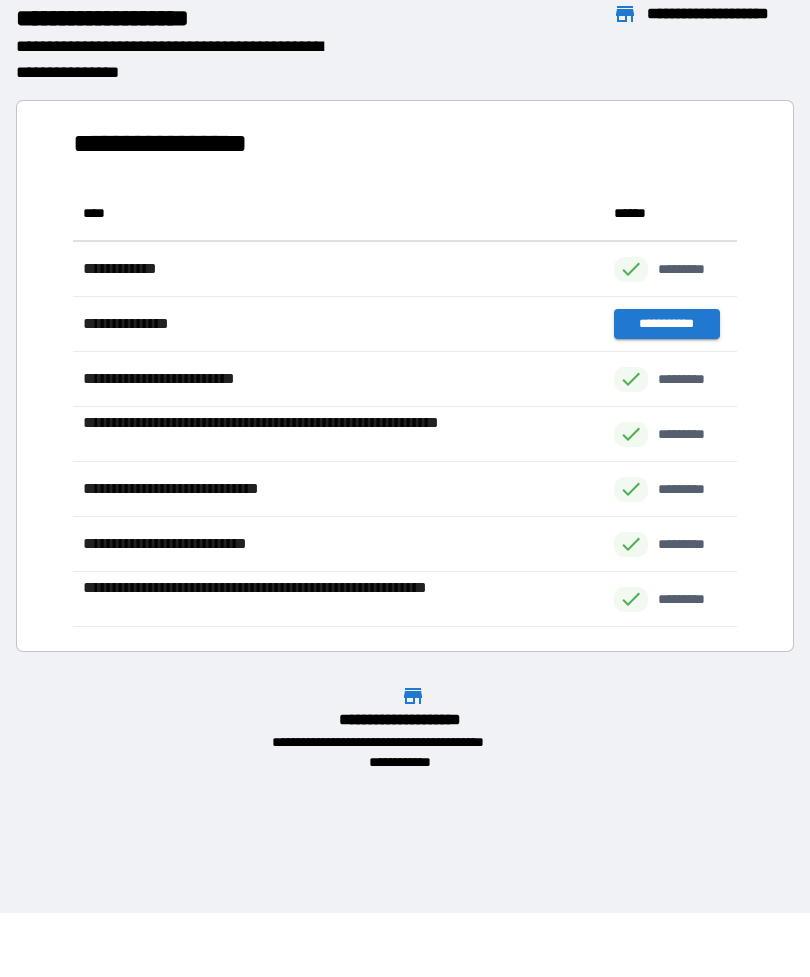 scroll, scrollTop: 1, scrollLeft: 1, axis: both 